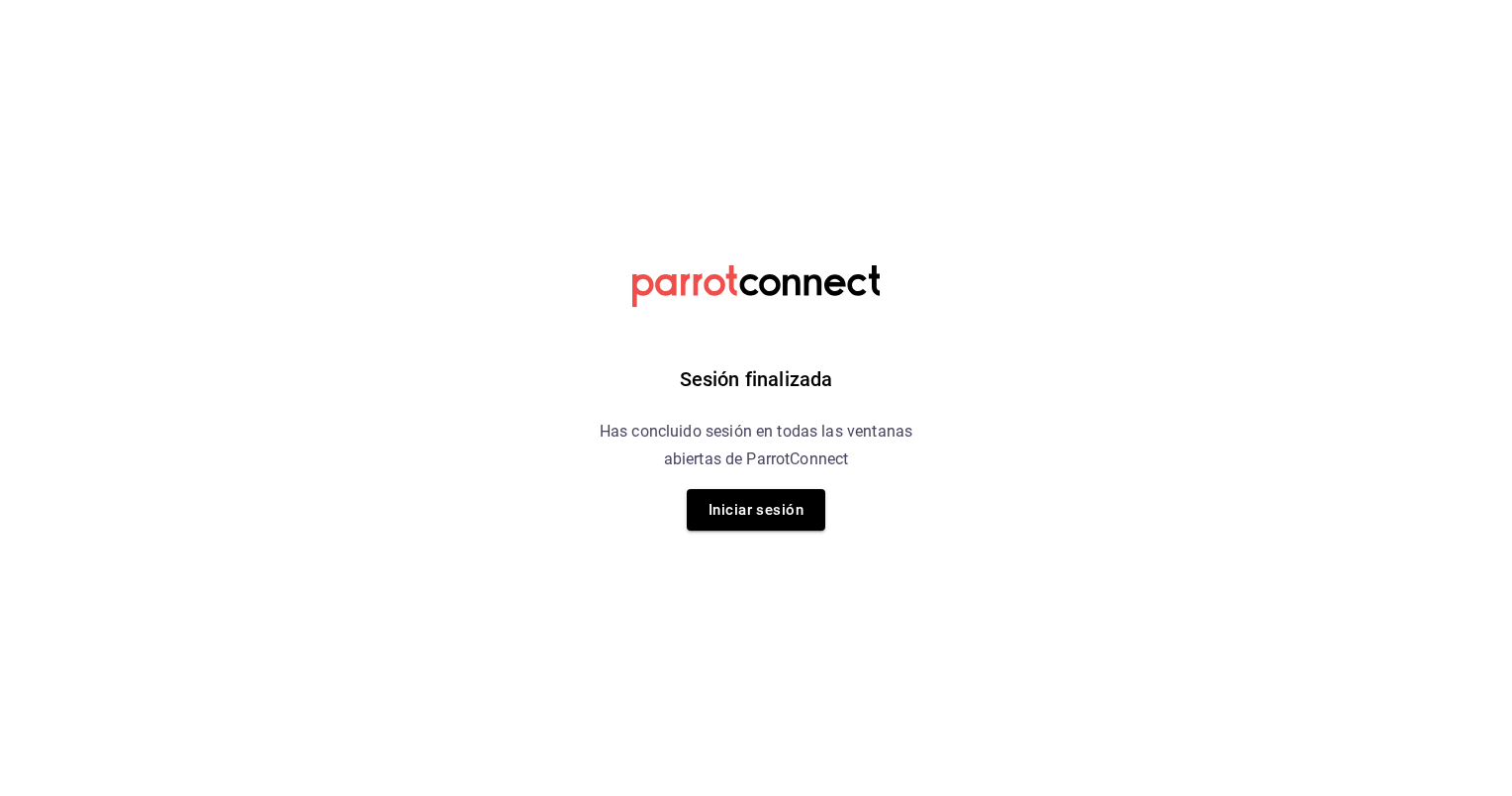 scroll, scrollTop: 0, scrollLeft: 0, axis: both 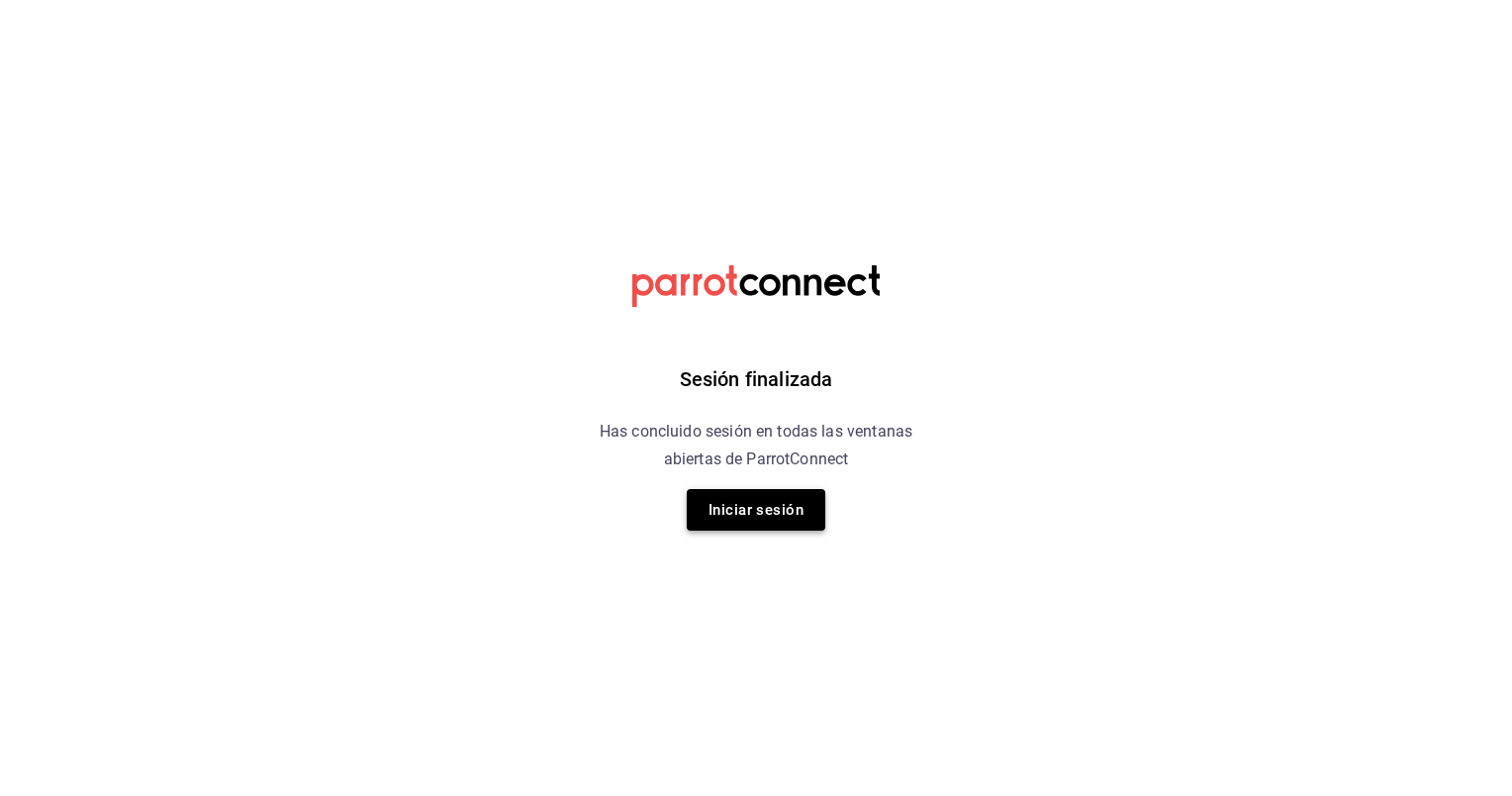 click on "Iniciar sesión" at bounding box center [756, 510] 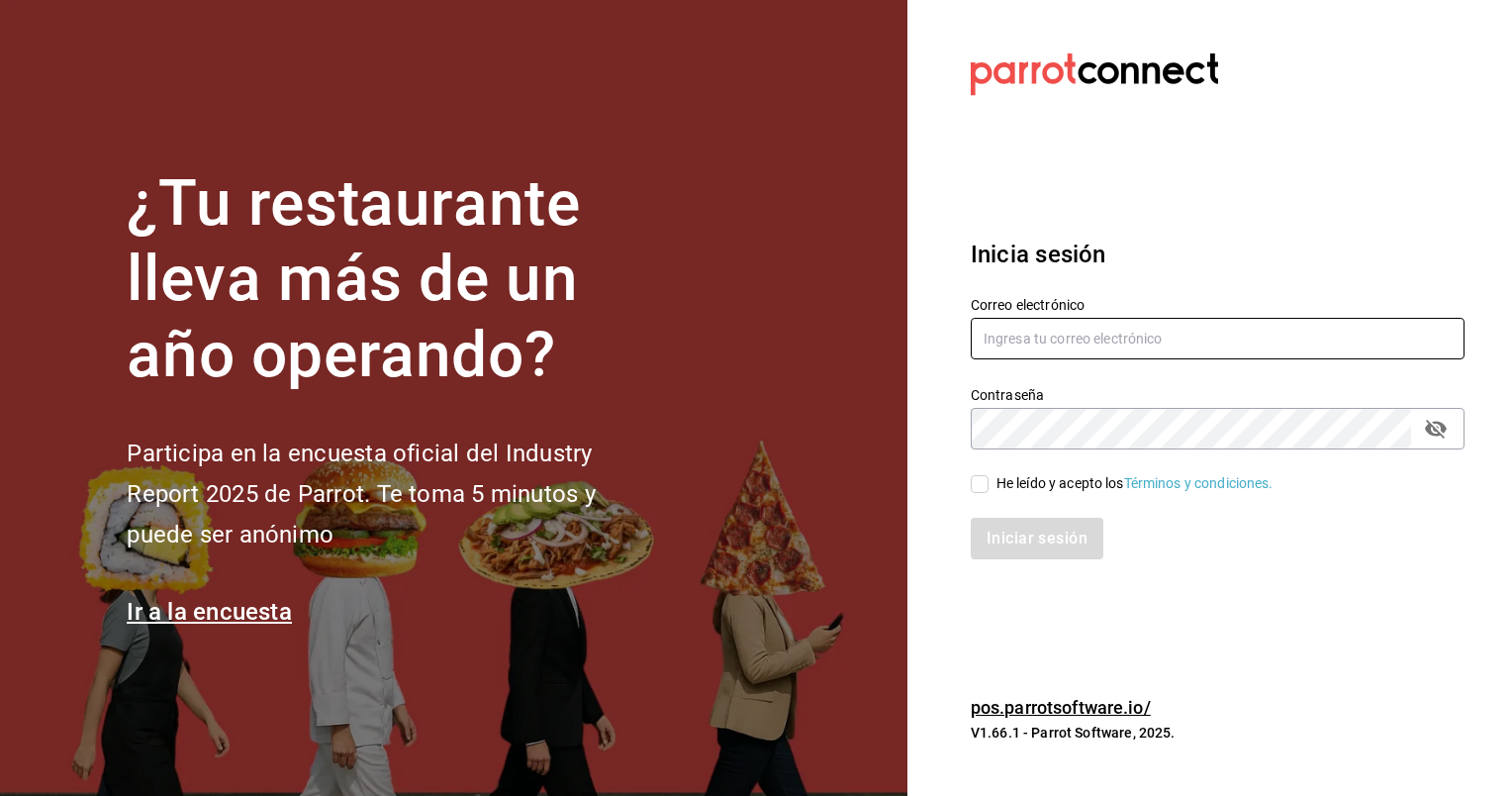 type on "[EMAIL]" 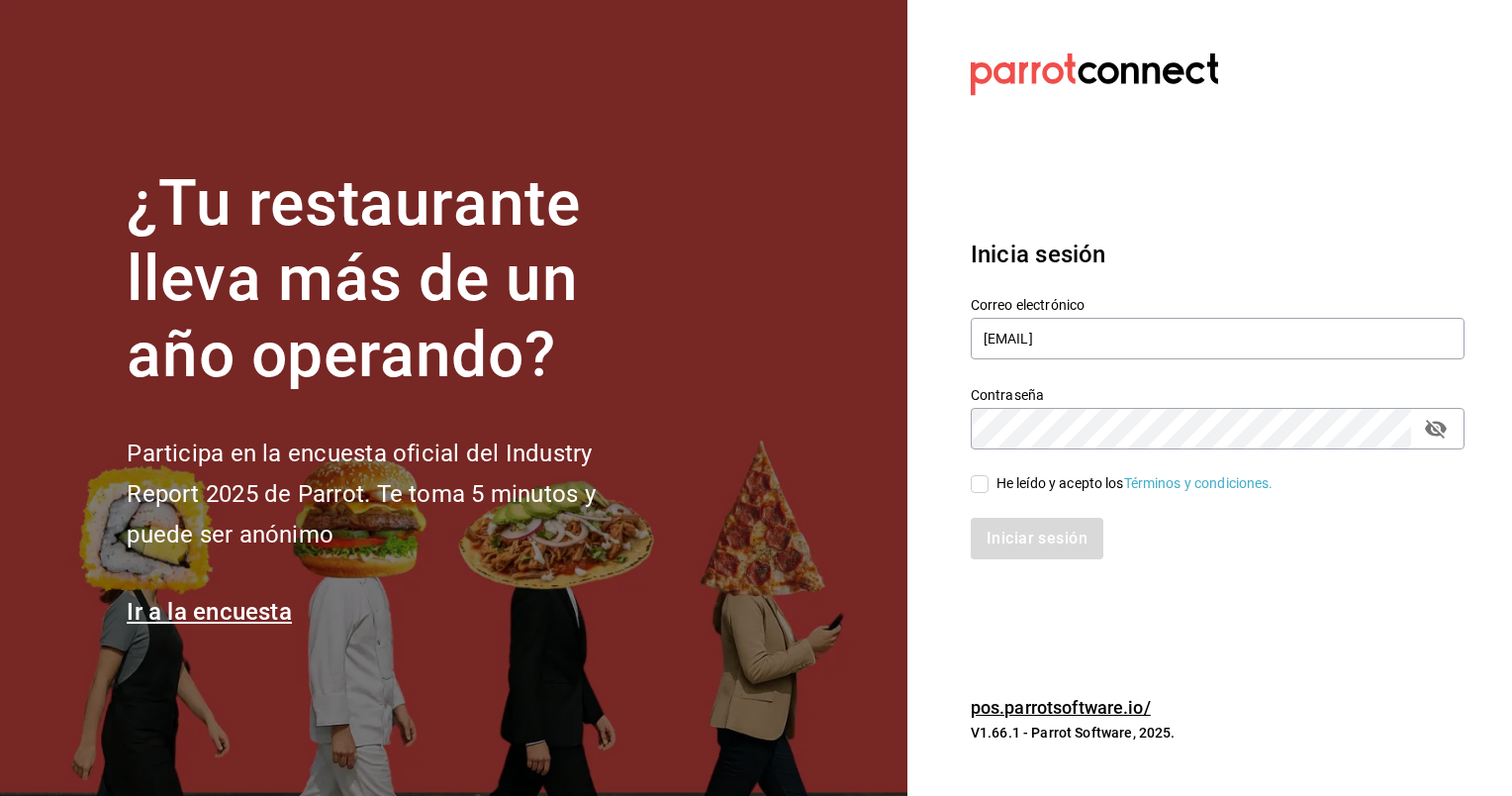 click on "He leído y acepto los  Términos y condiciones." at bounding box center [980, 484] 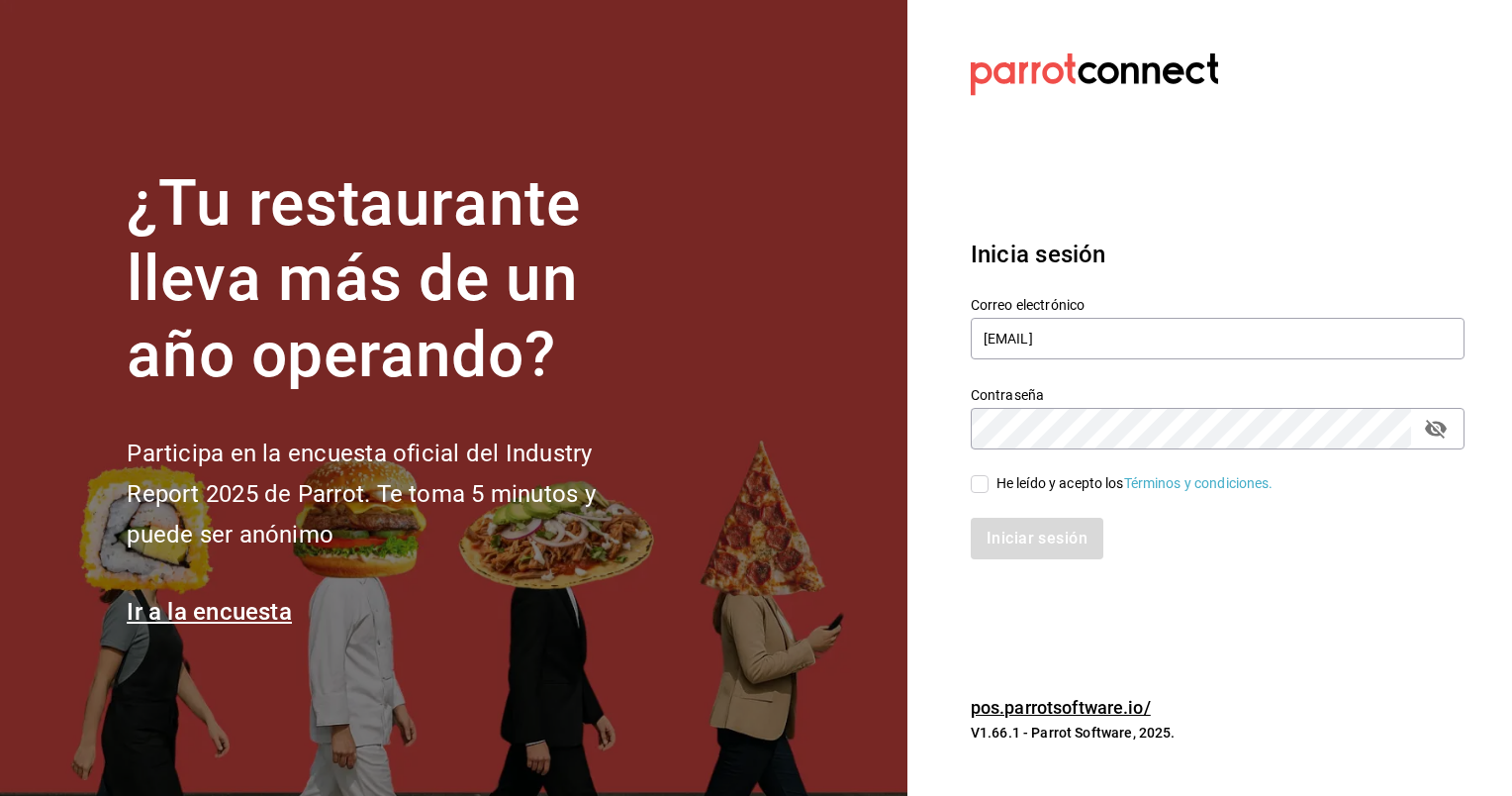 checkbox on "true" 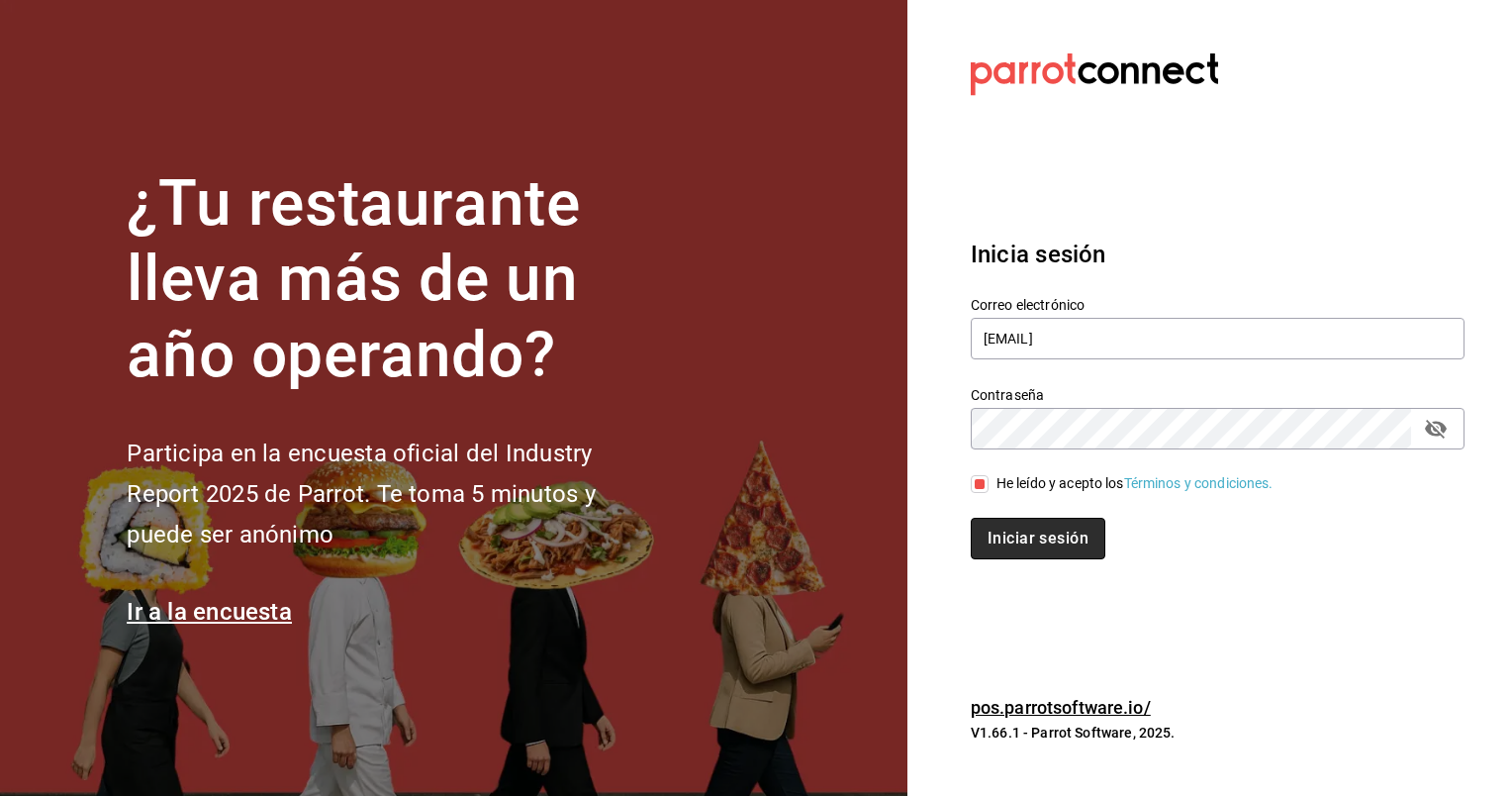 click on "Iniciar sesión" at bounding box center [1038, 539] 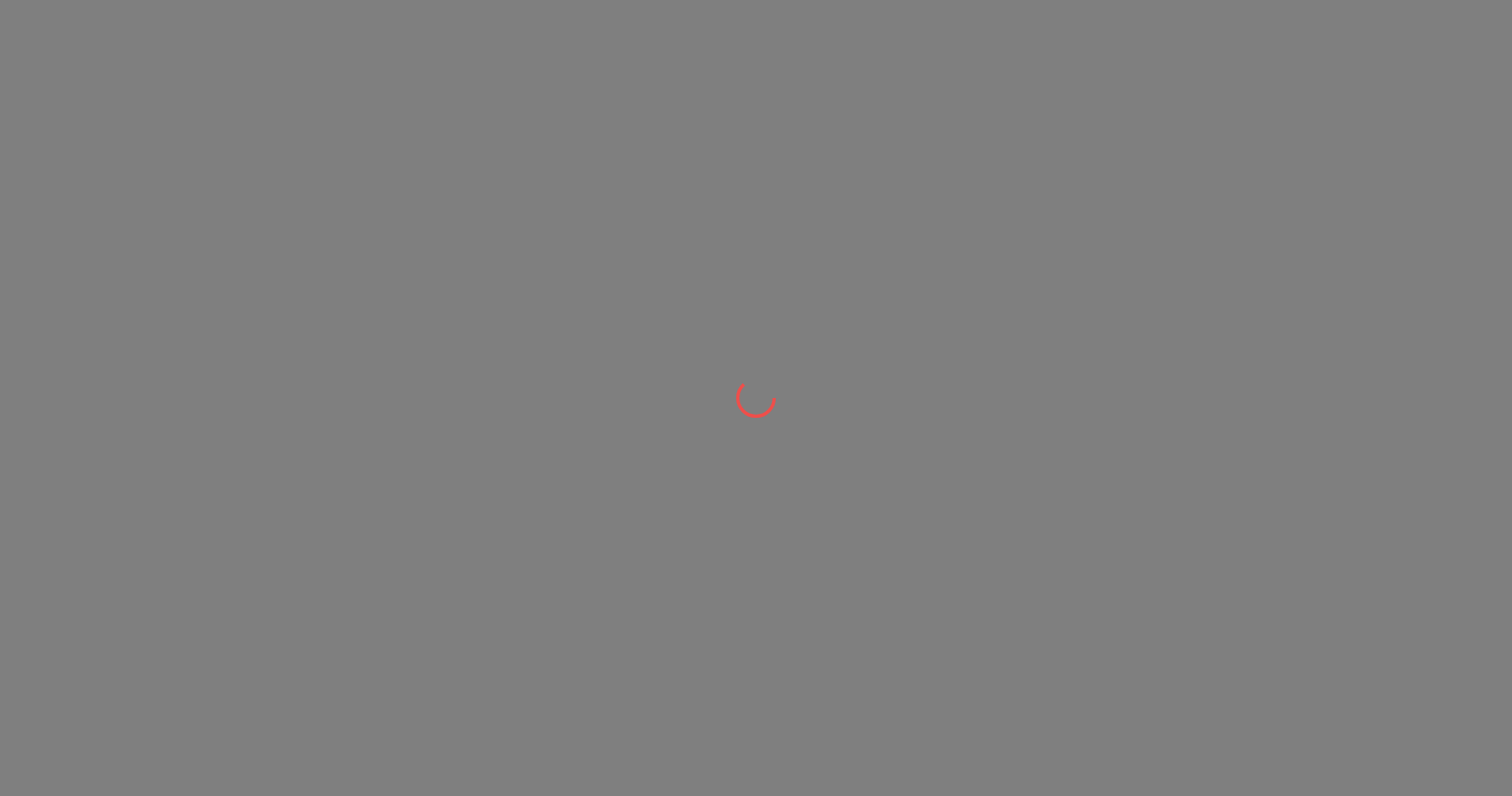 scroll, scrollTop: 0, scrollLeft: 0, axis: both 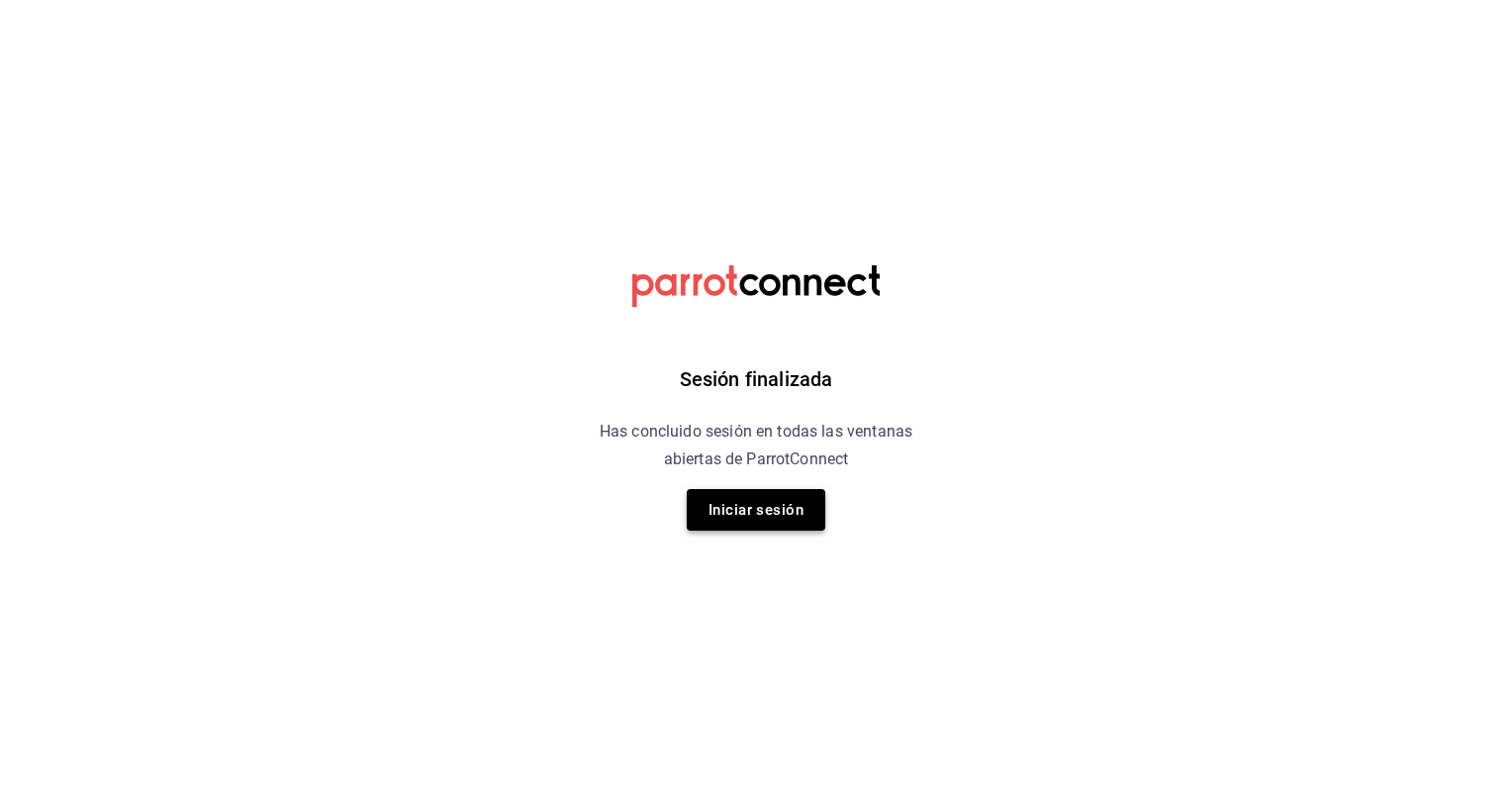click on "Iniciar sesión" at bounding box center (756, 510) 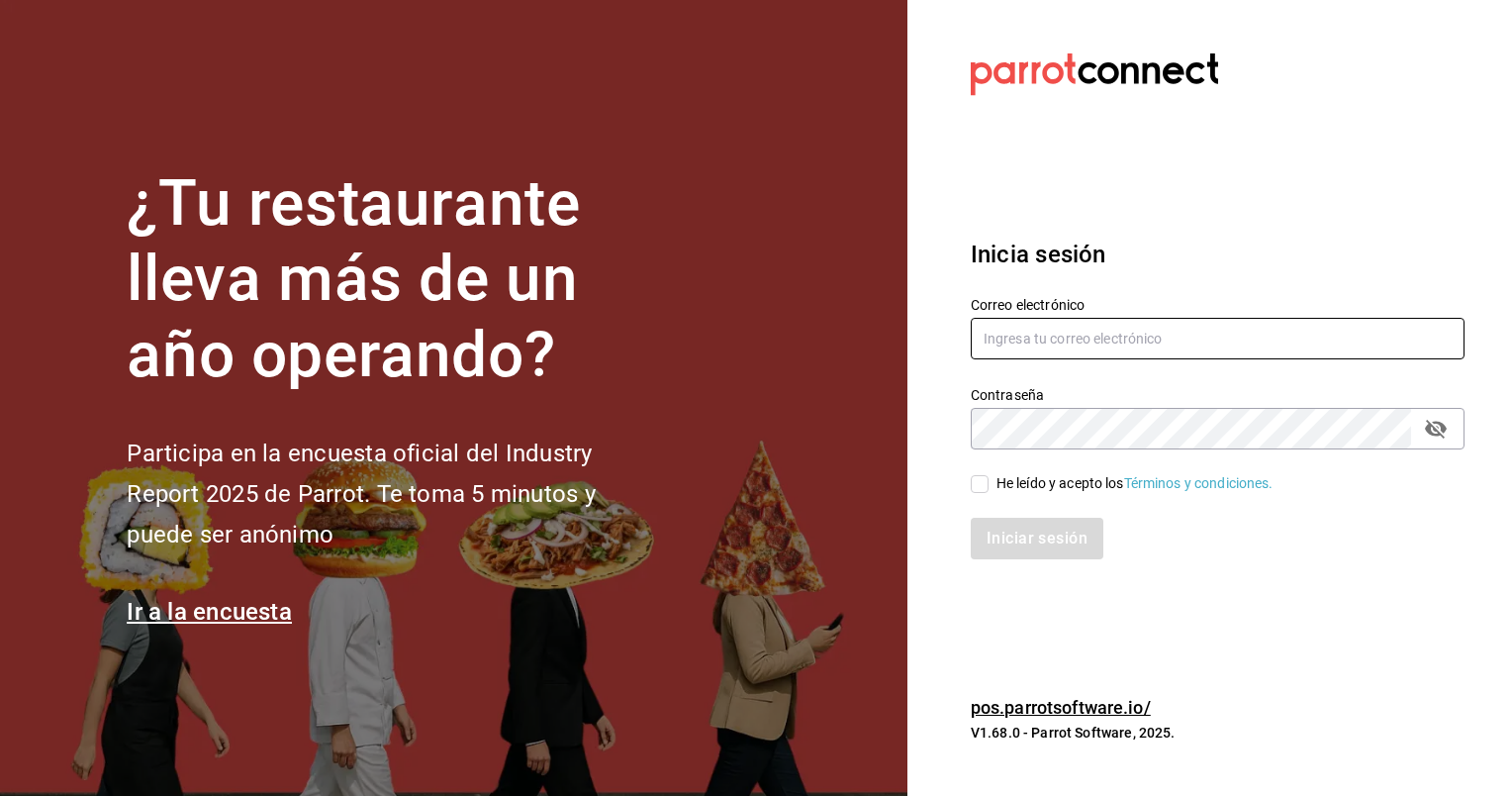 type on "[EMAIL]" 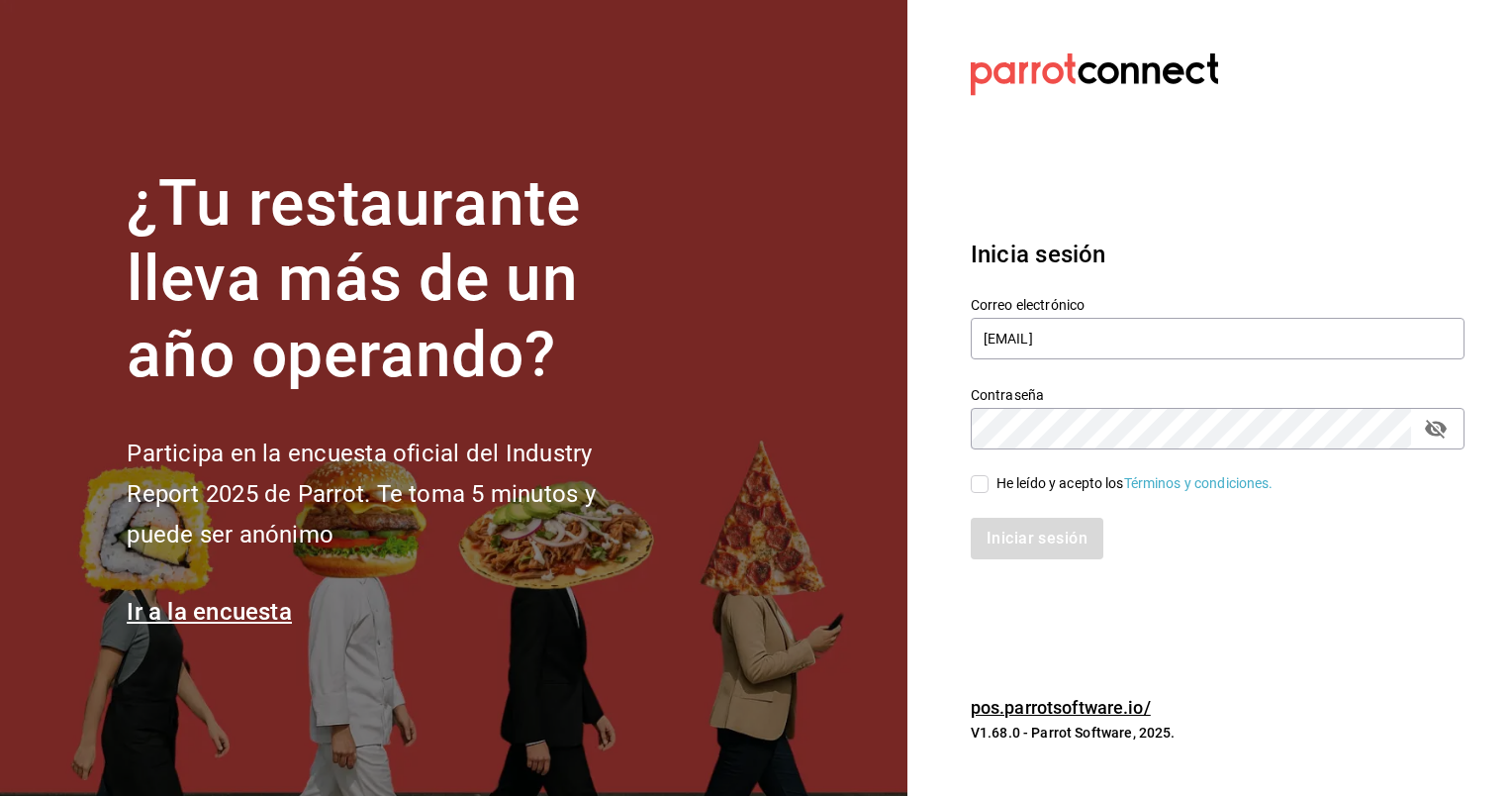 click on "He leído y acepto los  Términos y condiciones." at bounding box center [1135, 483] 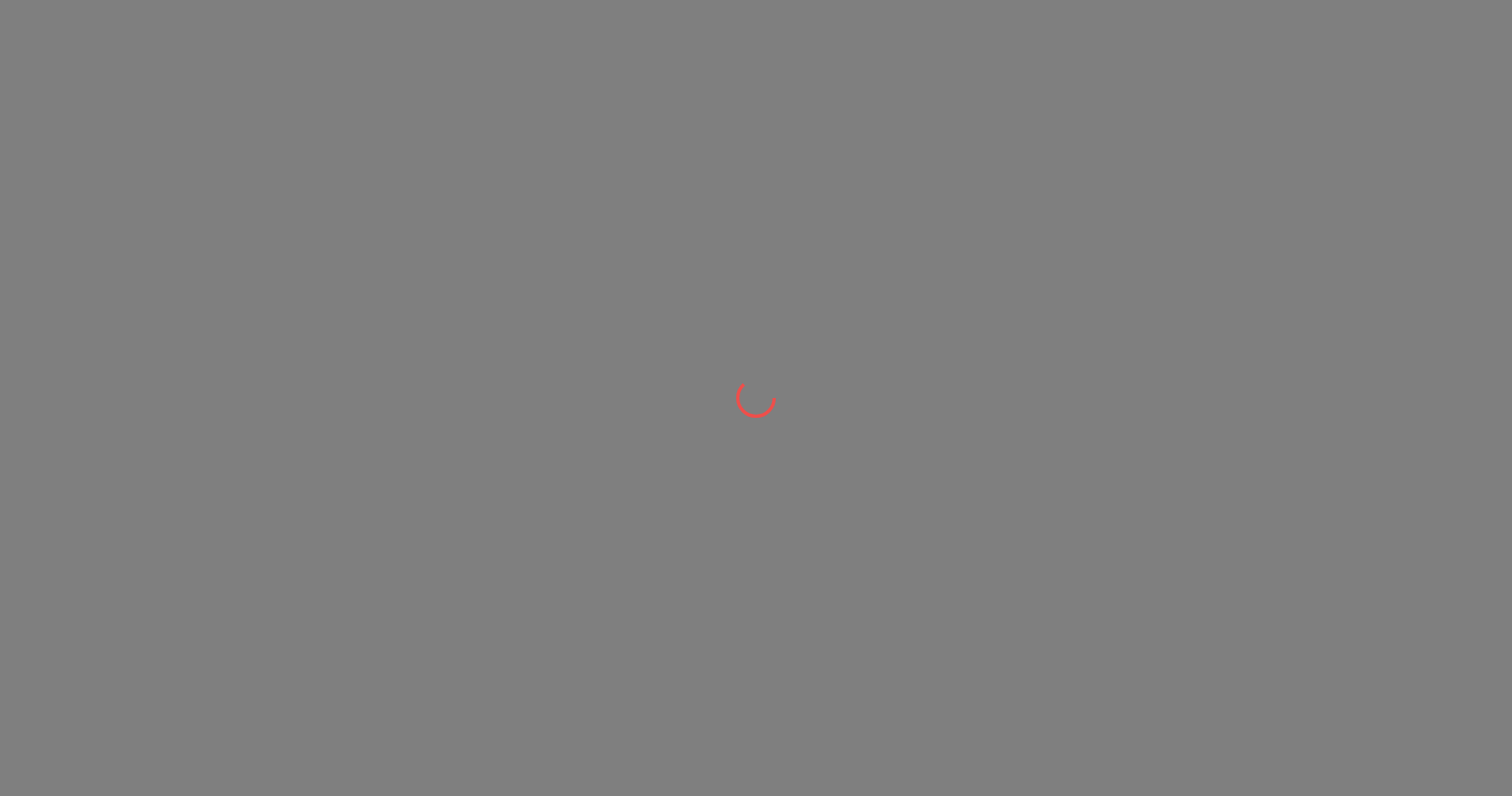 scroll, scrollTop: 0, scrollLeft: 0, axis: both 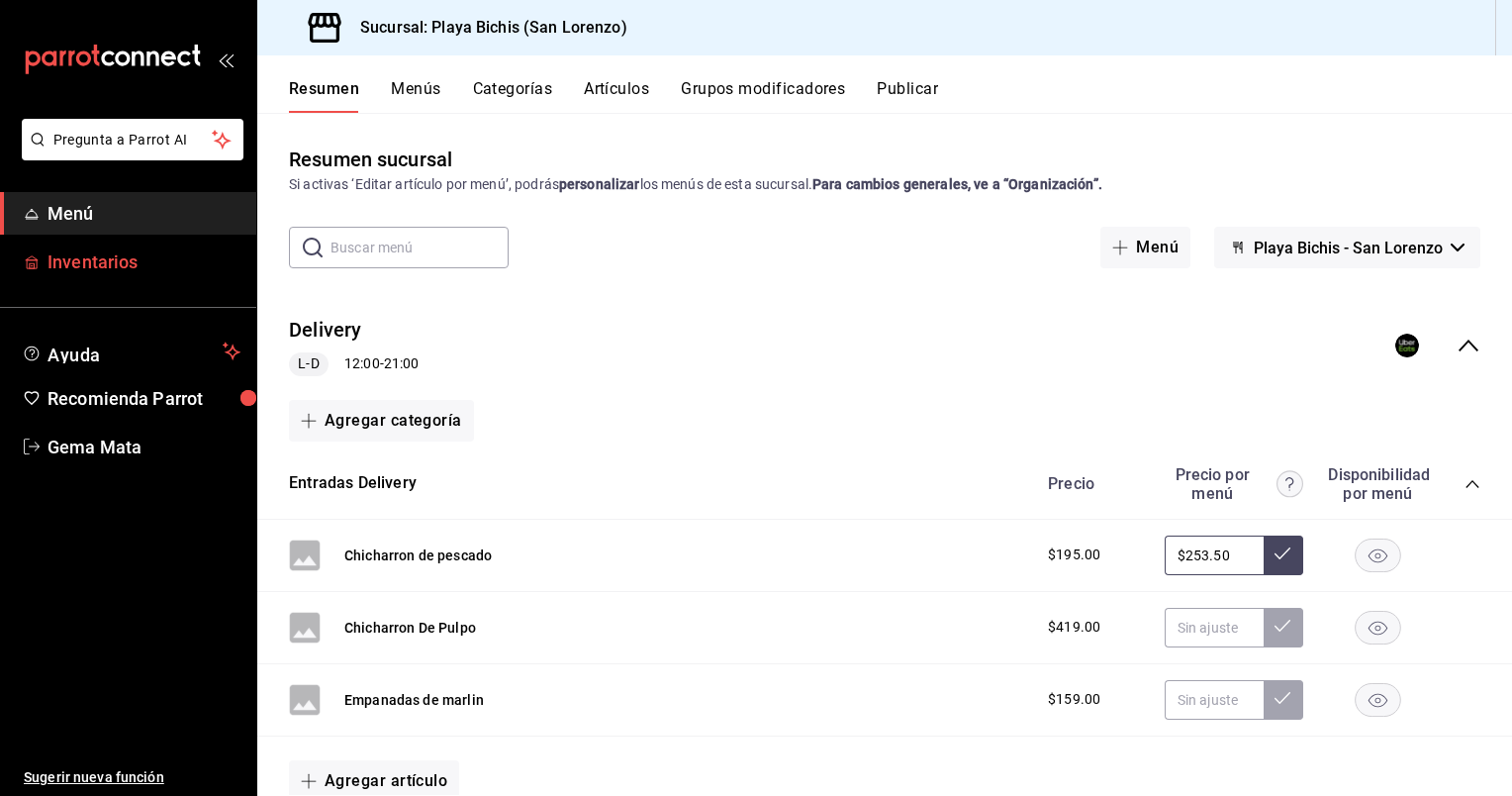 click on "Inventarios" at bounding box center [143, 261] 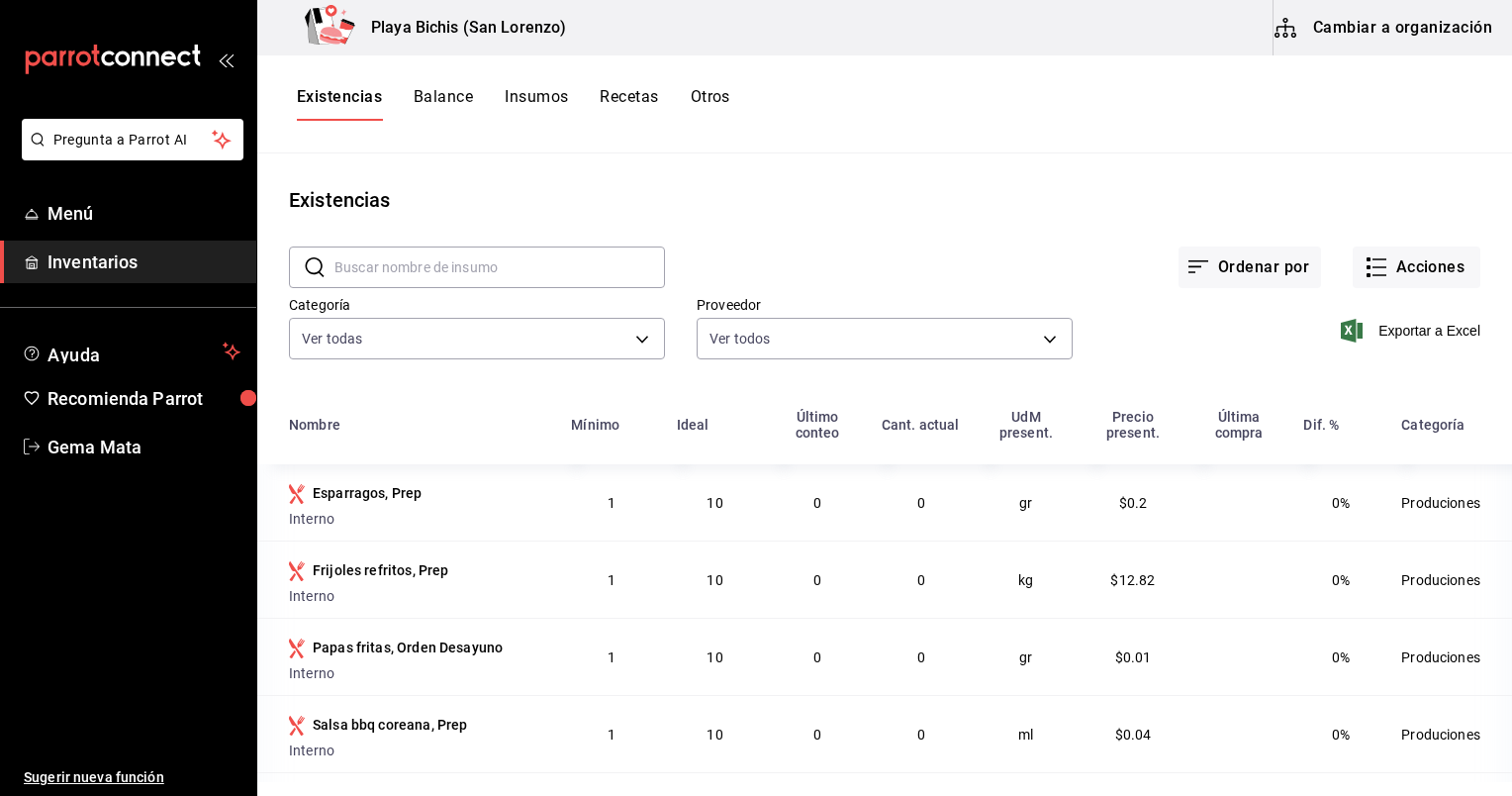 click on "Cambiar a organización" at bounding box center (1384, 28) 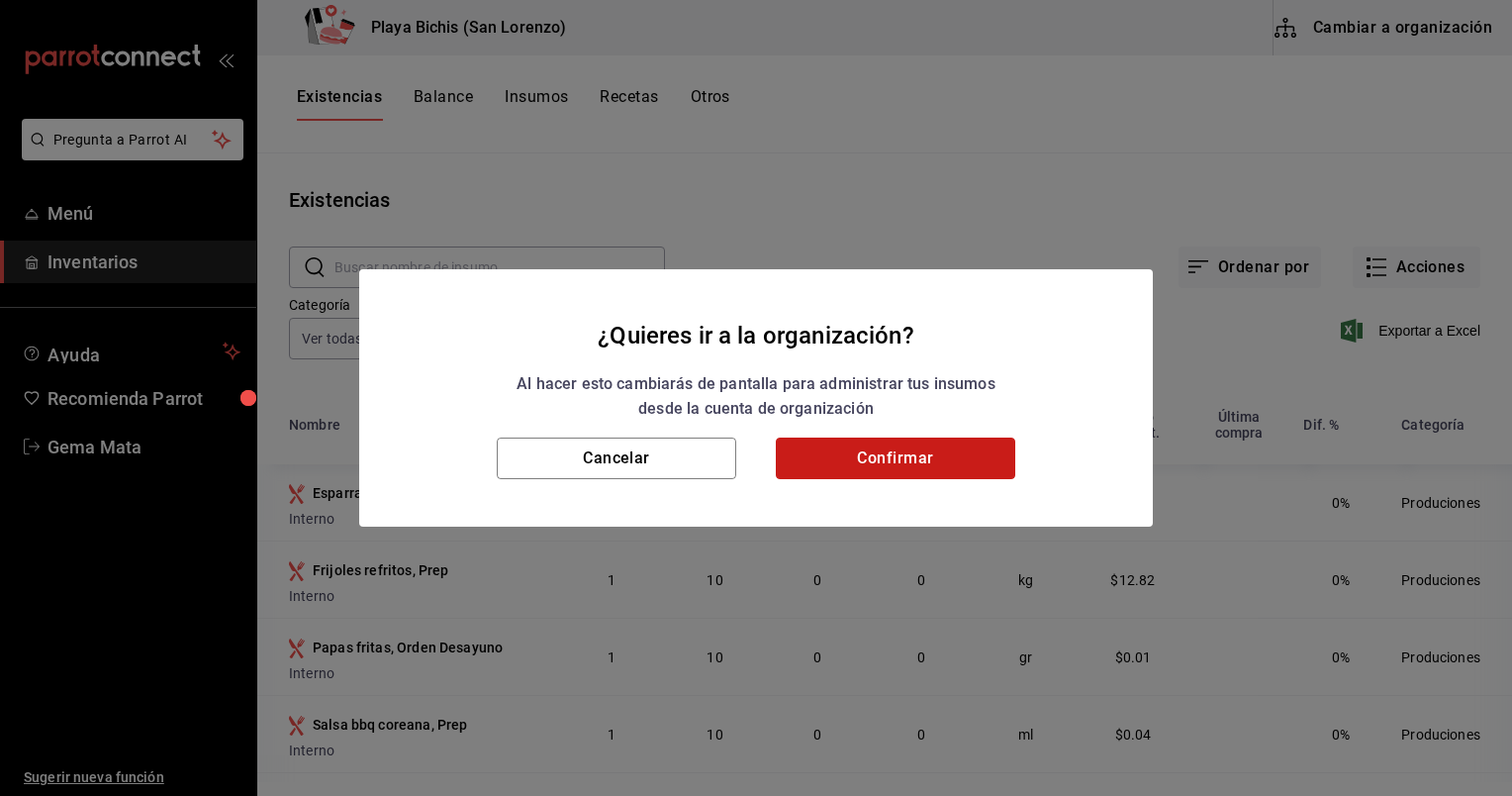 click on "Confirmar" at bounding box center [896, 458] 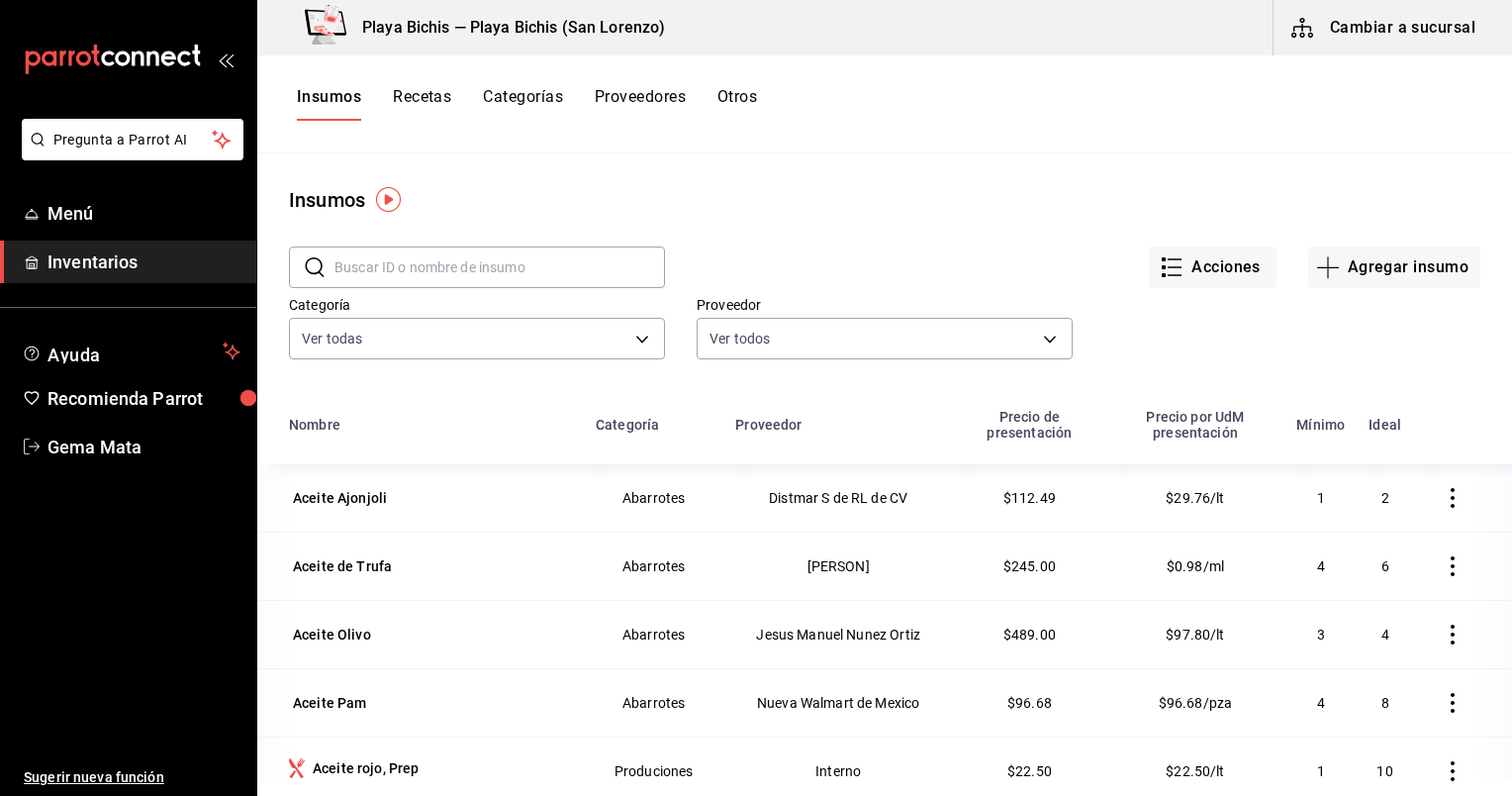 click at bounding box center (500, 267) 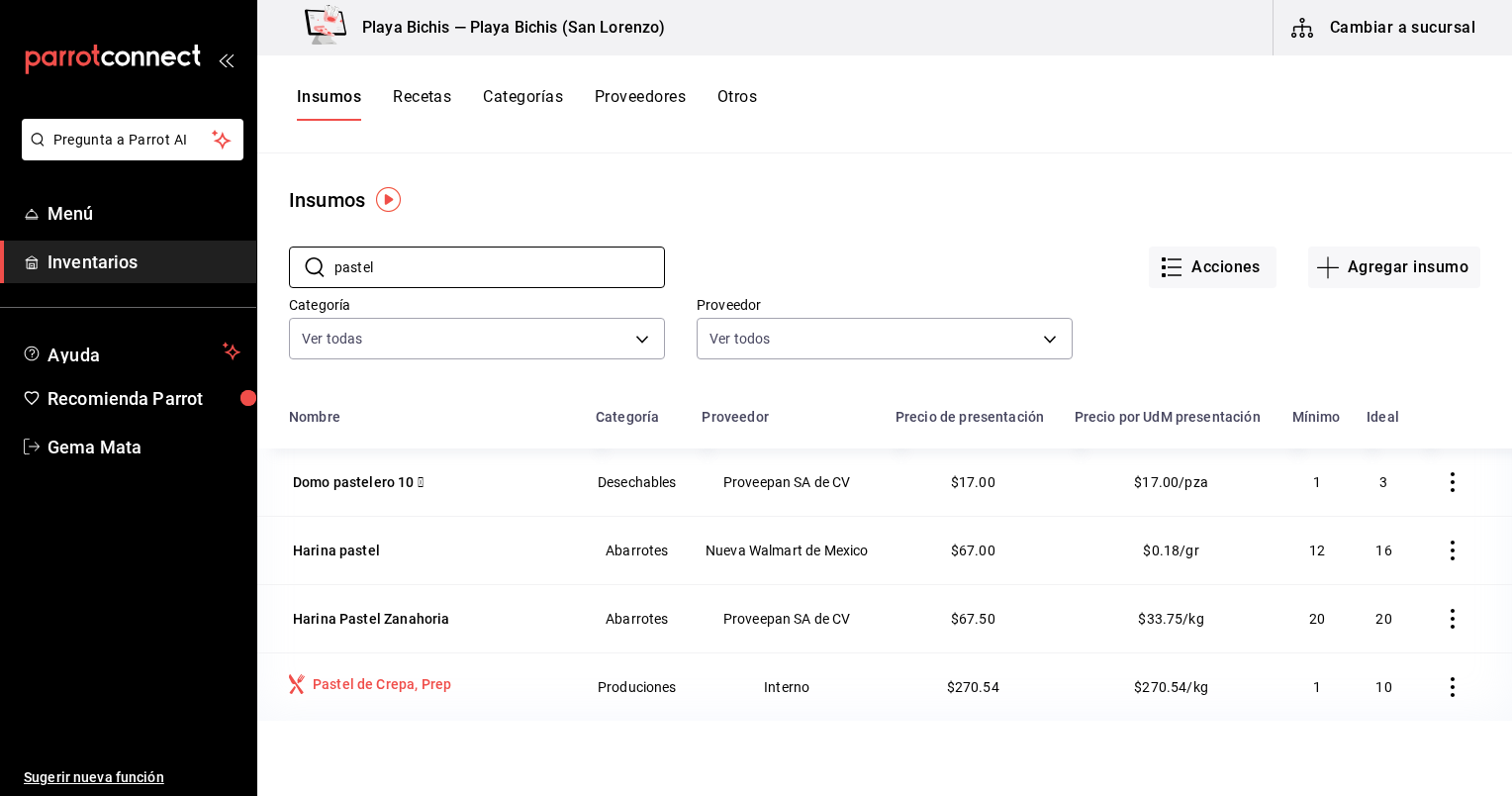type on "pastel" 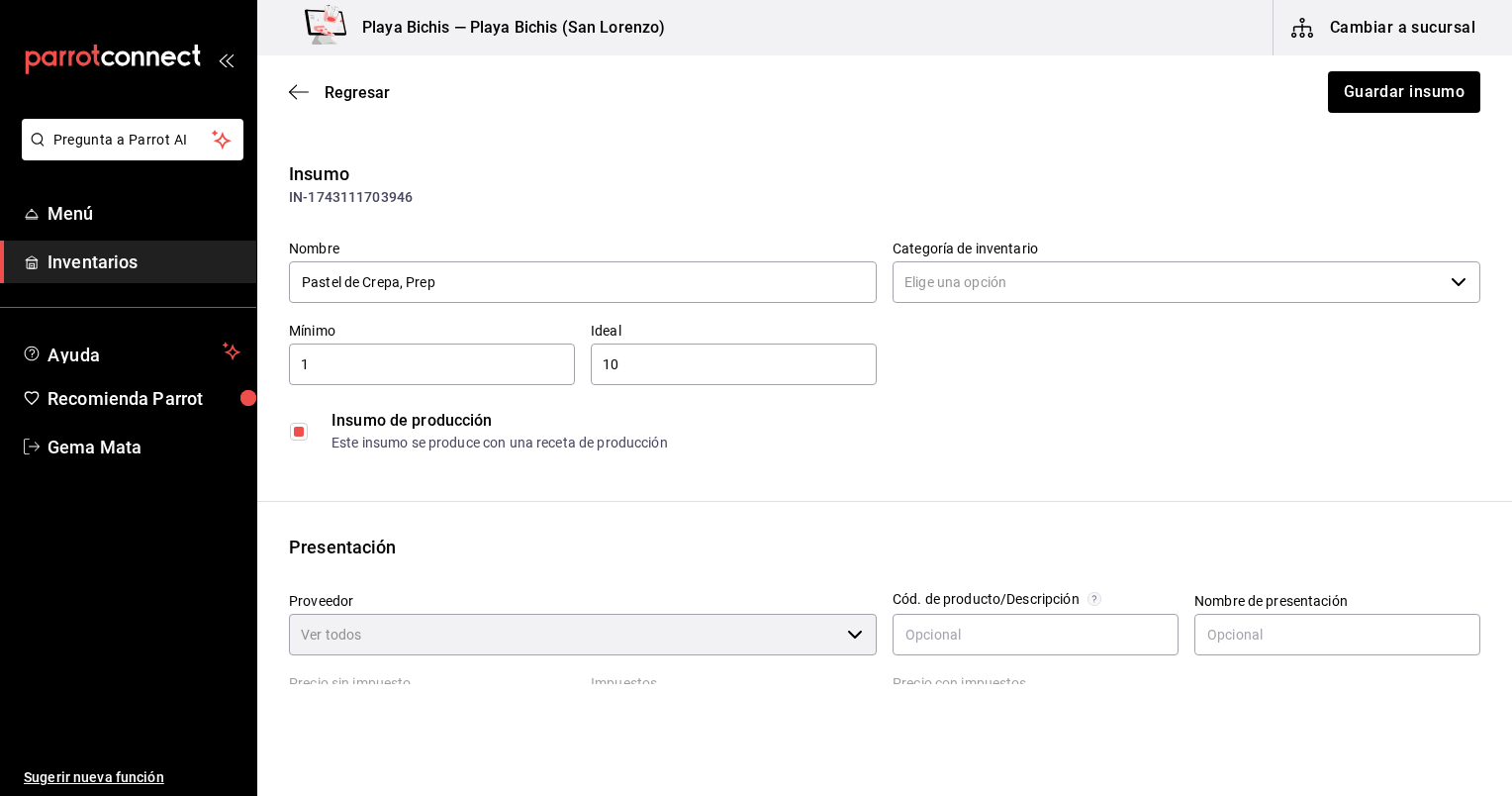 type on "Produciones" 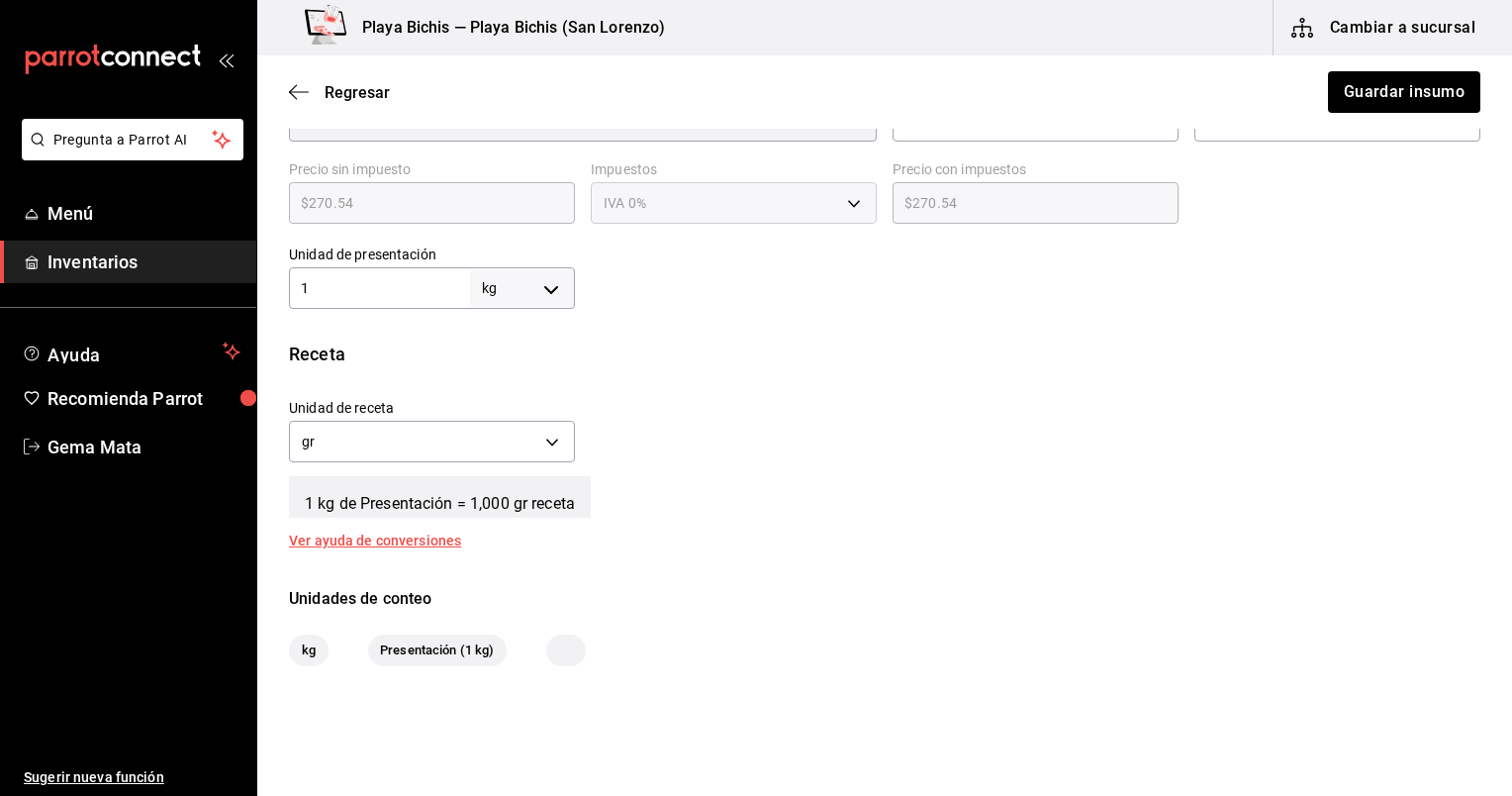 scroll, scrollTop: 481, scrollLeft: 0, axis: vertical 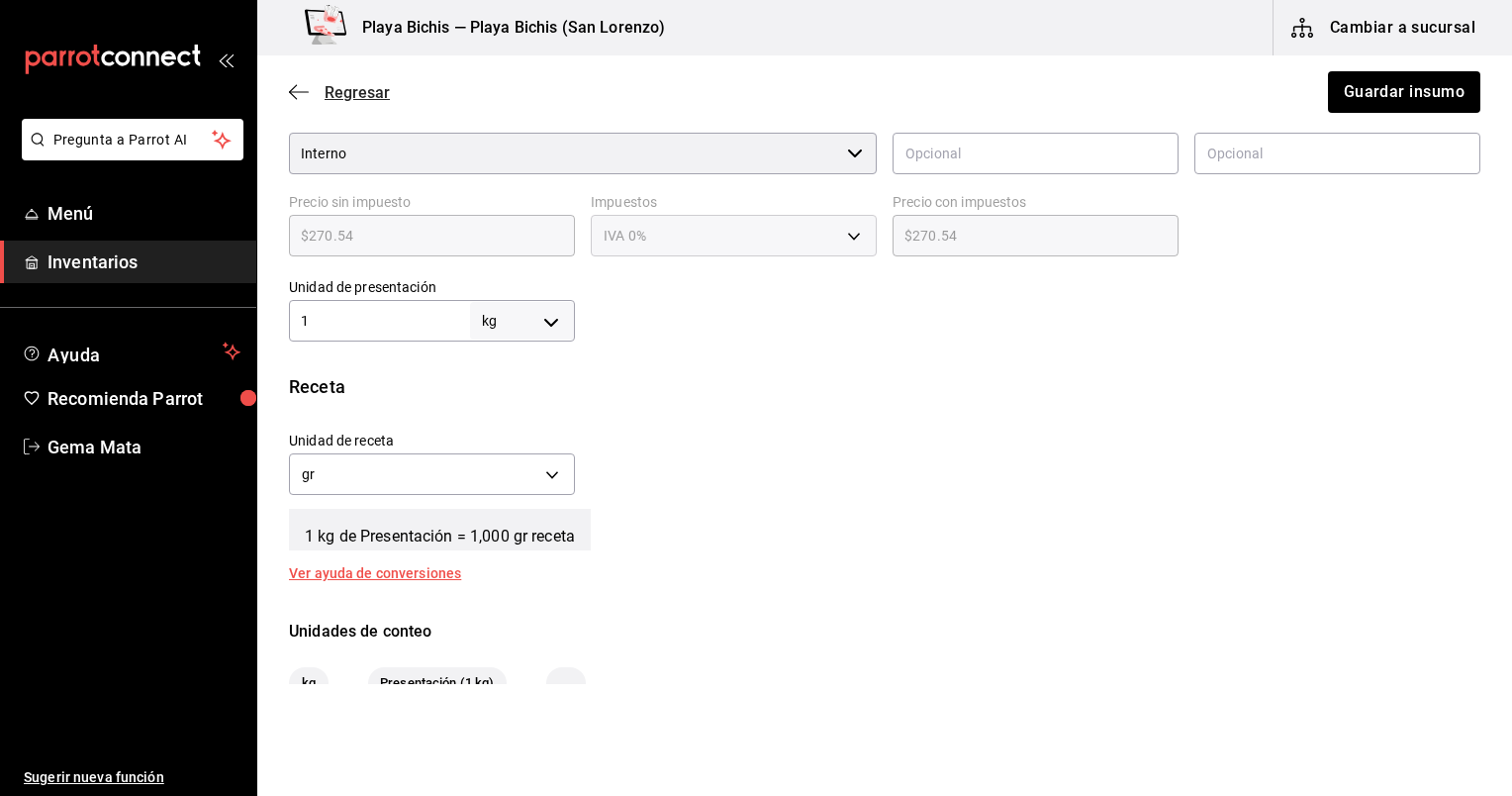 click 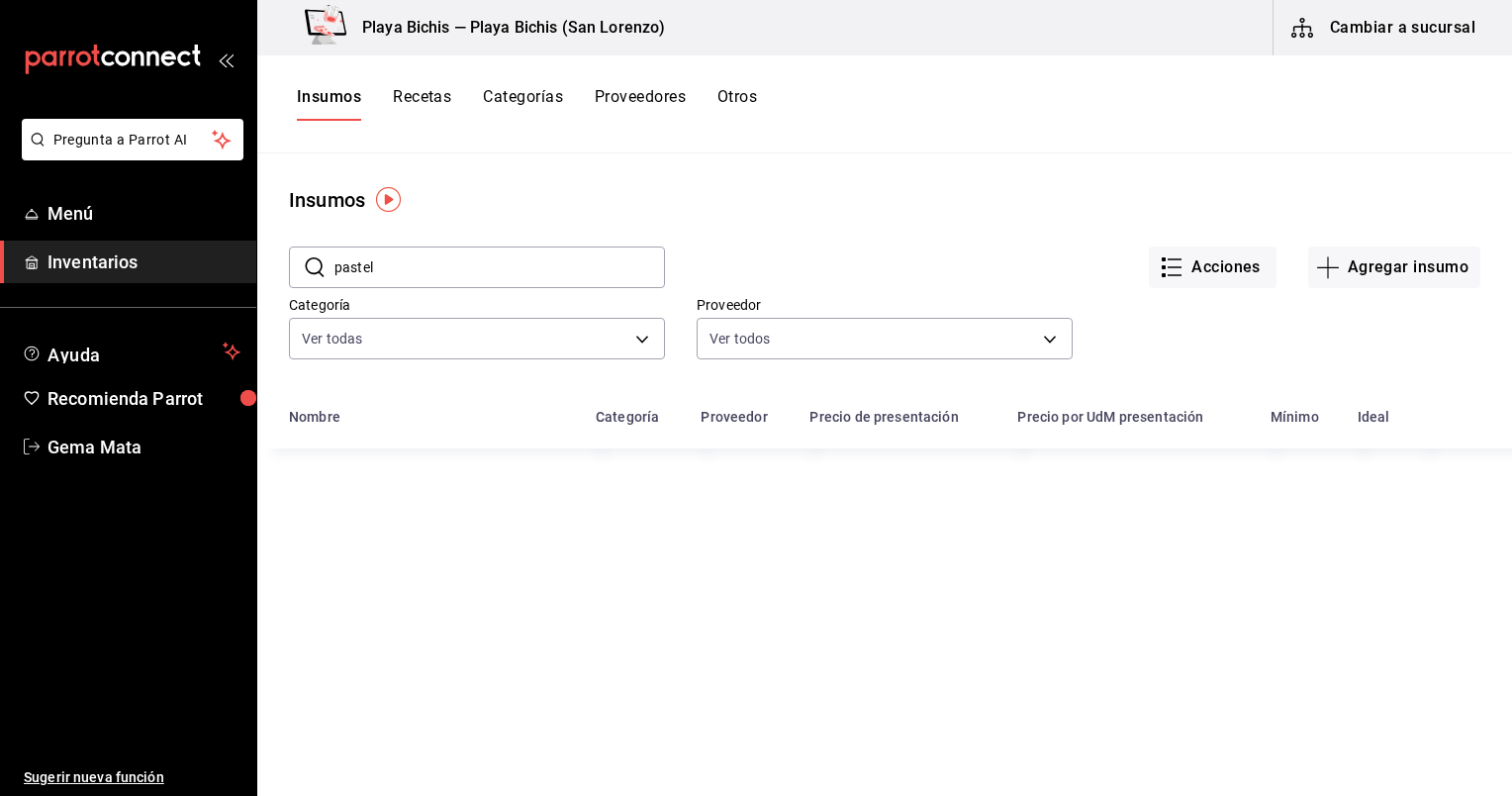 click on "Recetas" at bounding box center [422, 104] 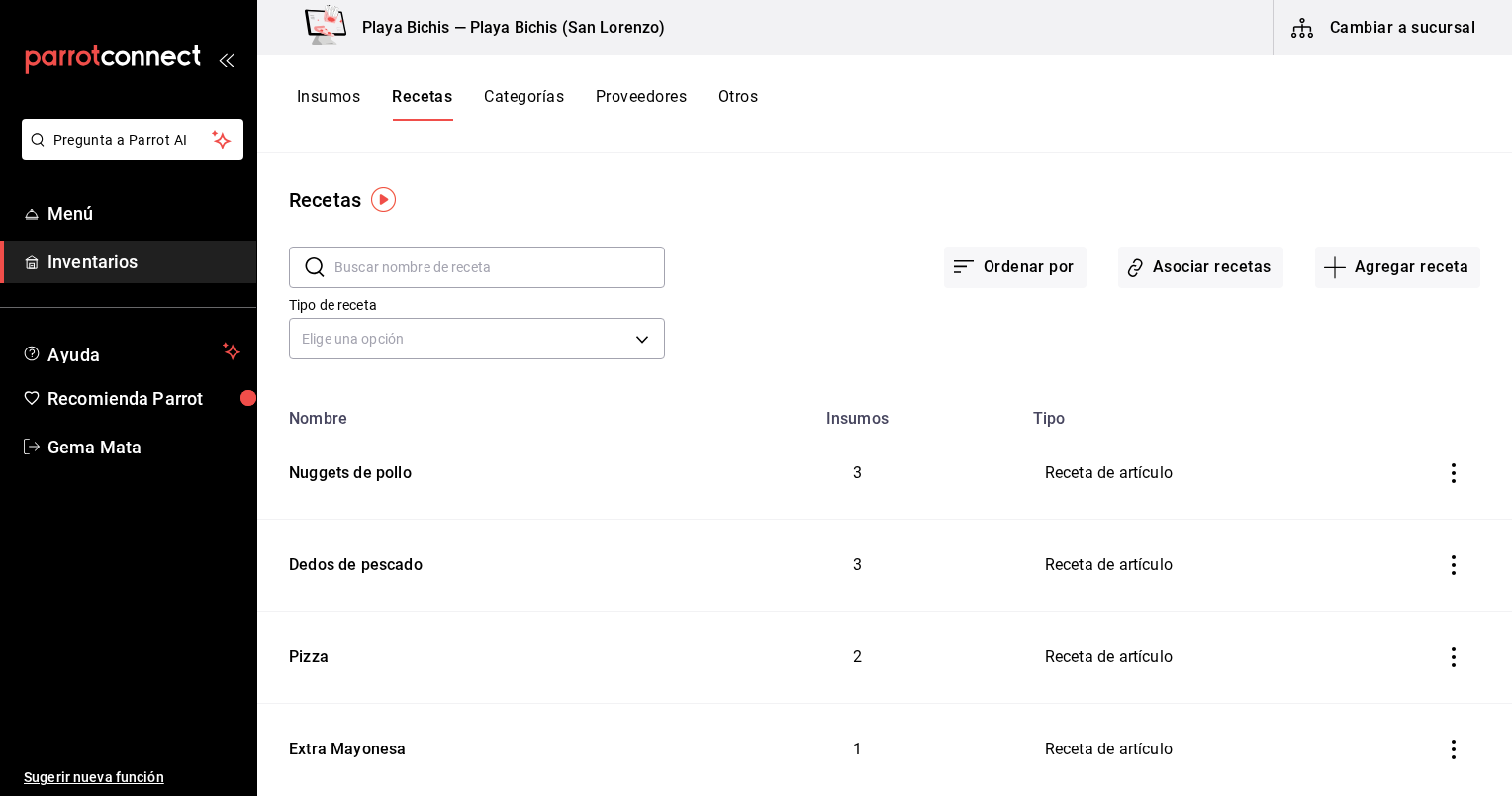 click on "Tipo de receta Elige una opción default" at bounding box center (461, 315) 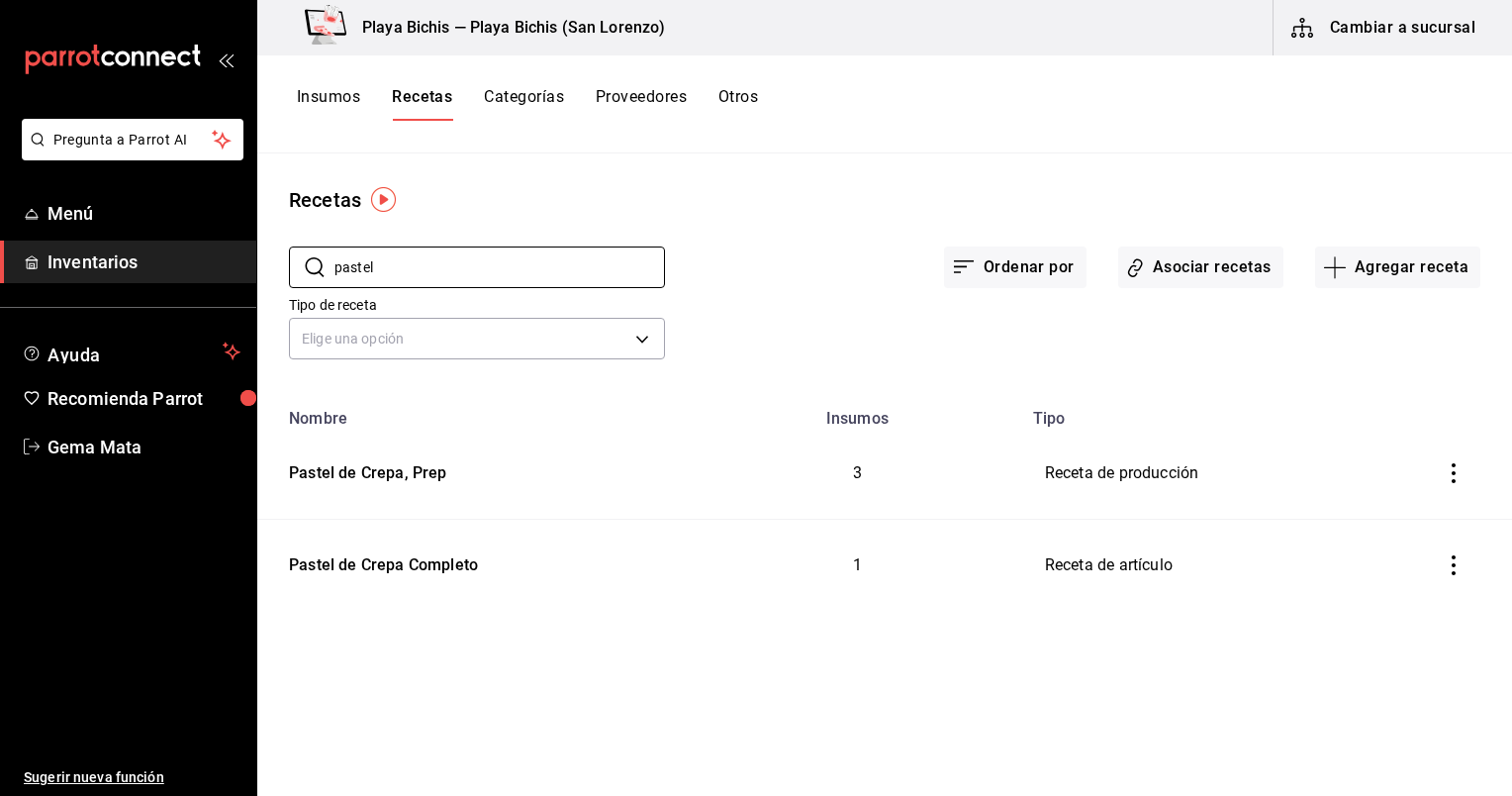 type on "pastel" 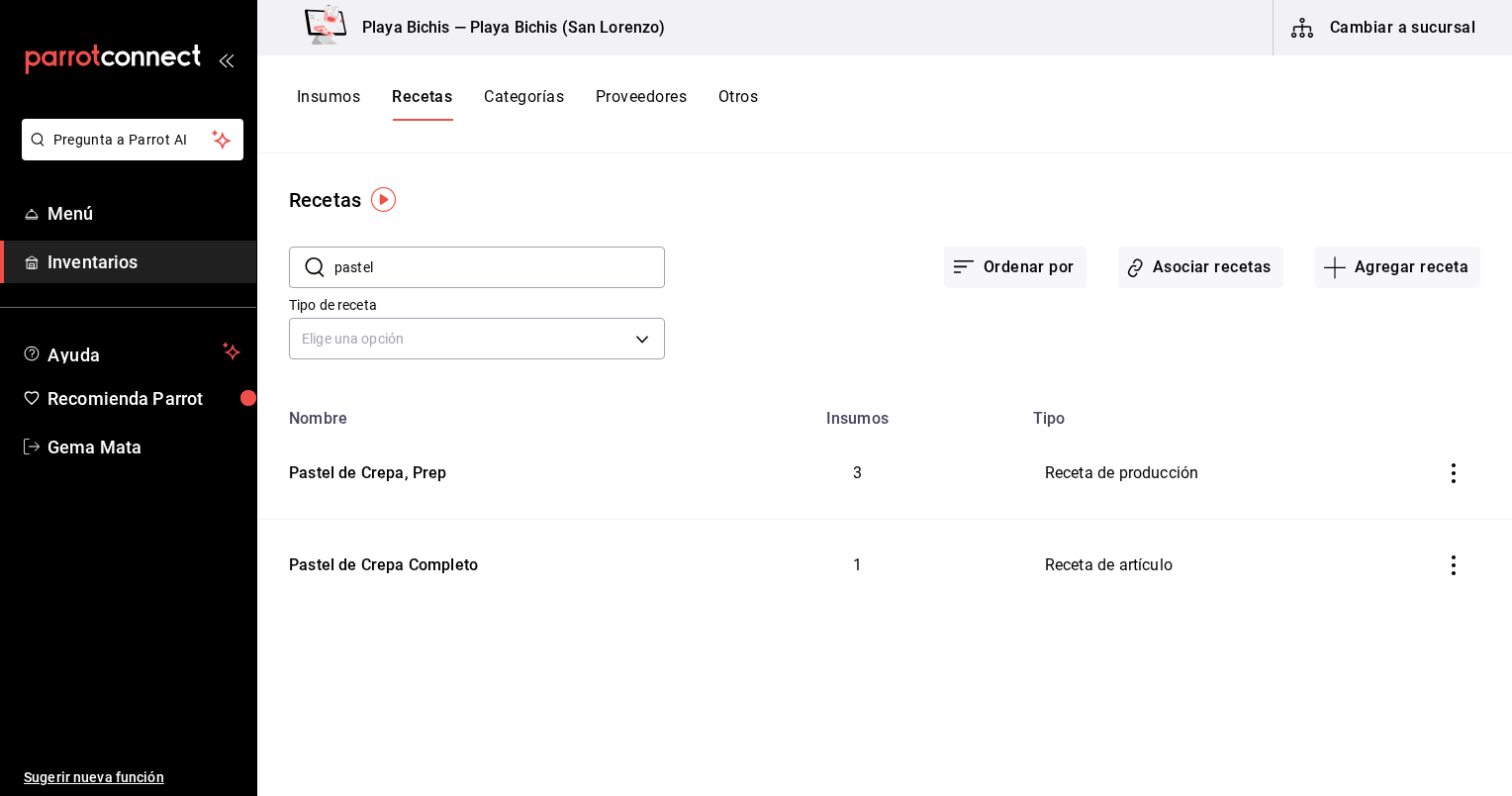 click on "Insumos" at bounding box center [329, 104] 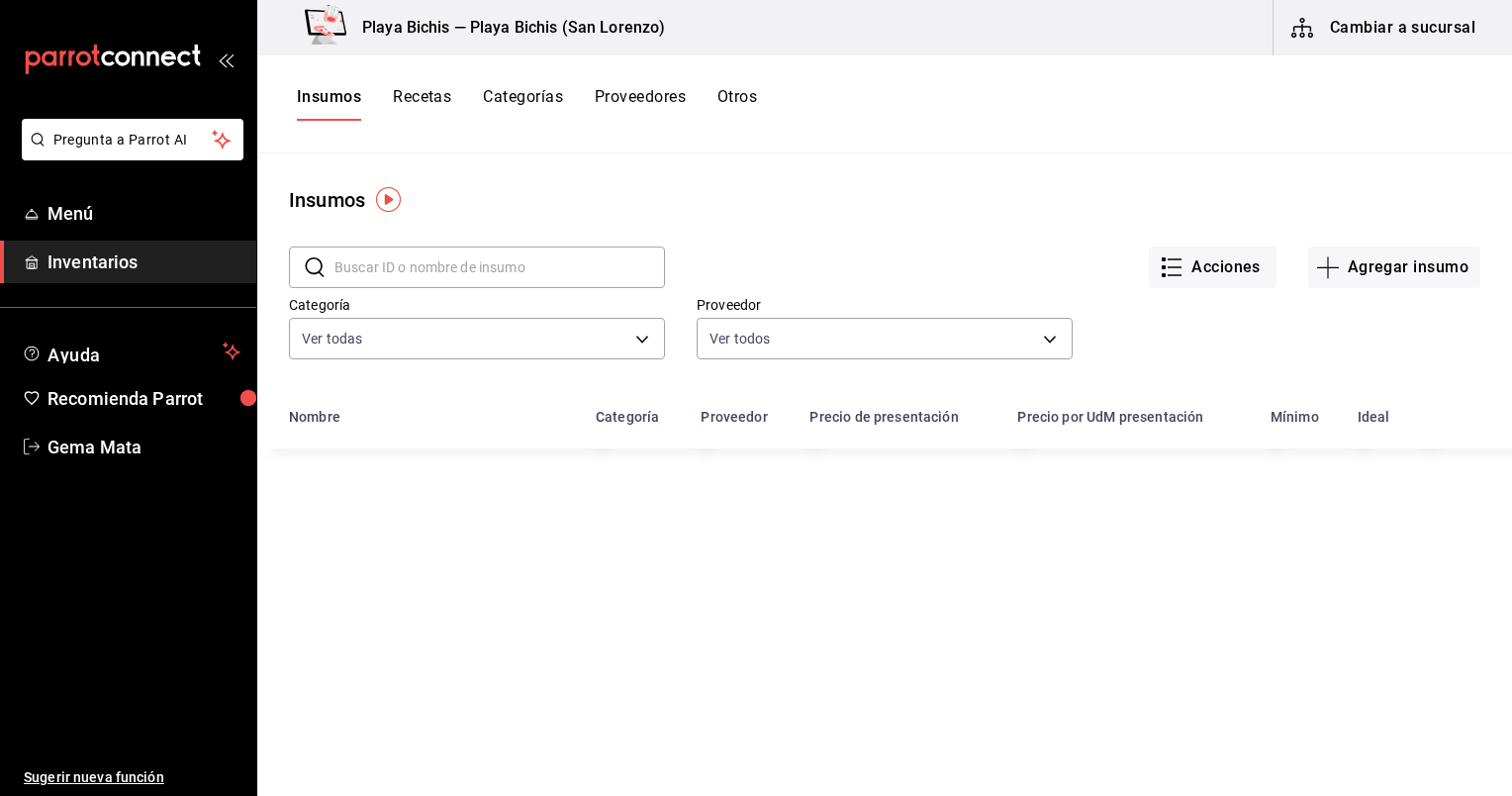 click at bounding box center [500, 267] 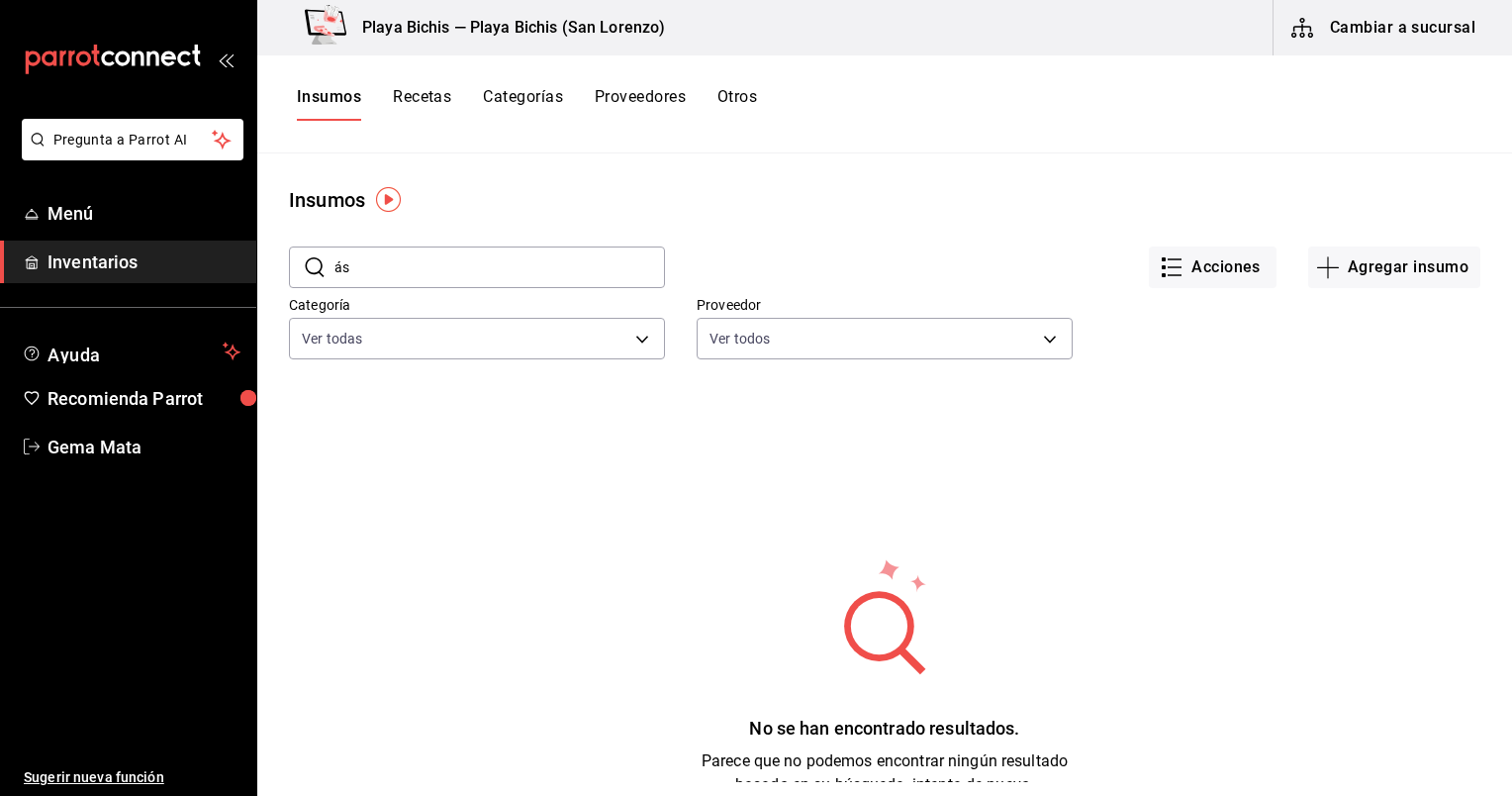 type on "á" 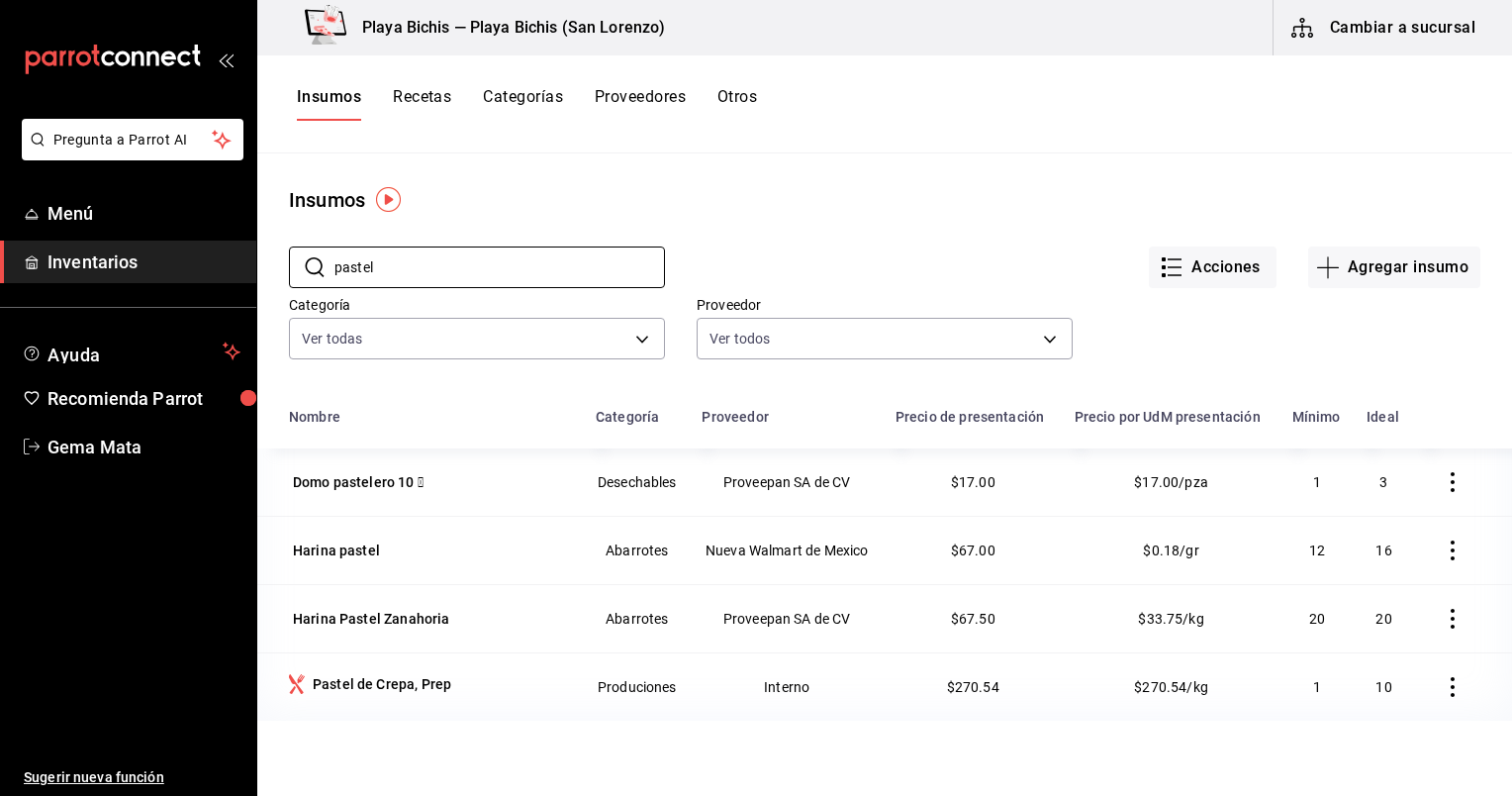 type on "pastel" 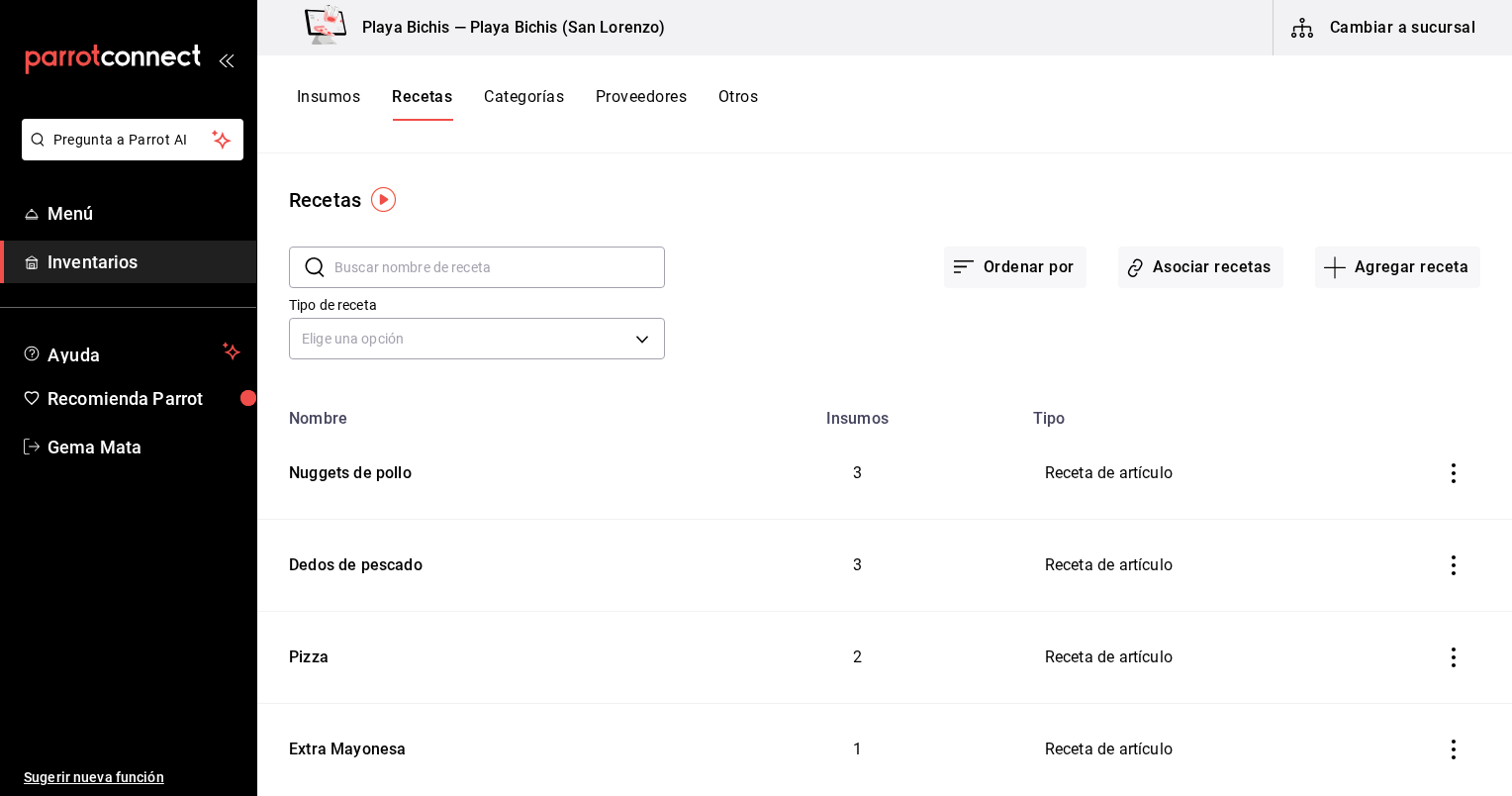 click on "Tipo de receta Elige una opción default" at bounding box center (869, 311) 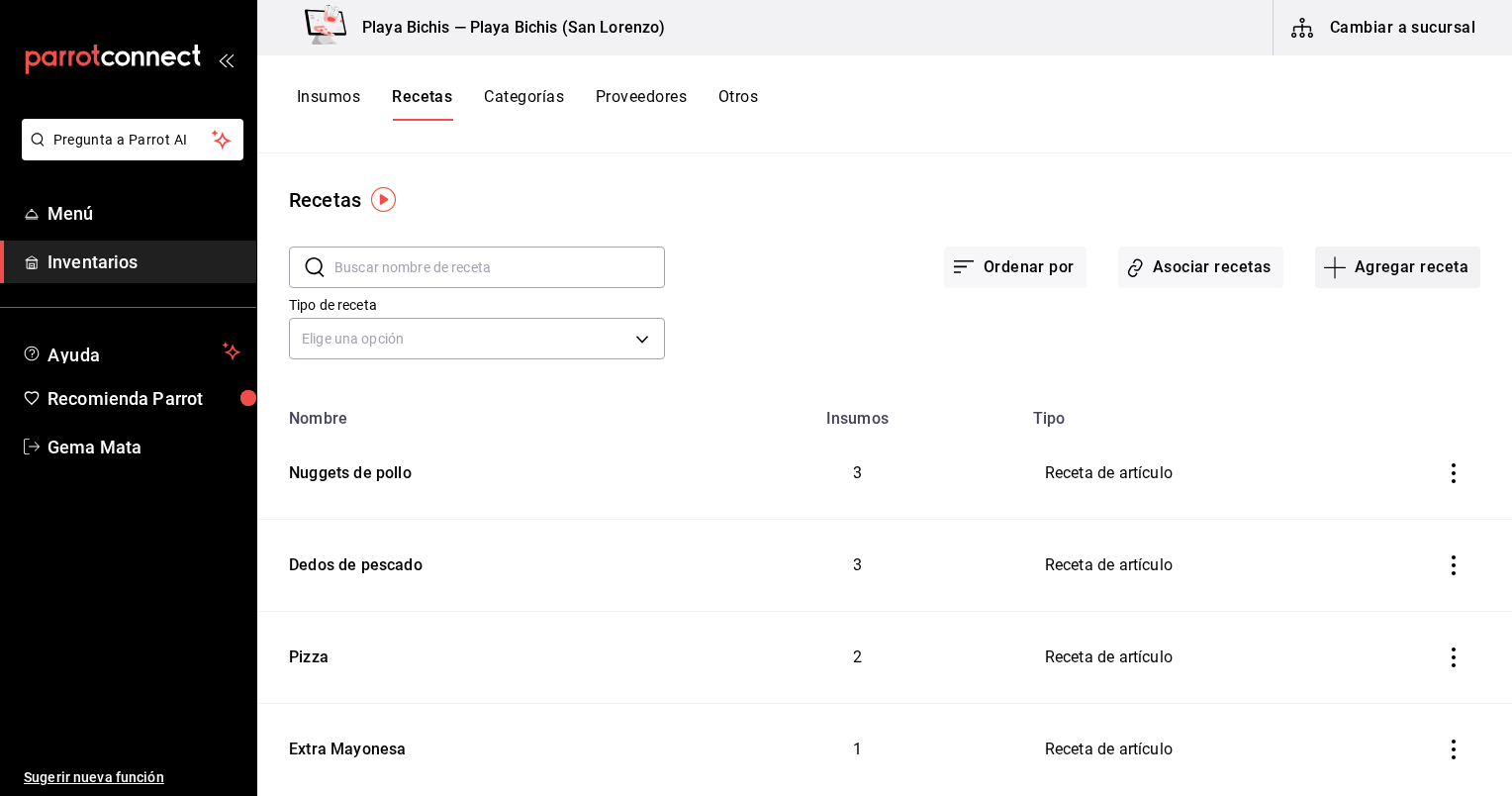 click on "Agregar receta" at bounding box center (1397, 267) 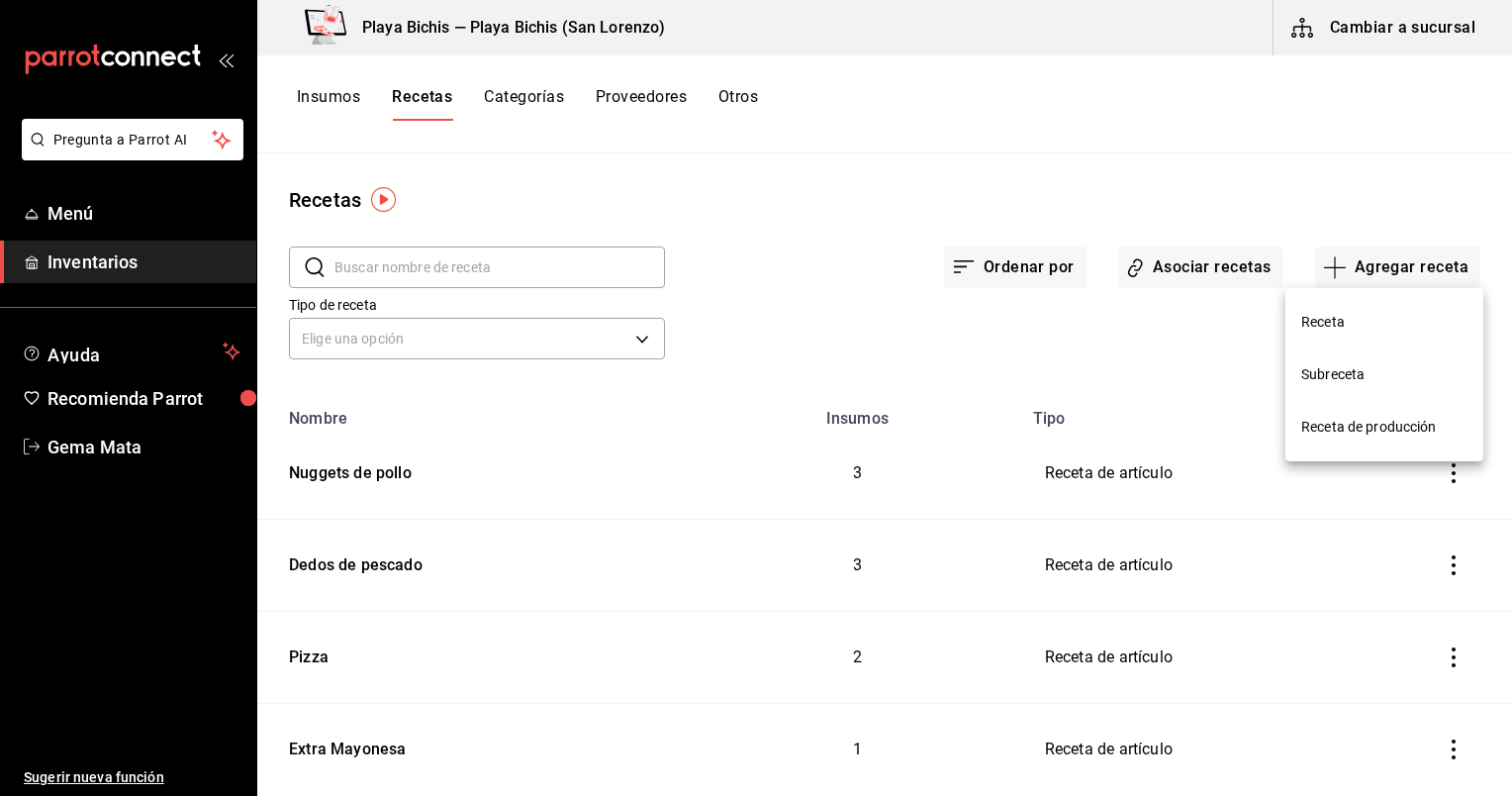 click on "Receta" at bounding box center (1384, 322) 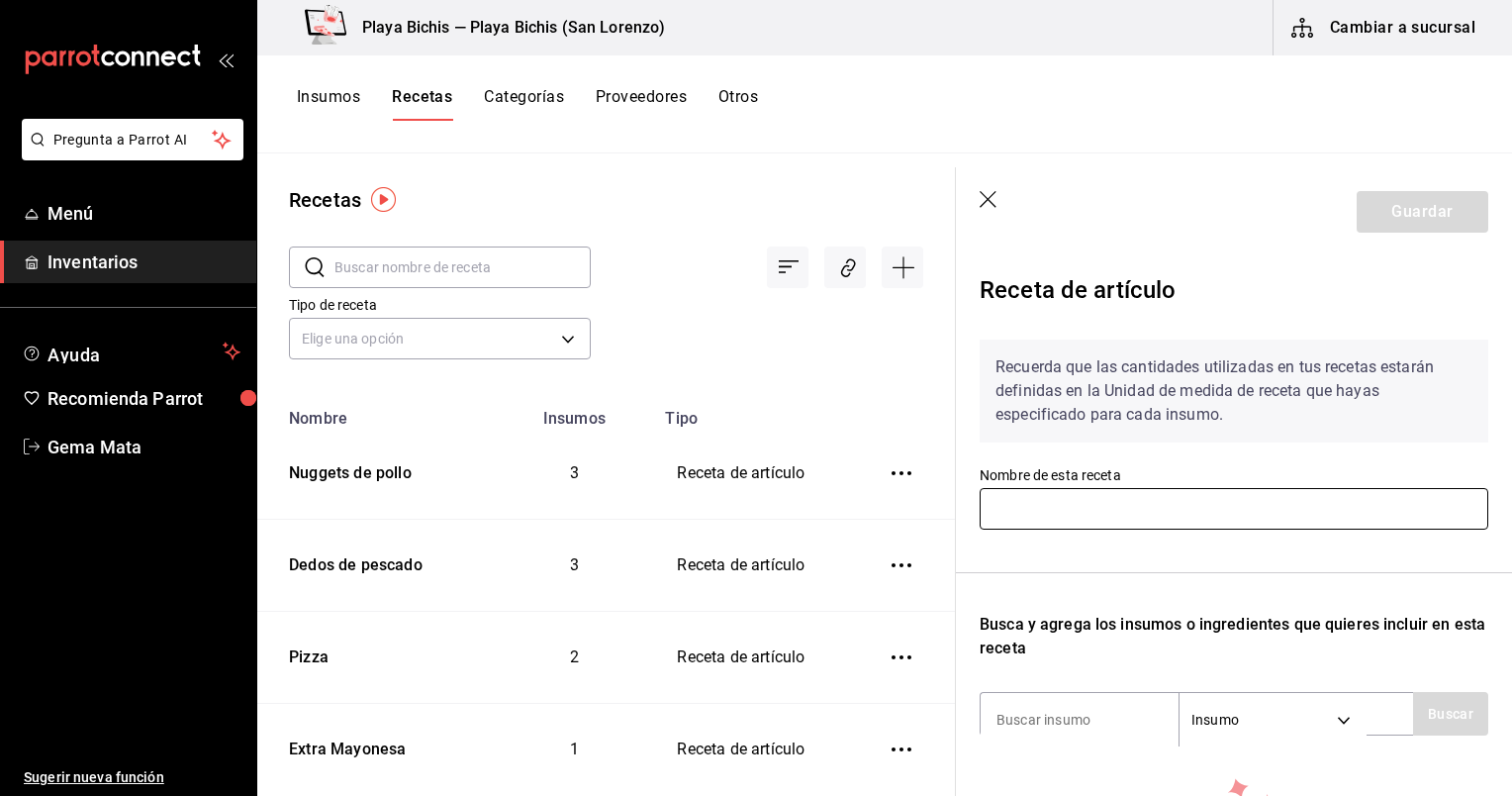click at bounding box center [1234, 509] 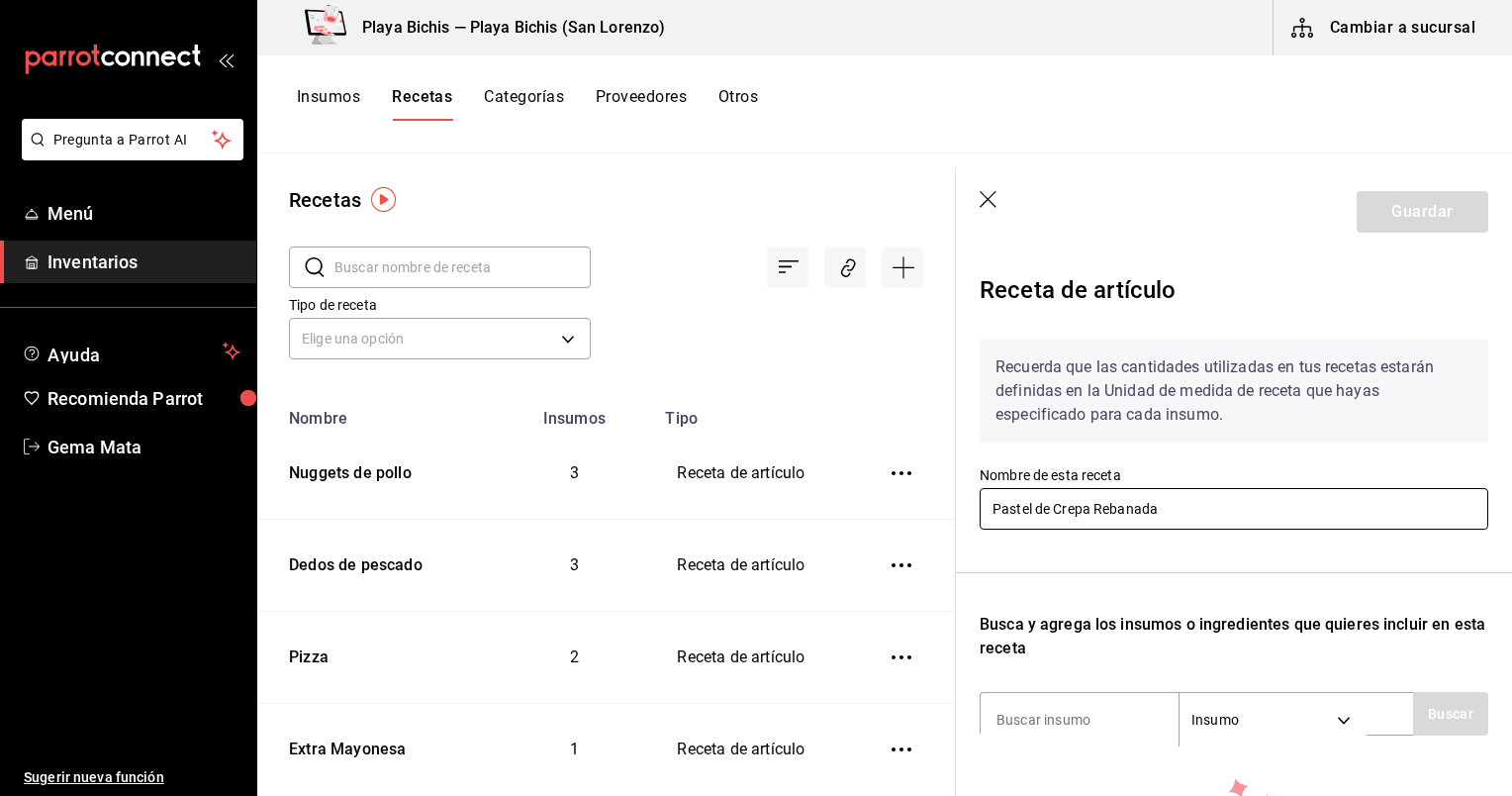 scroll, scrollTop: 263, scrollLeft: 0, axis: vertical 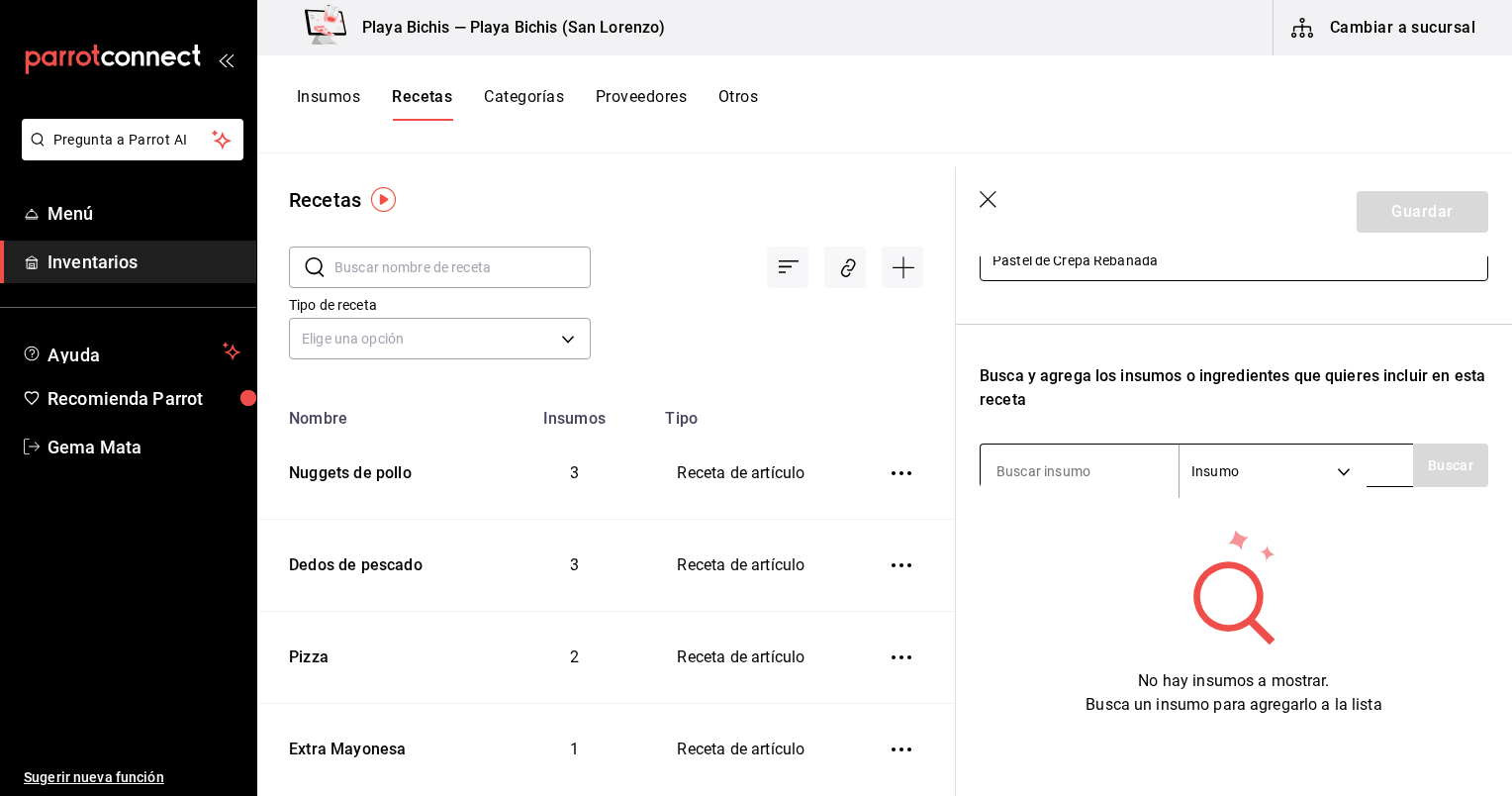 type on "Pastel de Crepa Rebanada" 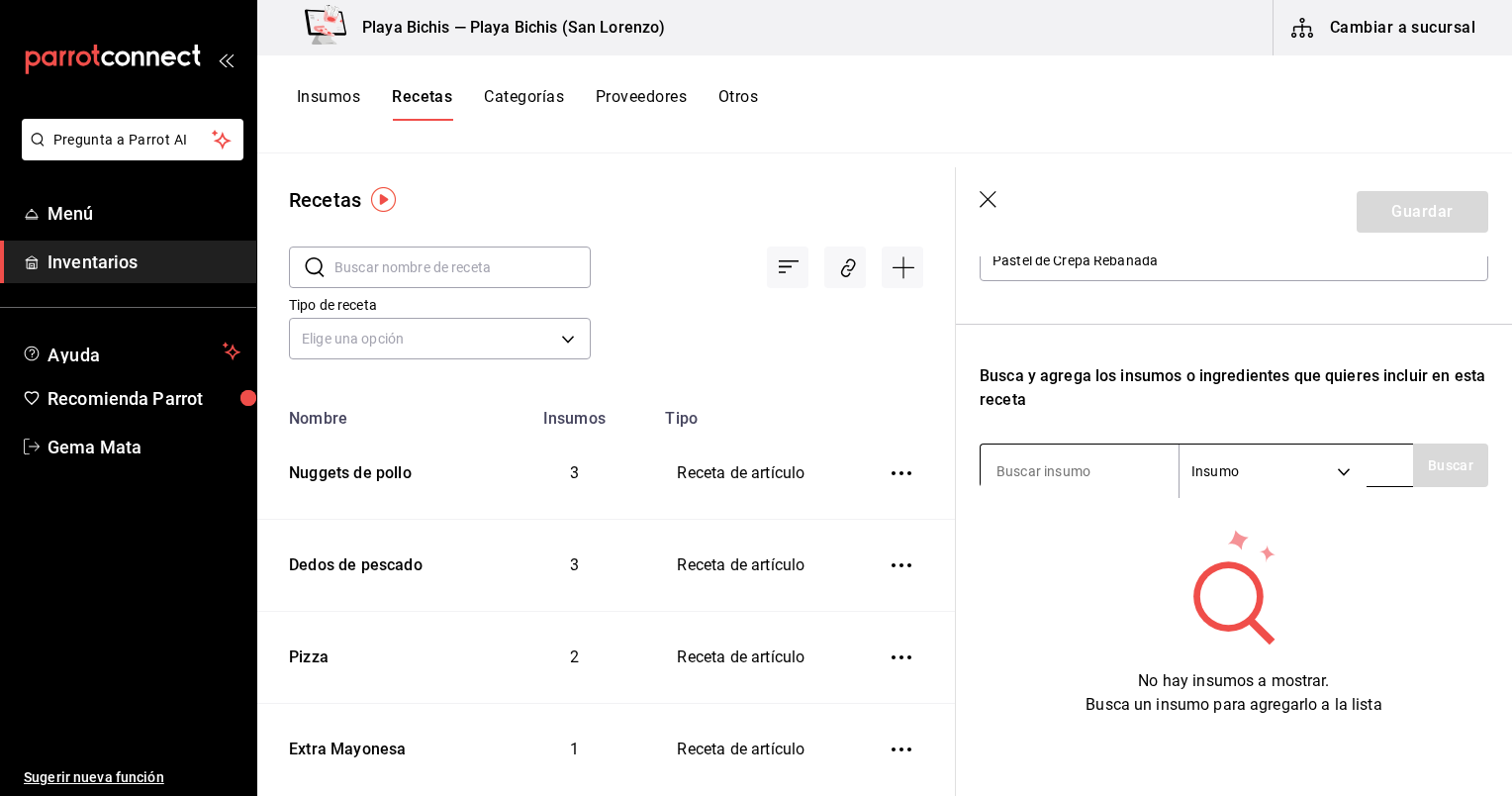 click at bounding box center (1080, 471) 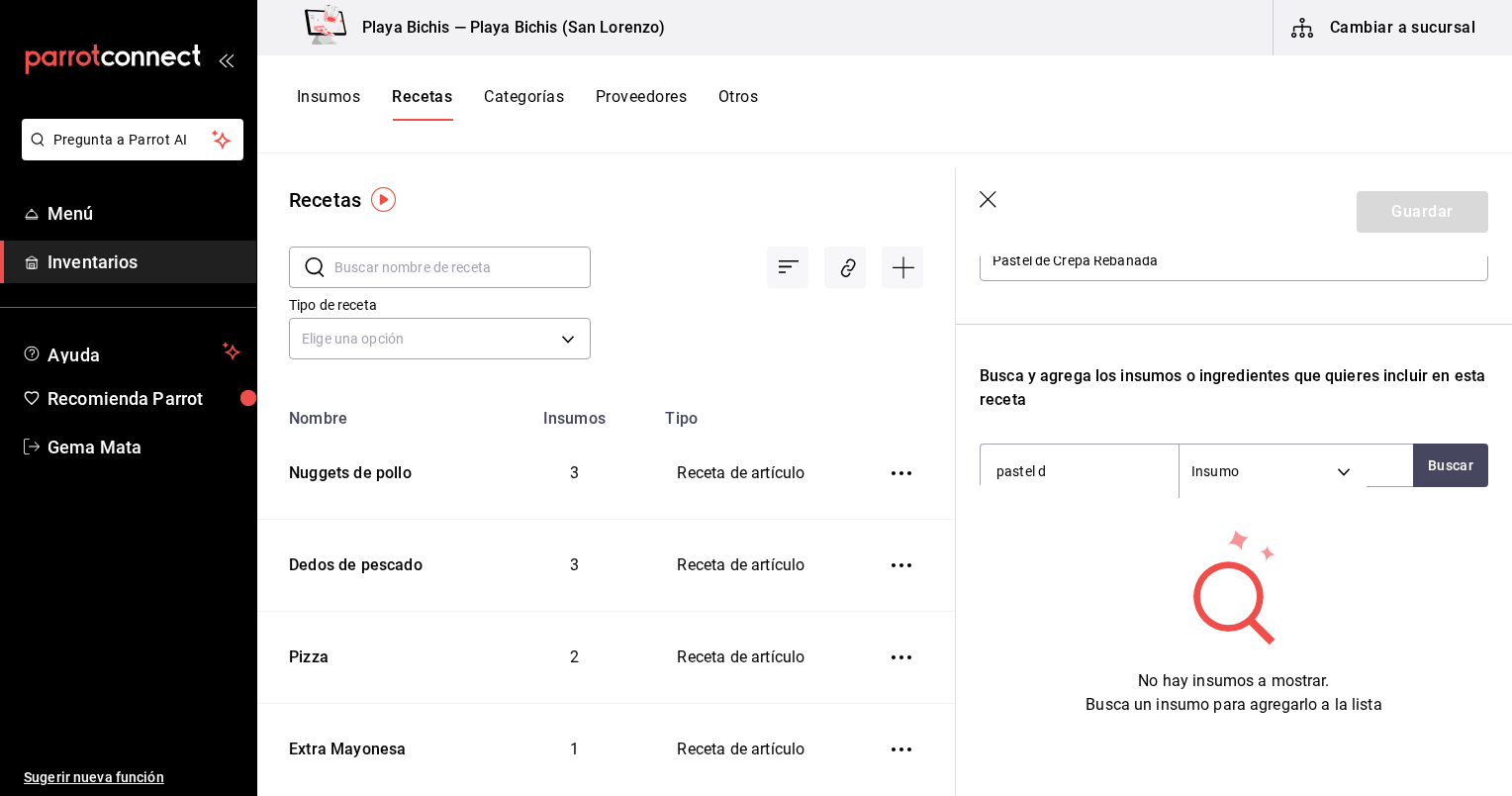 type on "pastel de" 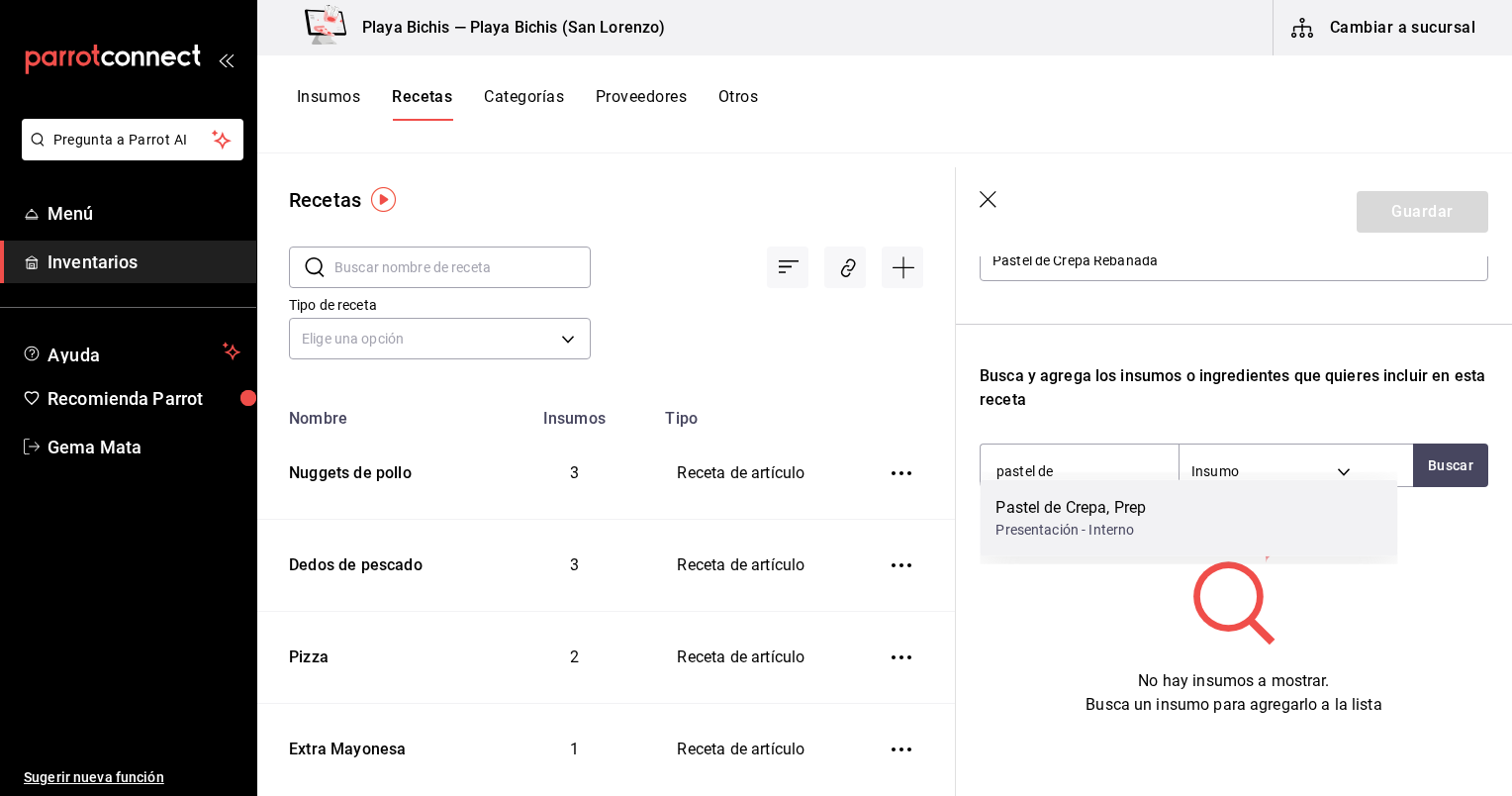 click on "Pastel de Crepa, Prep" at bounding box center (1071, 508) 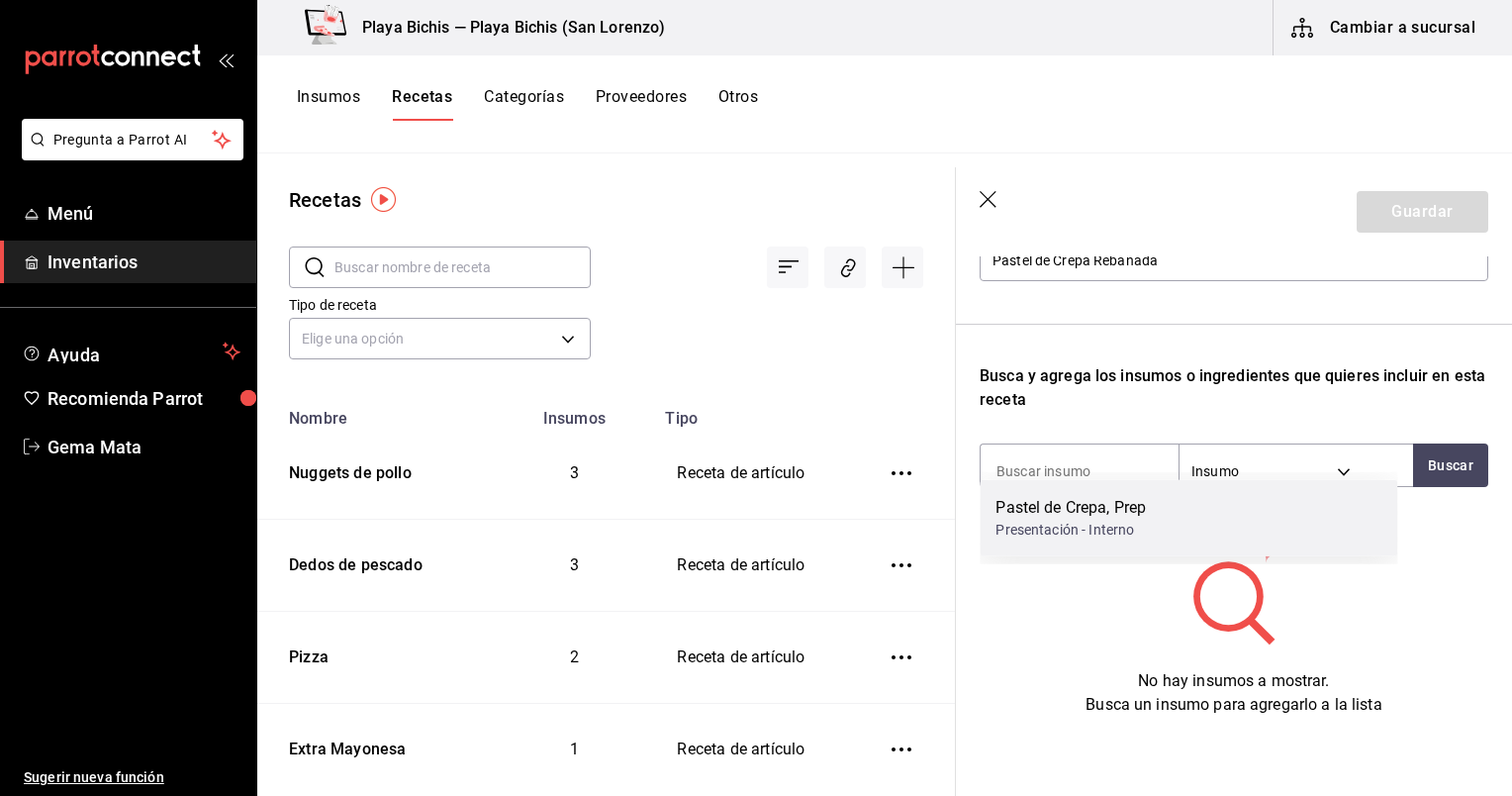 scroll, scrollTop: 233, scrollLeft: 0, axis: vertical 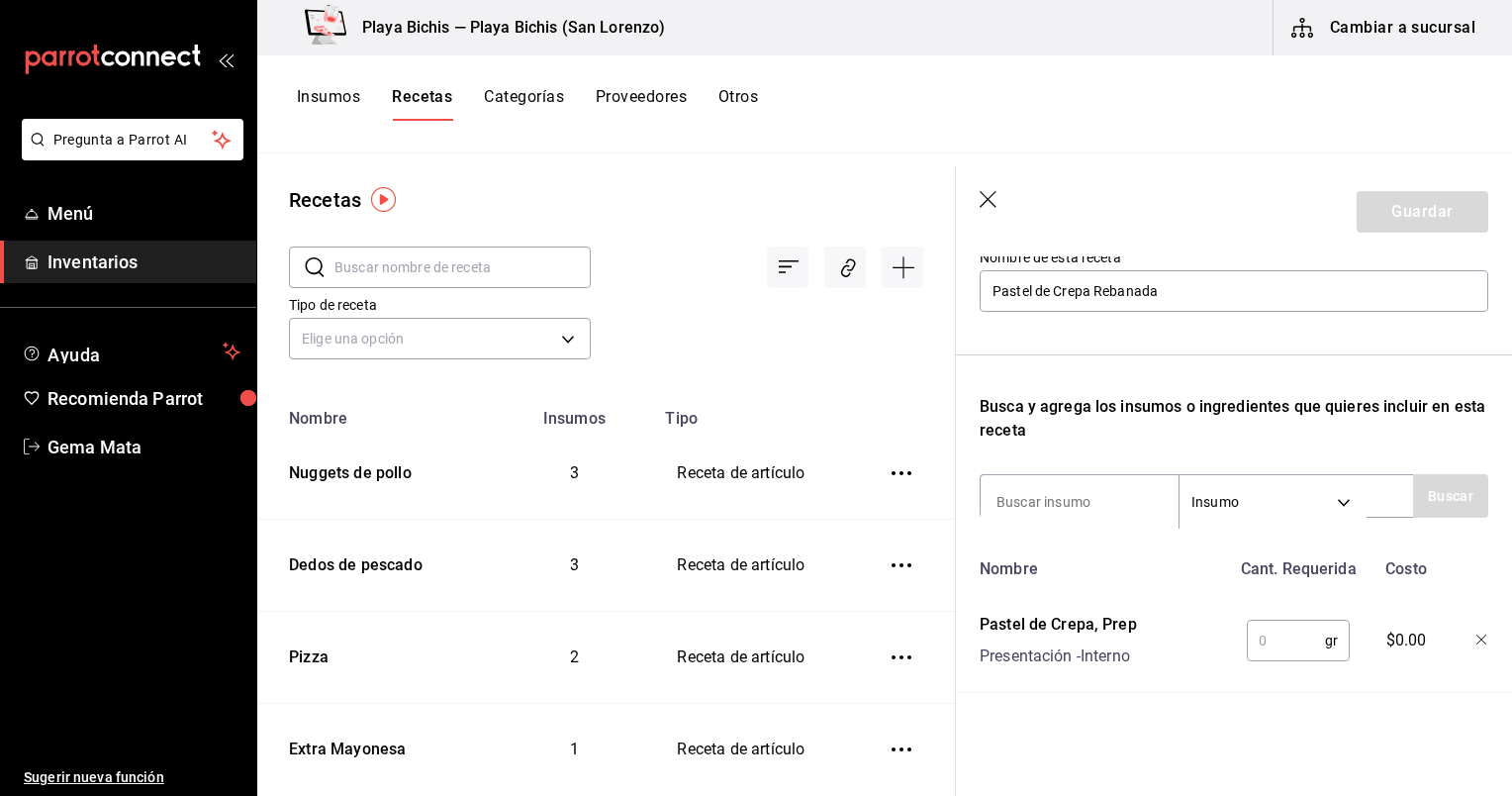 click at bounding box center [1285, 641] 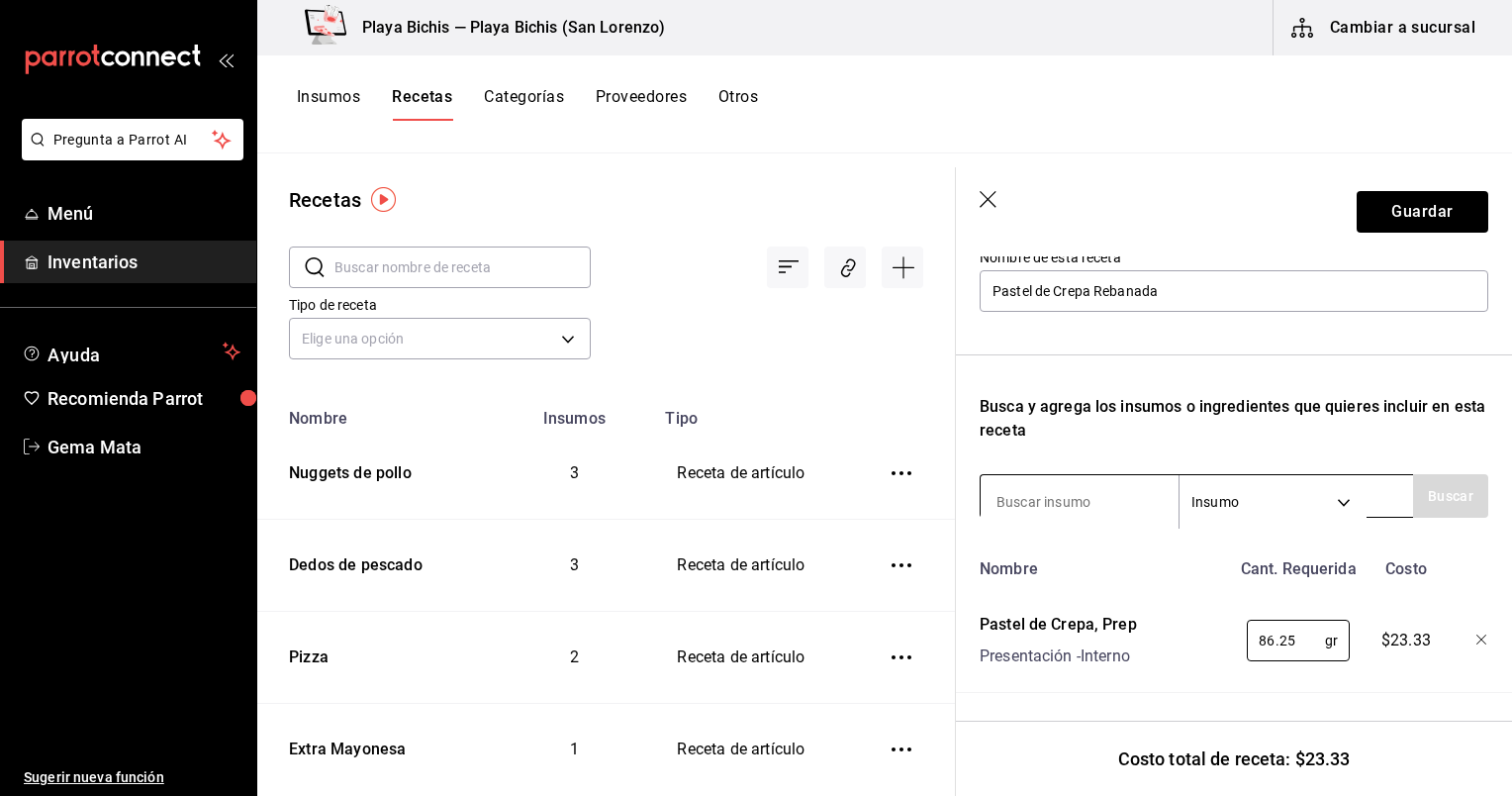 type on "86.25" 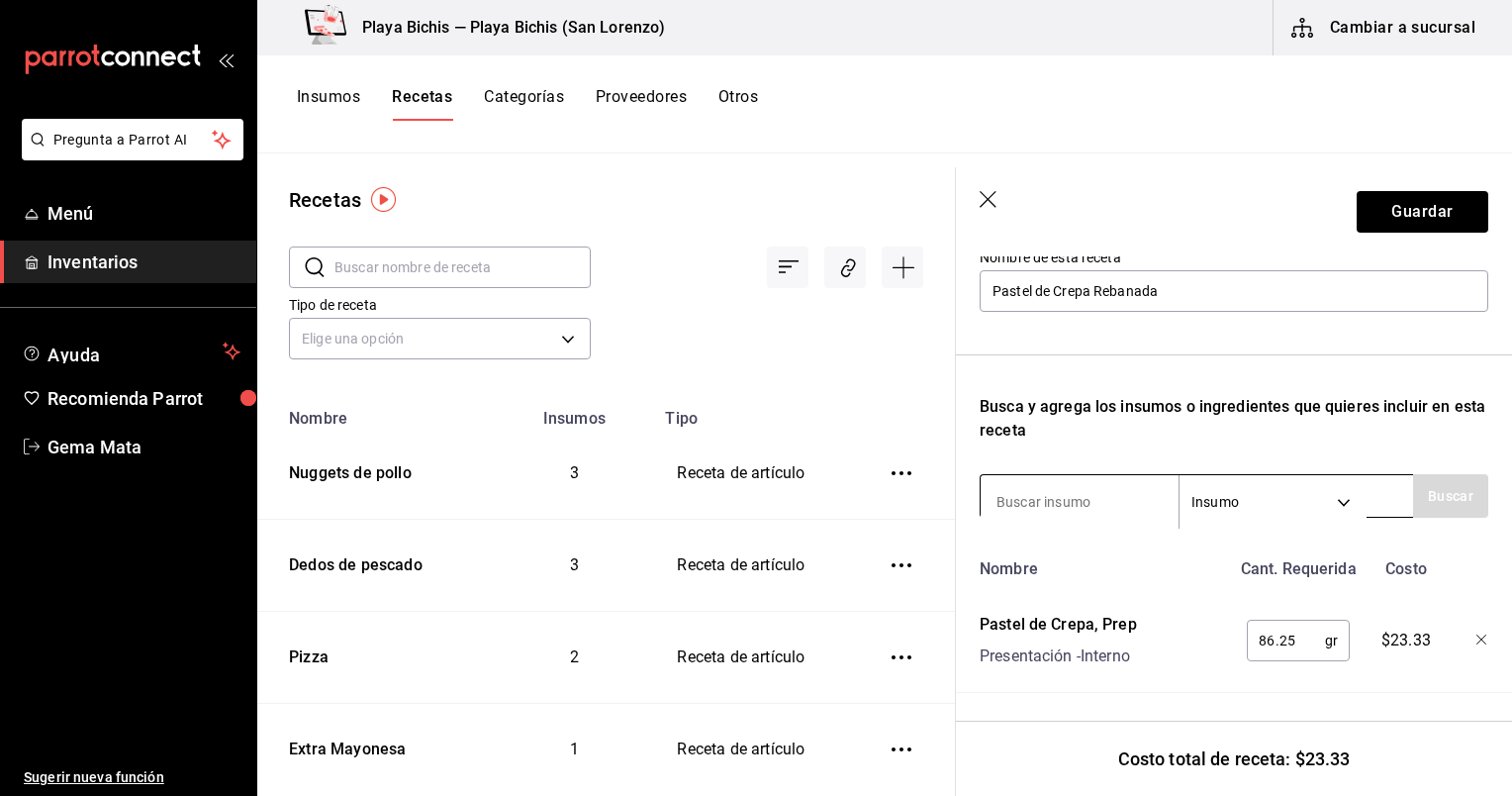 click at bounding box center [1080, 502] 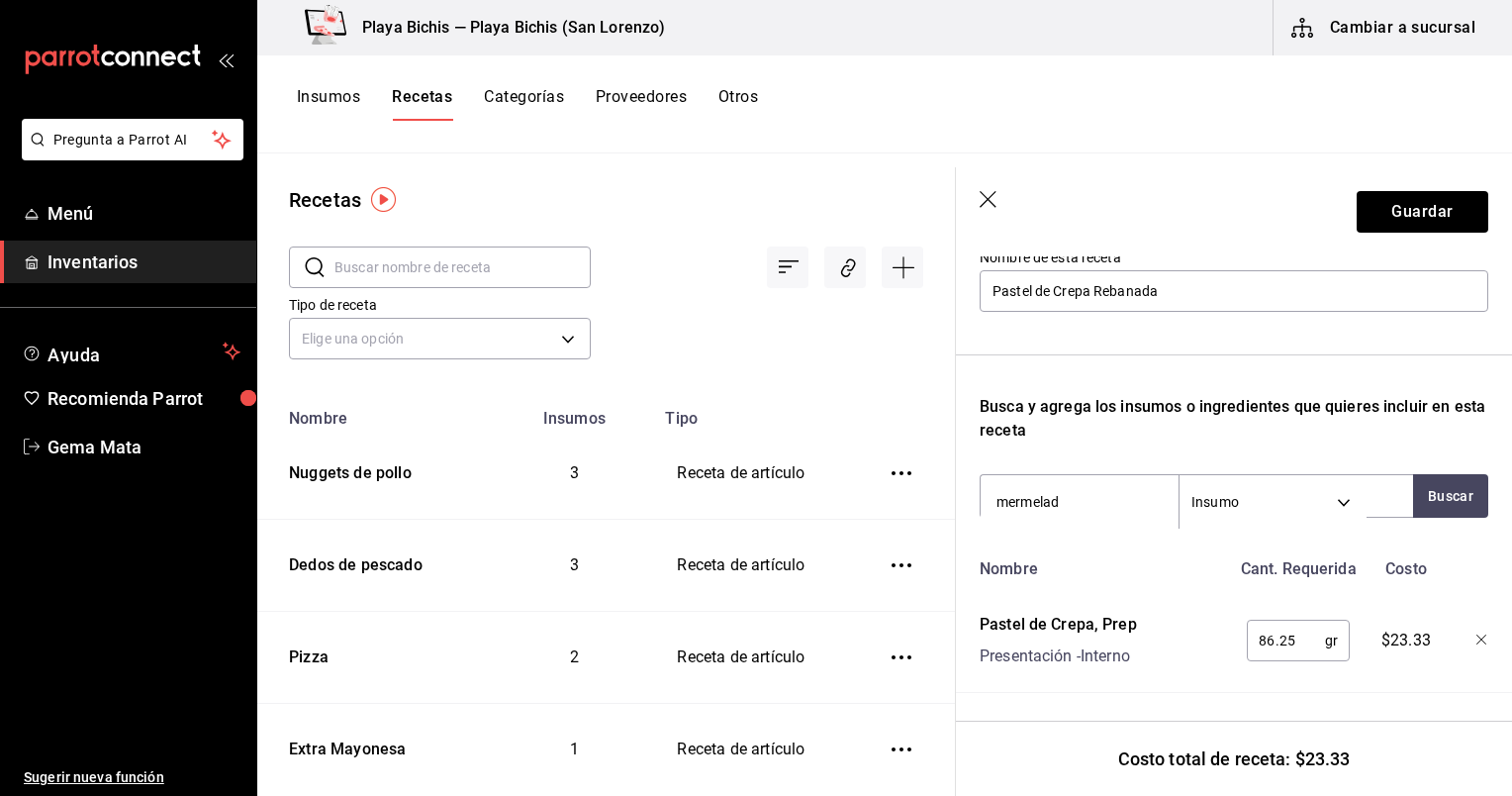 type on "mermelada" 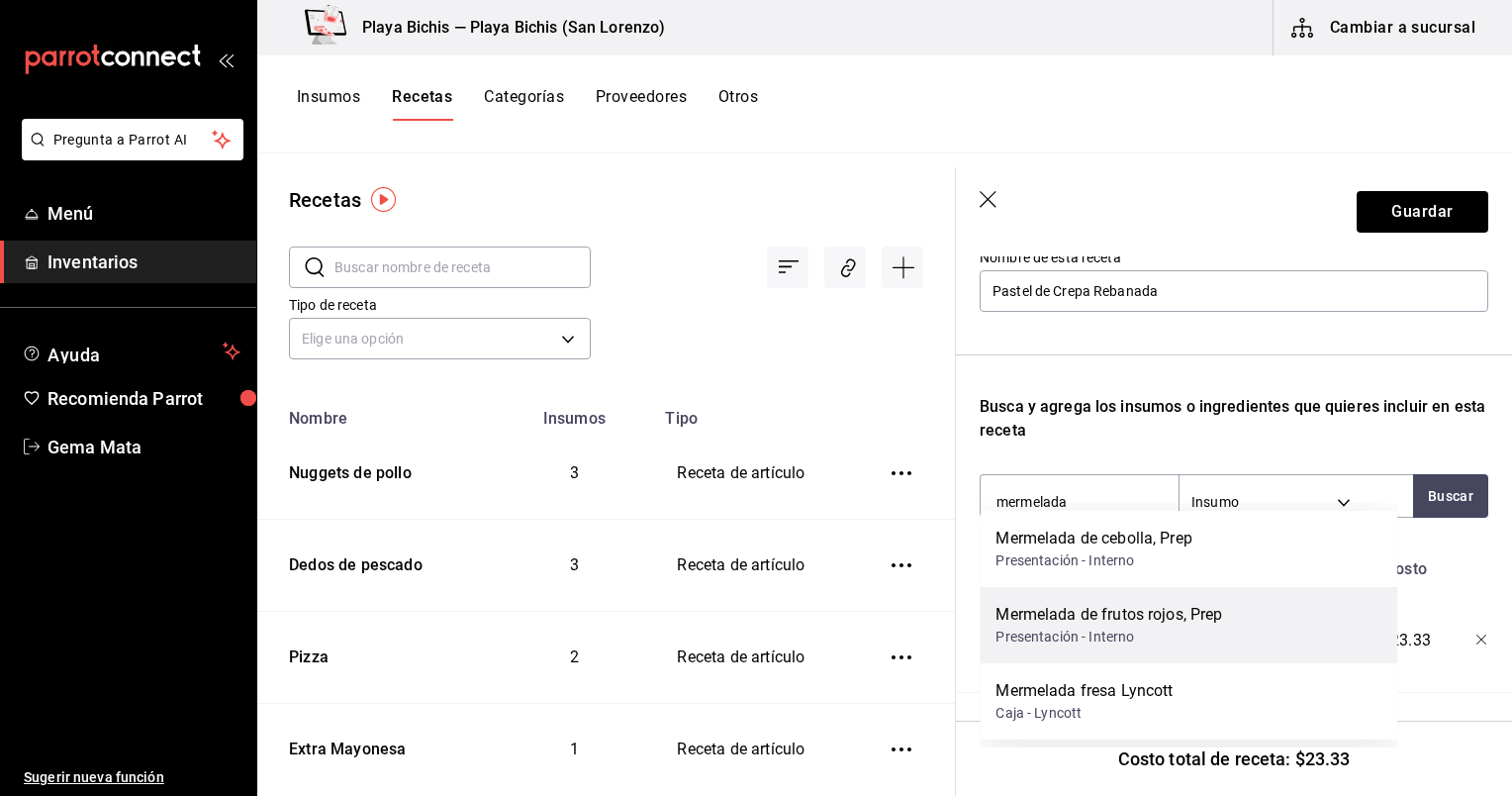 click on "Presentación - Interno" at bounding box center [1108, 637] 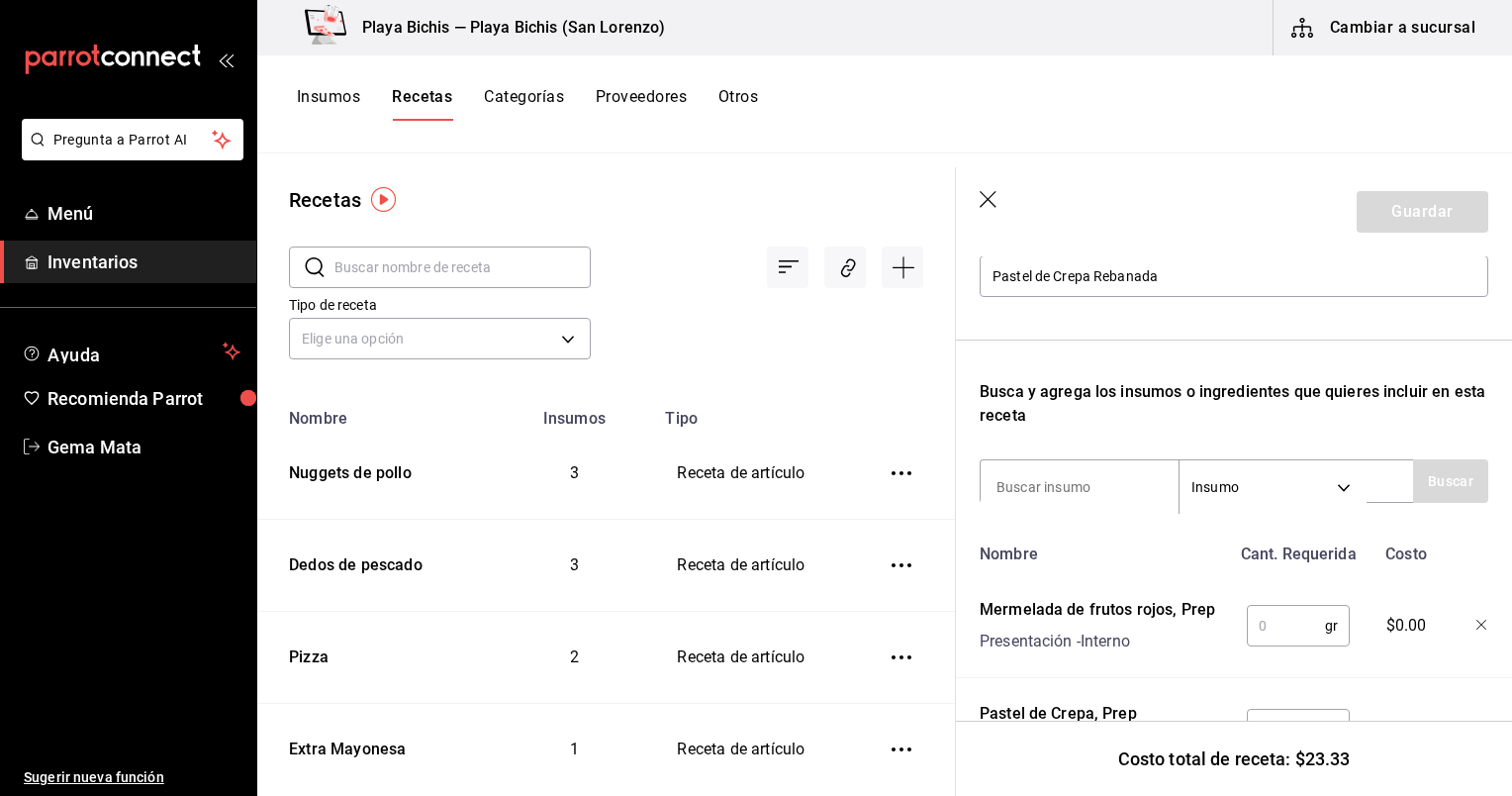 click at bounding box center [1285, 626] 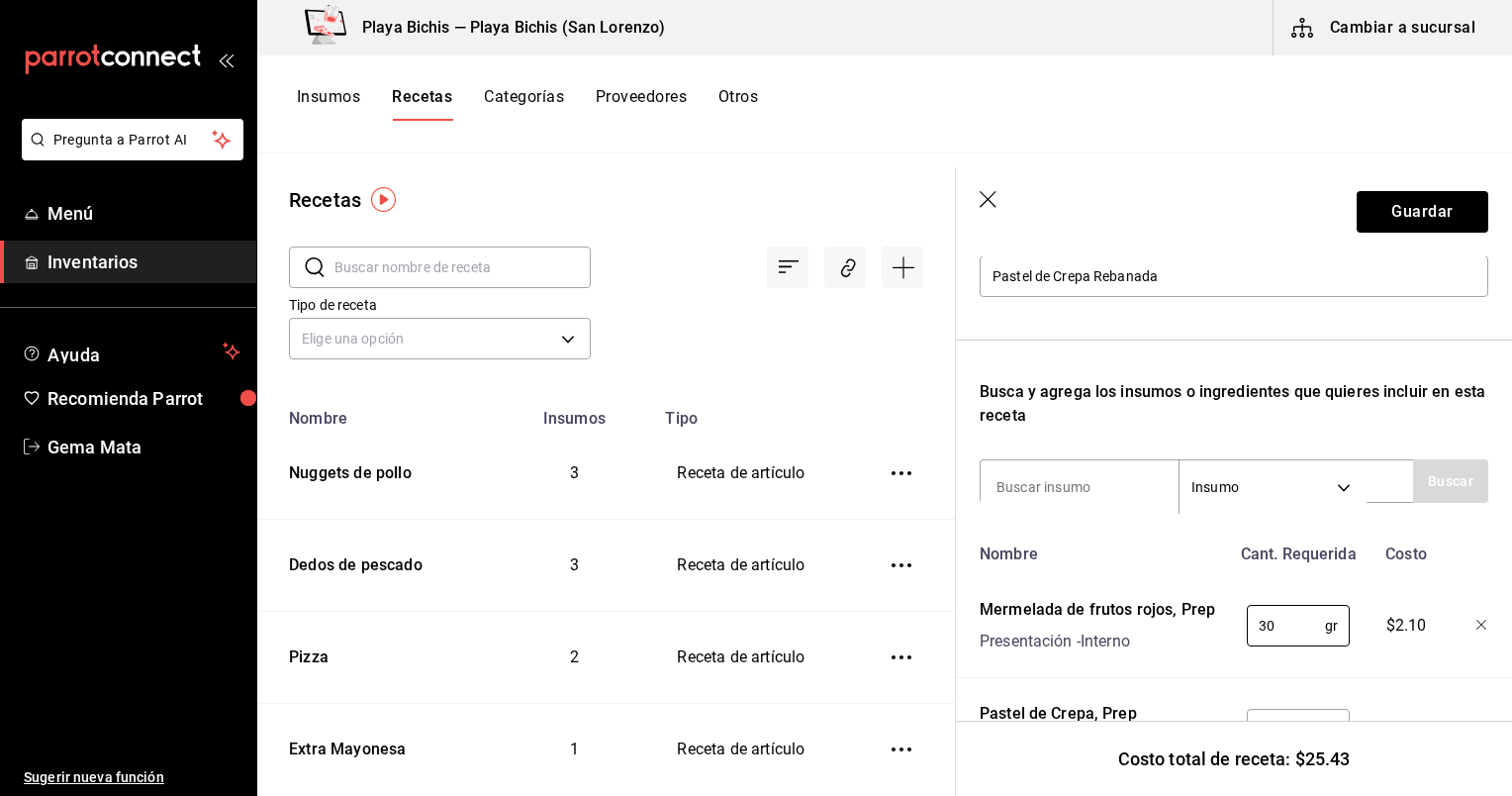 type on "30" 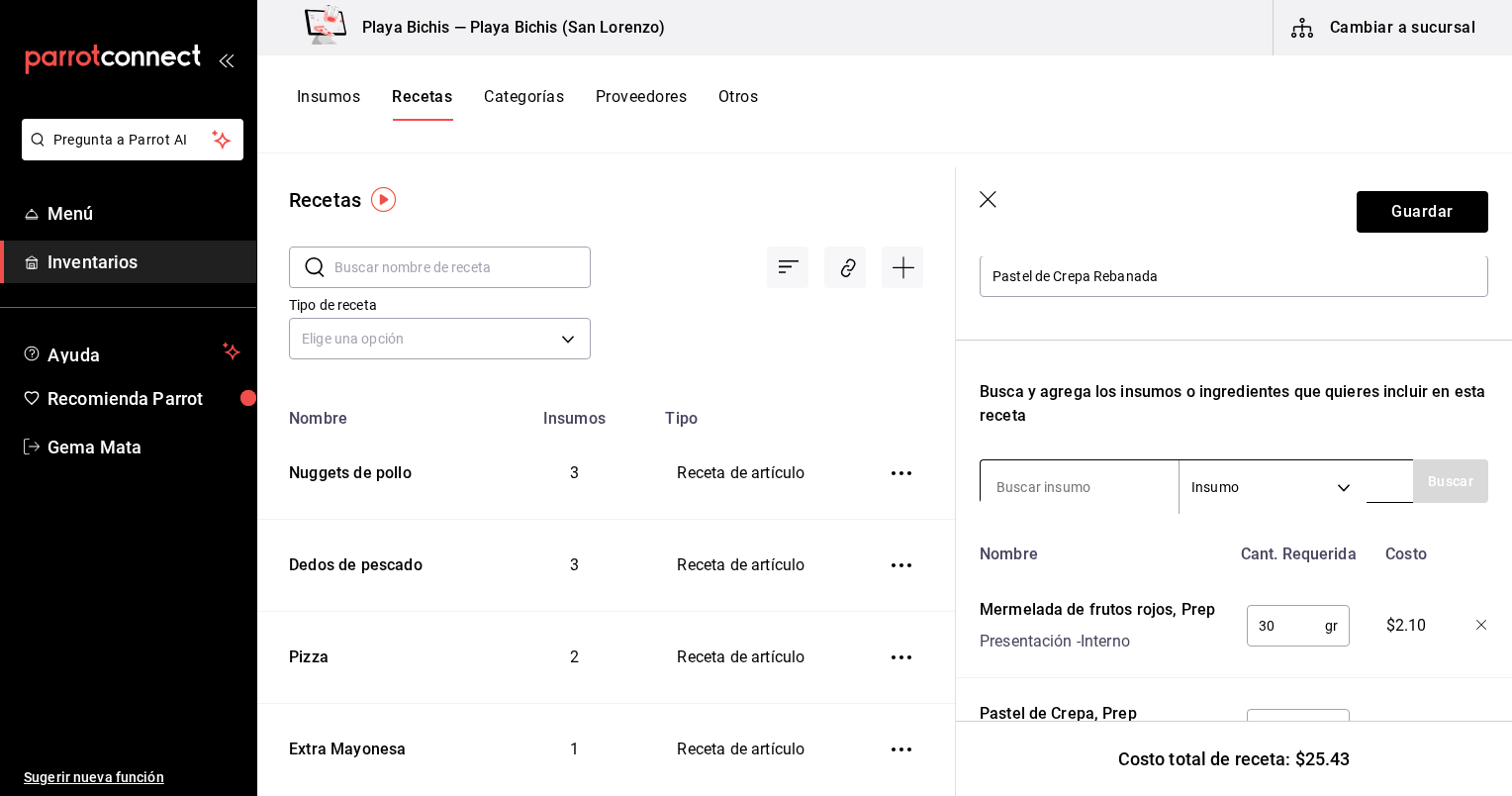click at bounding box center (1080, 487) 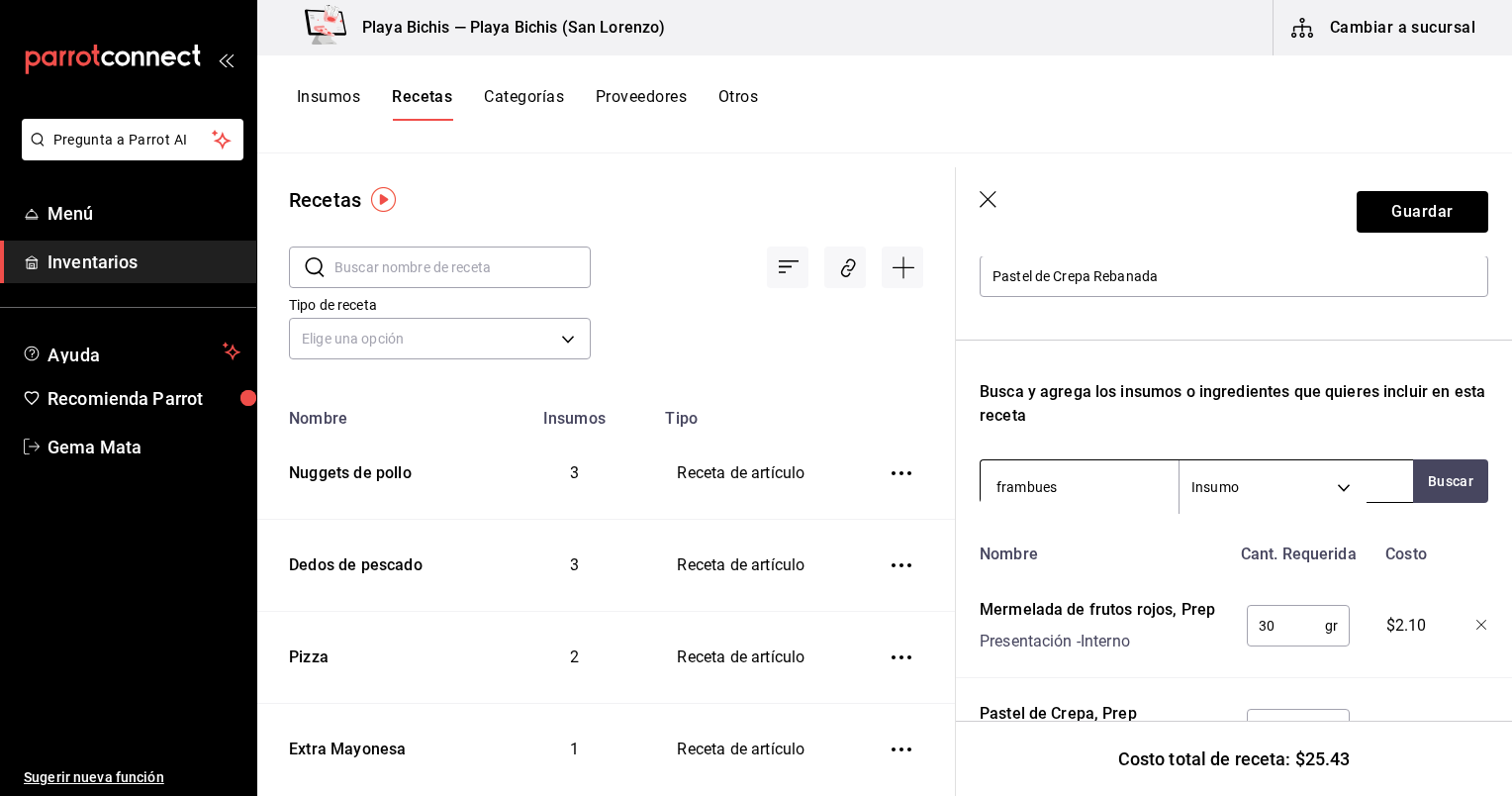 type on "frambuesa" 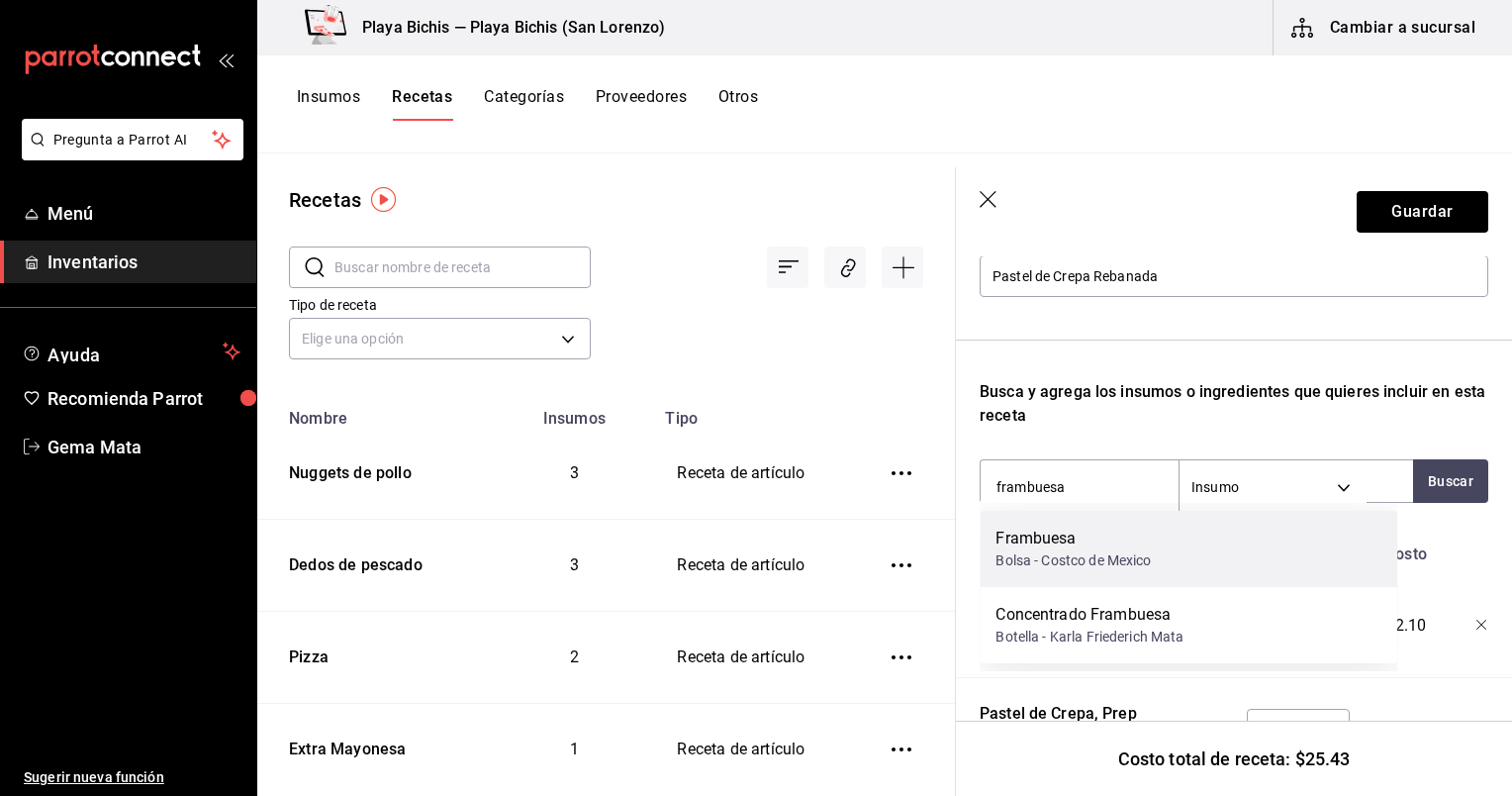 click on "Frambuesa" at bounding box center (1073, 539) 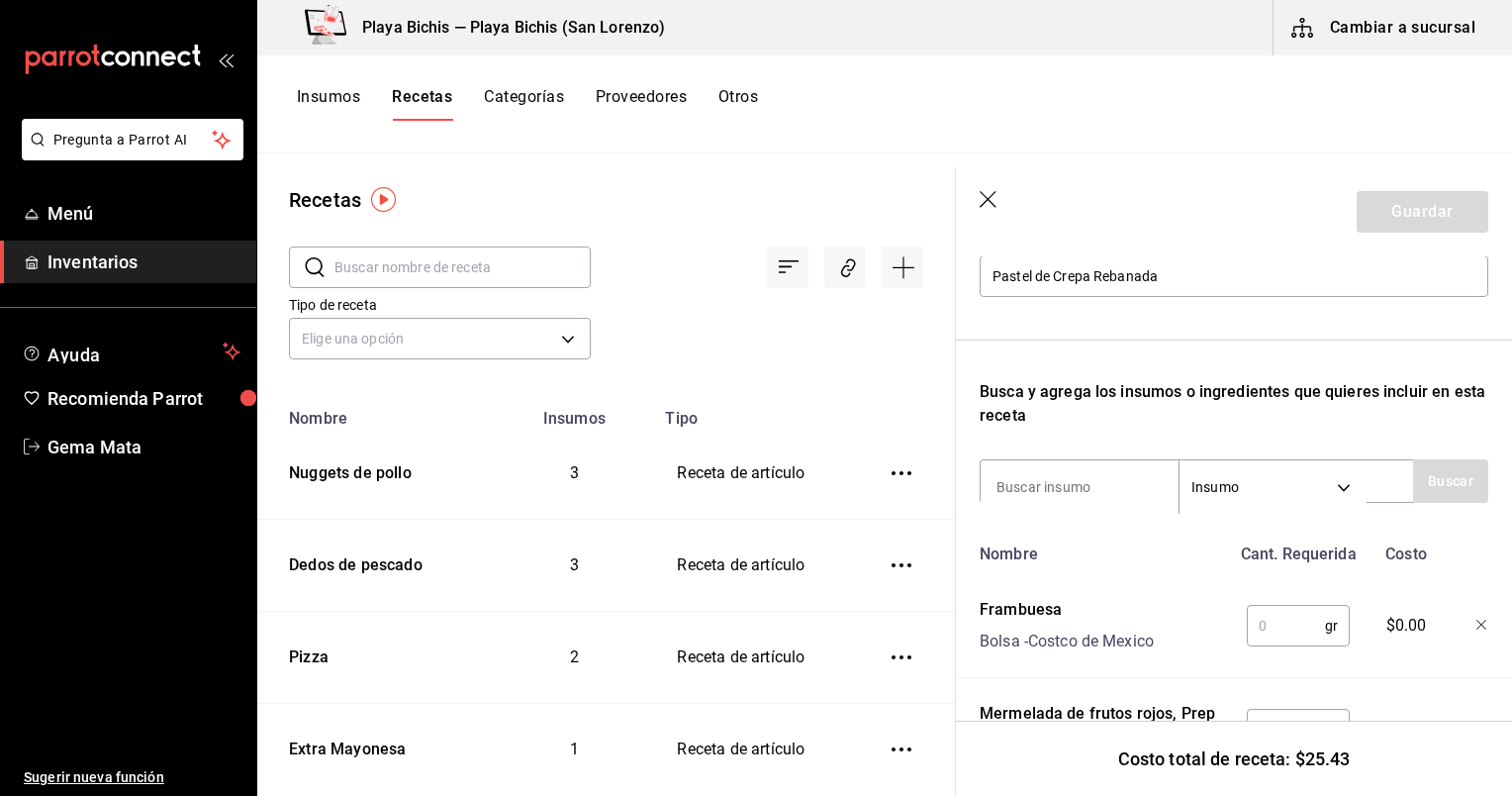 click at bounding box center [1285, 626] 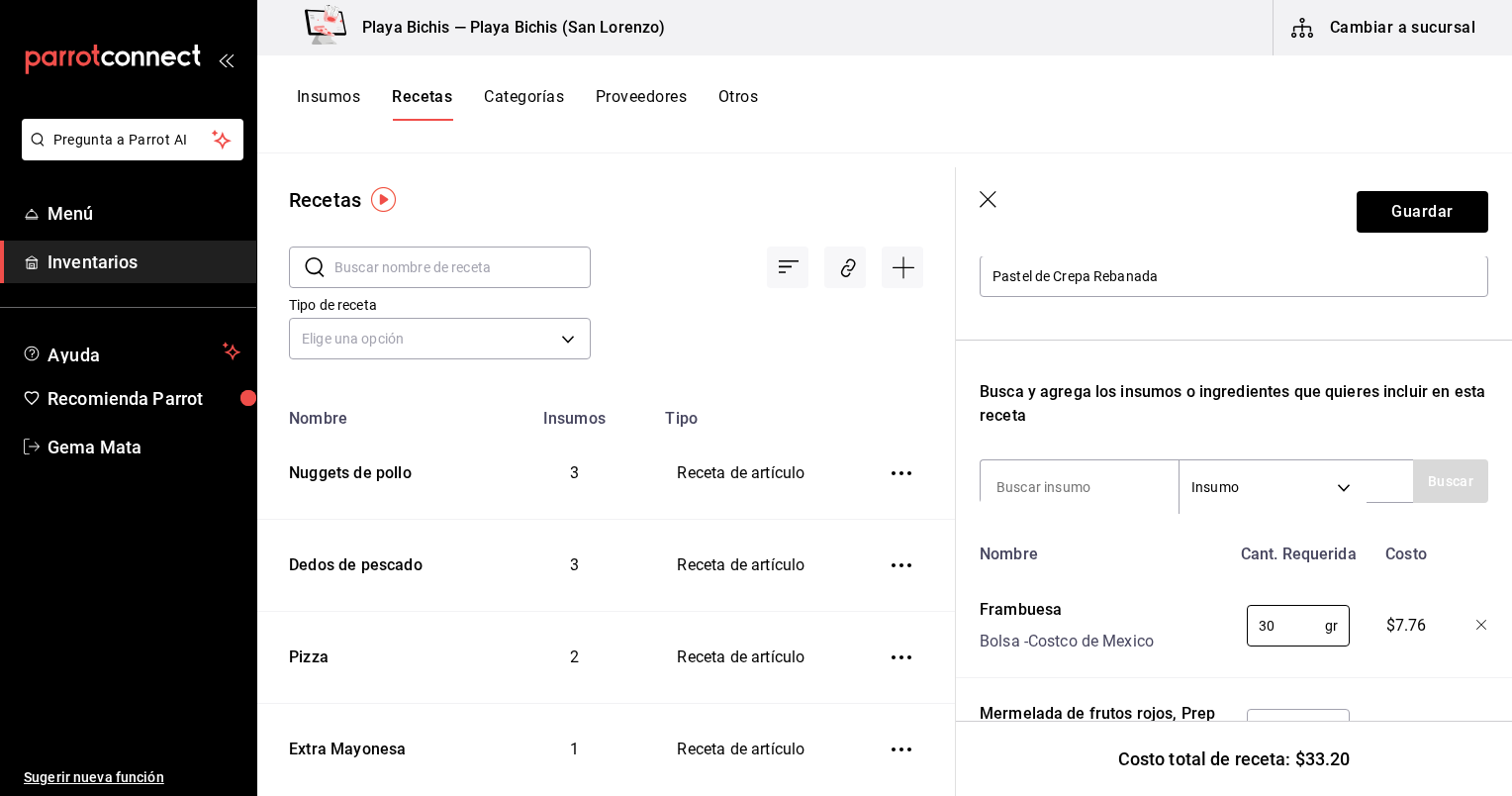 type on "3" 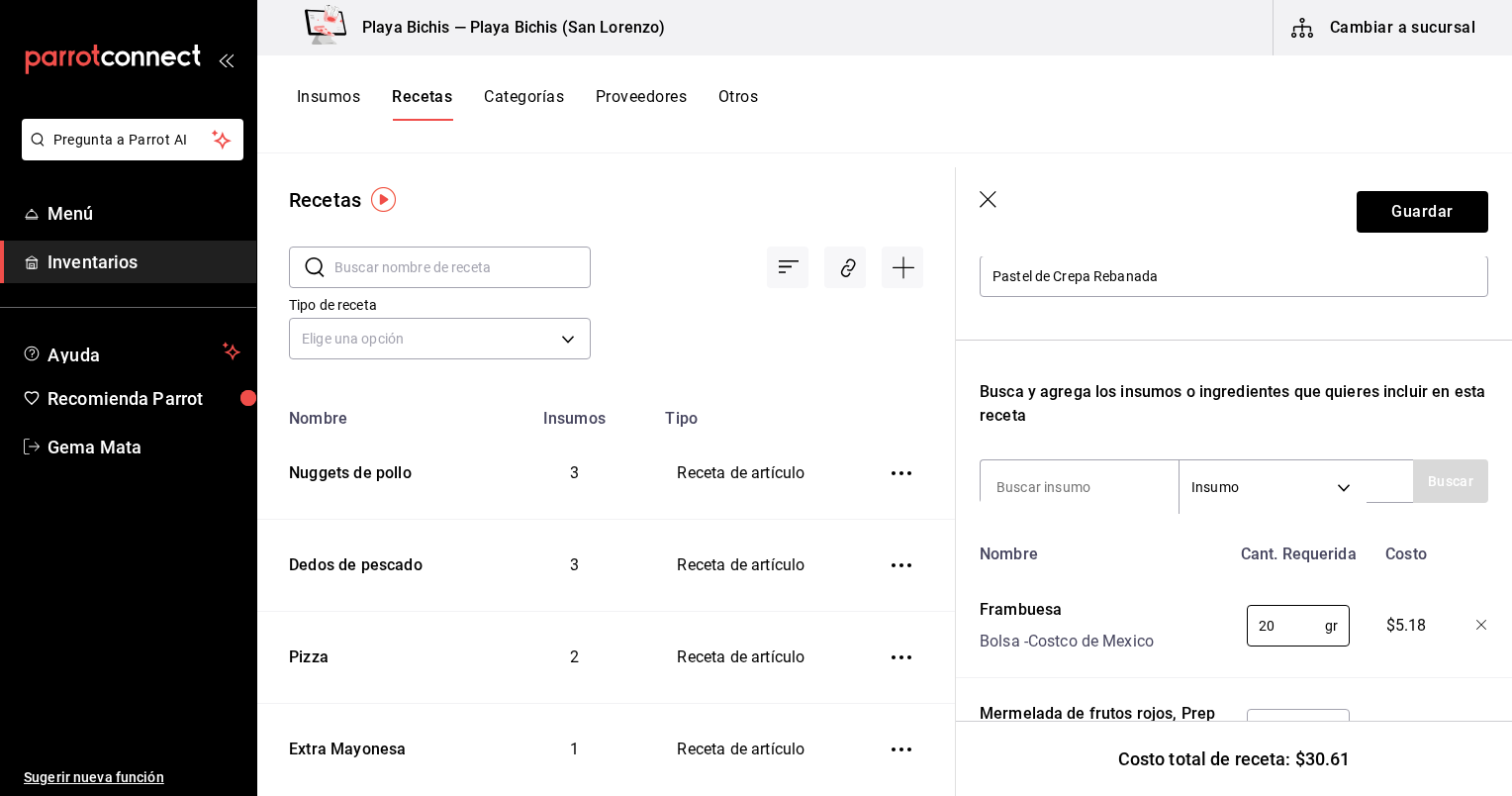 type on "20" 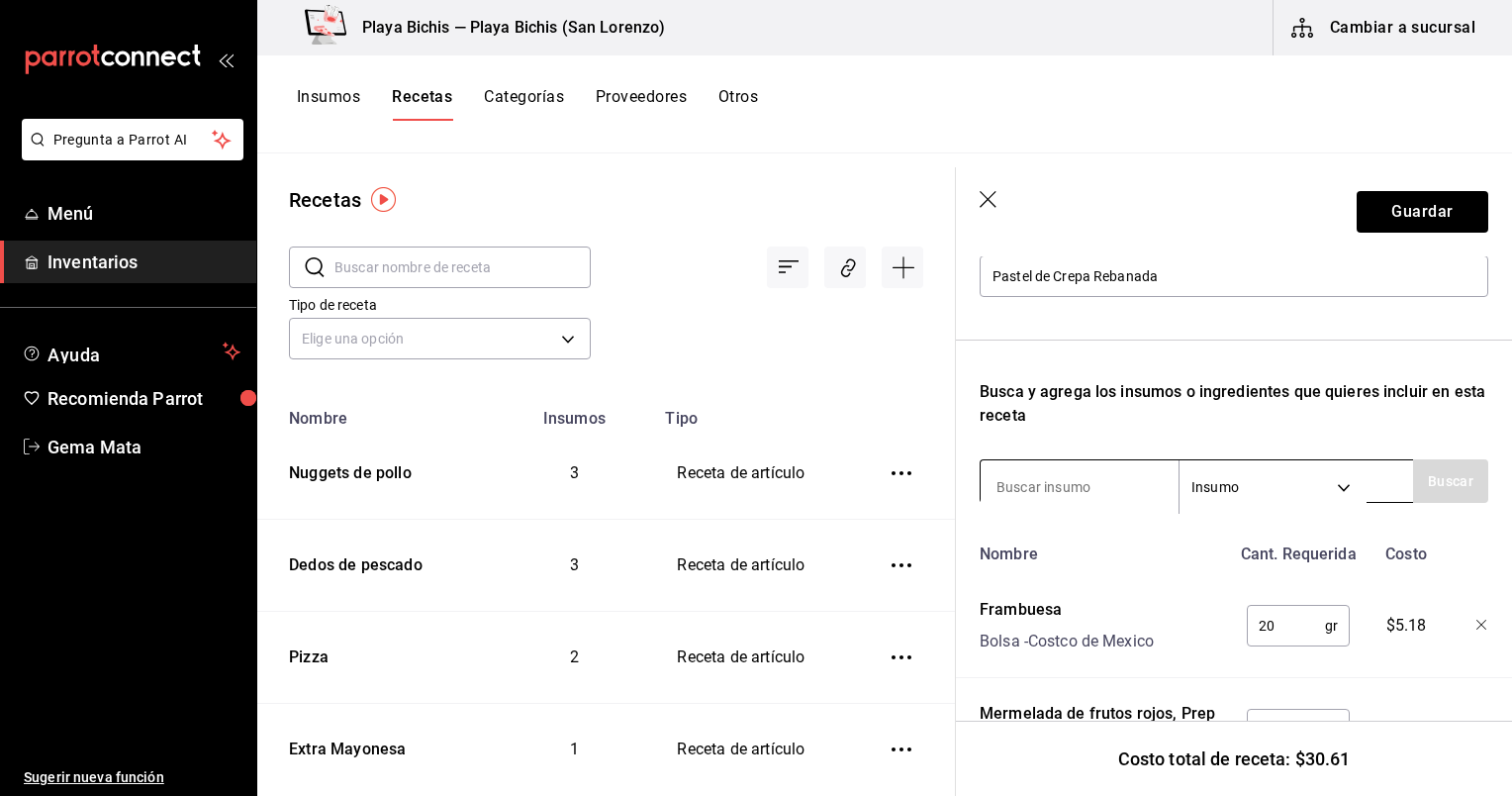click at bounding box center (1080, 487) 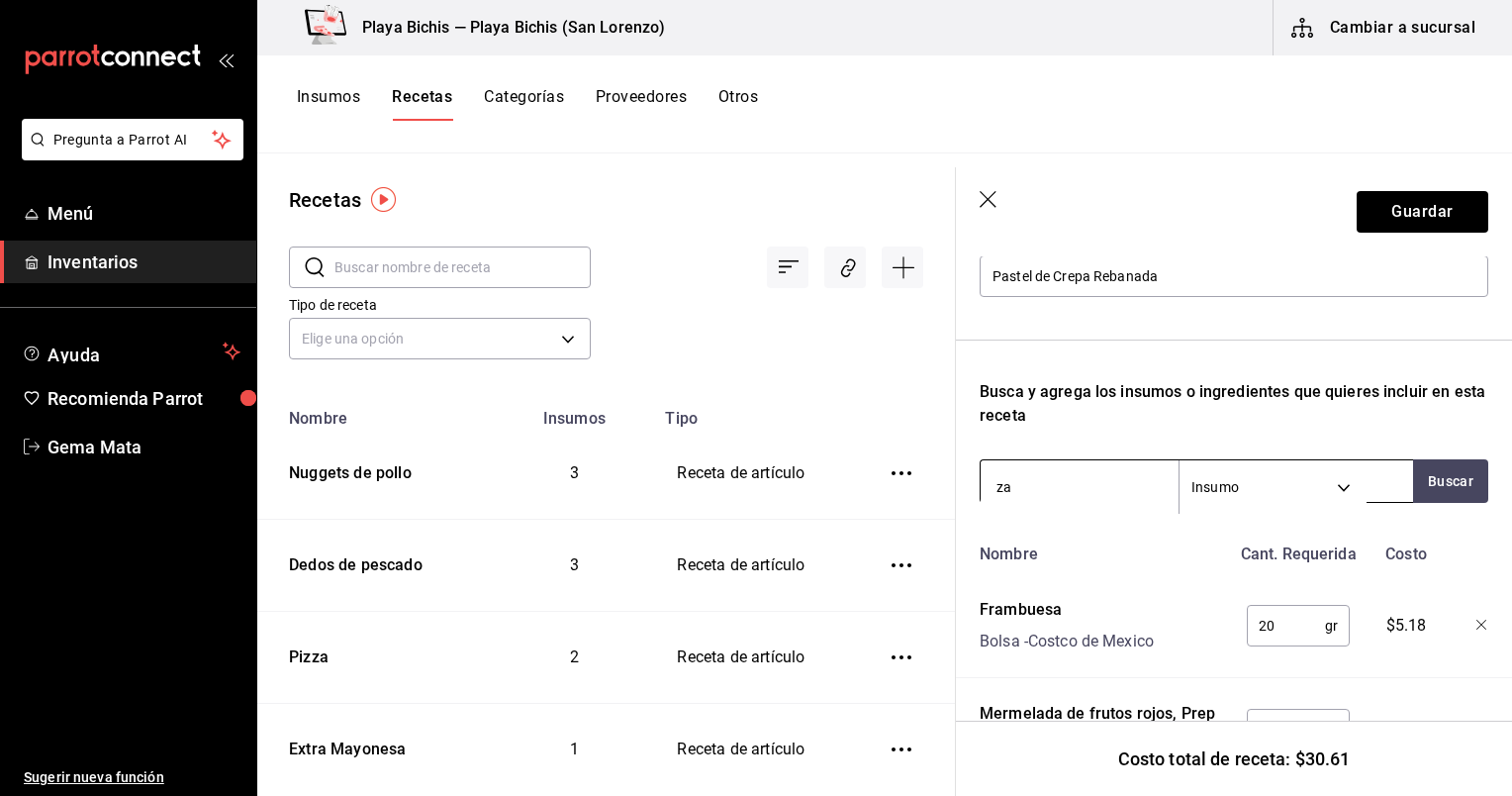 type on "z" 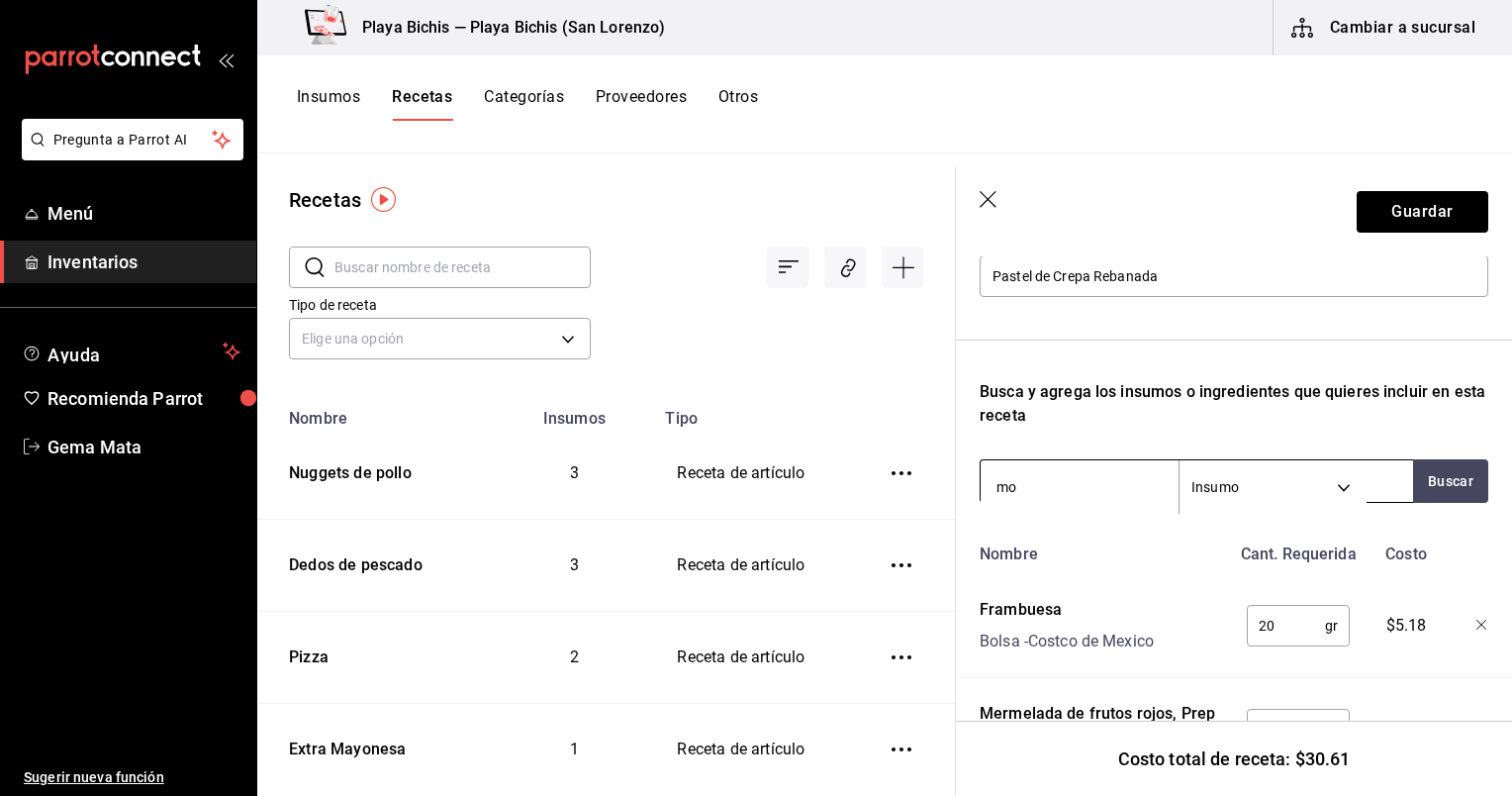 type on "m" 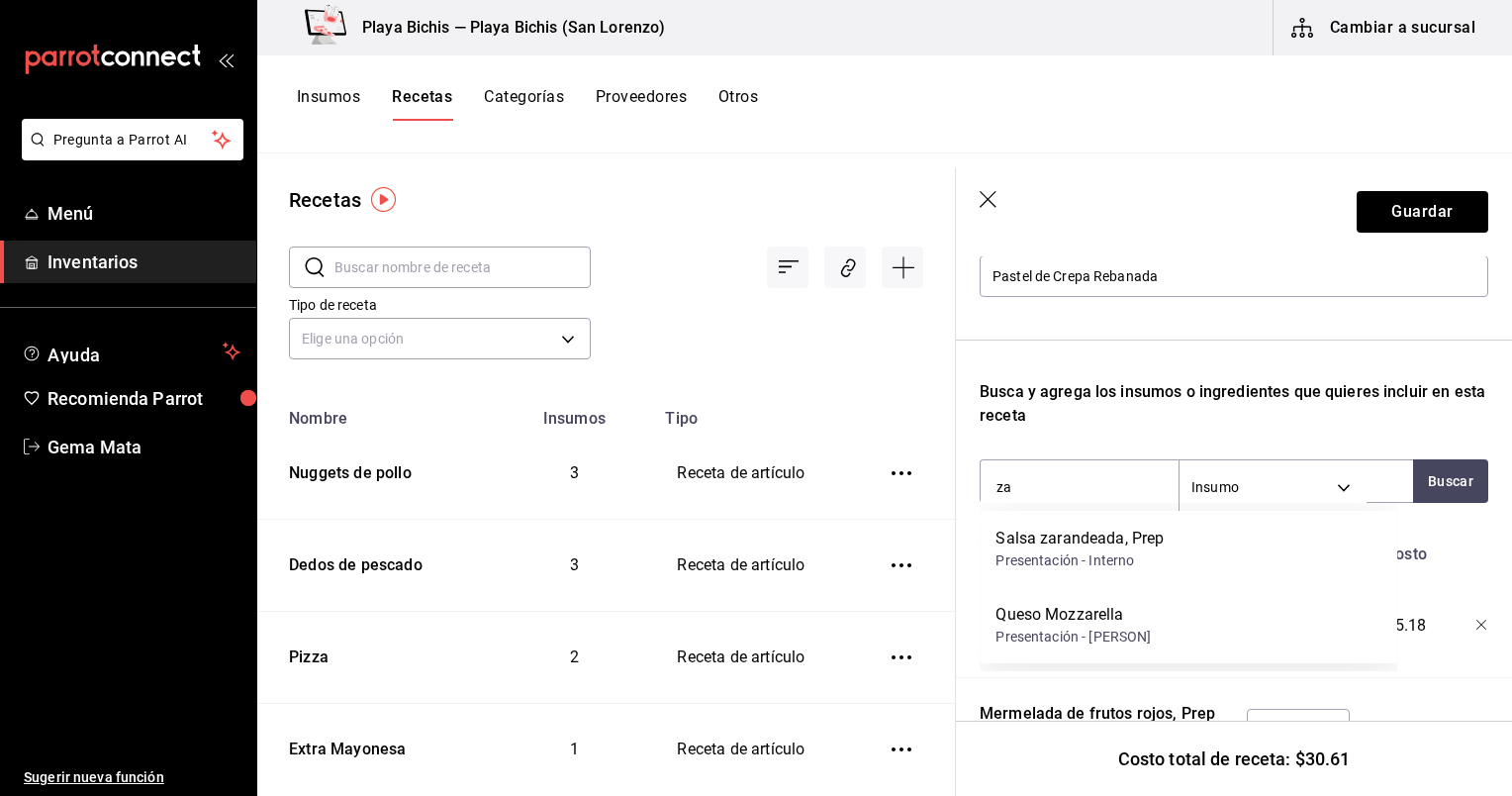type on "z" 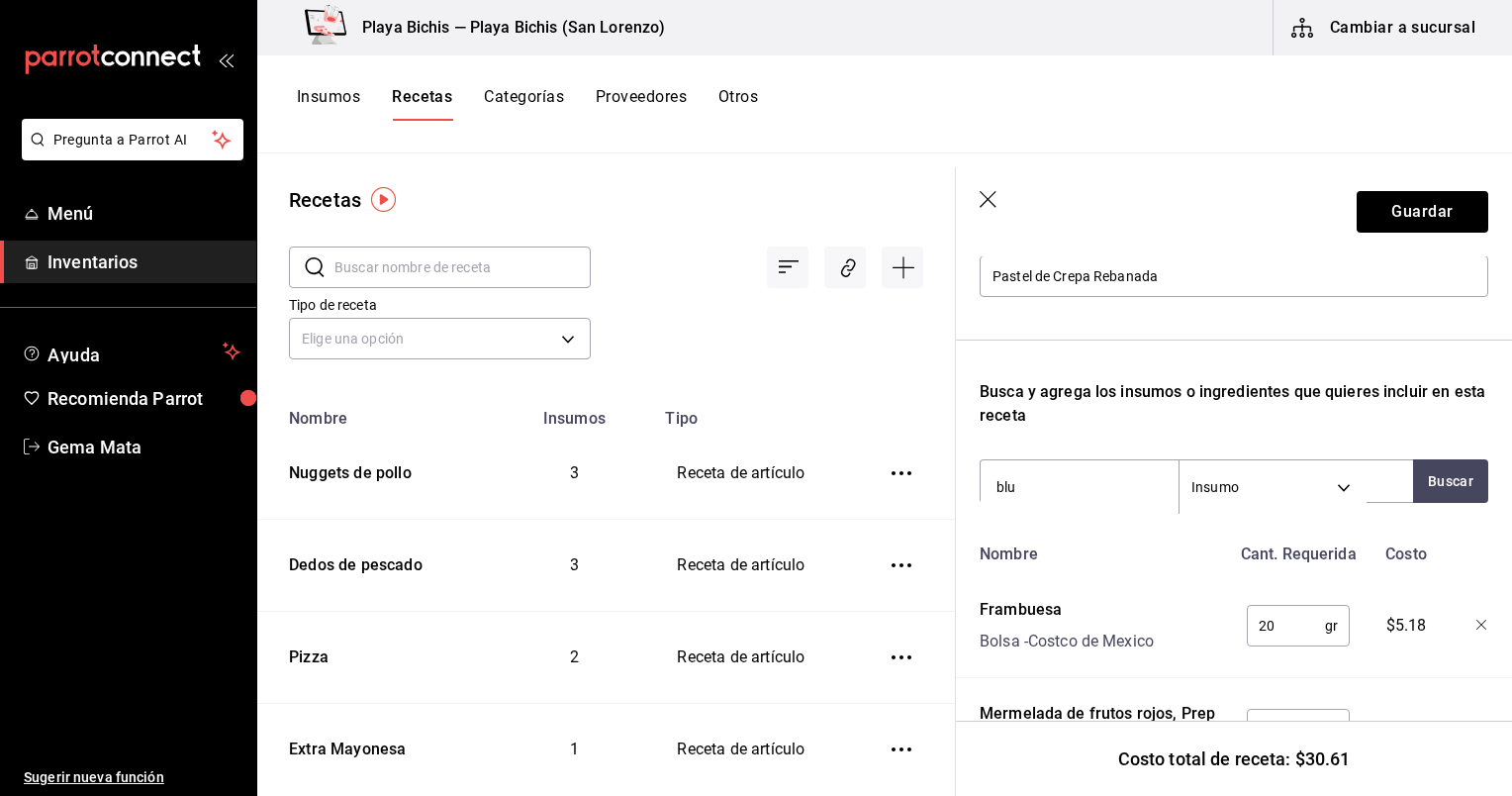 type on "blue" 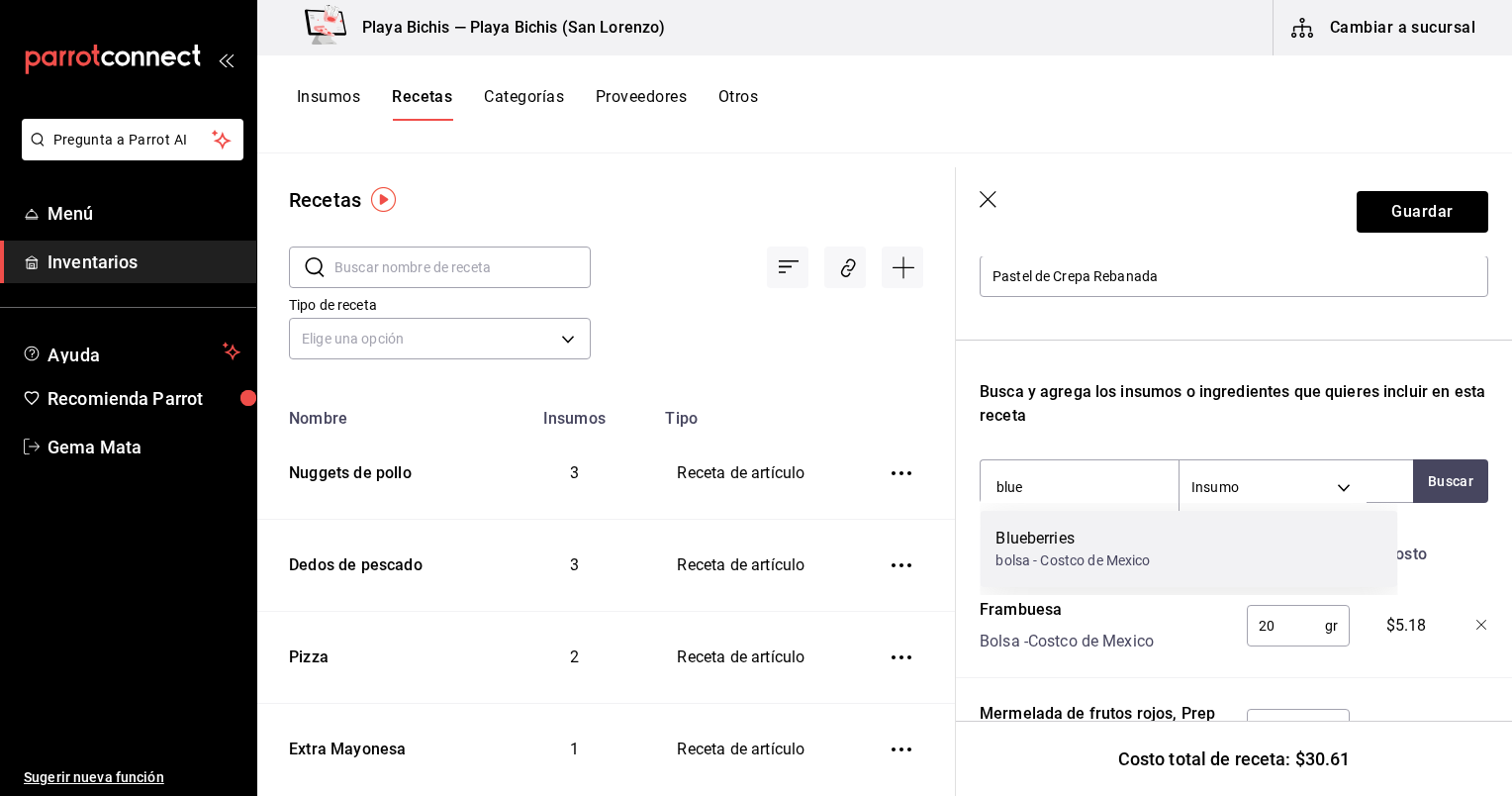 click on "Blueberries bolsa - Costco de Mexico" at bounding box center [1188, 548] 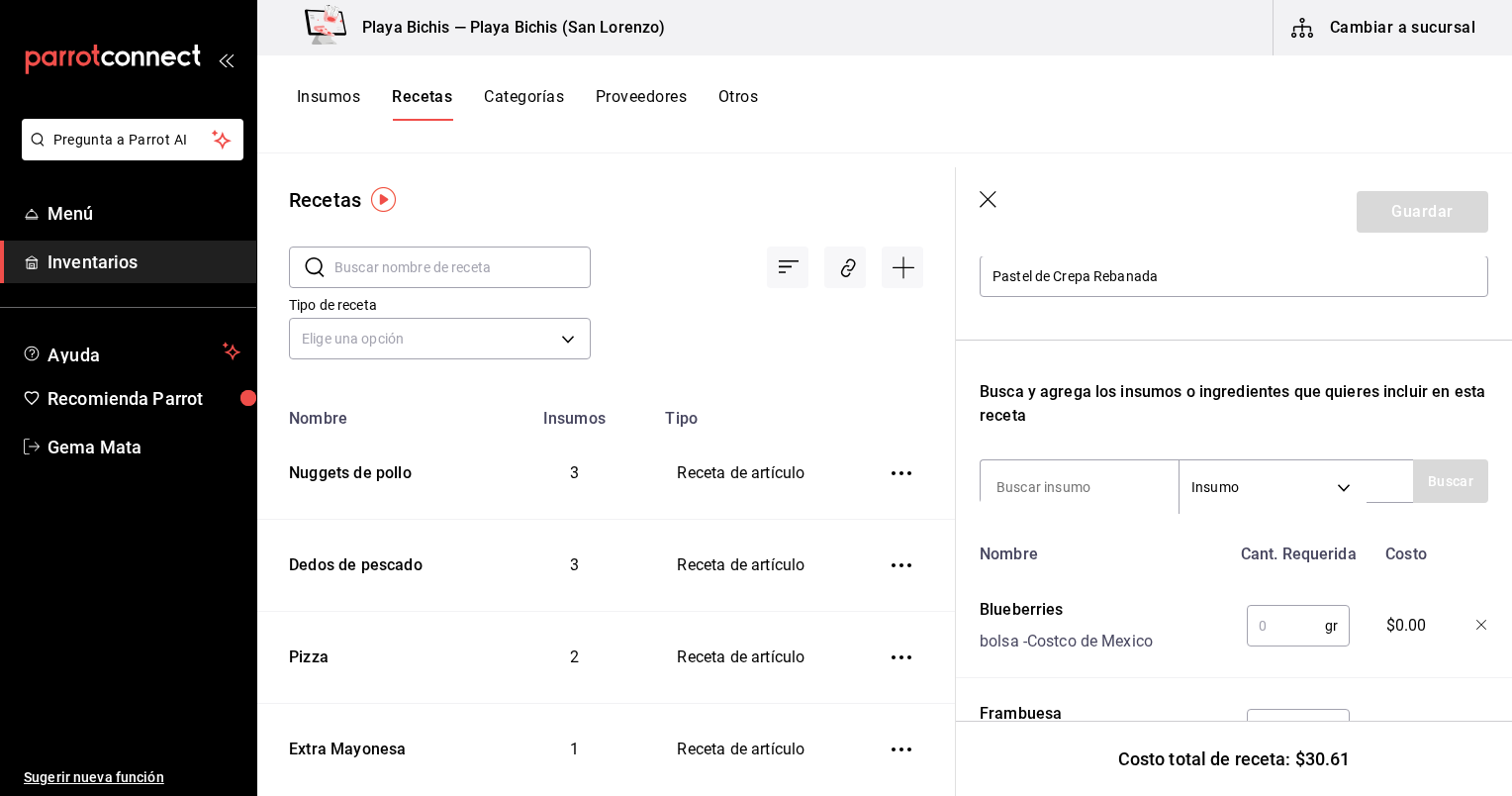 click on "Nombre Cant. Requerida Costo Blueberries bolsa -  Costco de Mexico gr ​ $0.00 Frambuesa Bolsa -  Costco de Mexico 20 gr ​ $5.18 Mermelada de frutos rojos, Prep Presentación -  Interno 30 gr ​ $2.10 Pastel de Crepa, Prep Presentación -  Interno 86.25 gr ​ $23.33" at bounding box center (1234, 762) 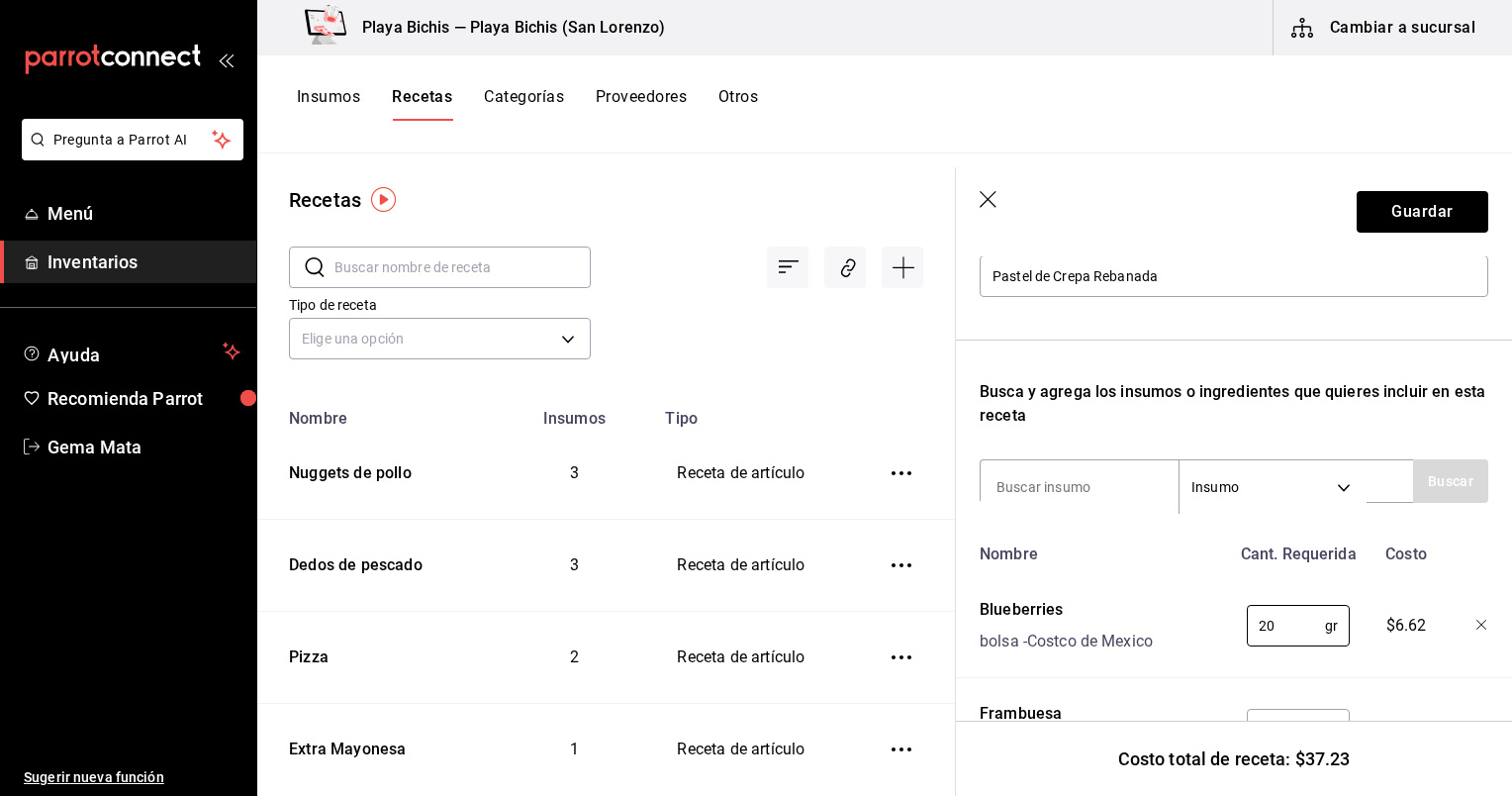 type on "20" 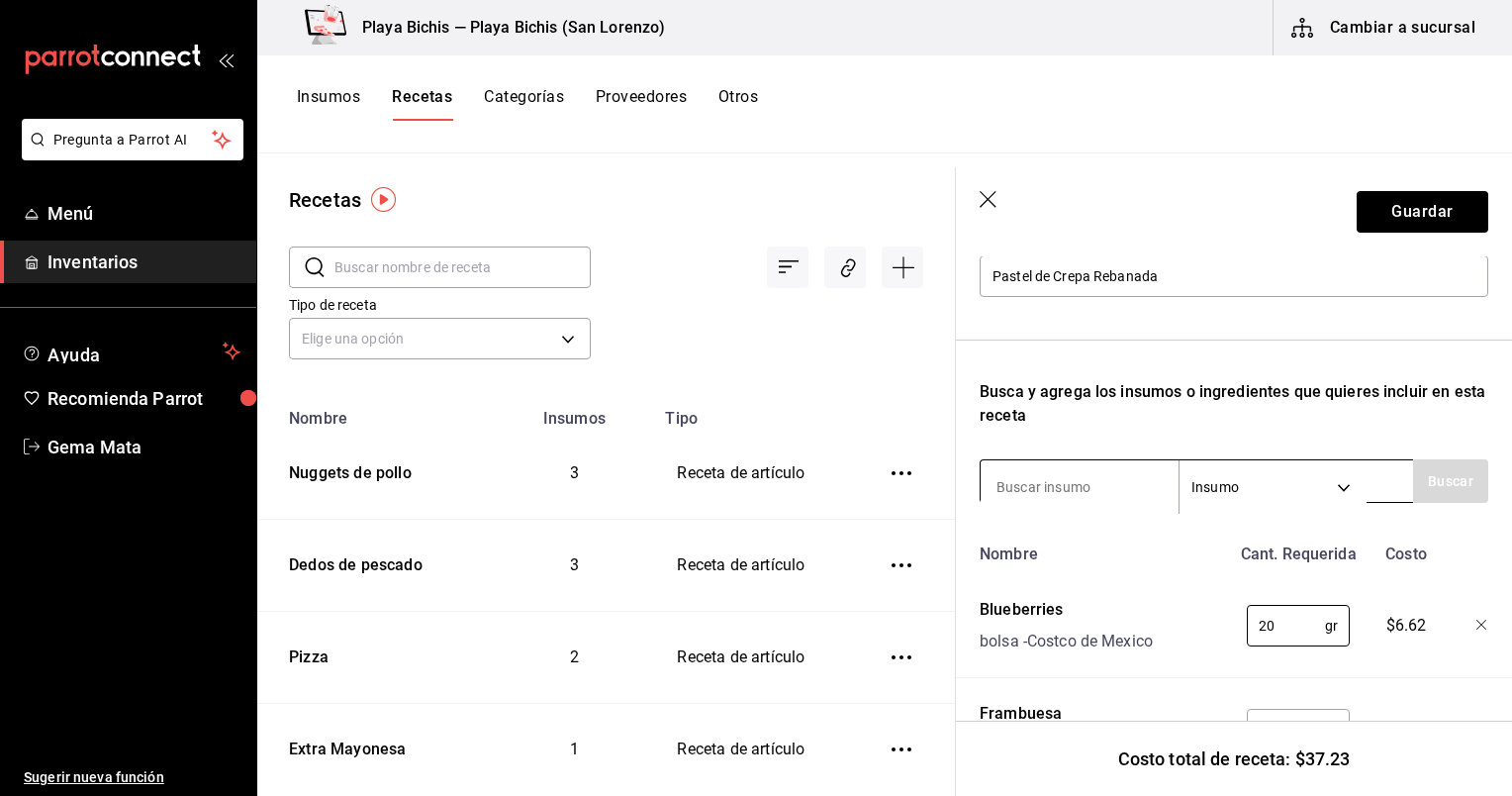 click at bounding box center [1080, 487] 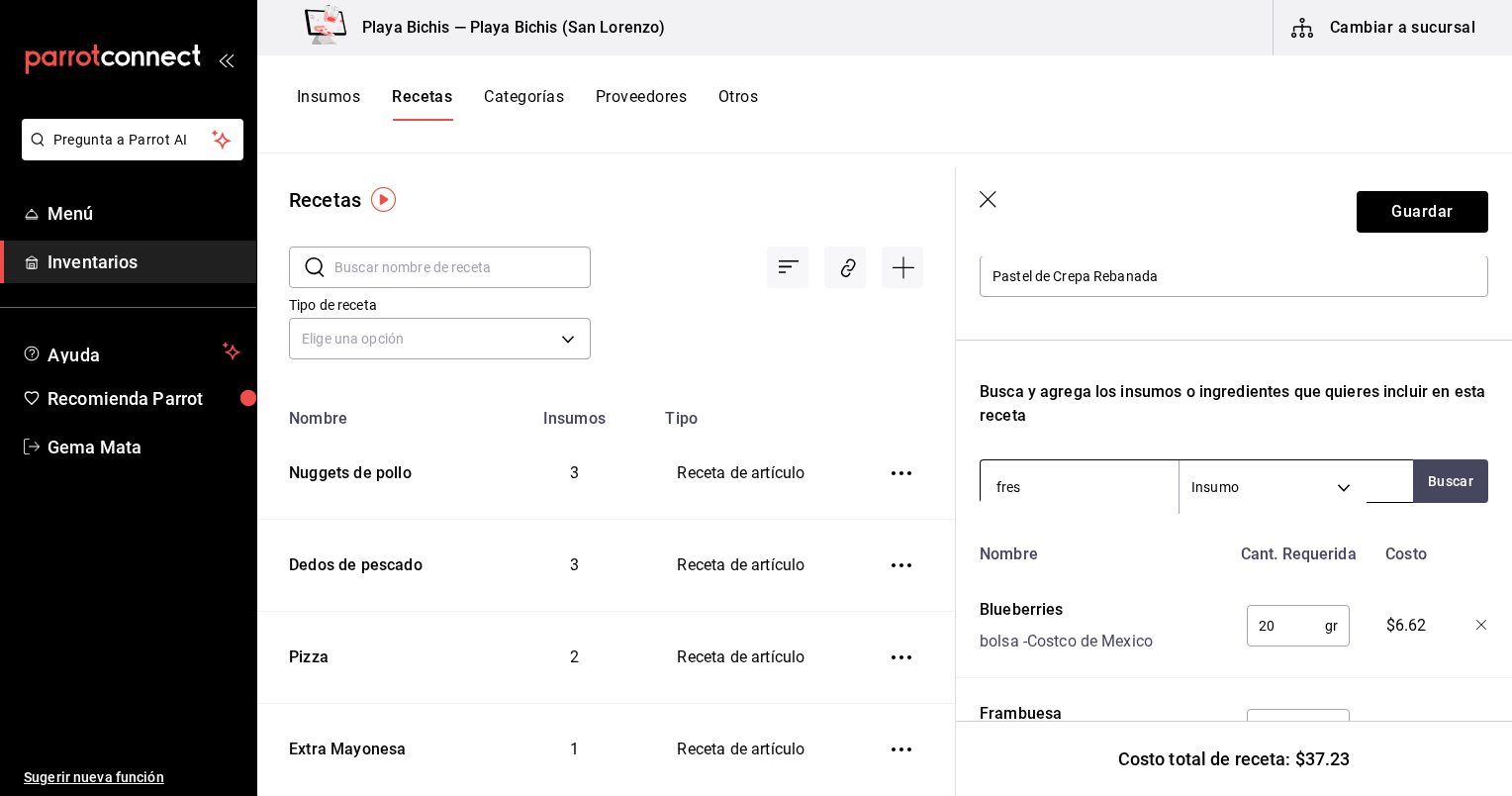 type on "fresa" 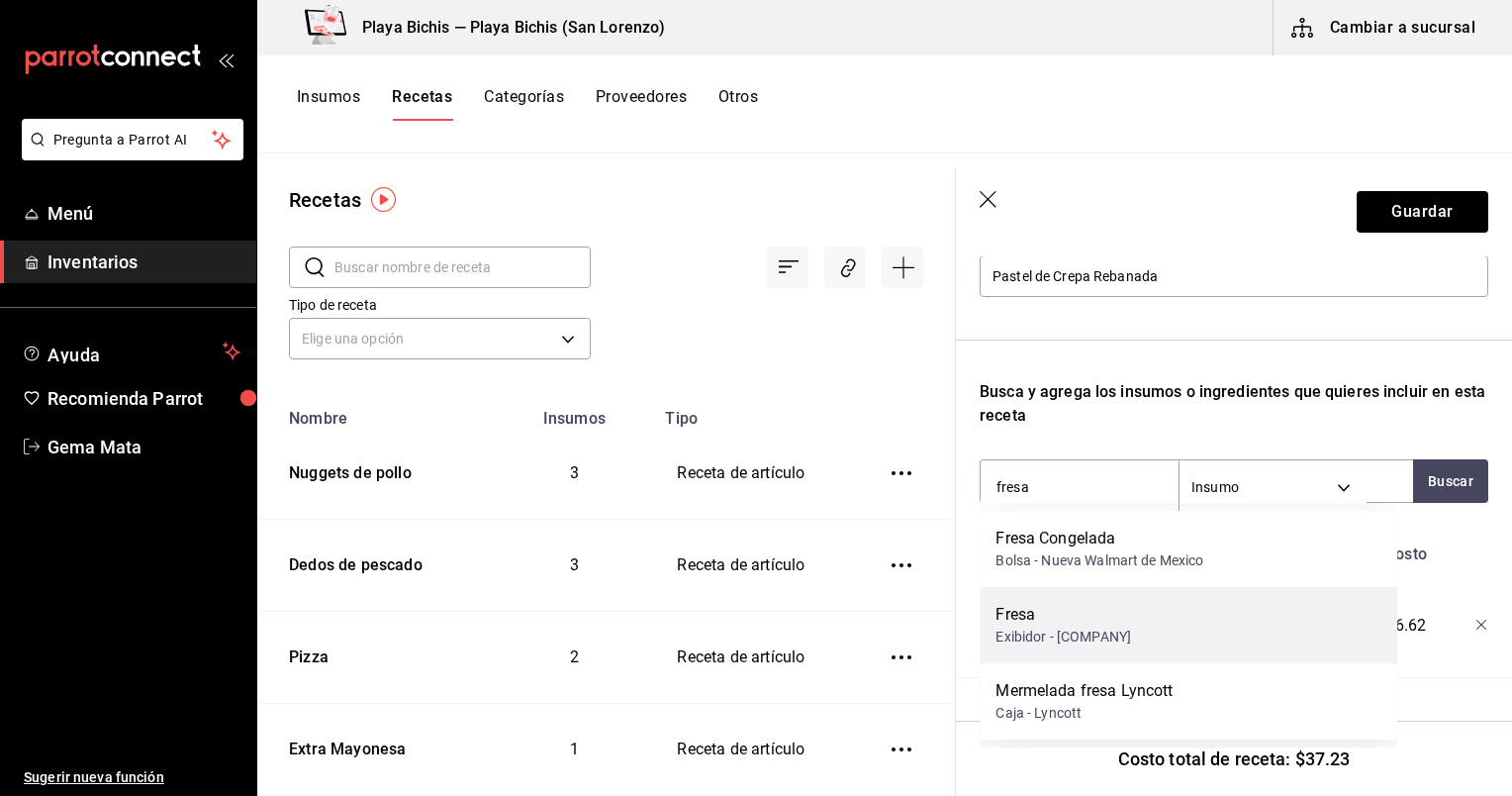 click on "Fresa Exibidor - [COMPANY]" at bounding box center [1188, 625] 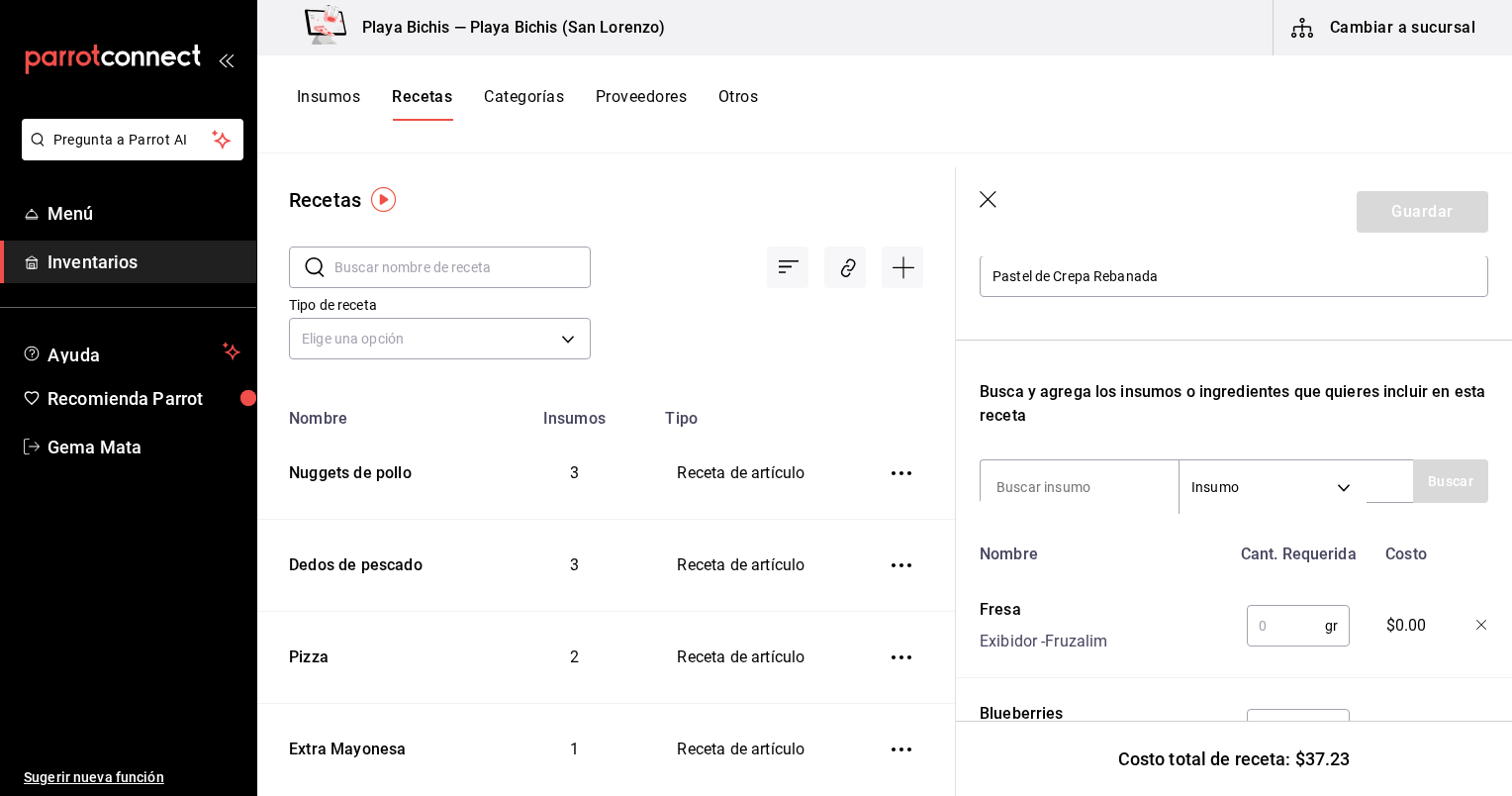 click at bounding box center (1285, 626) 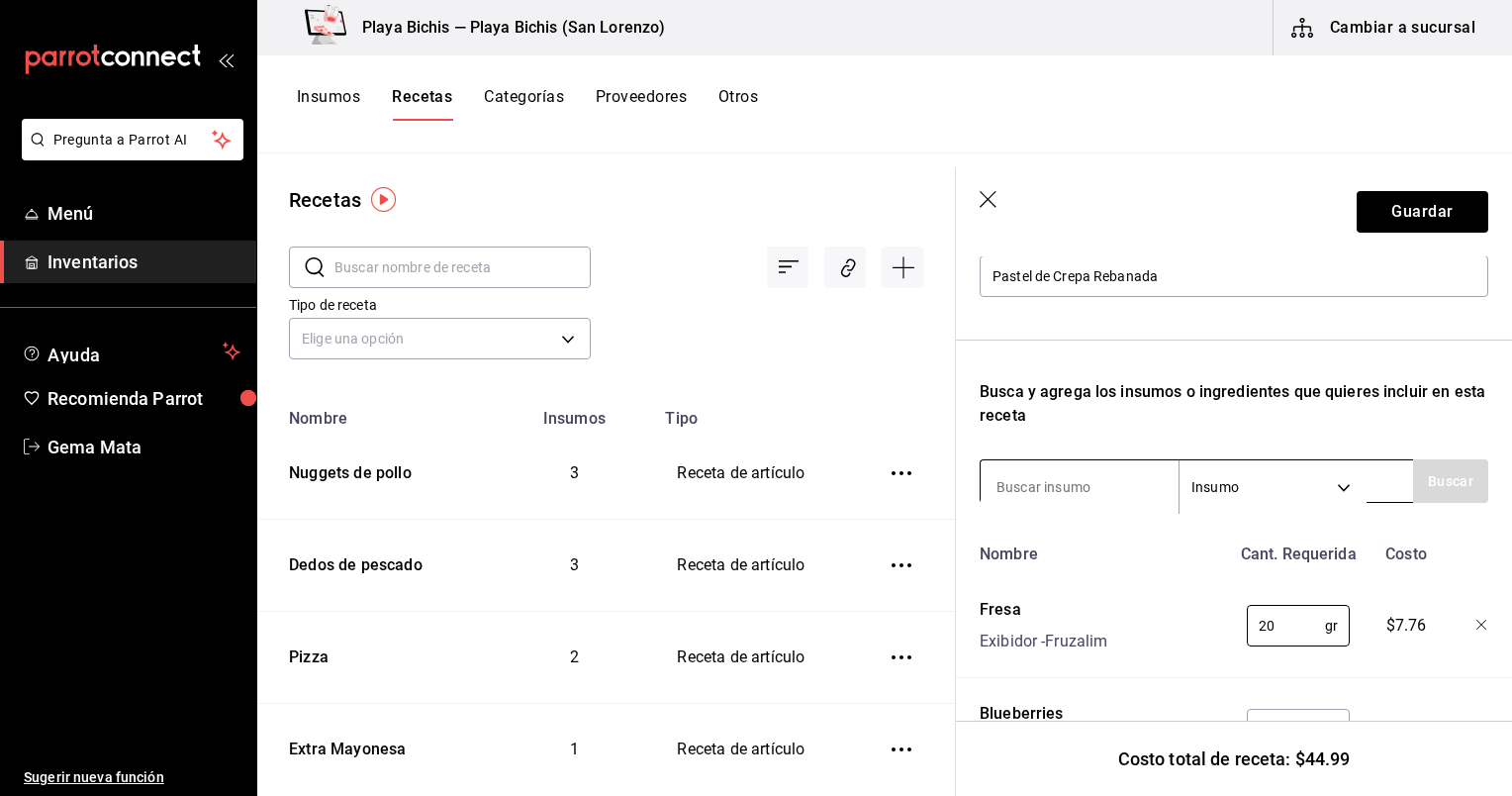 type on "20" 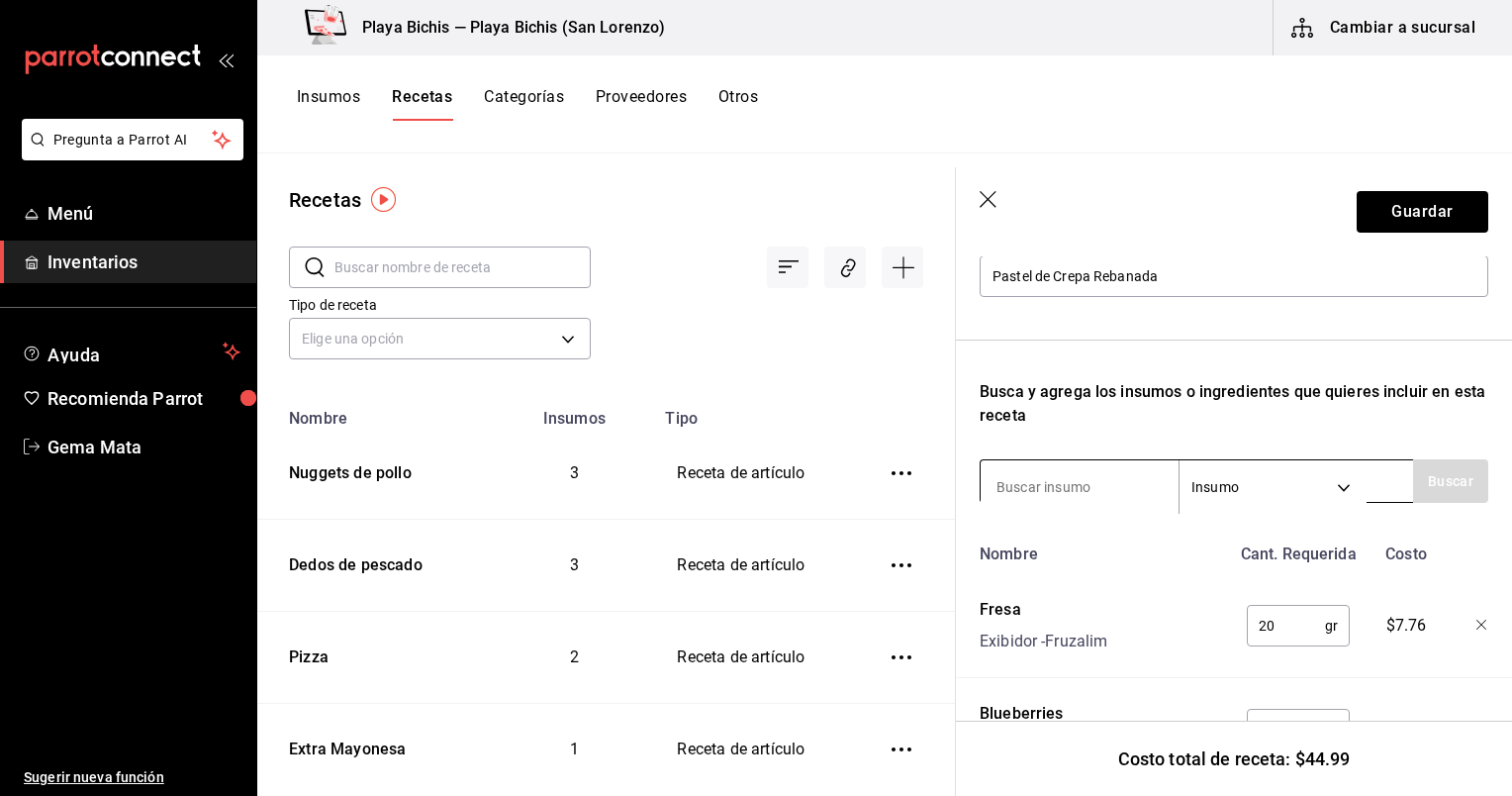 click at bounding box center (1080, 487) 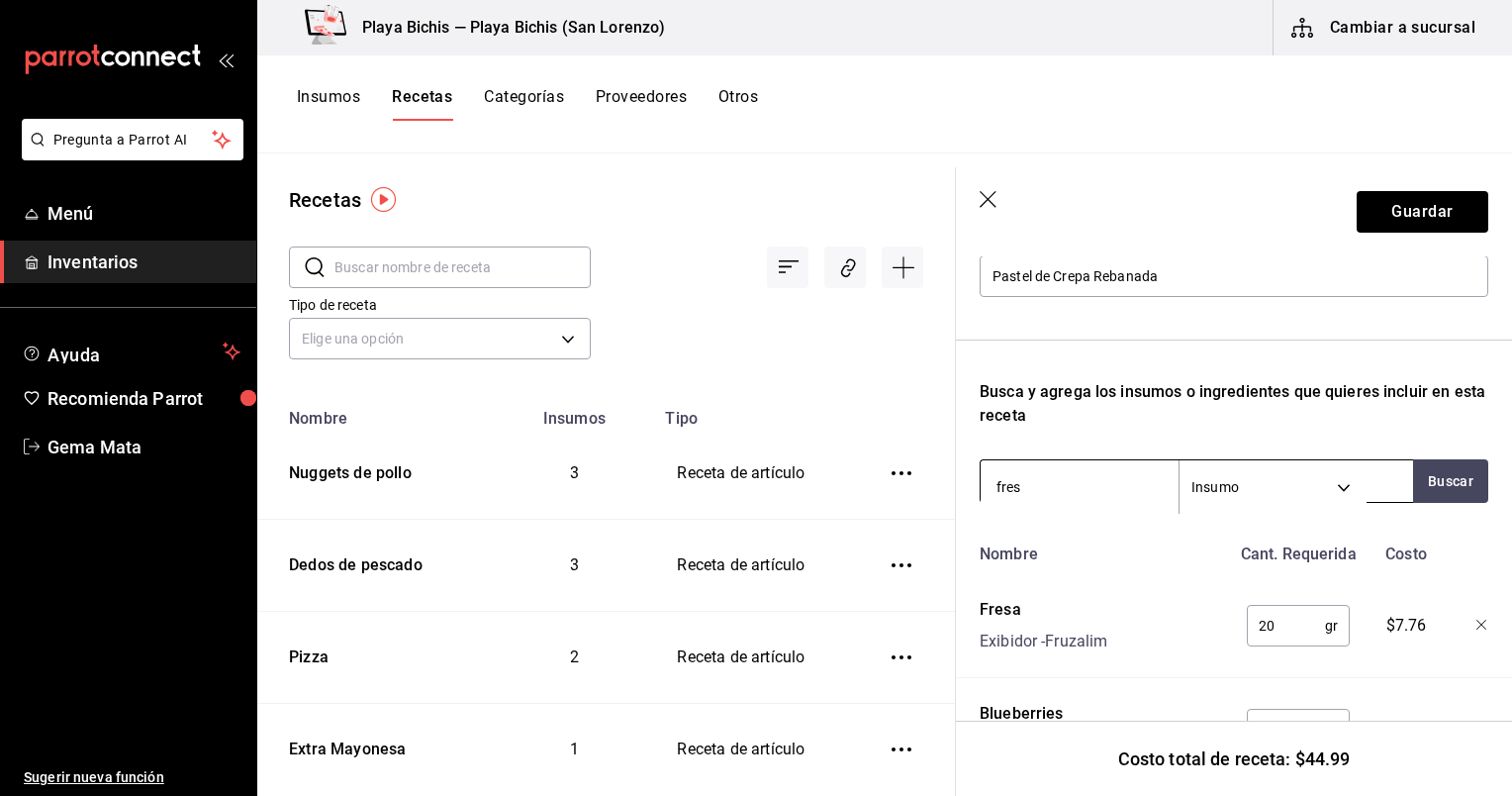 type on "fresa" 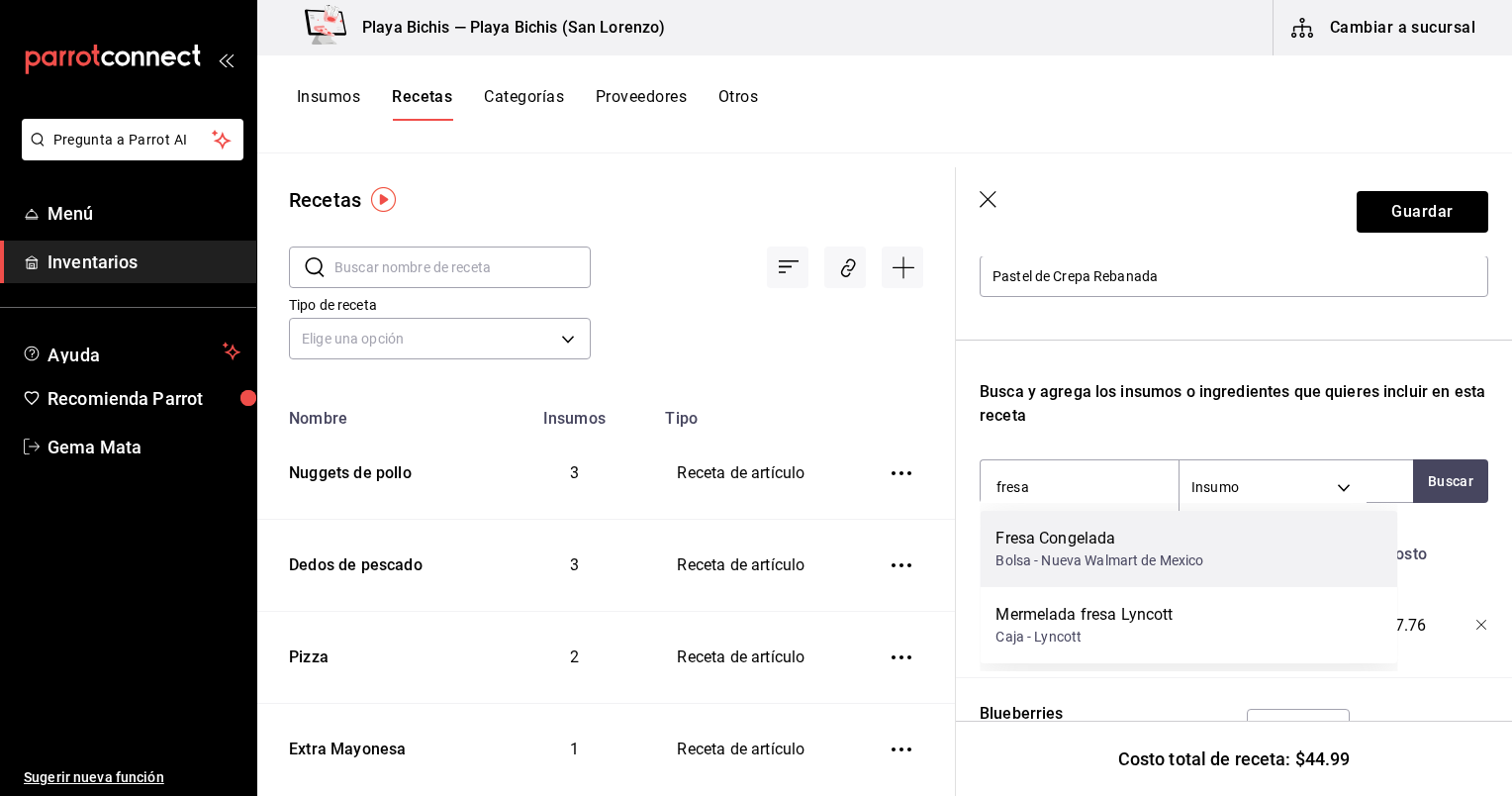 click on "Fresa Congelada" at bounding box center [1099, 539] 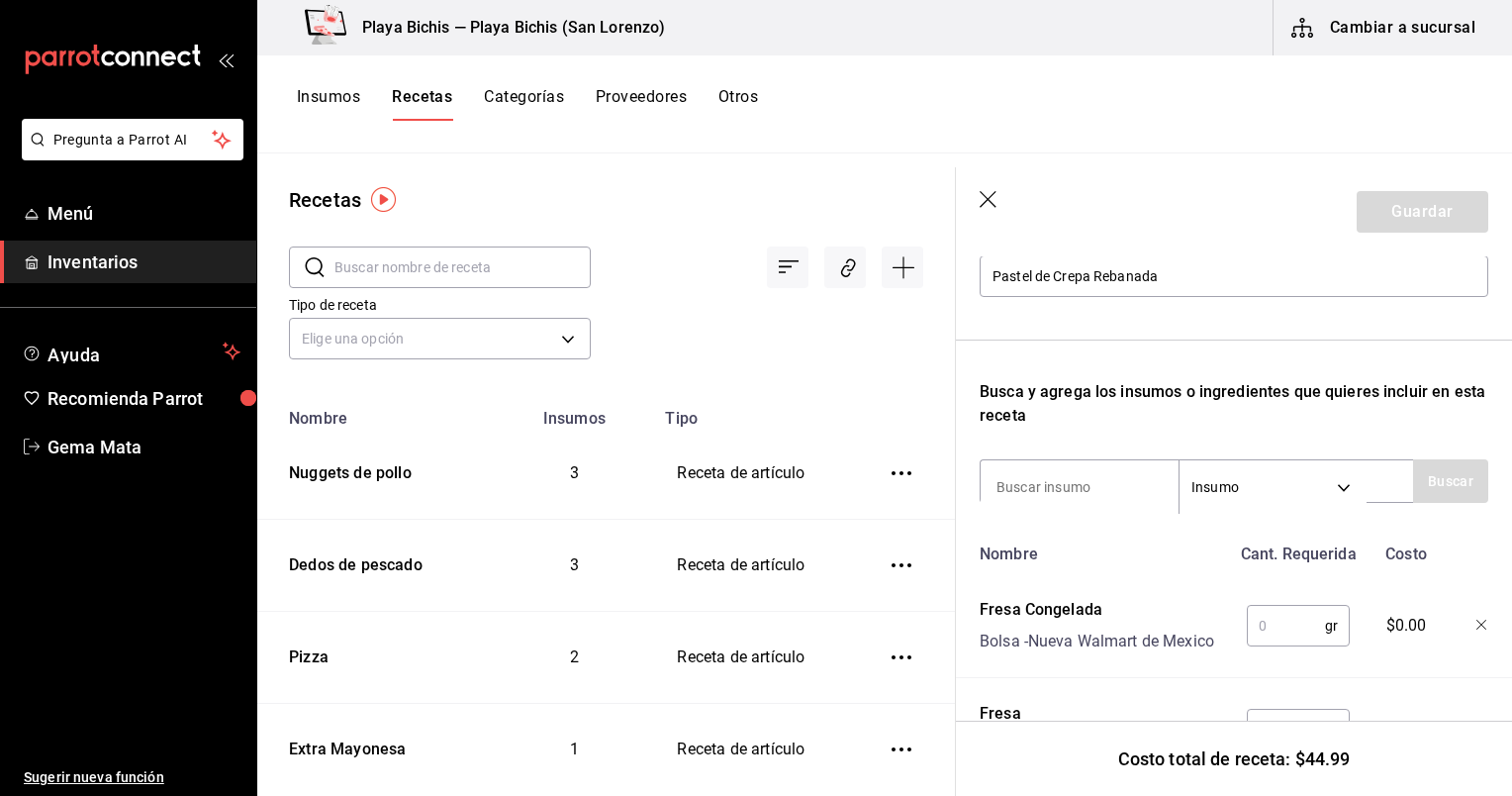 click at bounding box center [1285, 626] 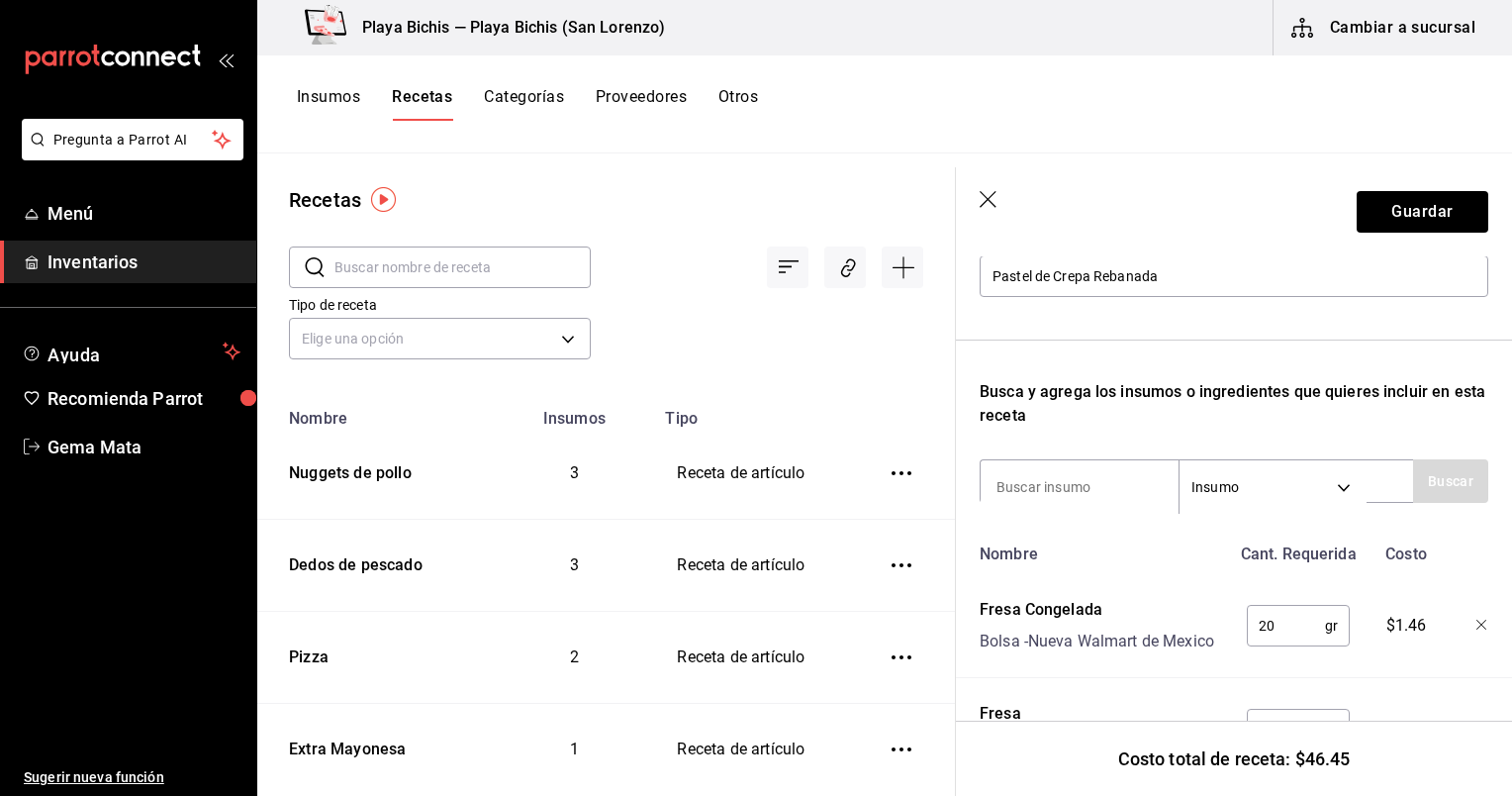 scroll, scrollTop: 341, scrollLeft: 12, axis: both 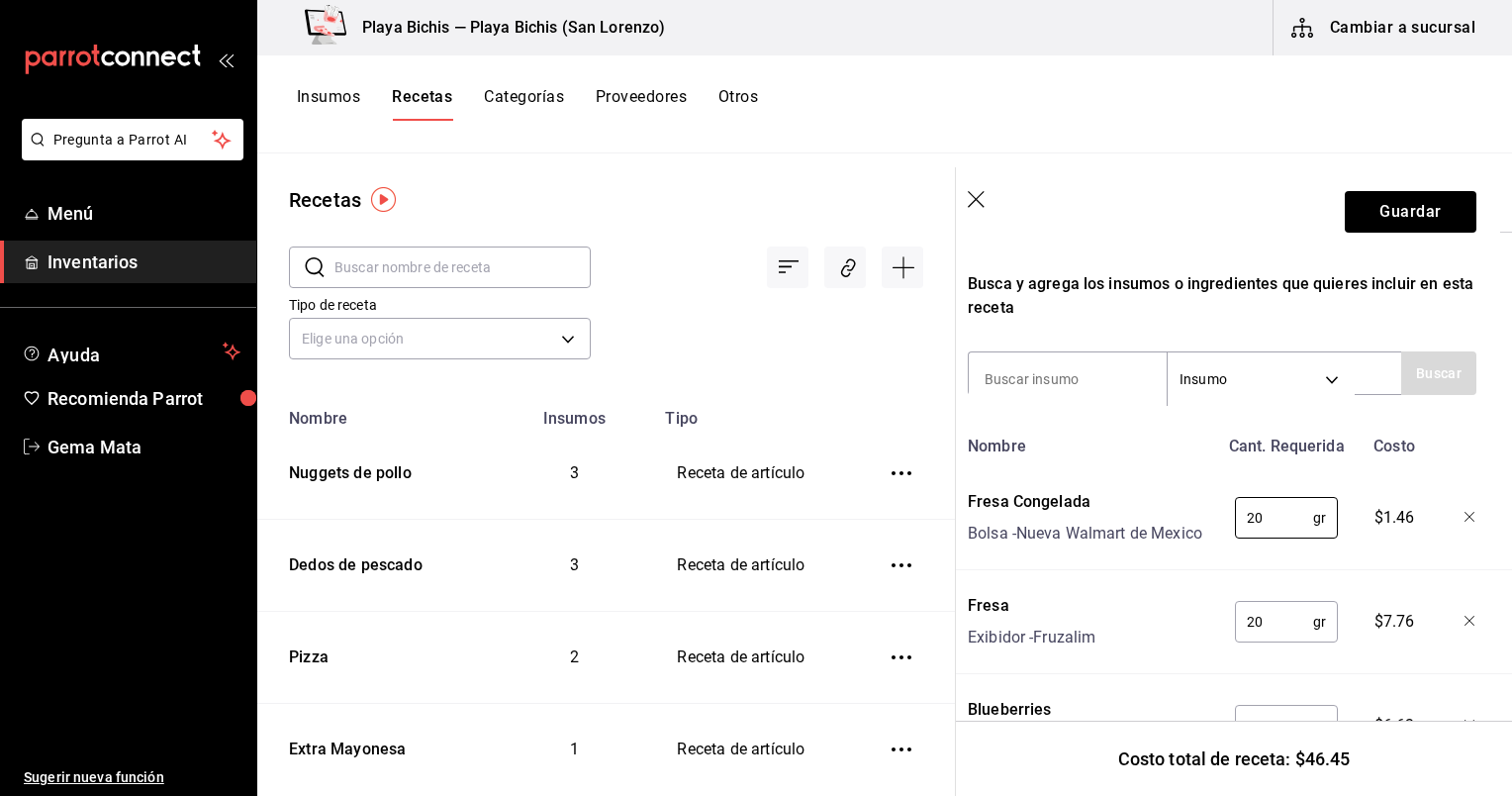 type on "20" 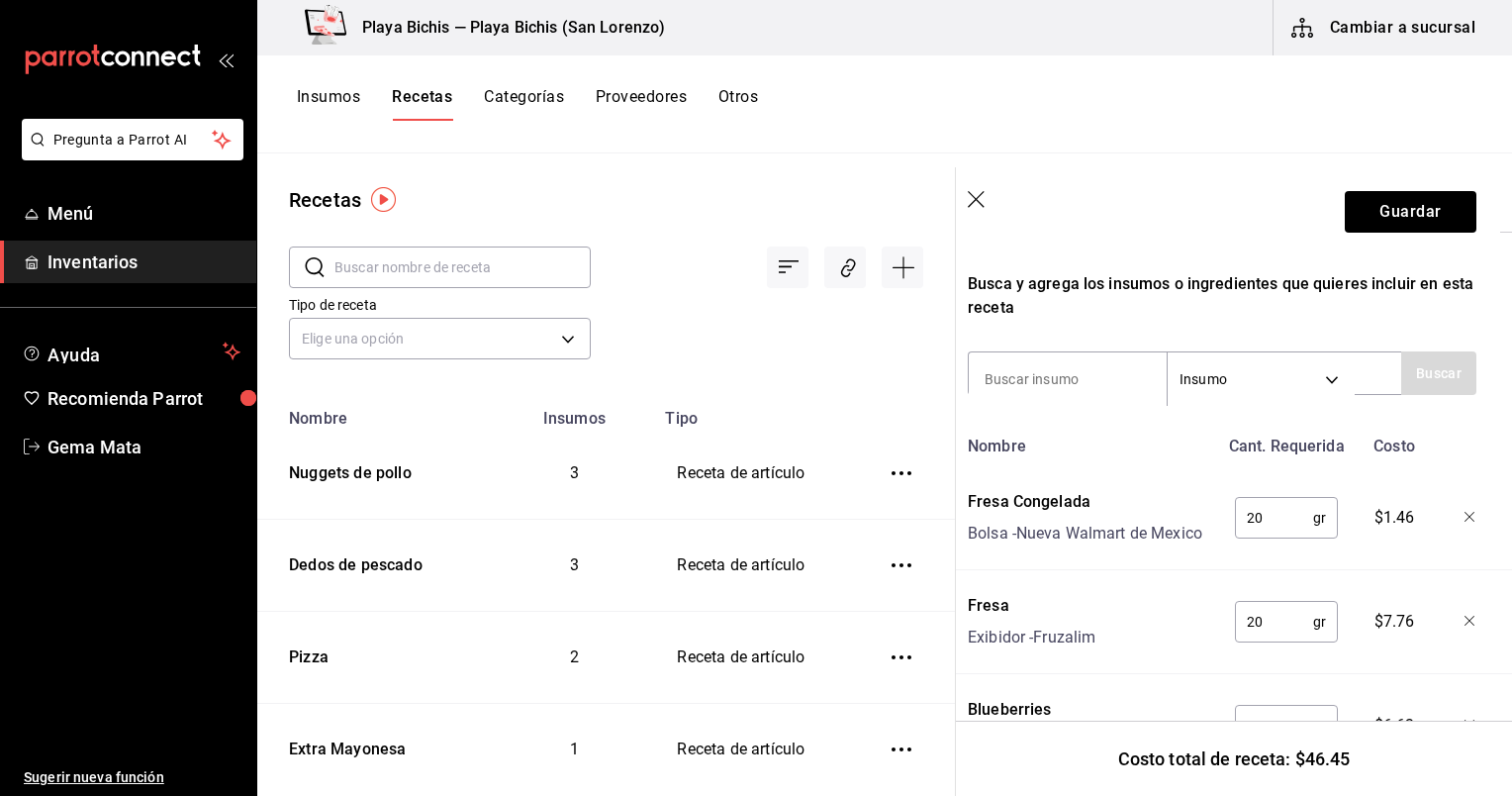 click on "Receta de artículo  Recuerda que las cantidades utilizadas en tus recetas estarán definidas en la Unidad de medida de receta que hayas especificado para cada insumo. Nombre de esta receta Pastel de Crepa Rebanada Busca y agrega los insumos o ingredientes que quieres incluir en esta receta Insumo SUPPLY Buscar Nombre Cant. Requerida Costo Fresa Congelada Bolsa -  [COMPANY] 20 gr ​ $1.46 Fresa Exibidor -  Fruzalim 20 gr ​ $7.76 Blueberries bolsa -  Costco de Mexico 20 gr ​ $6.62 Frambuesa Bolsa -  Costco de Mexico 20 gr ​ $5.18 Mermelada de frutos rojos, Prep Presentación -  Interno 30 gr ​ $2.10 Pastel de Crepa, Prep Presentación -  Interno 86.25 gr ​ $23.33" at bounding box center (1222, 554) 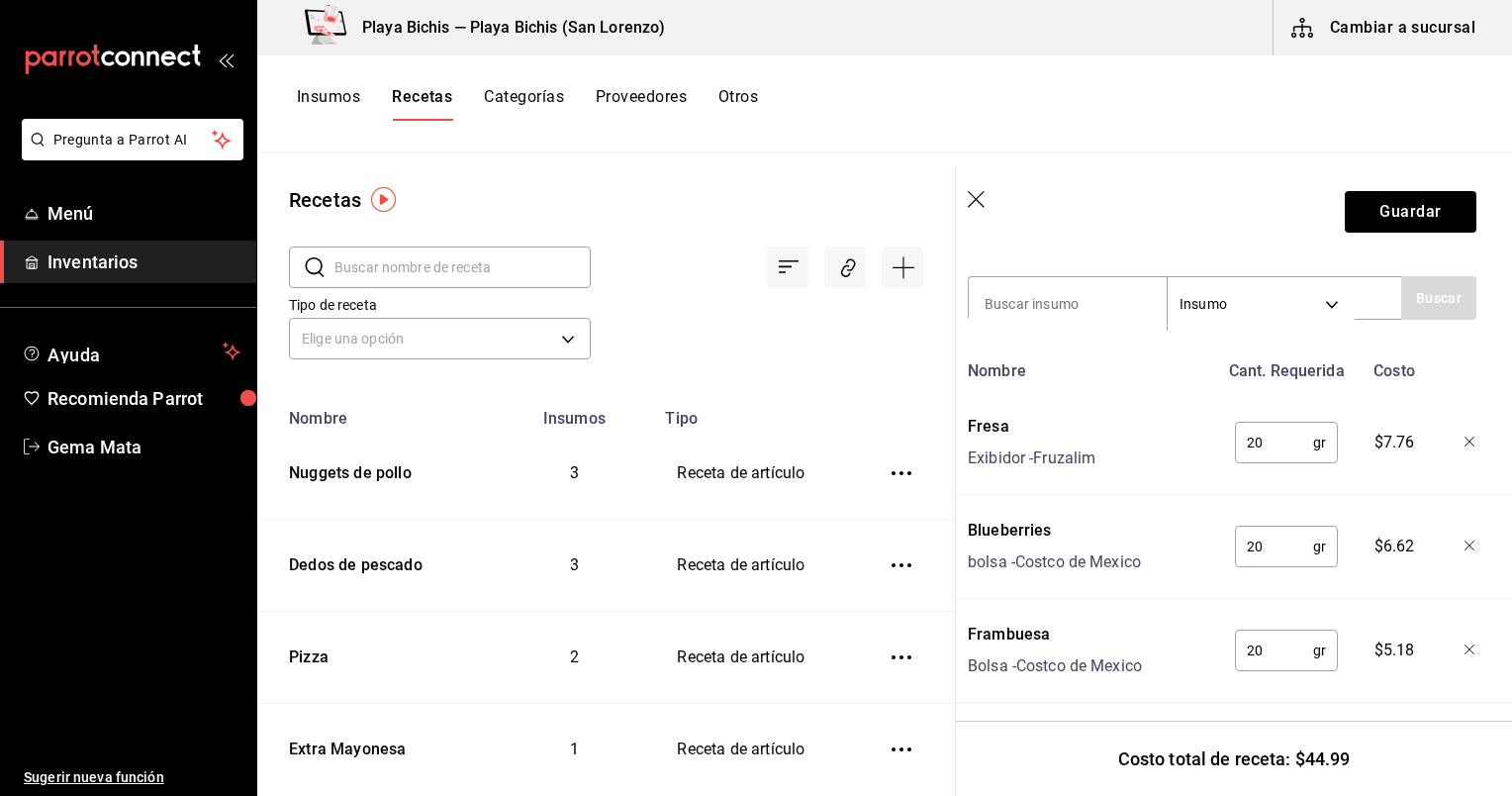 scroll, scrollTop: 370, scrollLeft: 12, axis: both 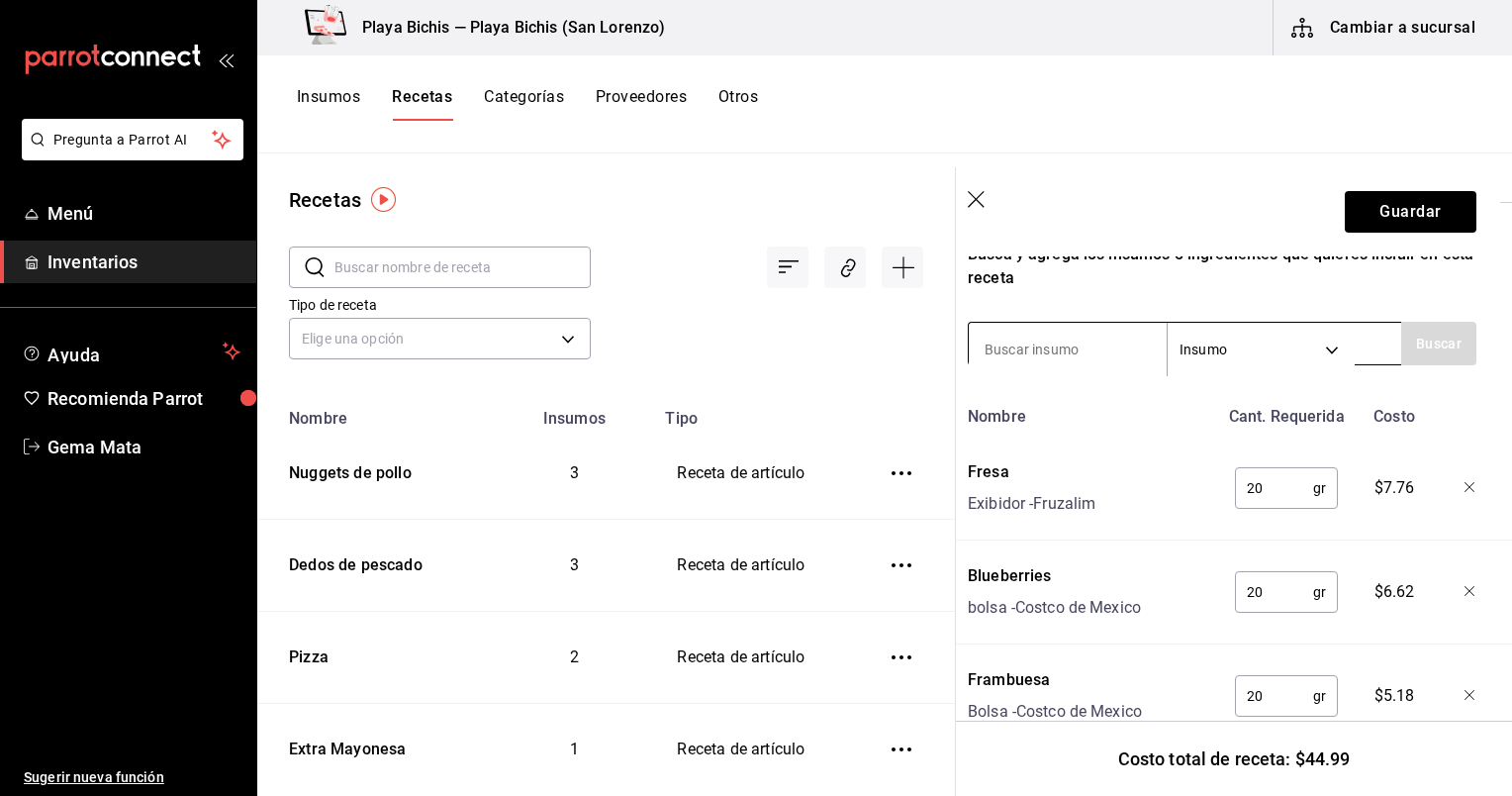 click at bounding box center (1068, 349) 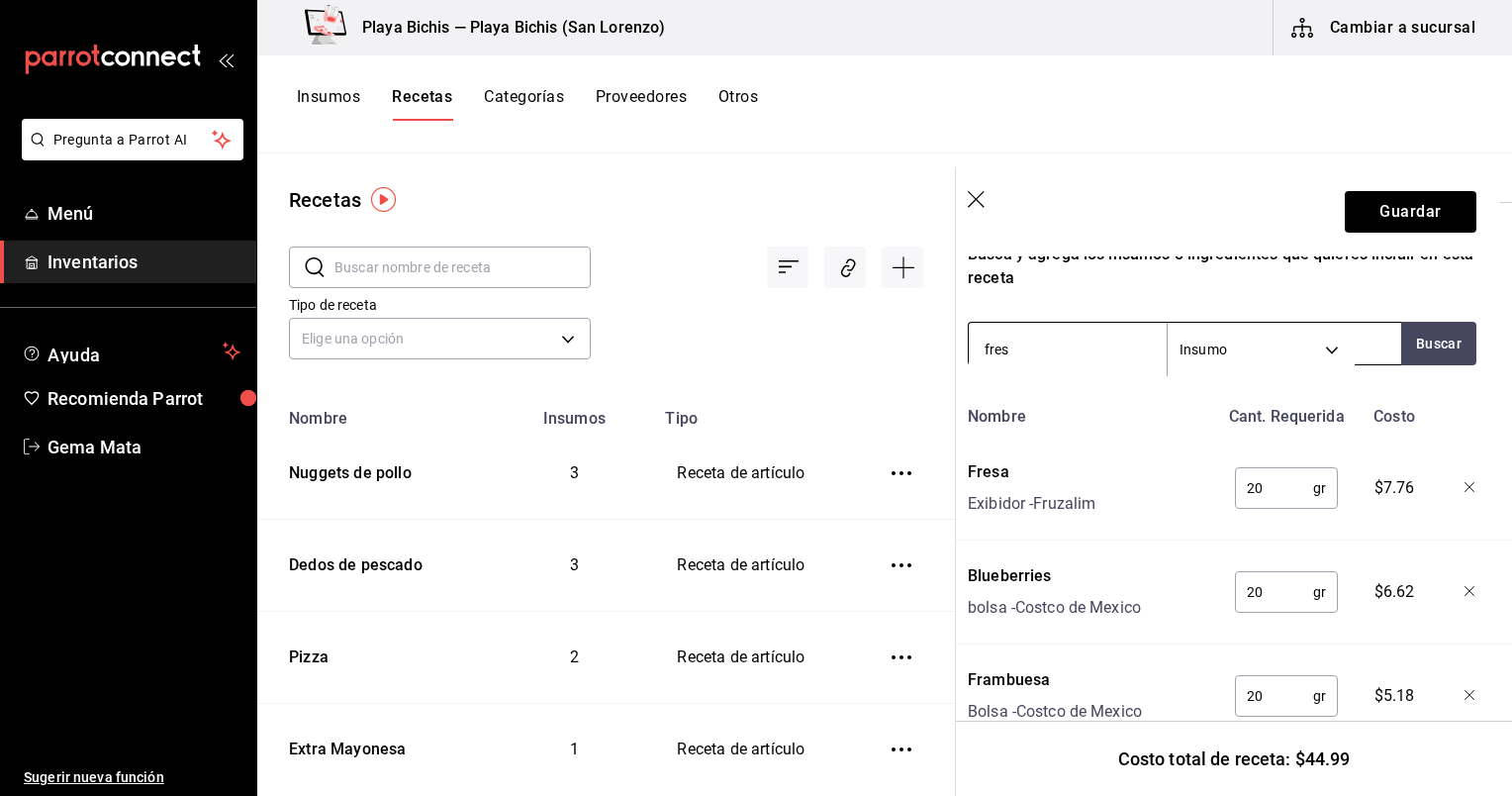 type on "fresa" 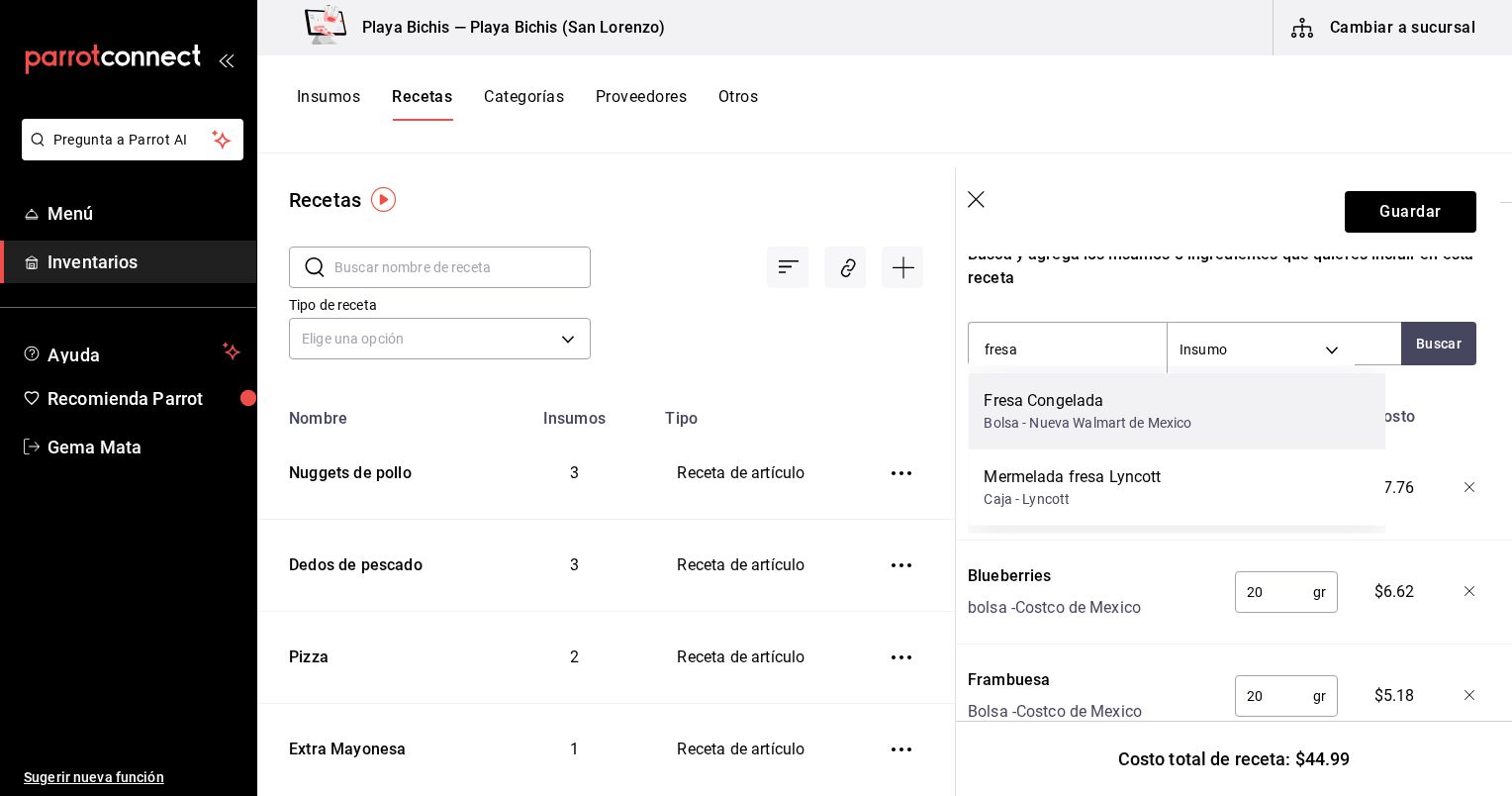 click on "Bolsa - Nueva Walmart de Mexico" at bounding box center [1087, 423] 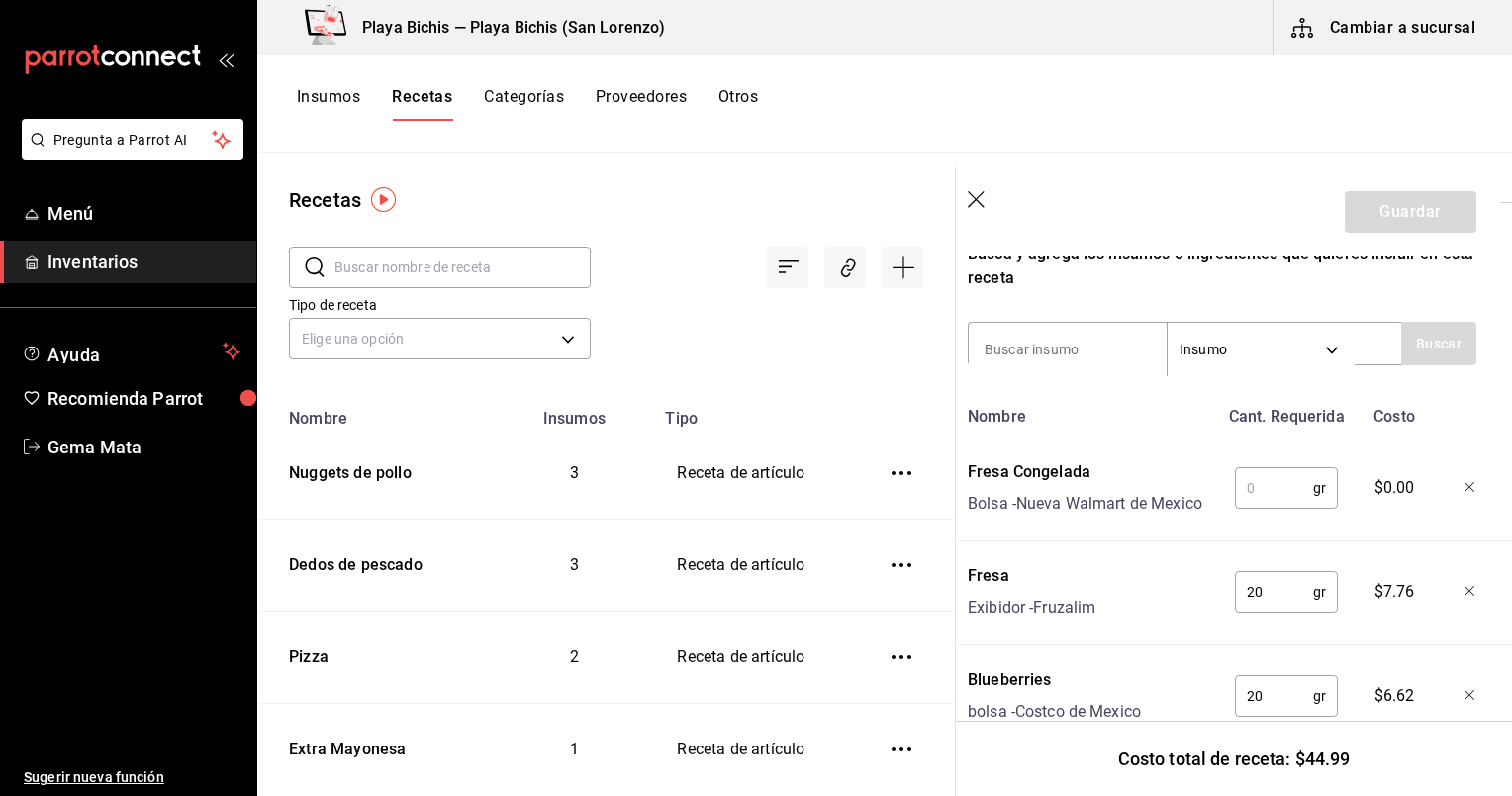 scroll, scrollTop: 409, scrollLeft: 12, axis: both 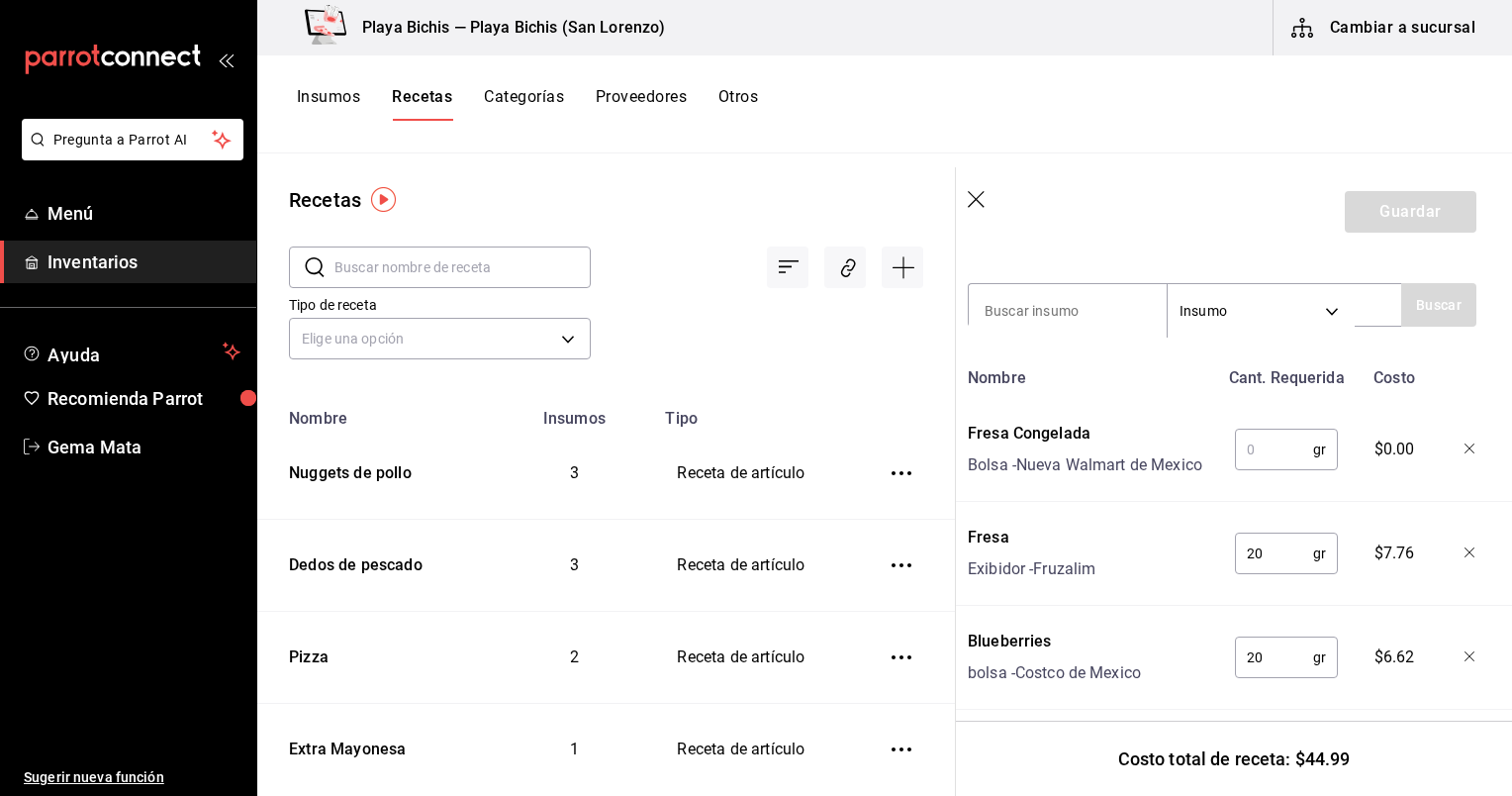 click on "Receta de artículo  Recuerda que las cantidades utilizadas en tus recetas estarán definidas en la Unidad de medida de receta que hayas especificado para cada insumo. Nombre de esta receta Pastel de Crepa Rebanada Busca y agrega los insumos o ingredientes que quieres incluir en esta receta Insumo SUPPLY Buscar Nombre Cant. Requerida Costo Fresa Congelada Bolsa -  Nueva Walmart de Mexico gr ​ $0.00 Fresa Exibidor -  Fruzalim 20 gr ​ $7.76 Blueberries bolsa -  Costco de Mexico 20 gr ​ $6.62 Frambuesa Bolsa -  Costco de Mexico 20 gr ​ $5.18 Mermelada de frutos rojos, Prep Presentación -  Interno 30 gr ​ $2.10 Pastel de Crepa, Prep Presentación -  Interno 86.25 gr ​ $23.33" at bounding box center (1222, 486) 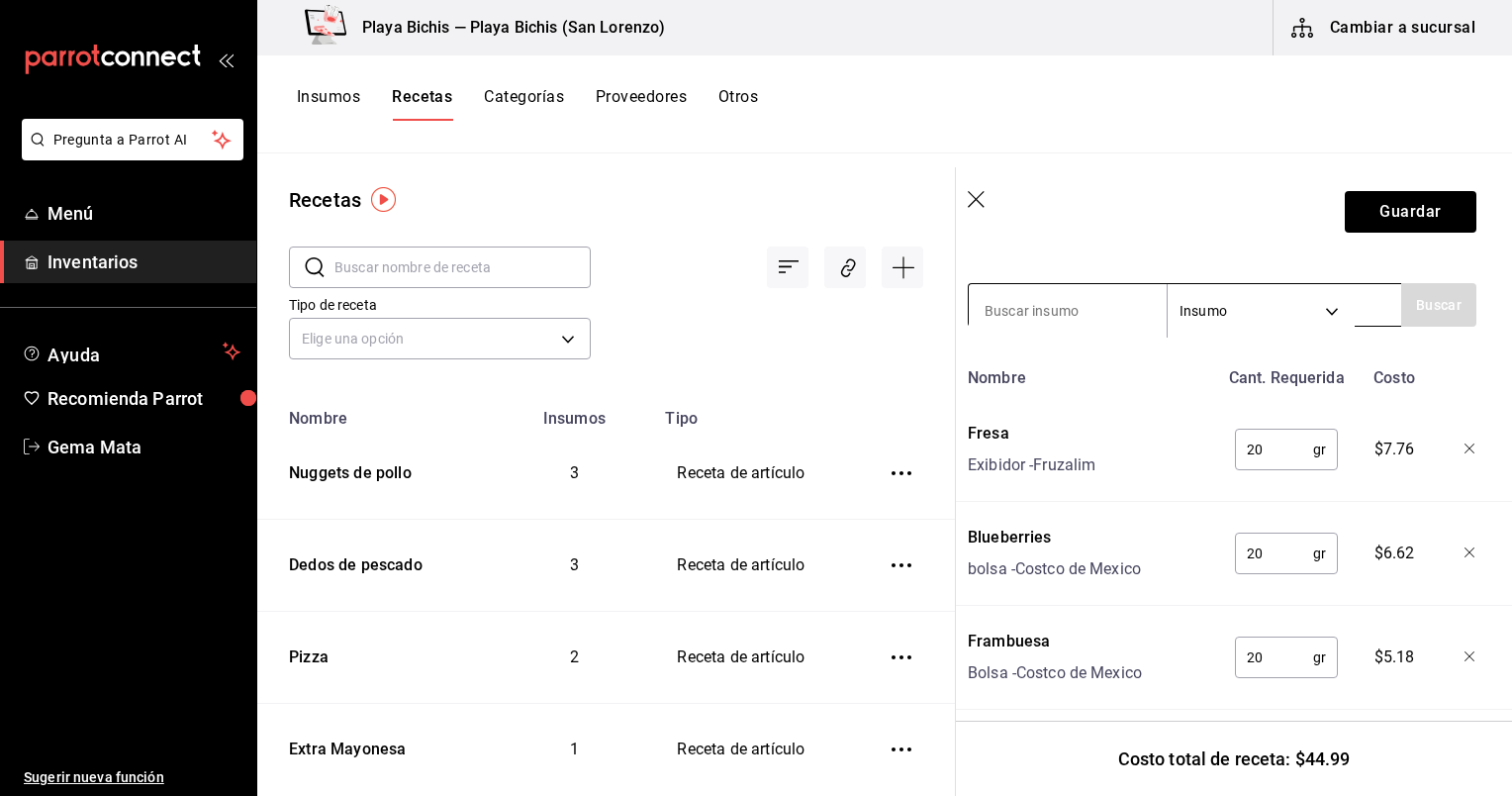 click at bounding box center (1068, 311) 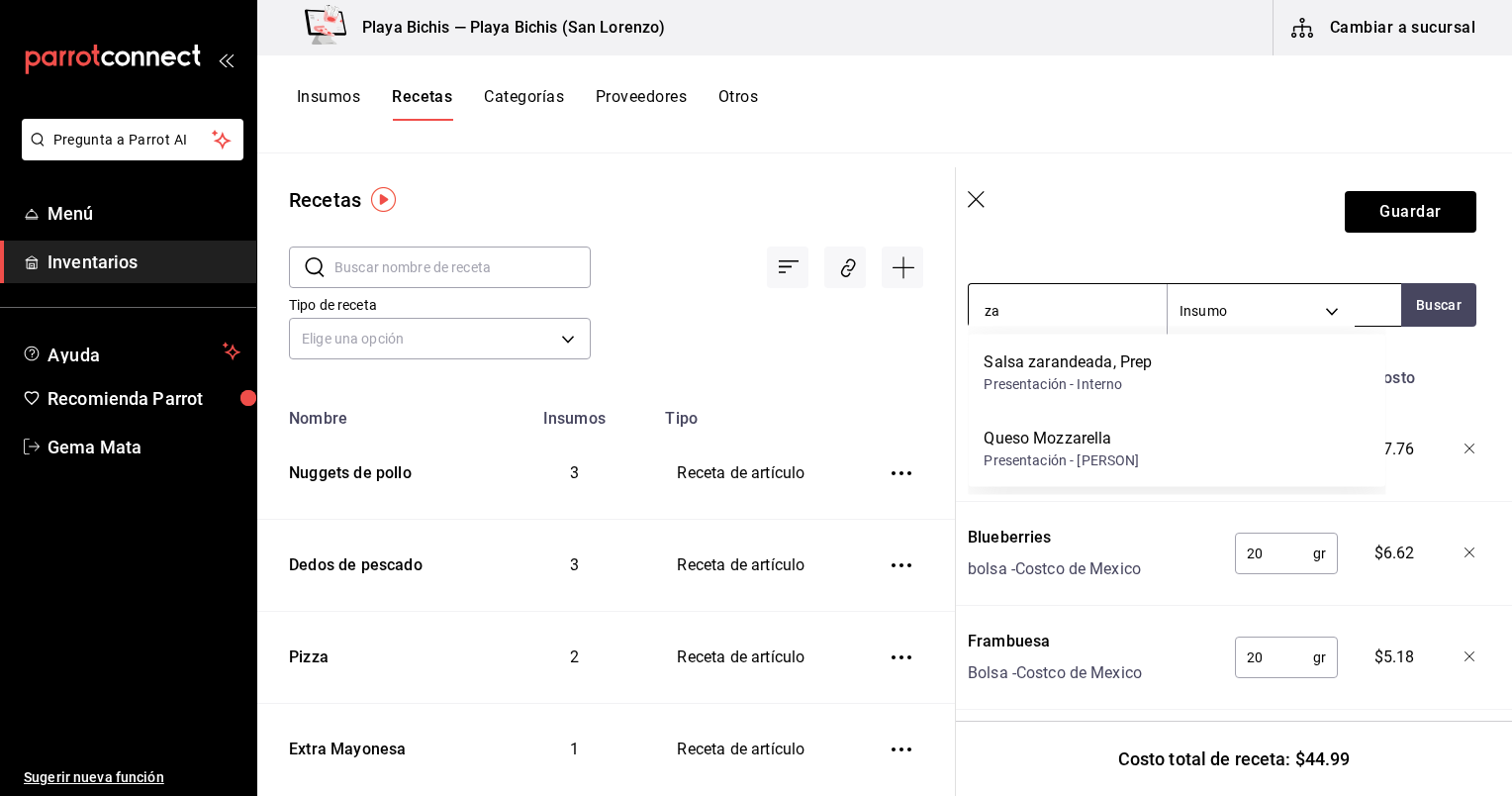 type on "z" 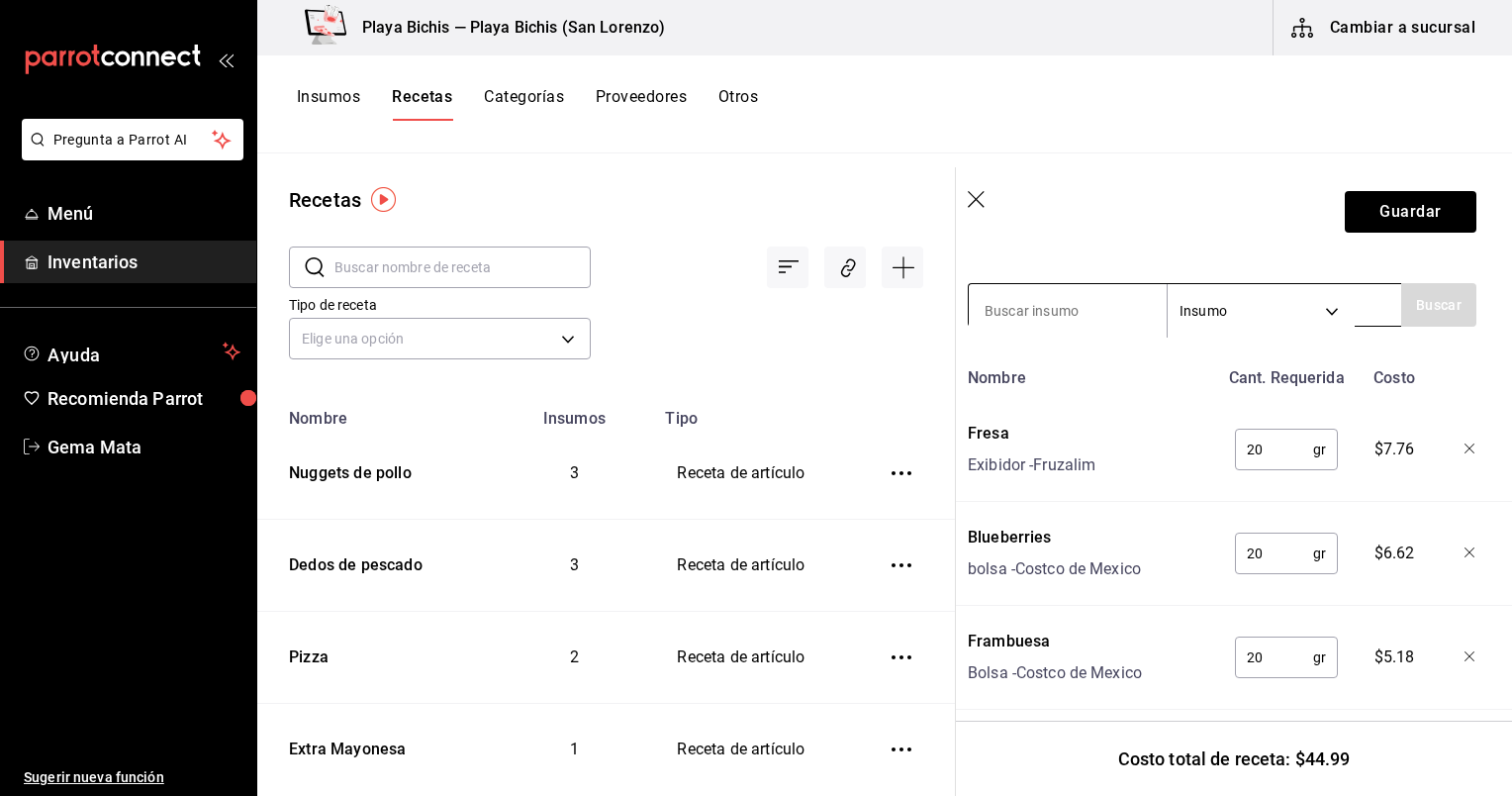 type on "n" 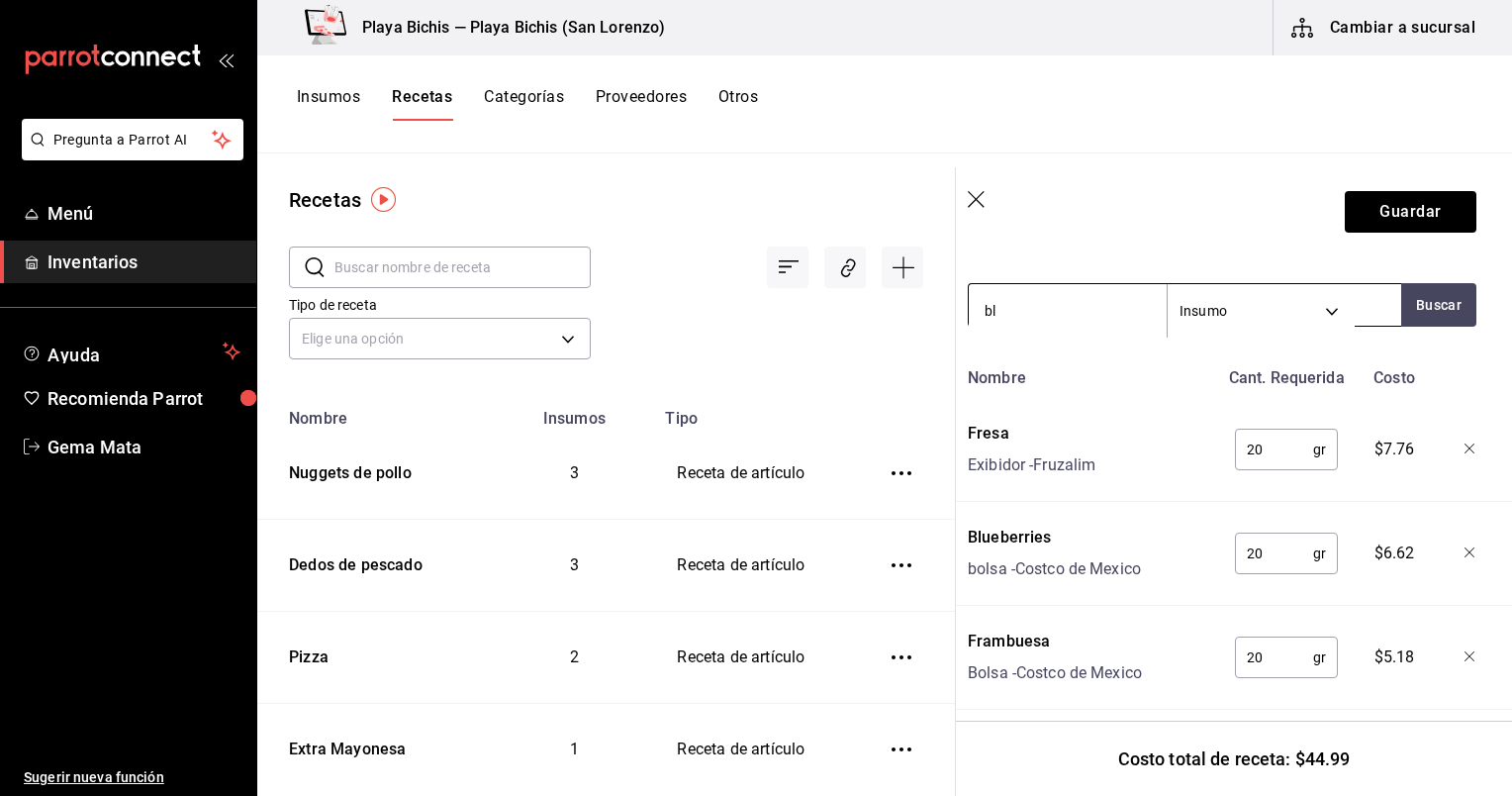 type on "b" 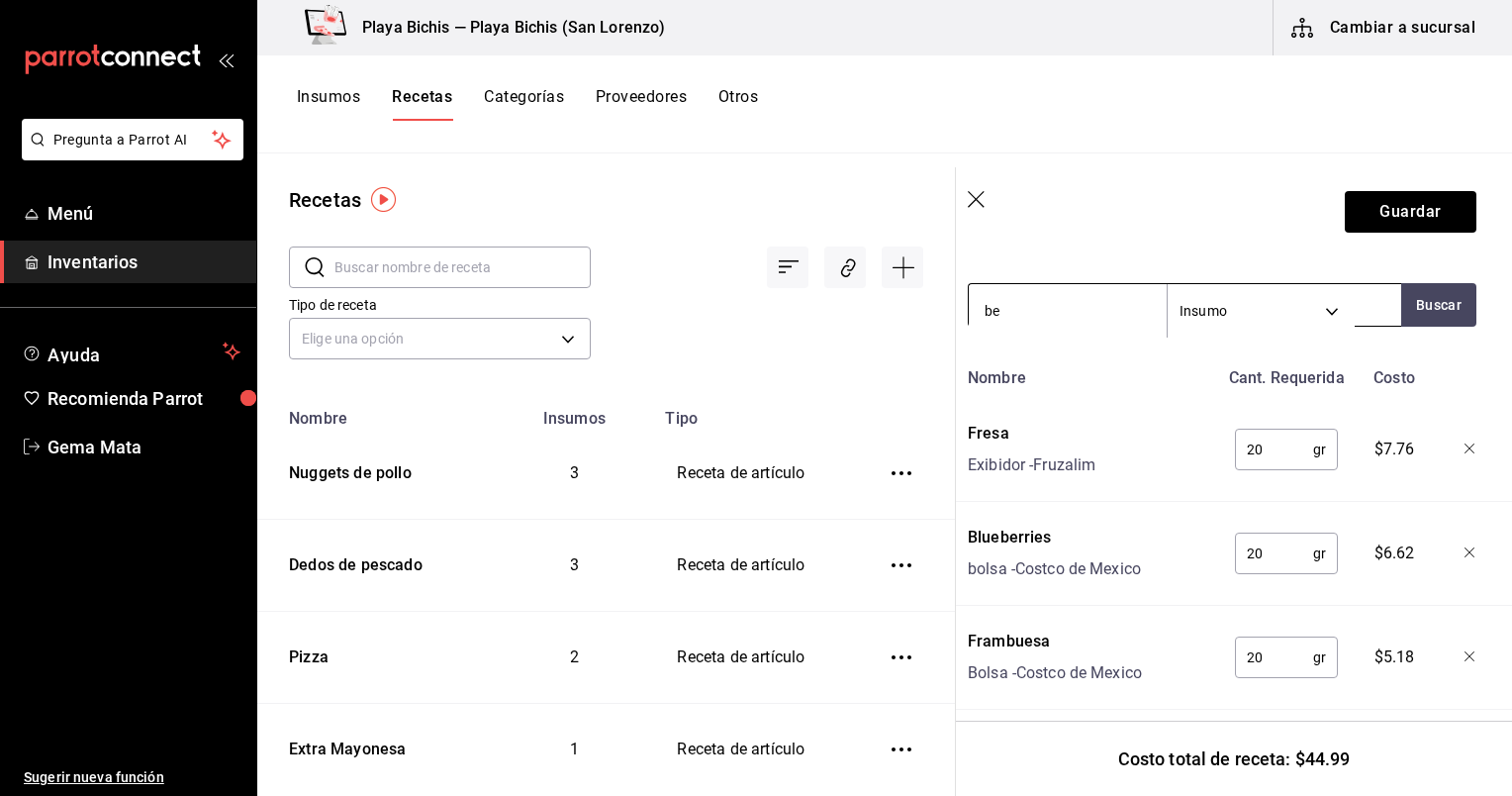 type on "b" 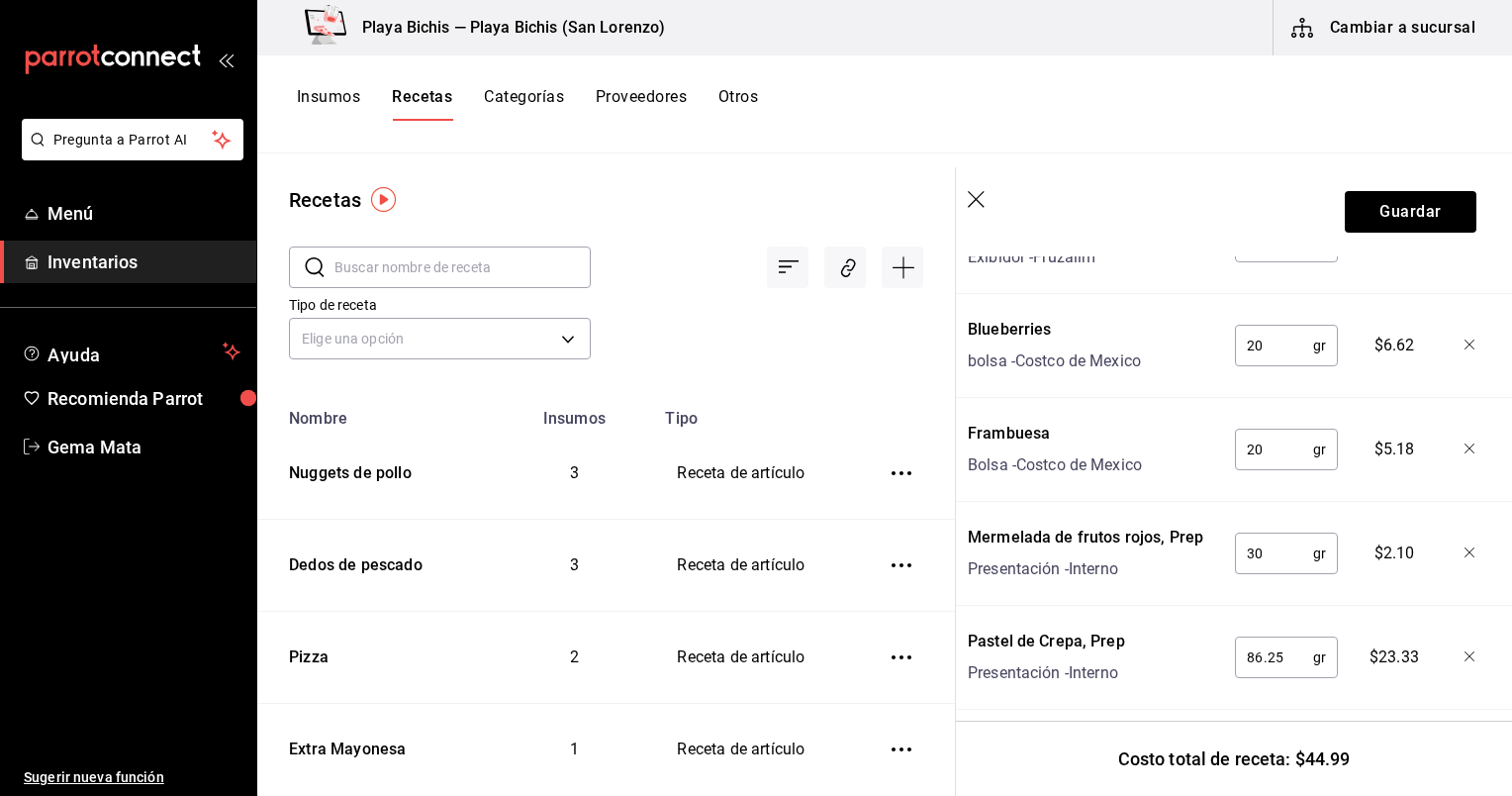 scroll, scrollTop: 648, scrollLeft: 12, axis: both 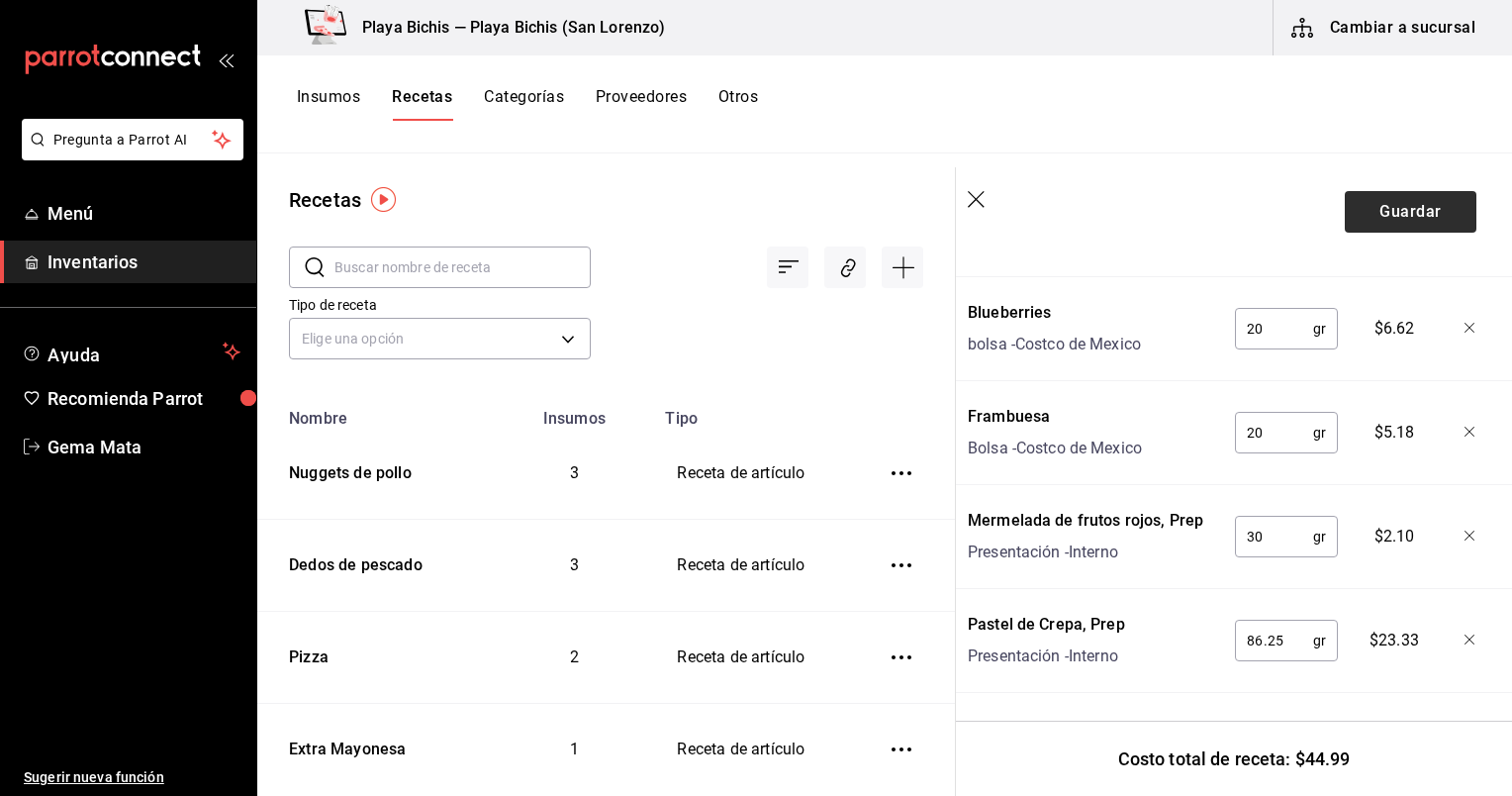 type 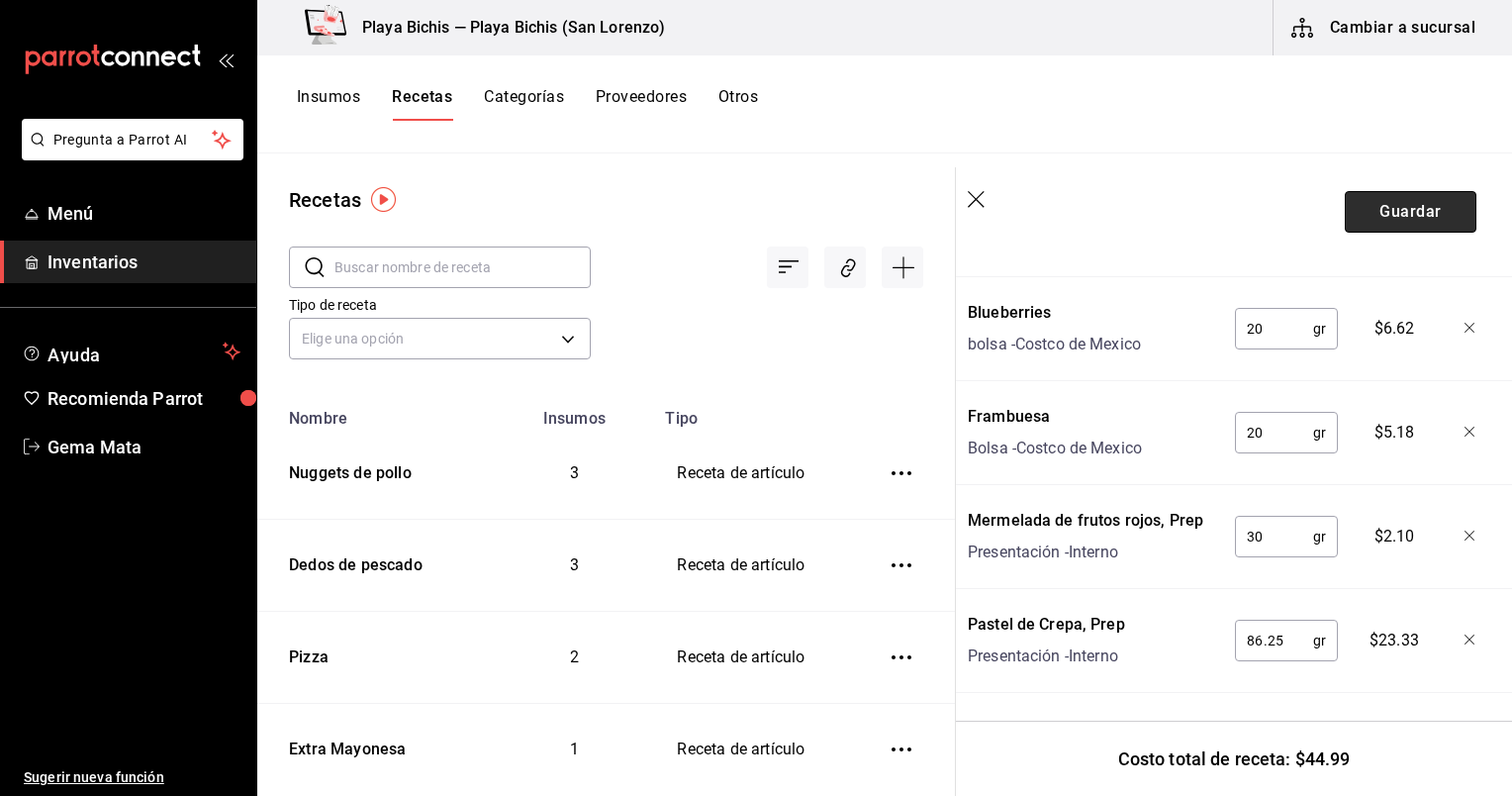 click on "Guardar" at bounding box center [1410, 212] 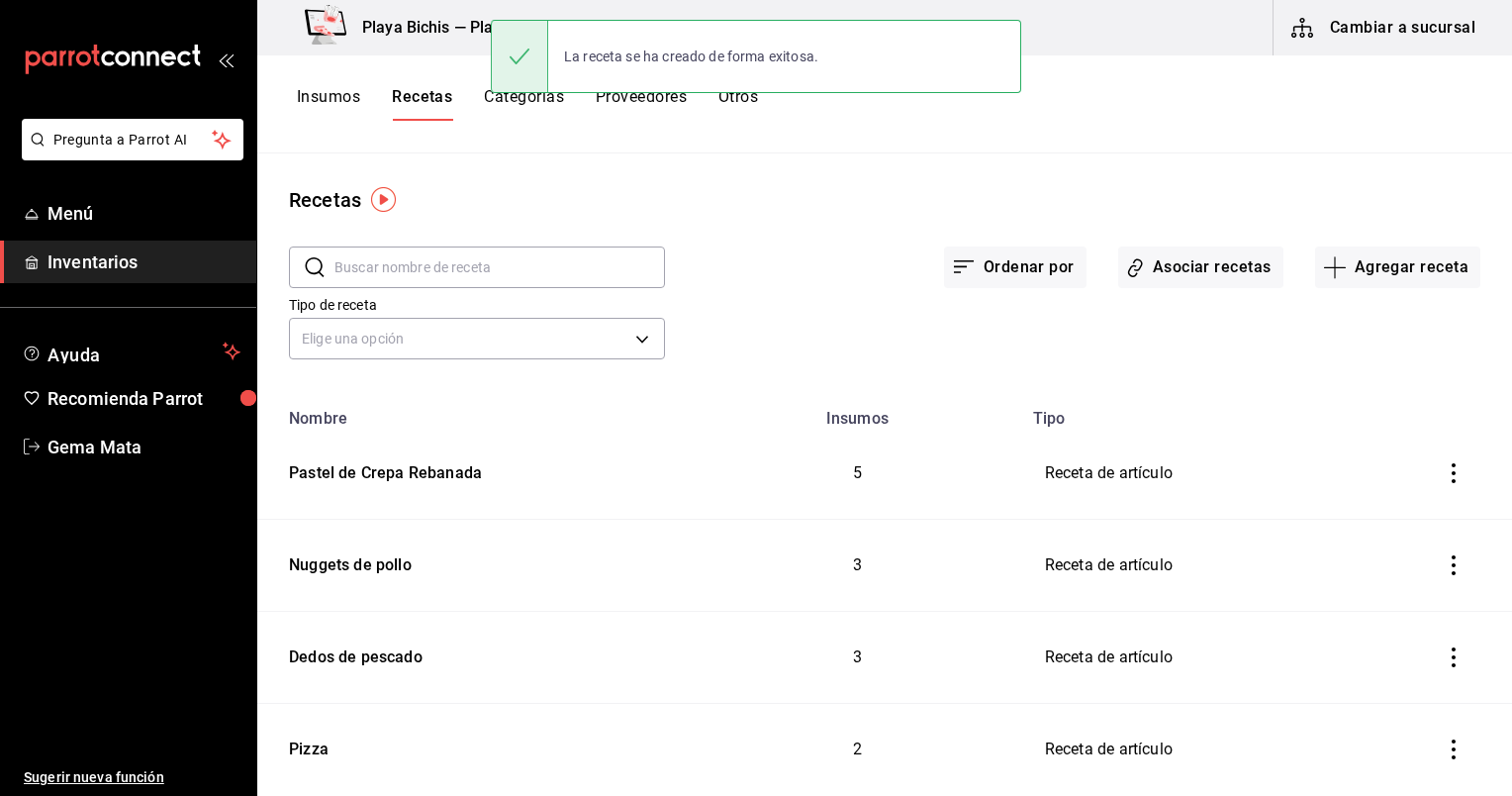 scroll, scrollTop: 0, scrollLeft: 0, axis: both 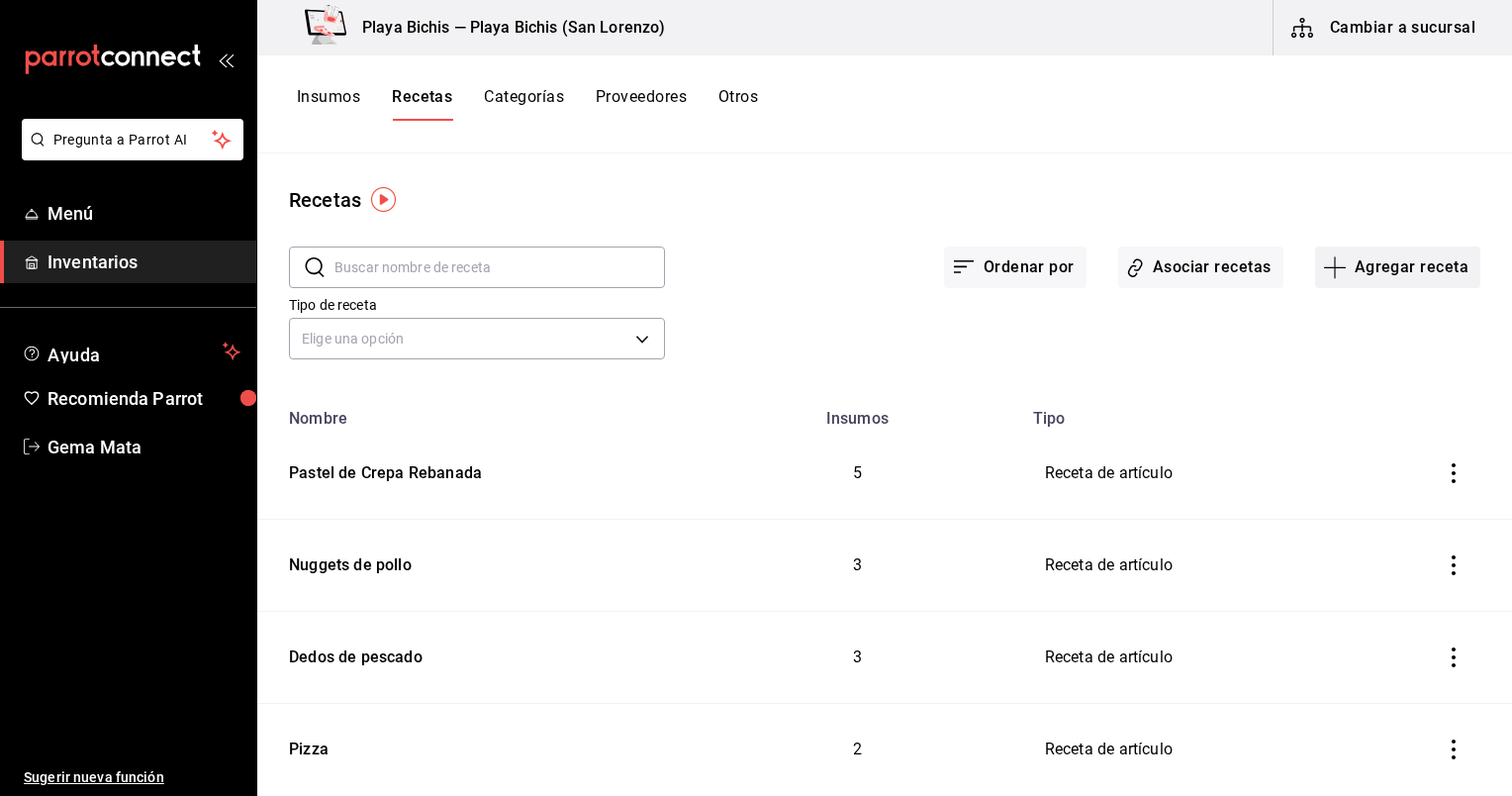 click on "Agregar receta" at bounding box center (1397, 267) 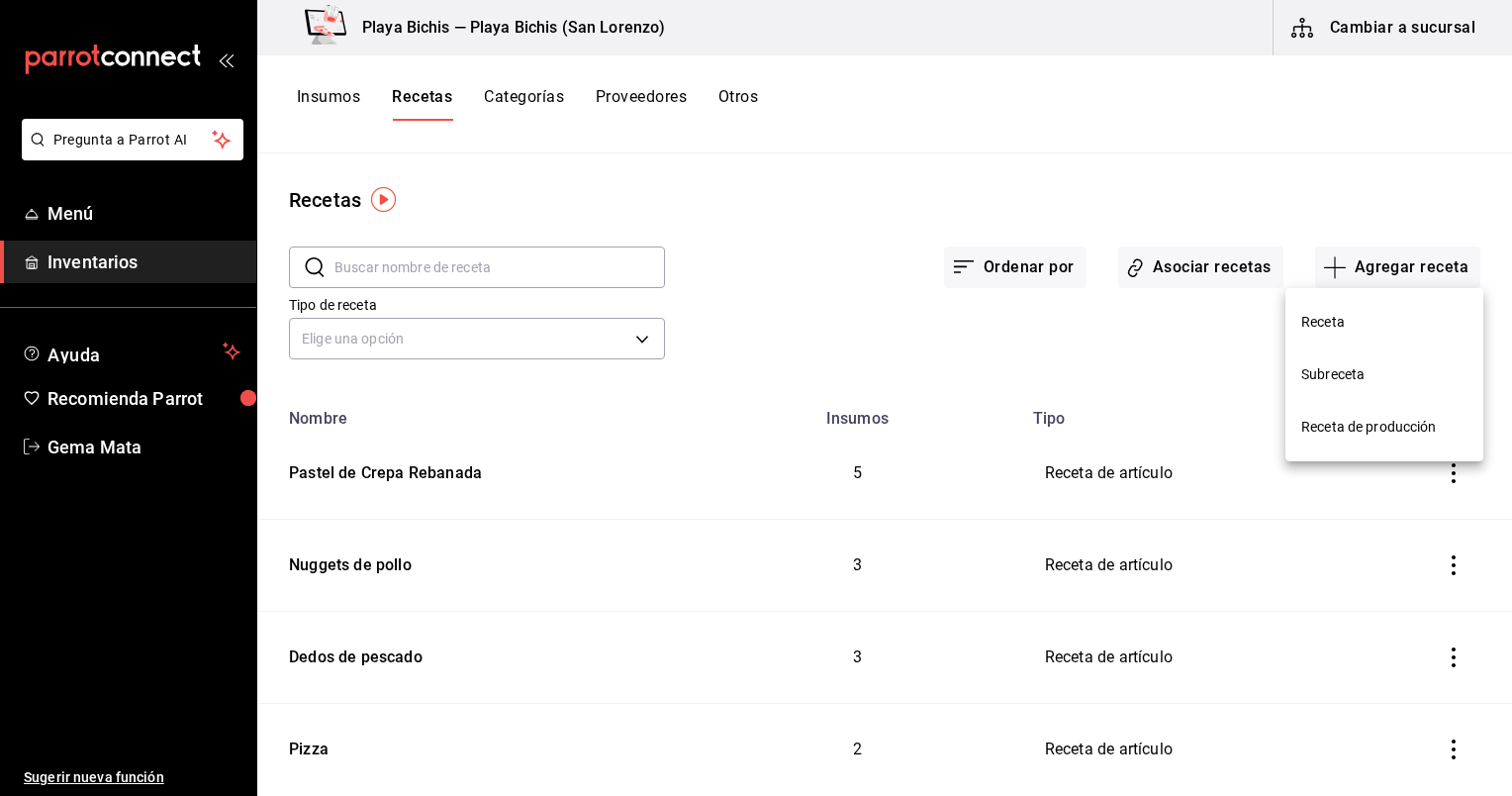 click on "Receta" at bounding box center [1384, 322] 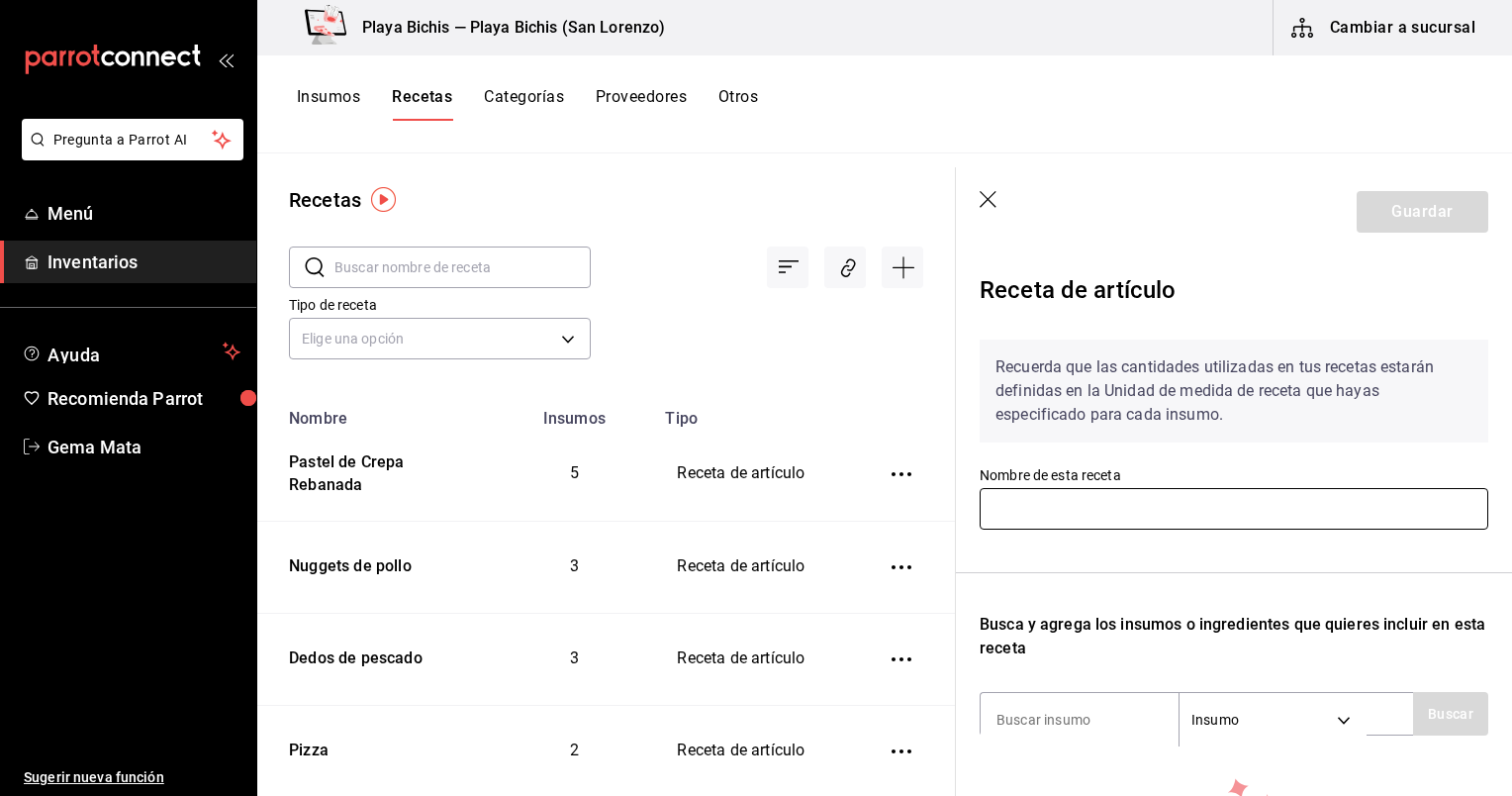 click at bounding box center (1234, 509) 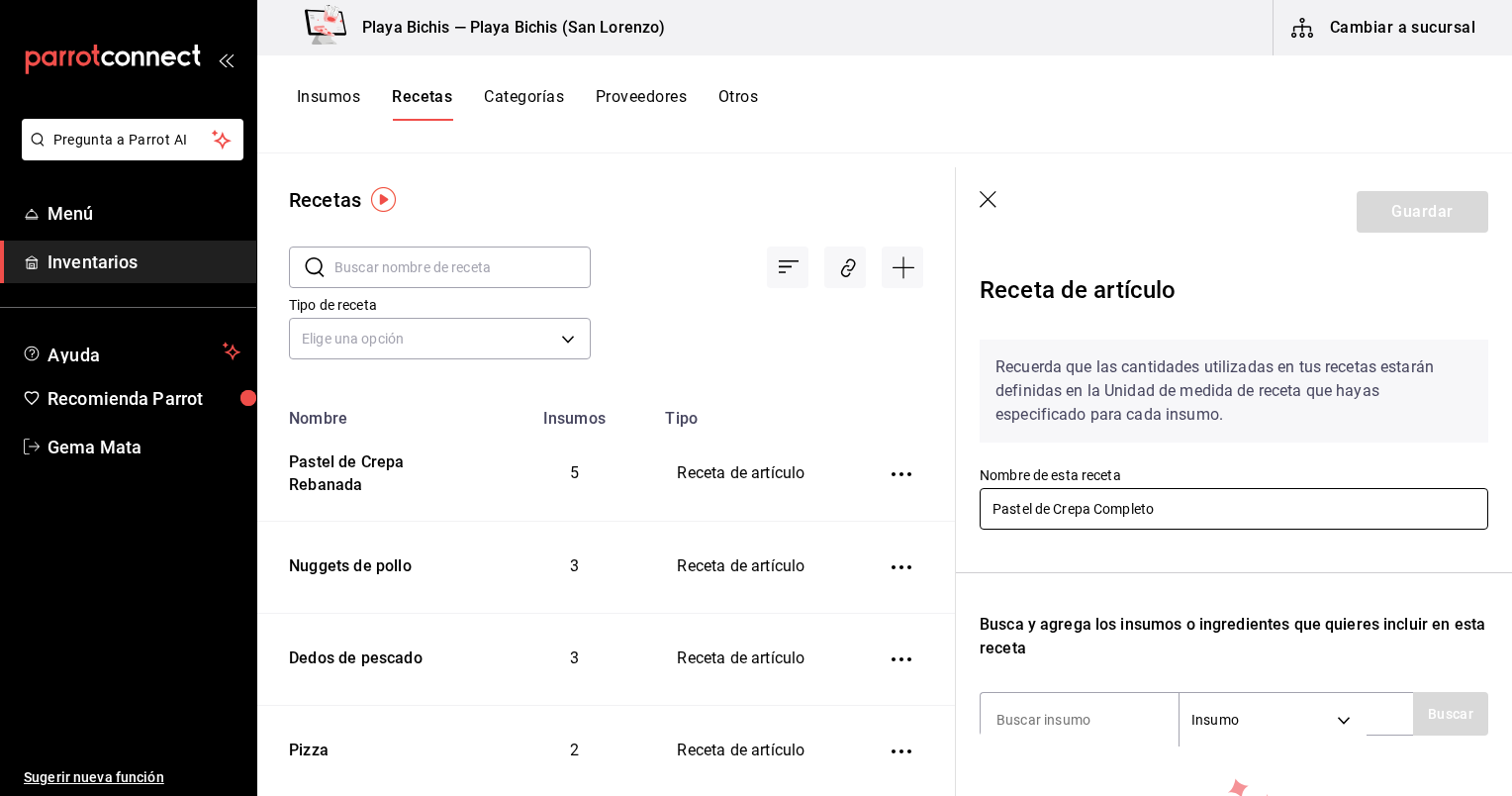 scroll, scrollTop: 263, scrollLeft: 0, axis: vertical 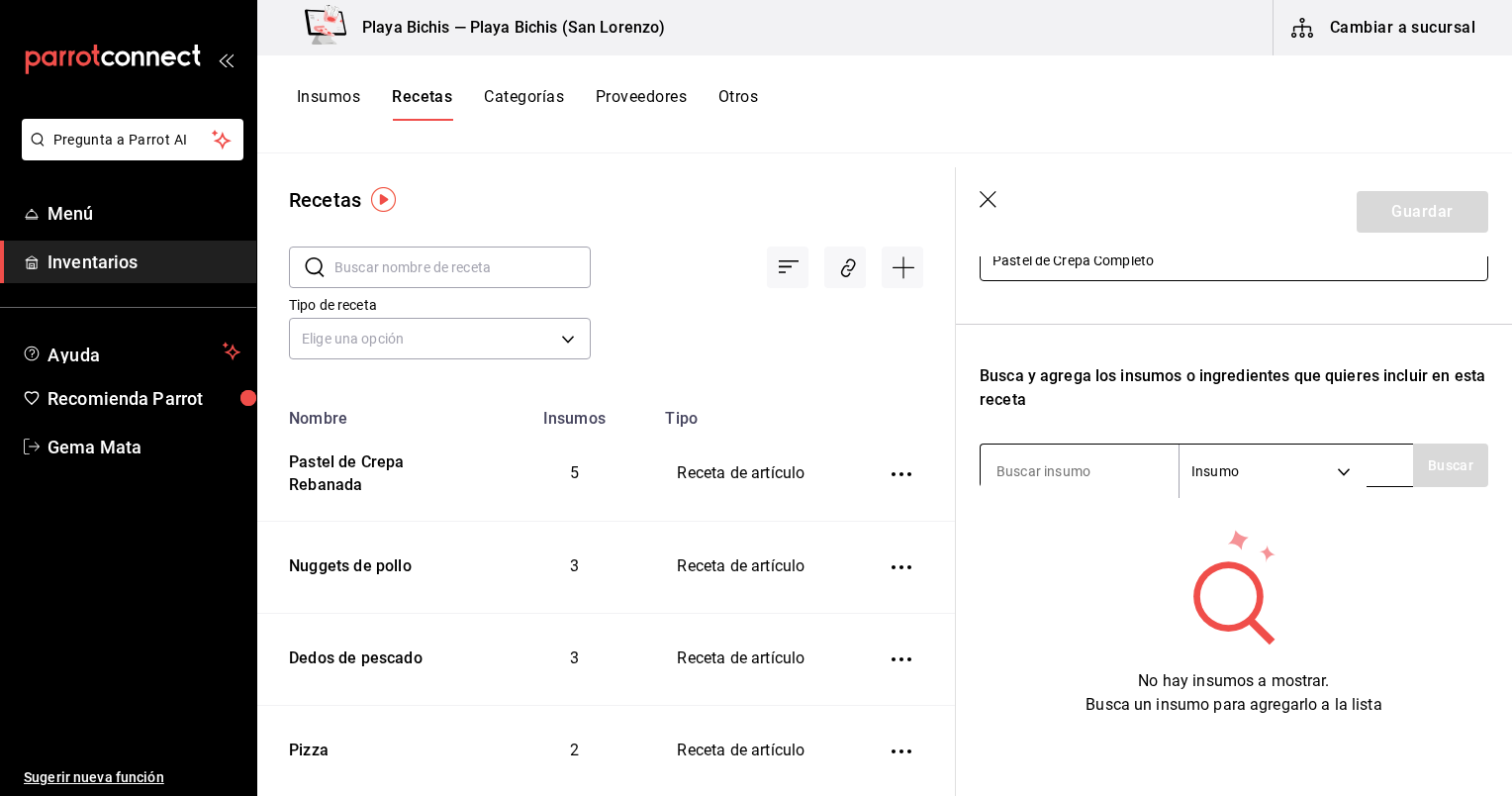 type on "Pastel de Crepa Completo" 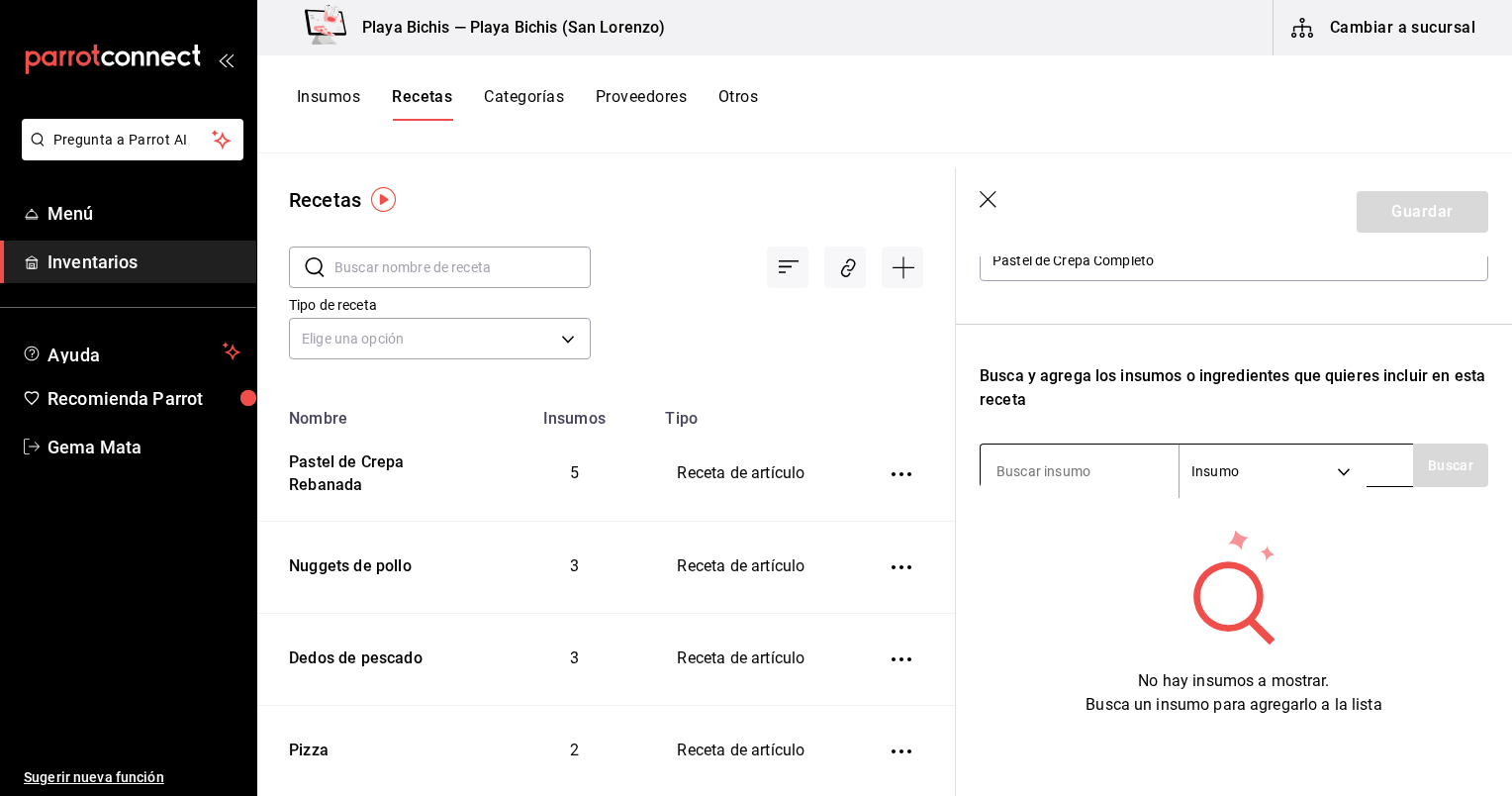 click at bounding box center (1080, 471) 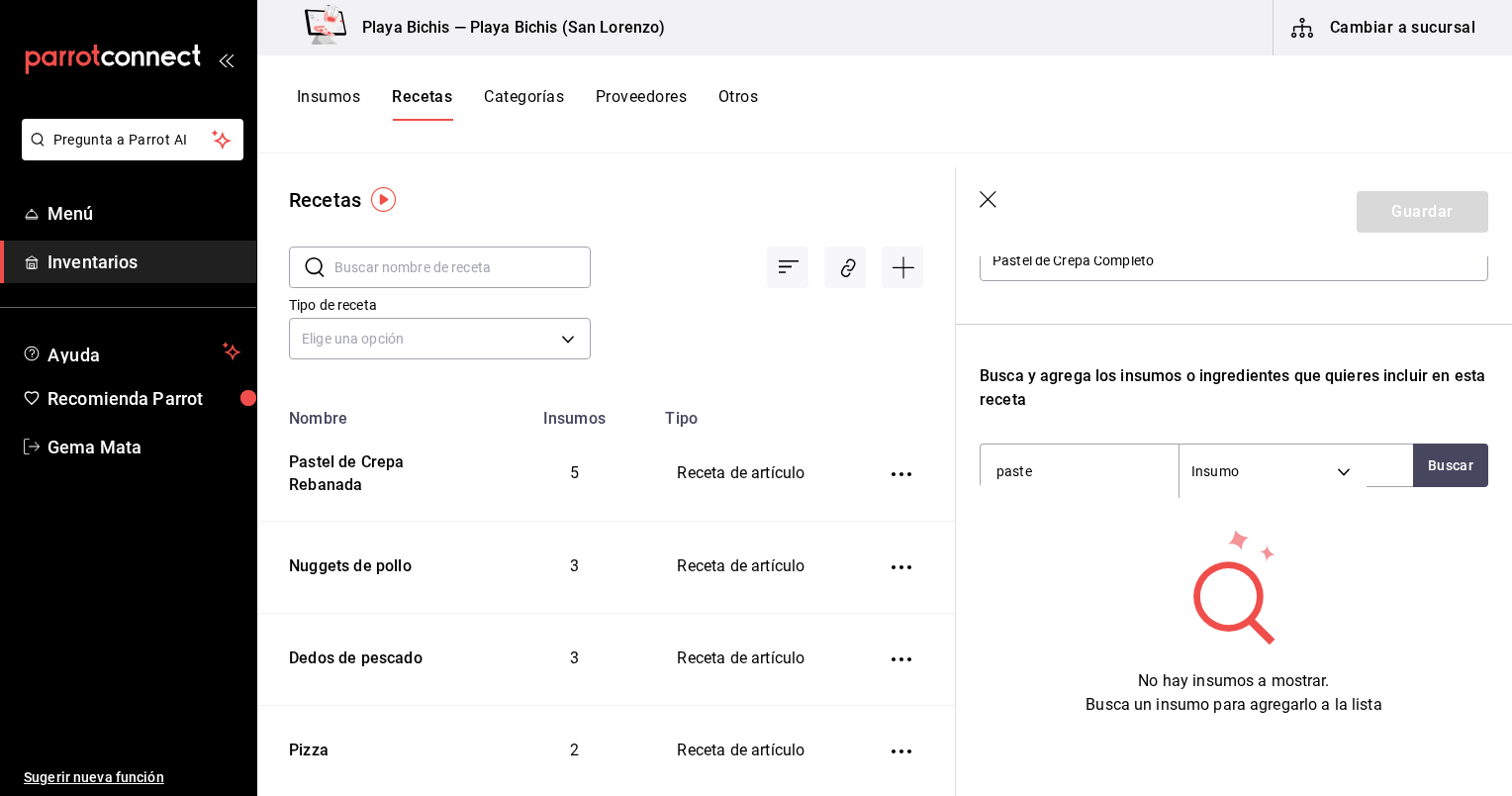 type on "pastel" 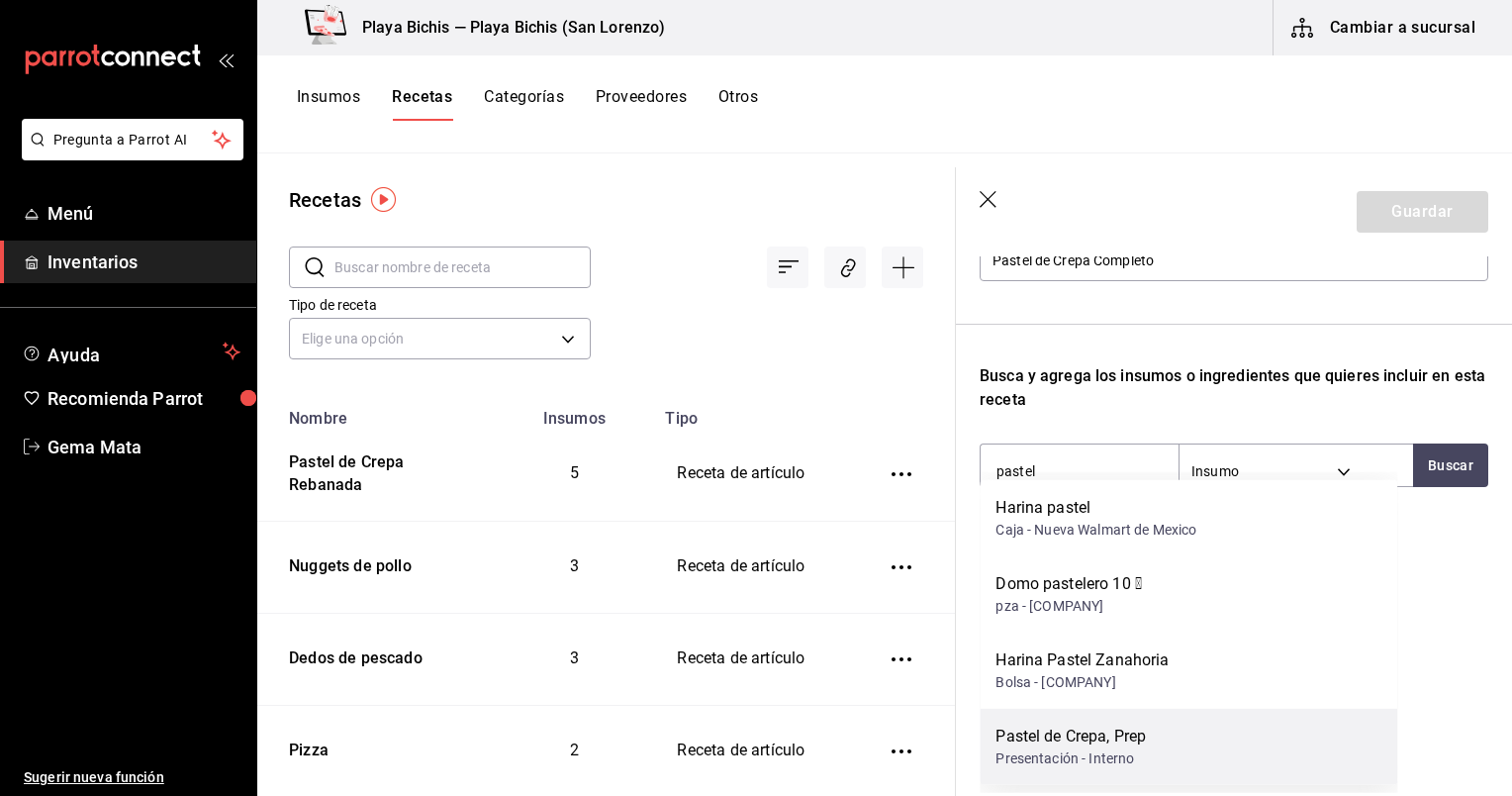 click on "Pastel de Crepa, Prep" at bounding box center [1071, 737] 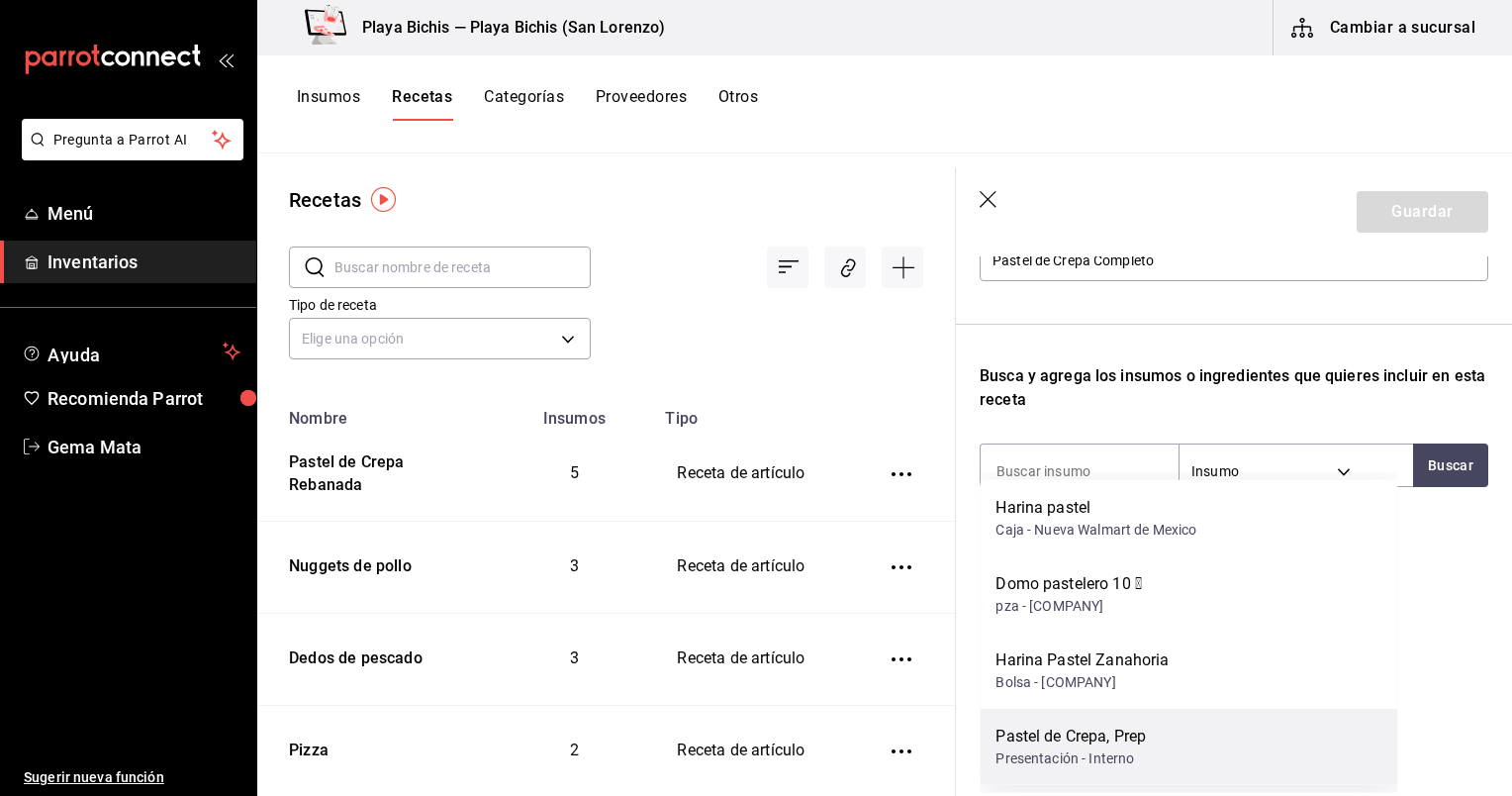 scroll, scrollTop: 233, scrollLeft: 0, axis: vertical 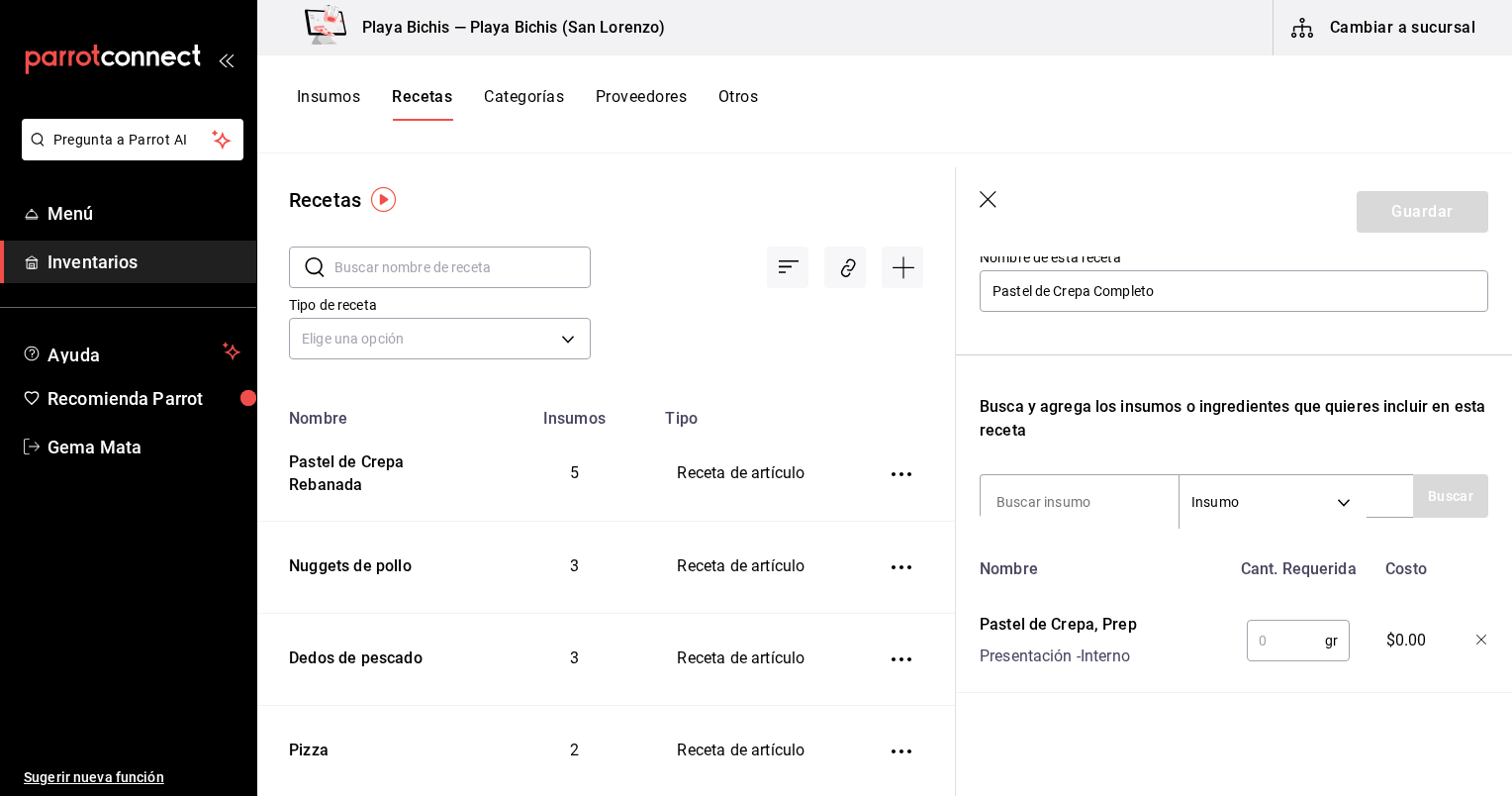 click at bounding box center (1285, 641) 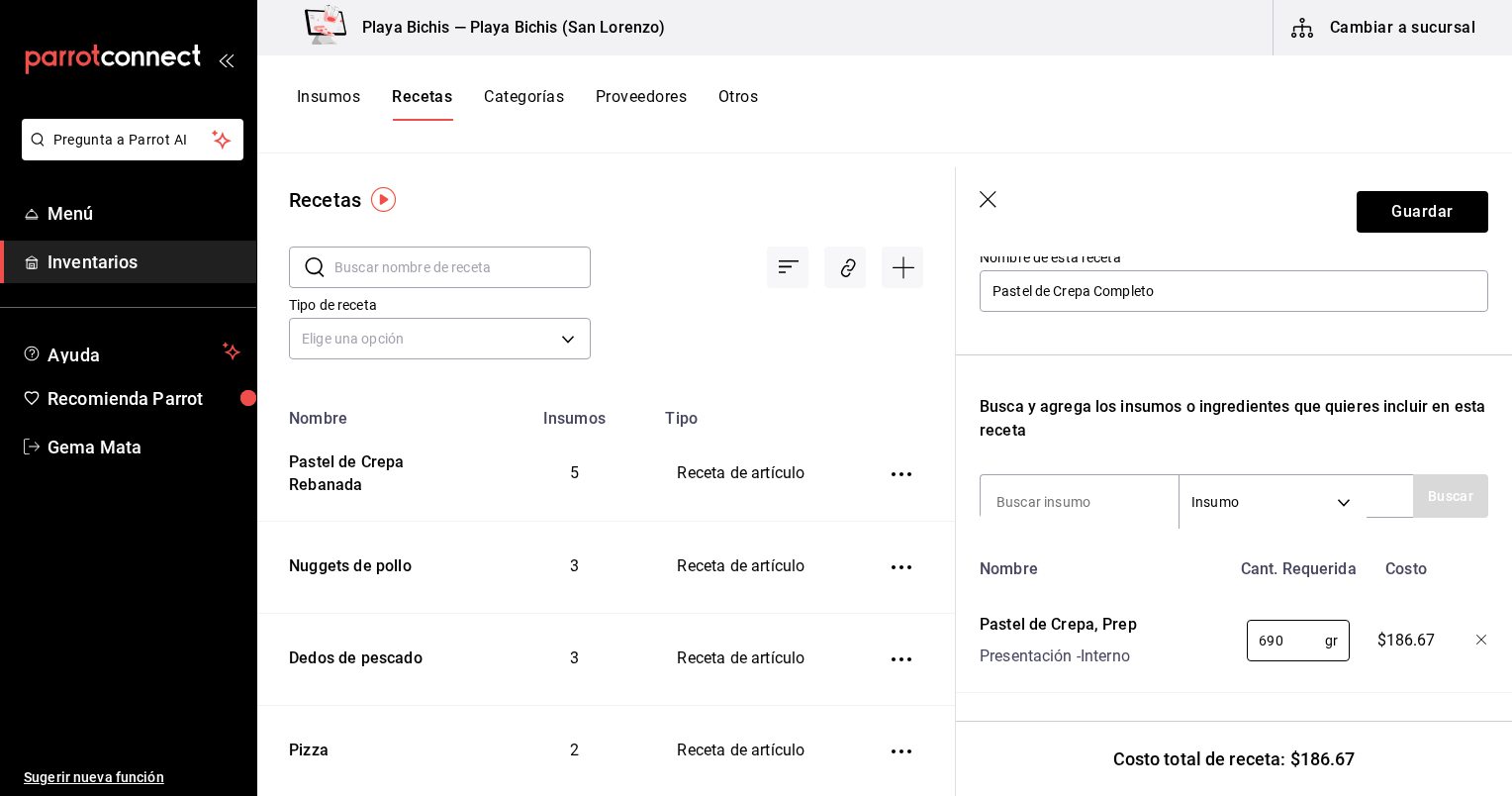 type on "690" 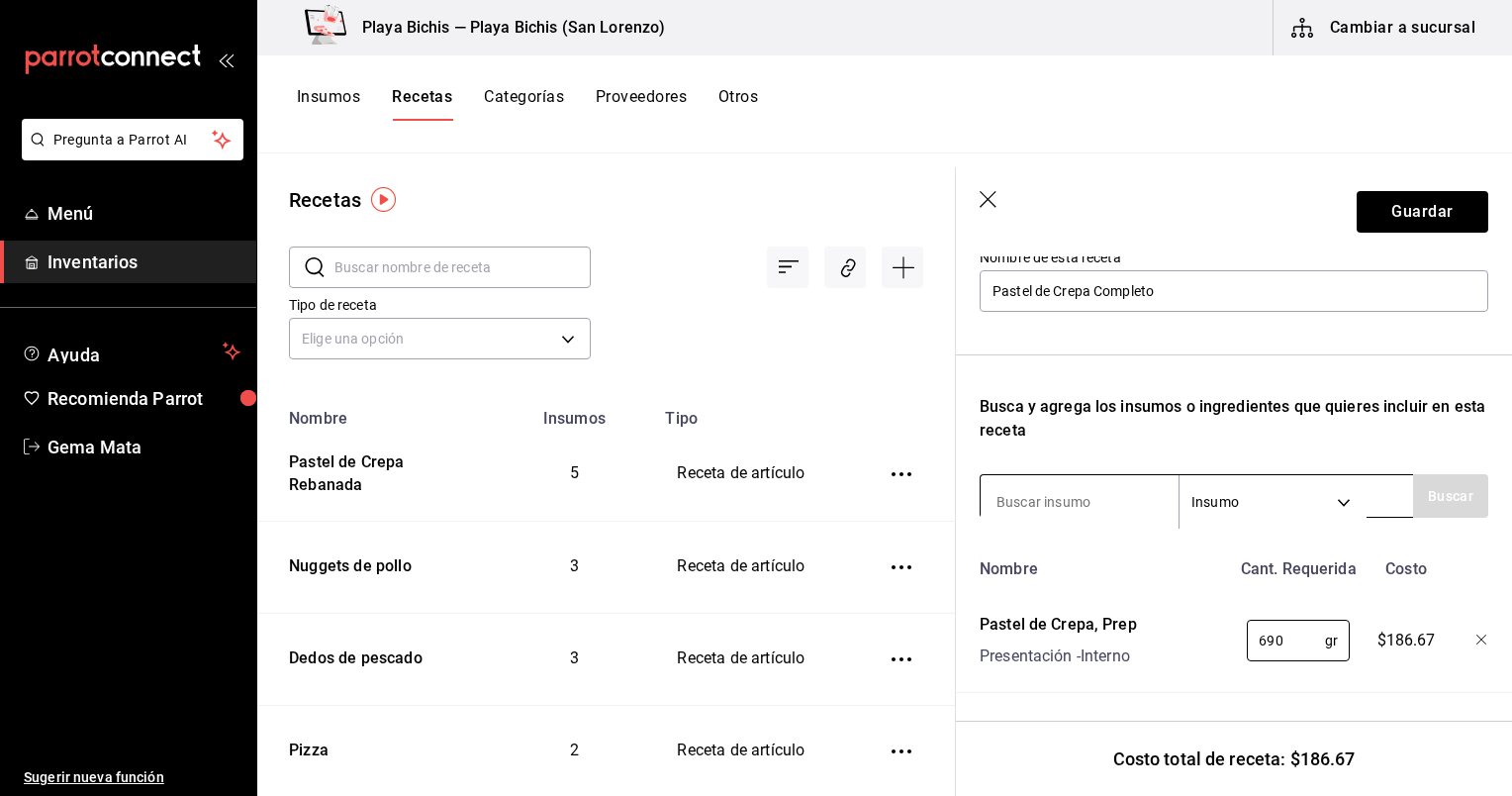 click at bounding box center (1080, 502) 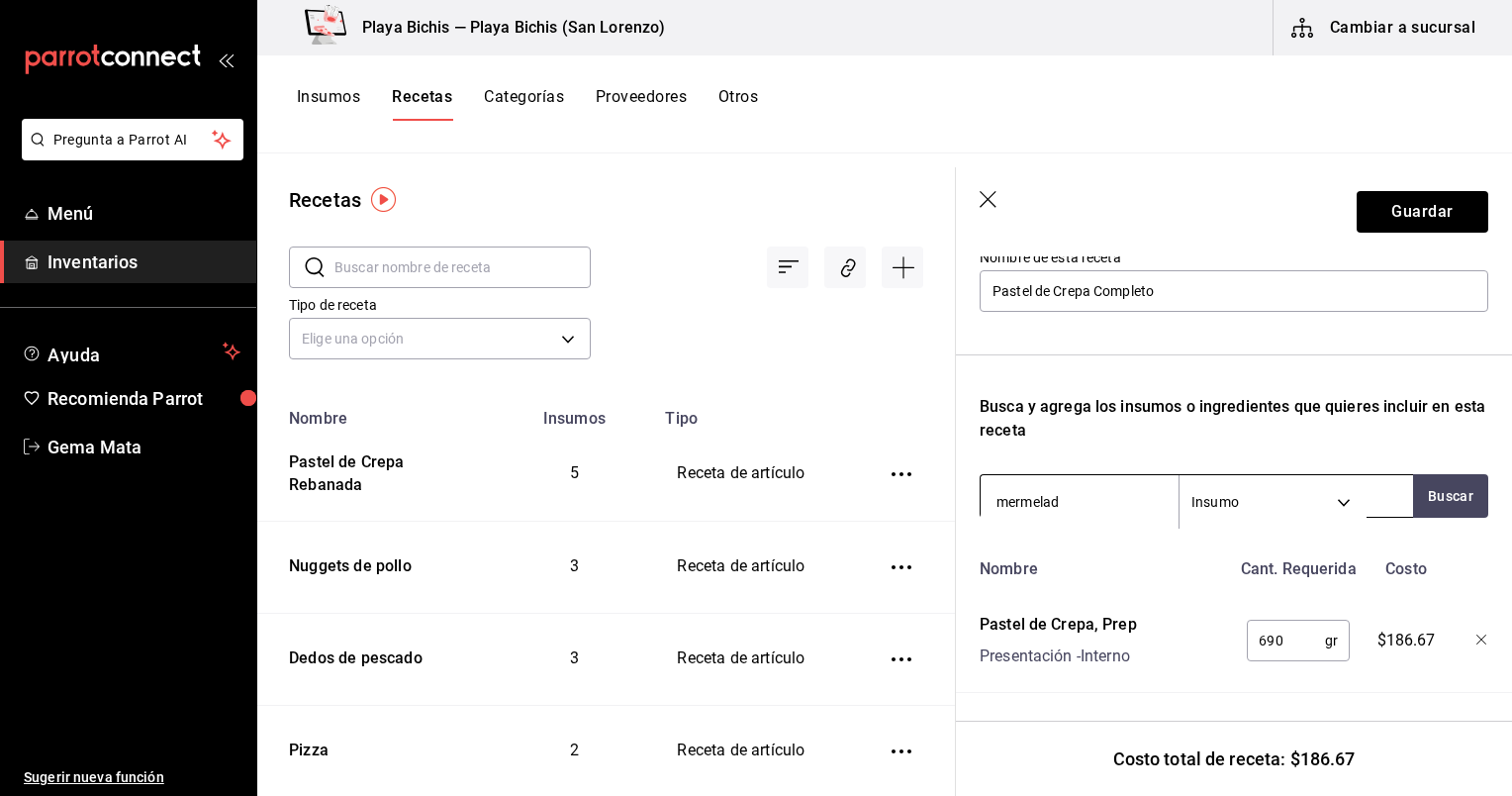 type on "mermelada" 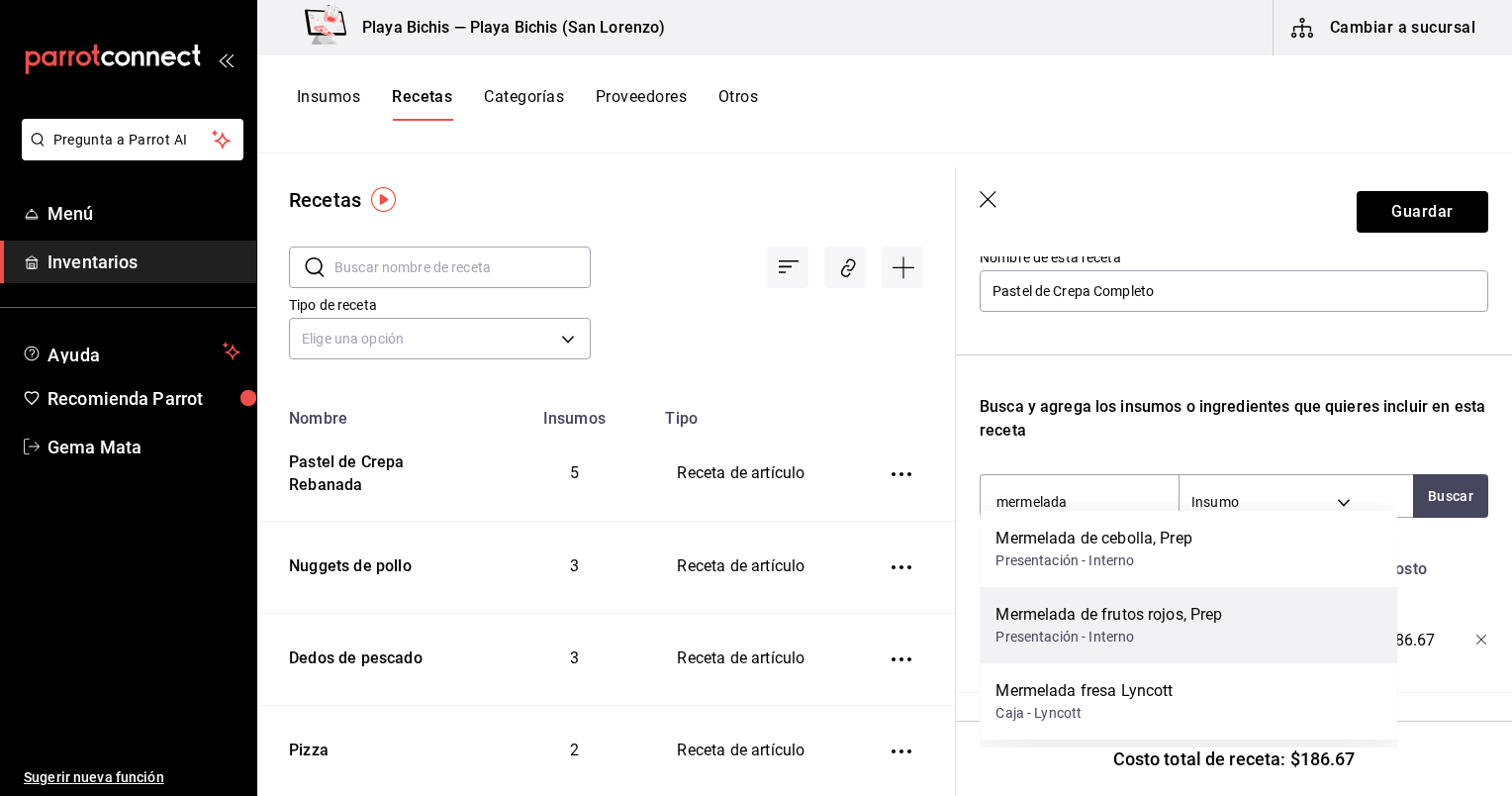 click on "Mermelada de frutos rojos, Prep" at bounding box center [1108, 615] 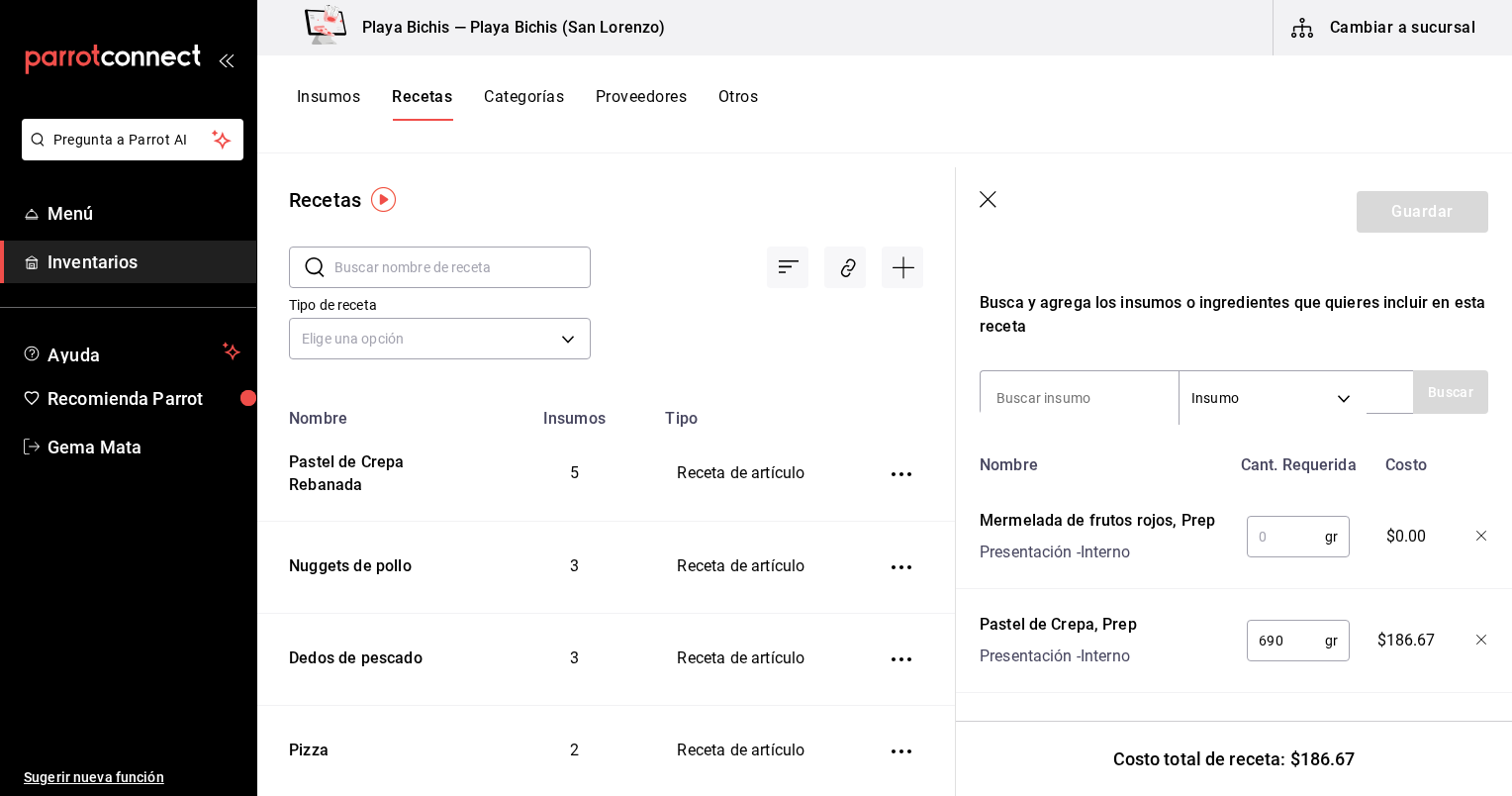 scroll, scrollTop: 337, scrollLeft: 0, axis: vertical 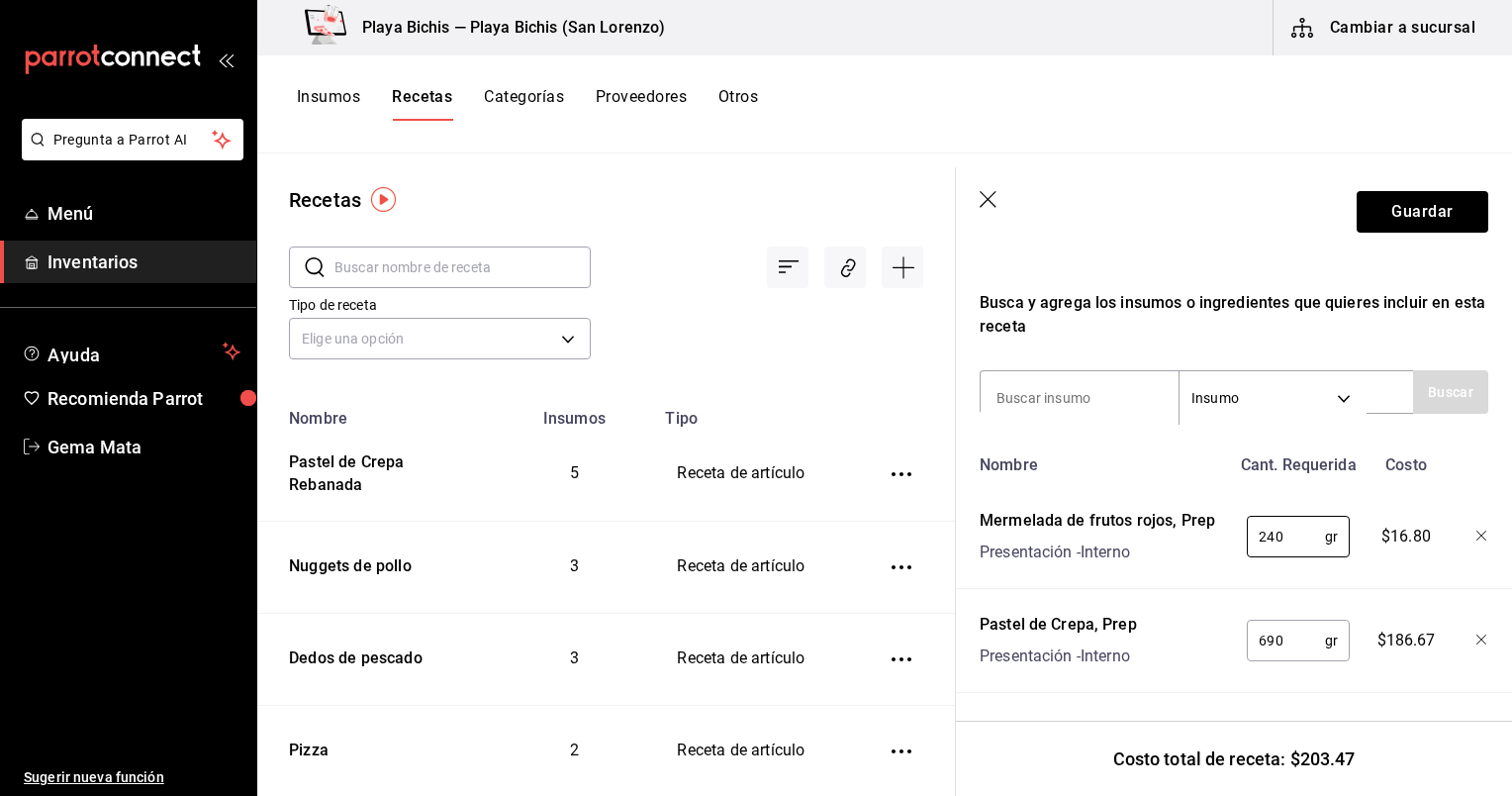 type on "240" 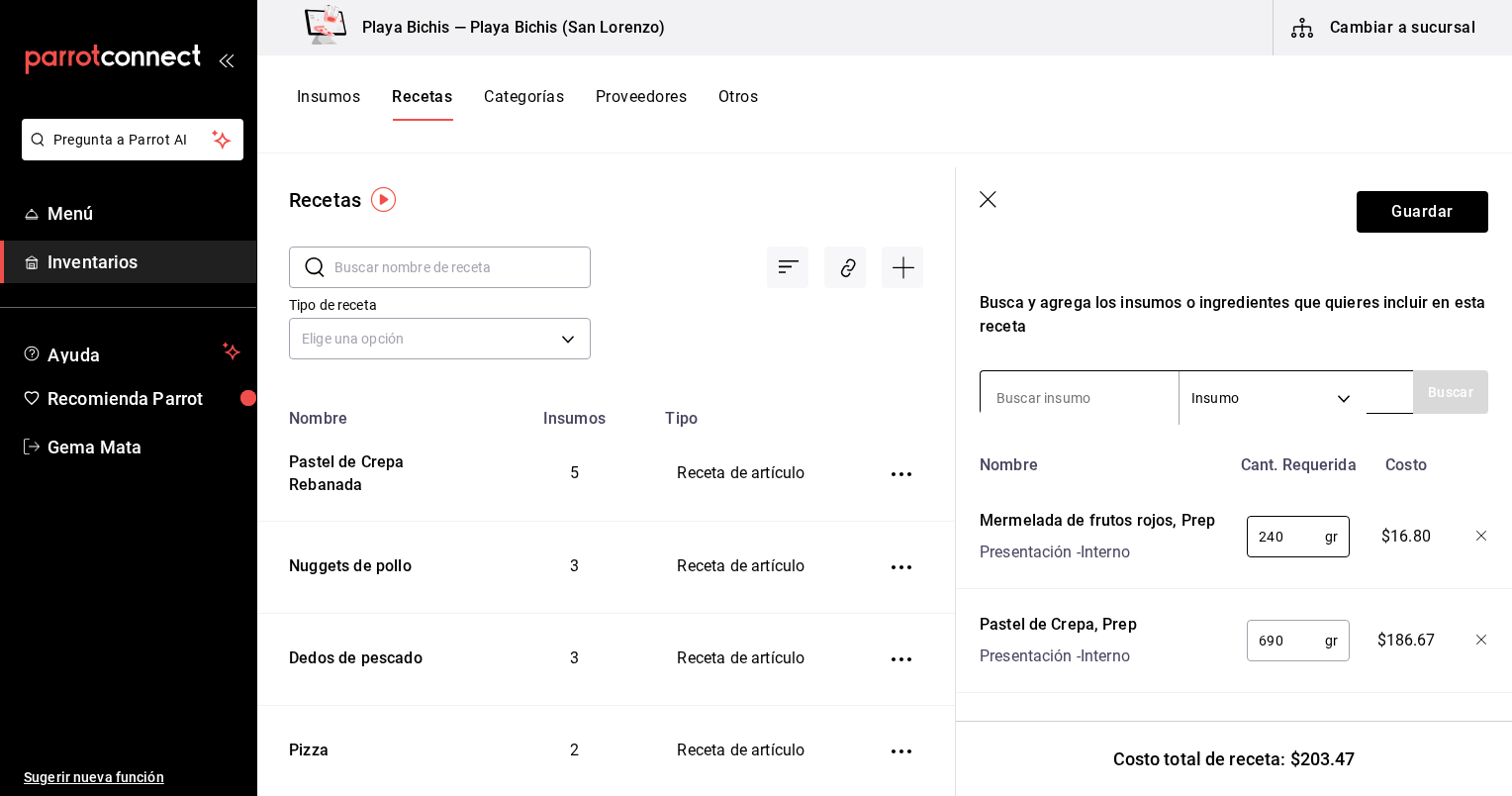 click at bounding box center (1080, 398) 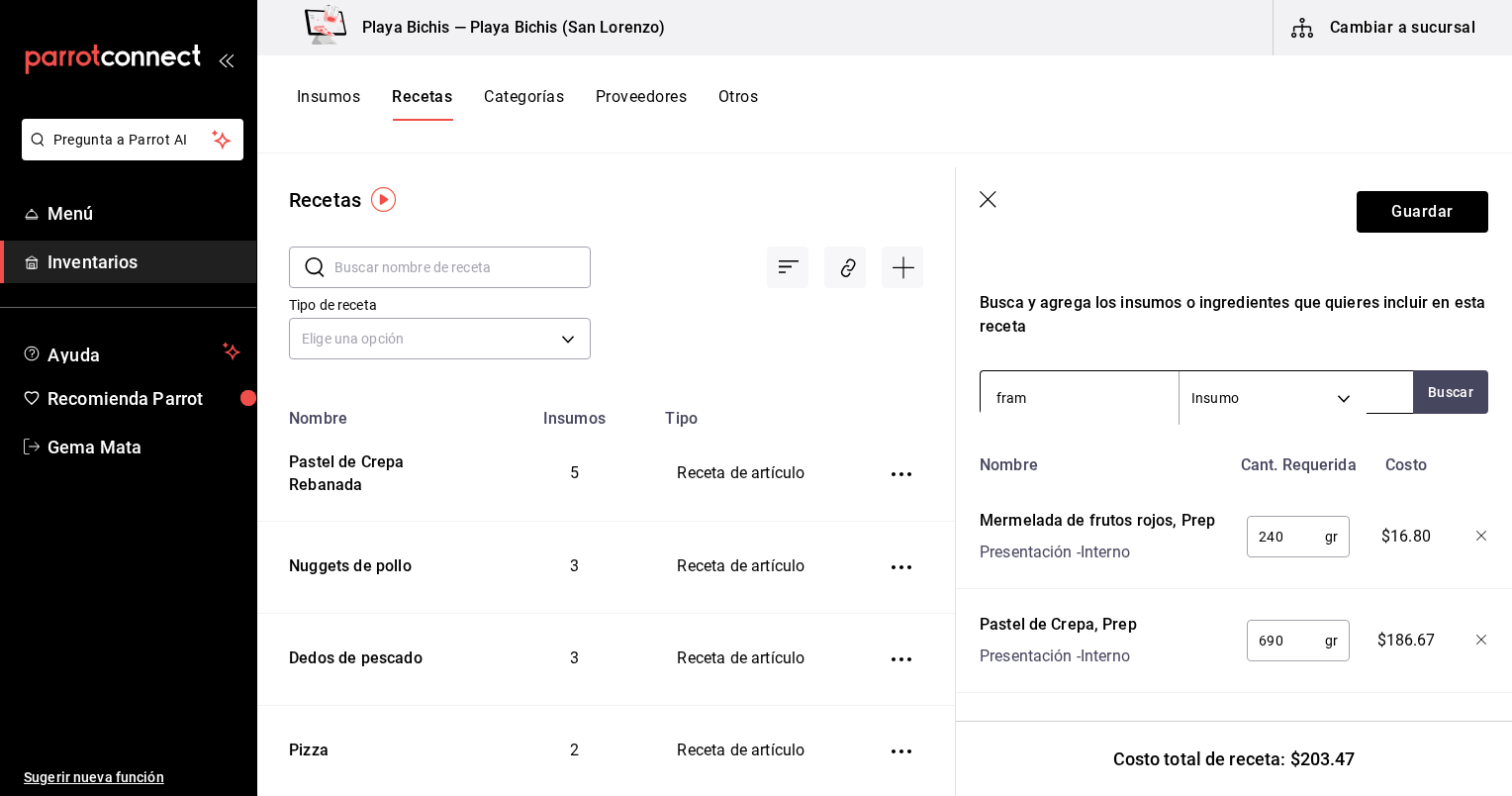 type on "framb" 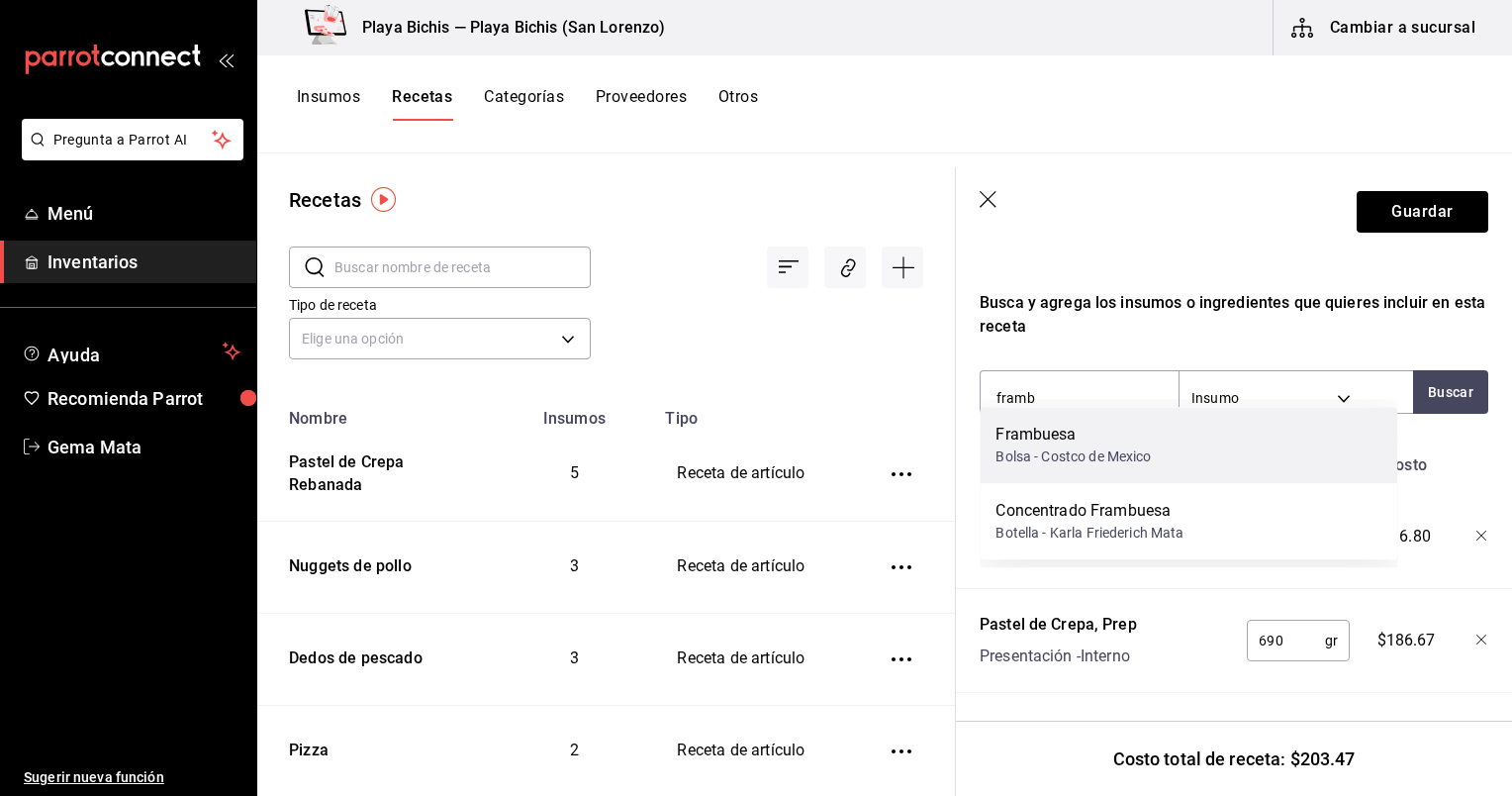 click on "Bolsa - Costco de Mexico" at bounding box center [1073, 456] 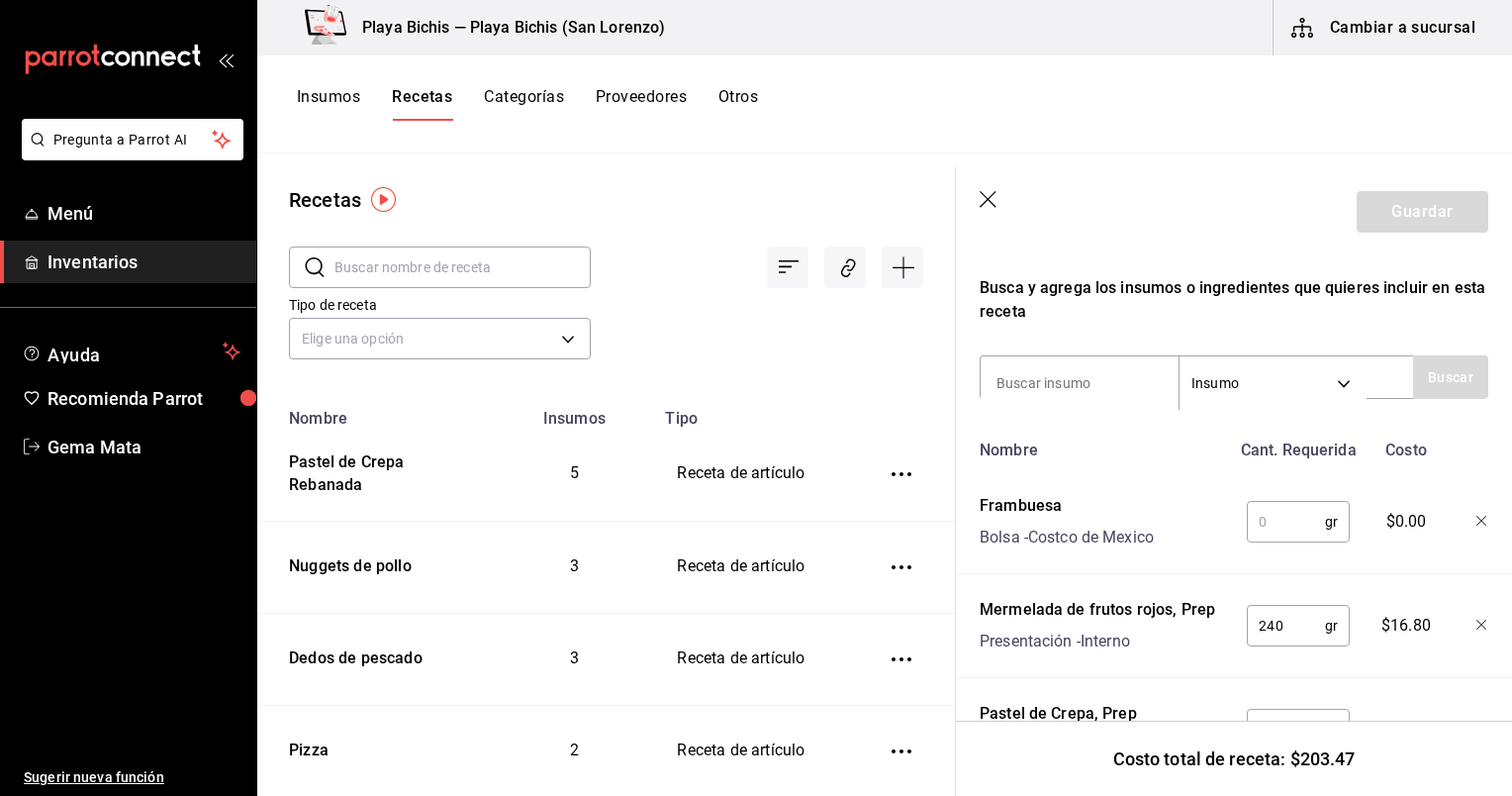 click at bounding box center [1285, 522] 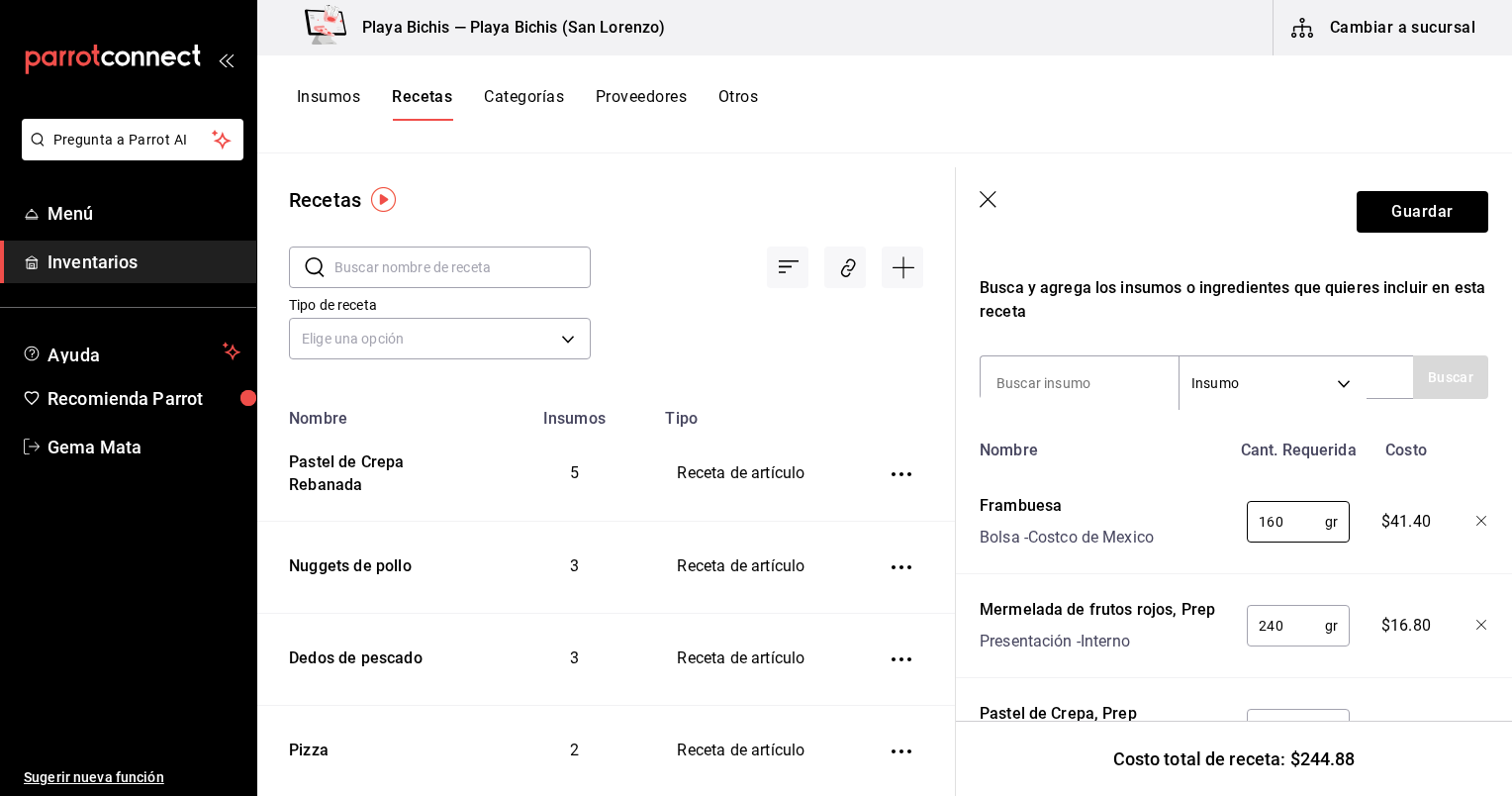 type on "160" 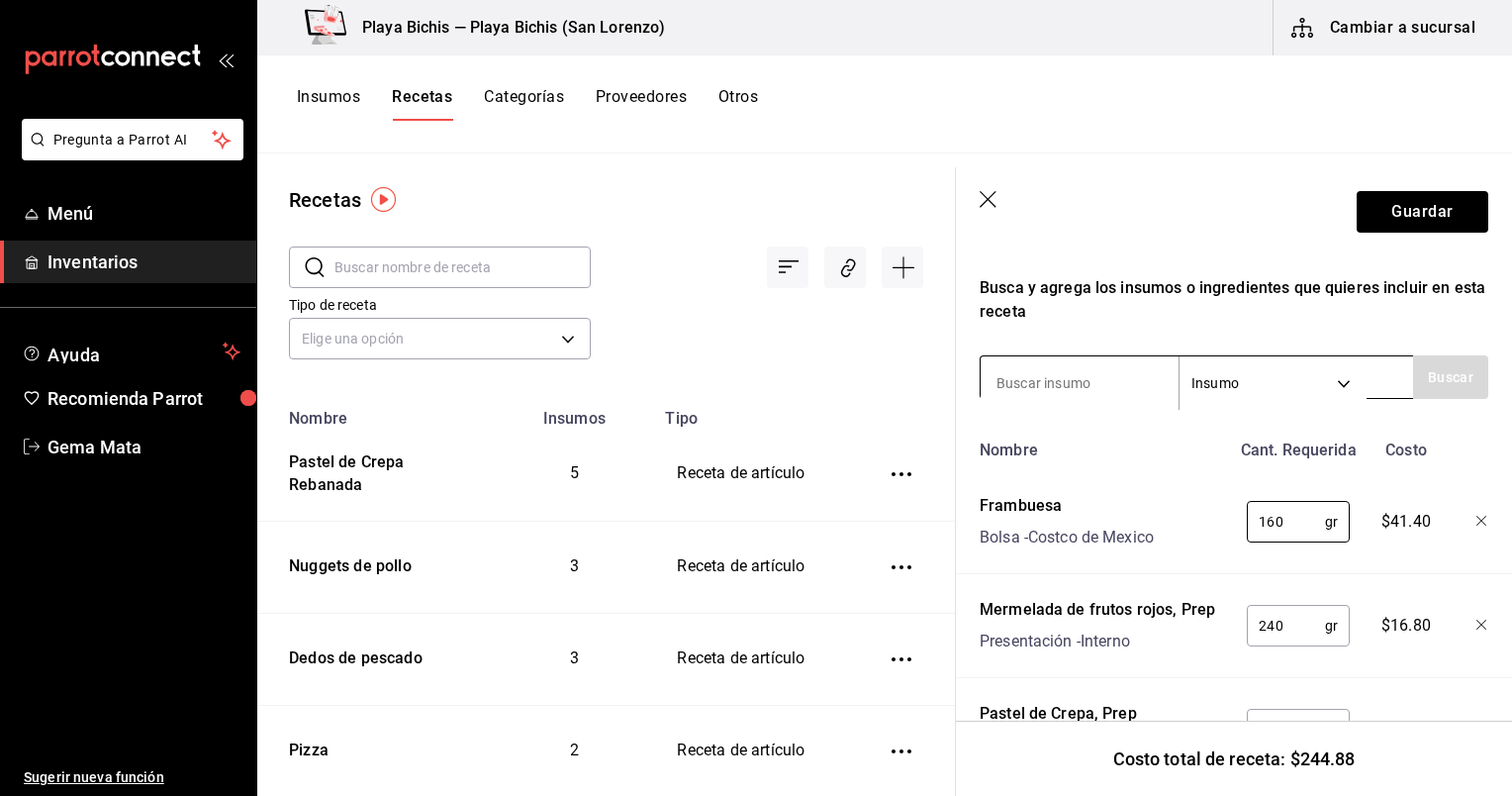 click at bounding box center (1080, 383) 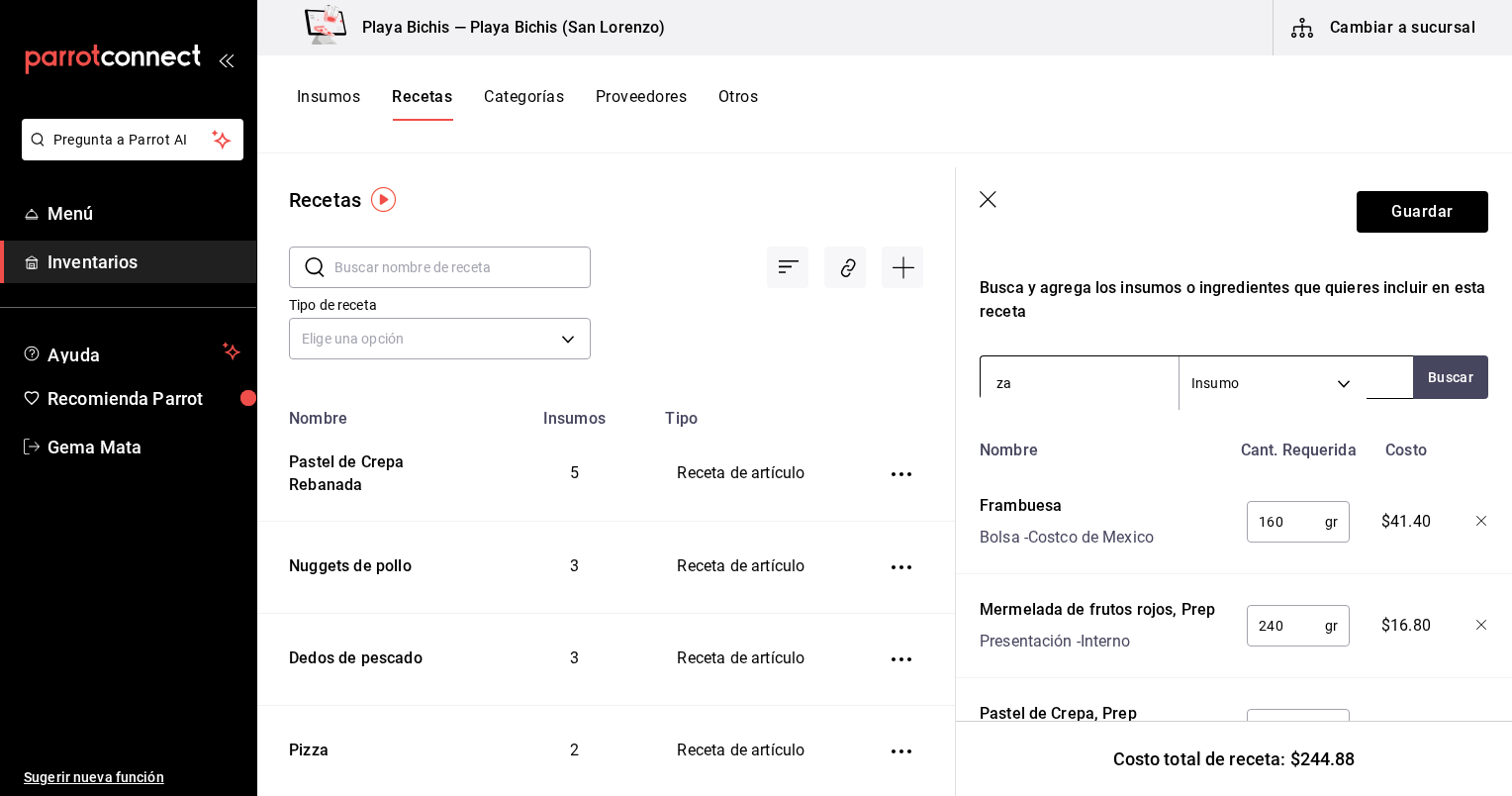 type on "z" 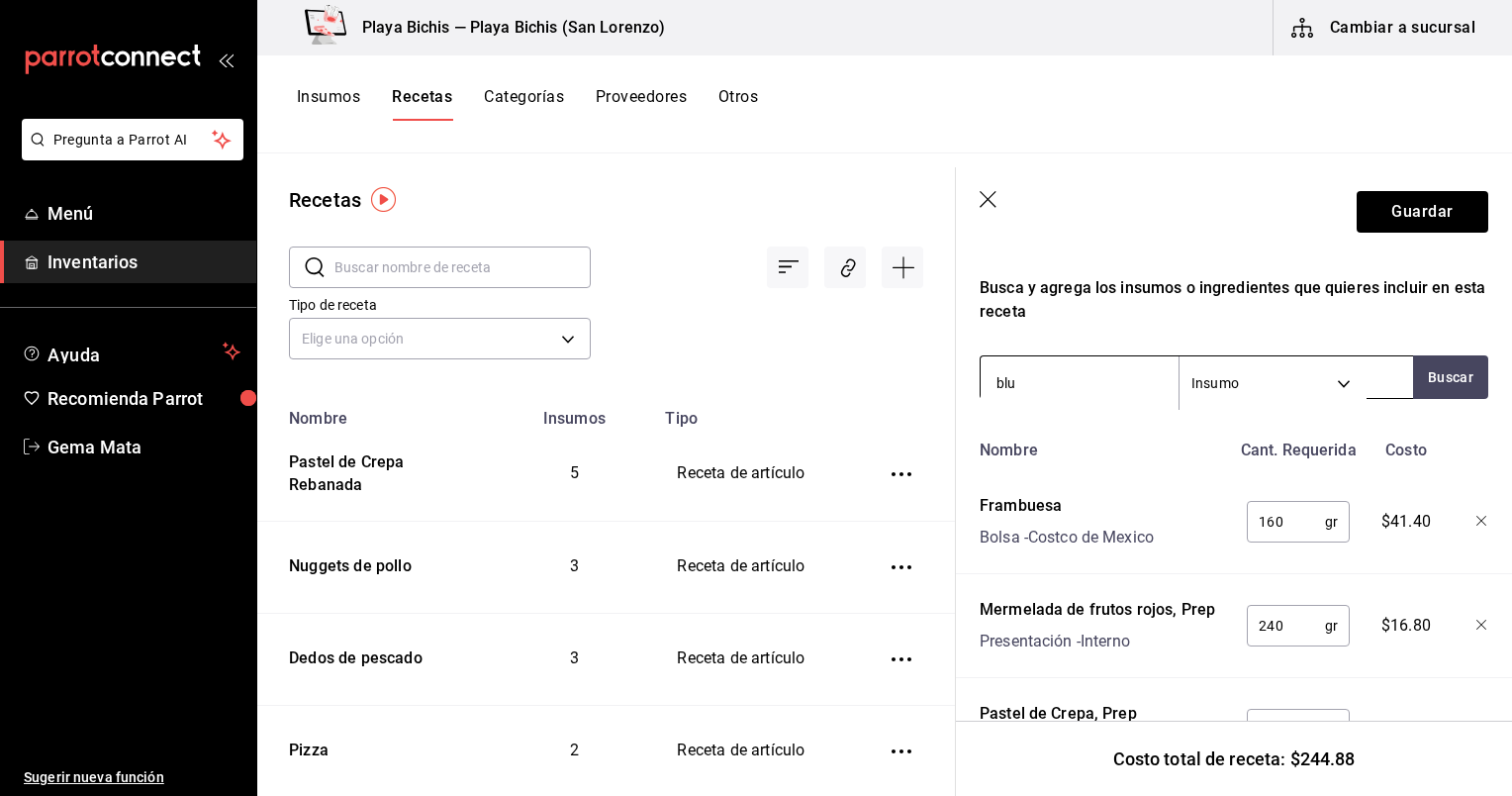 type on "blue" 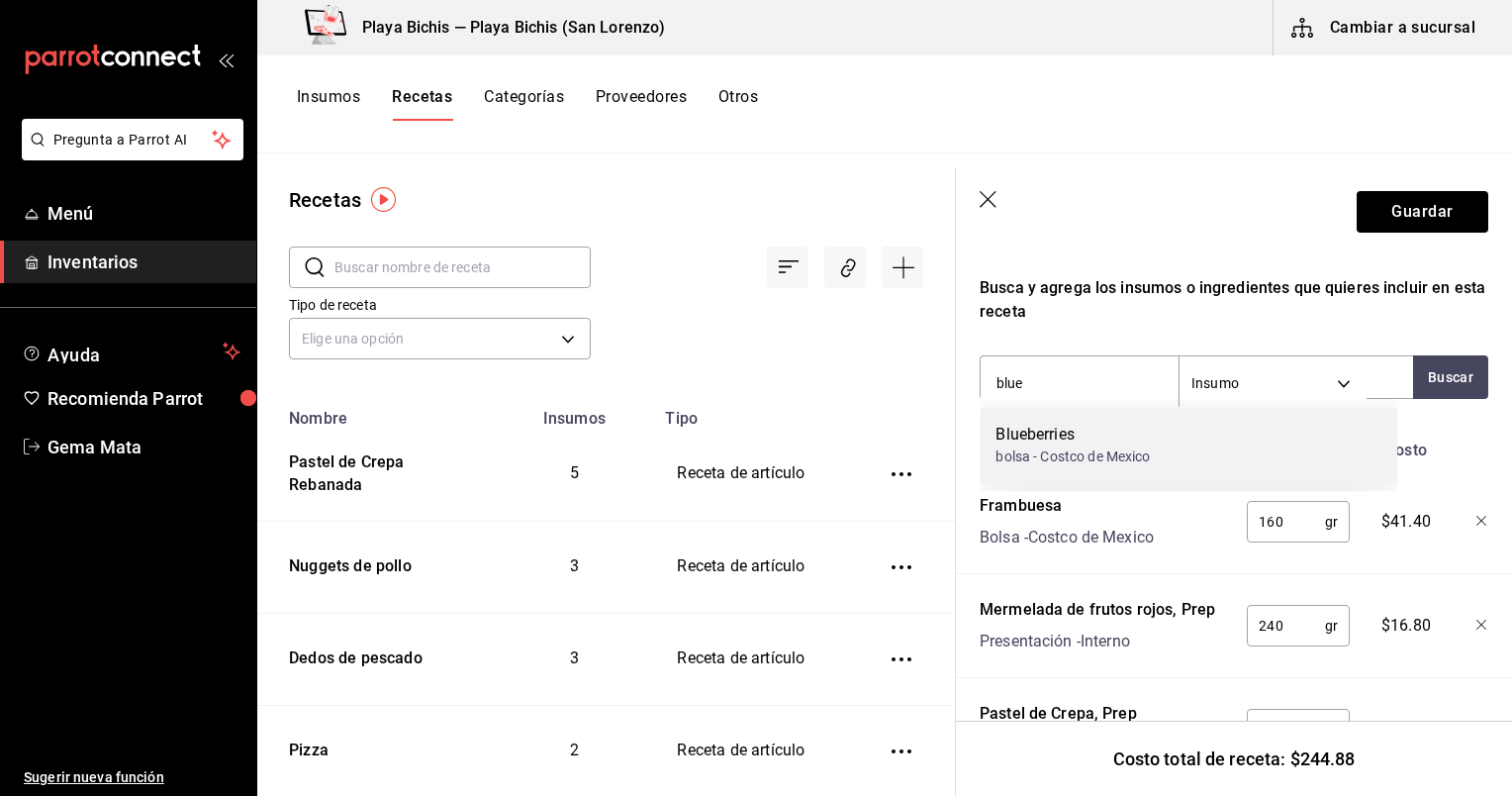 click on "Blueberries" at bounding box center [1073, 435] 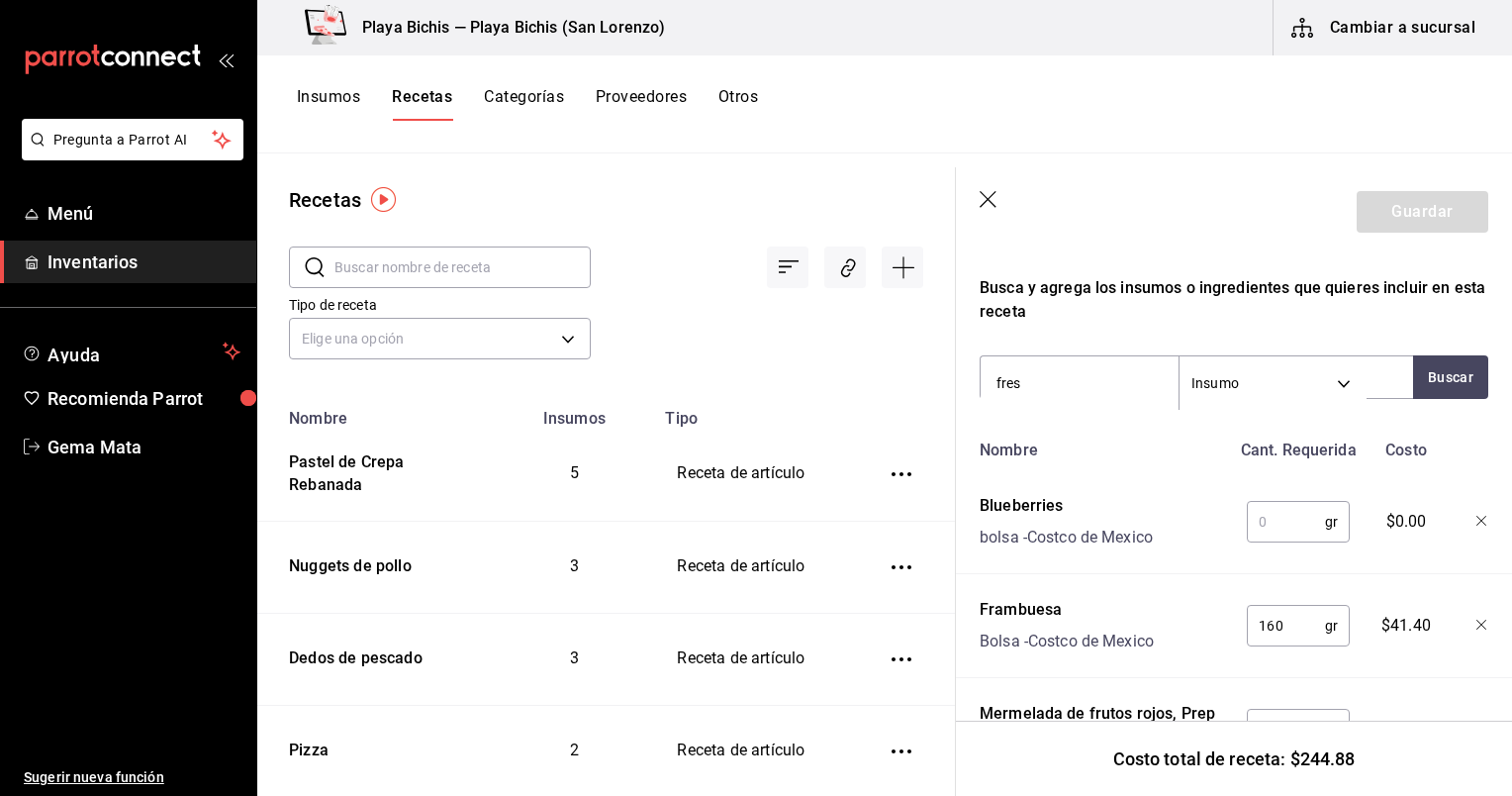 type on "fresa" 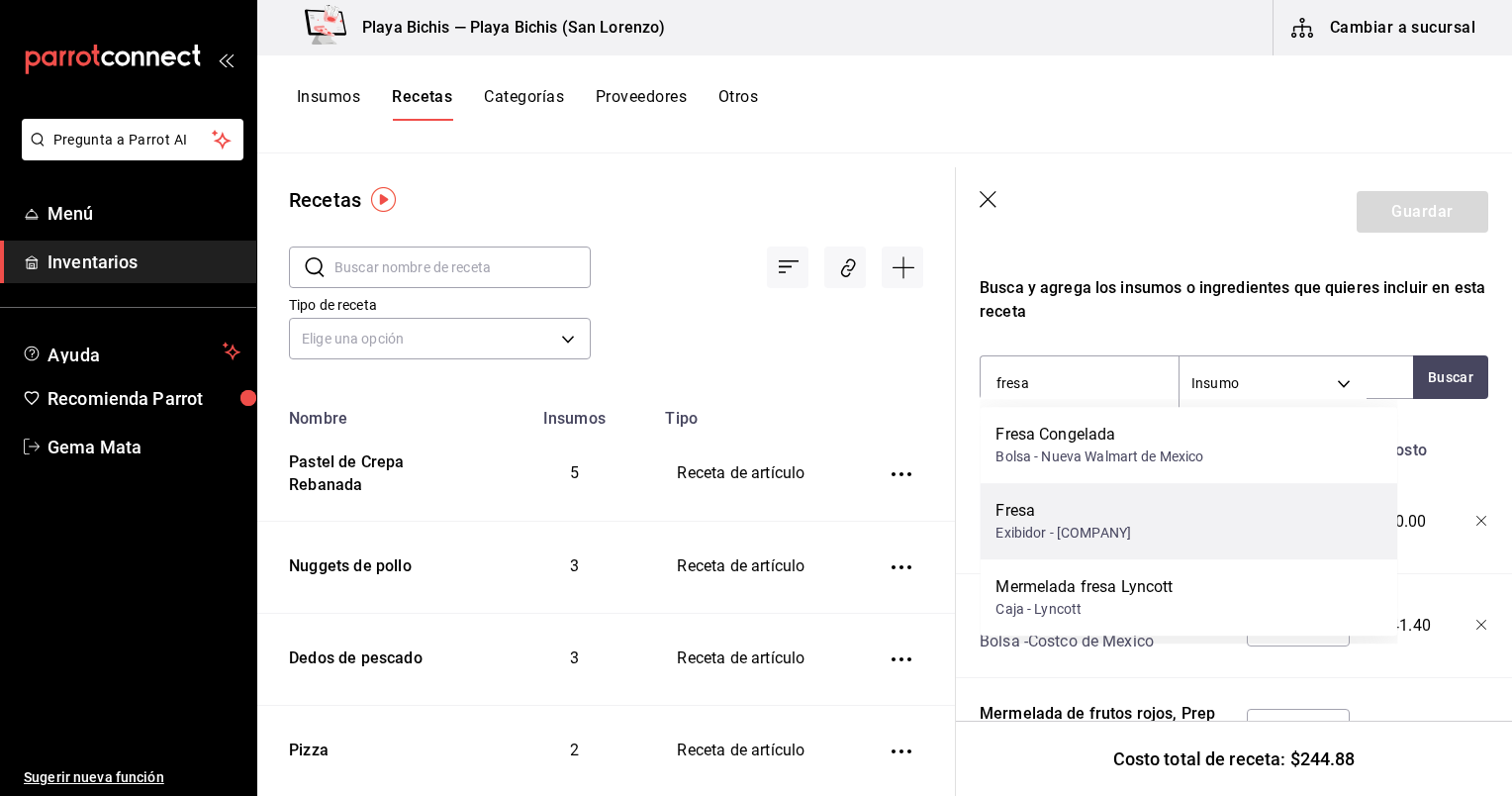 click on "Fresa Exibidor - Fruzalim" at bounding box center (1188, 521) 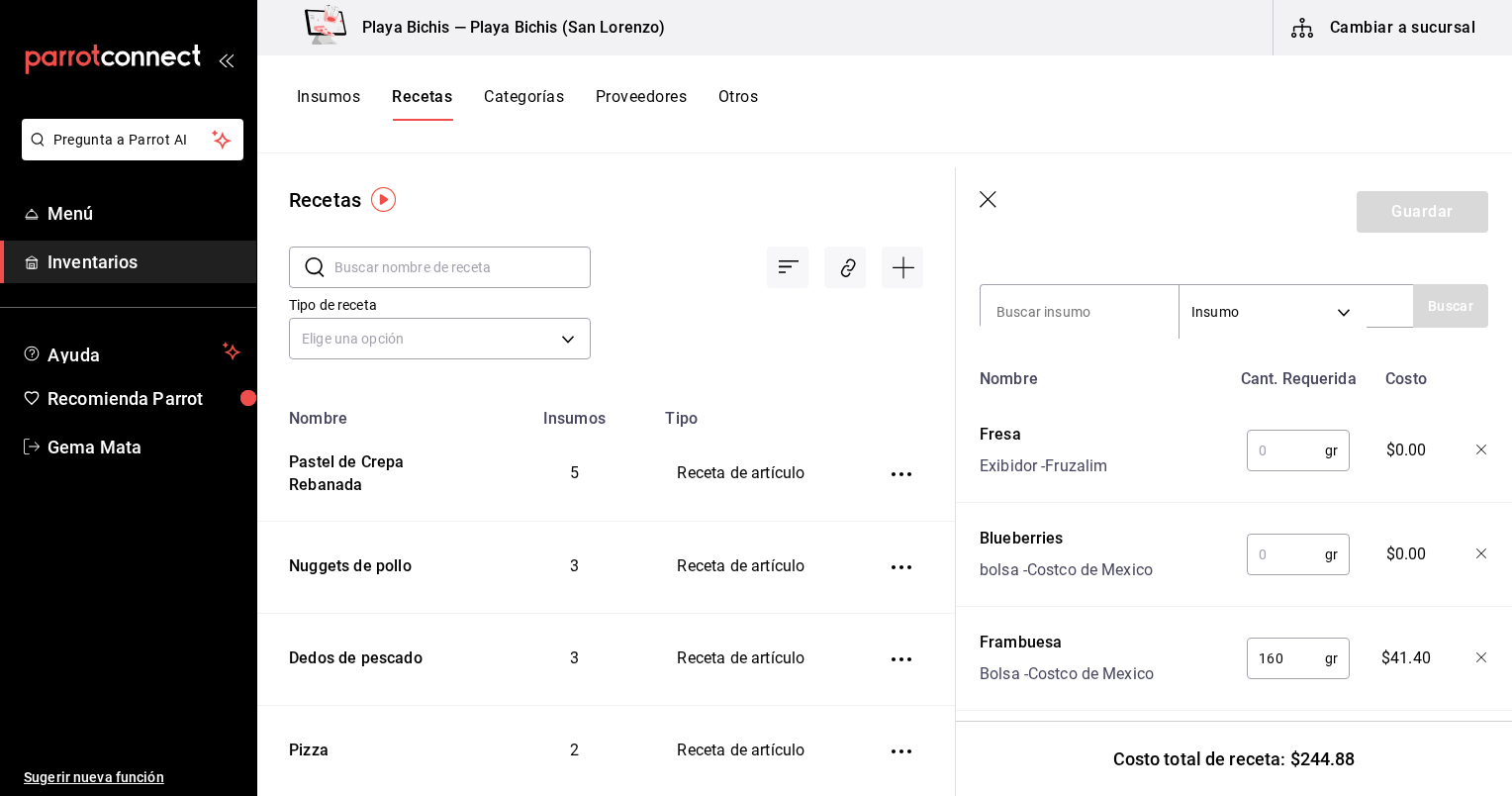 scroll, scrollTop: 410, scrollLeft: 0, axis: vertical 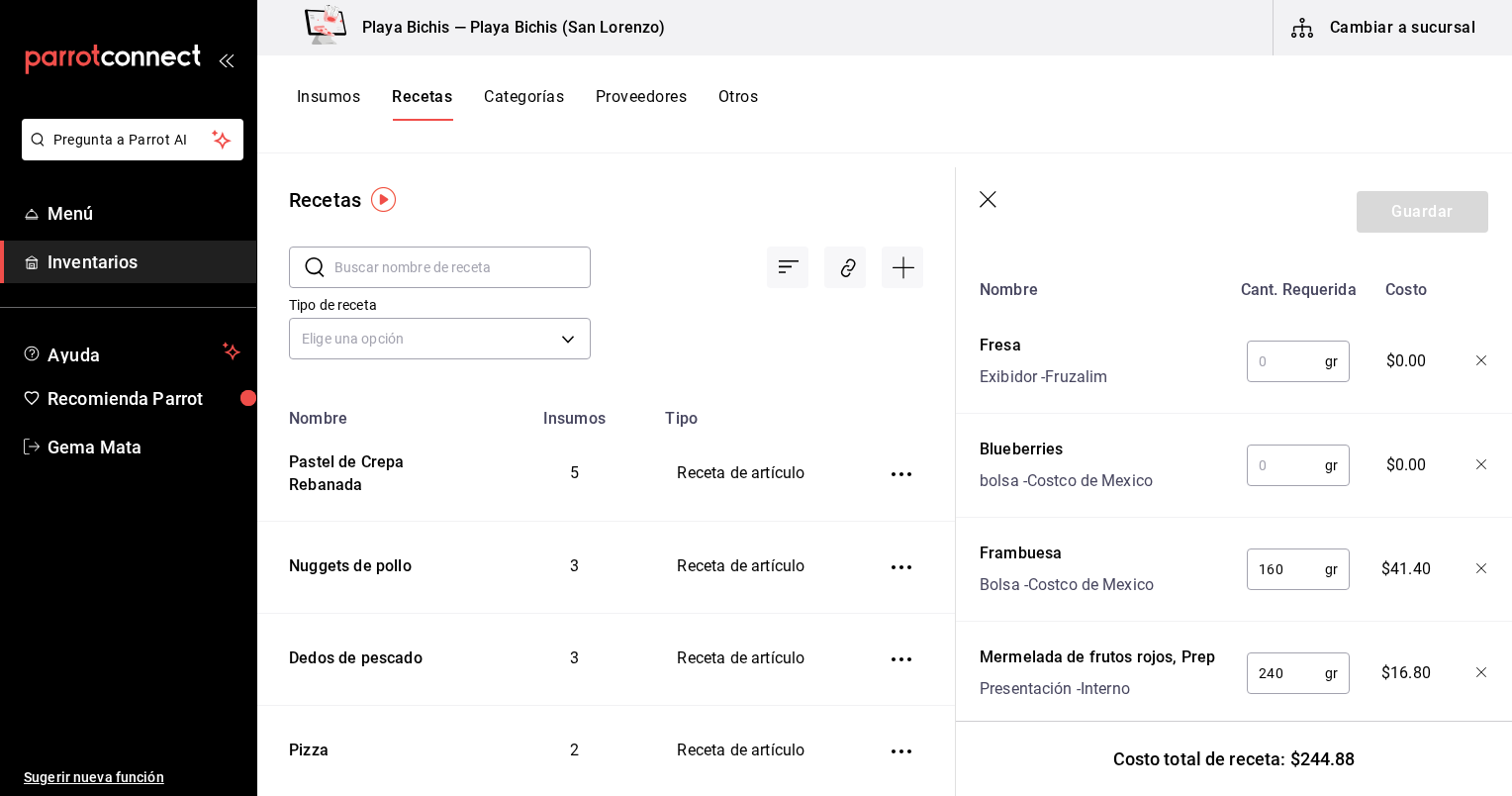 click at bounding box center (1285, 465) 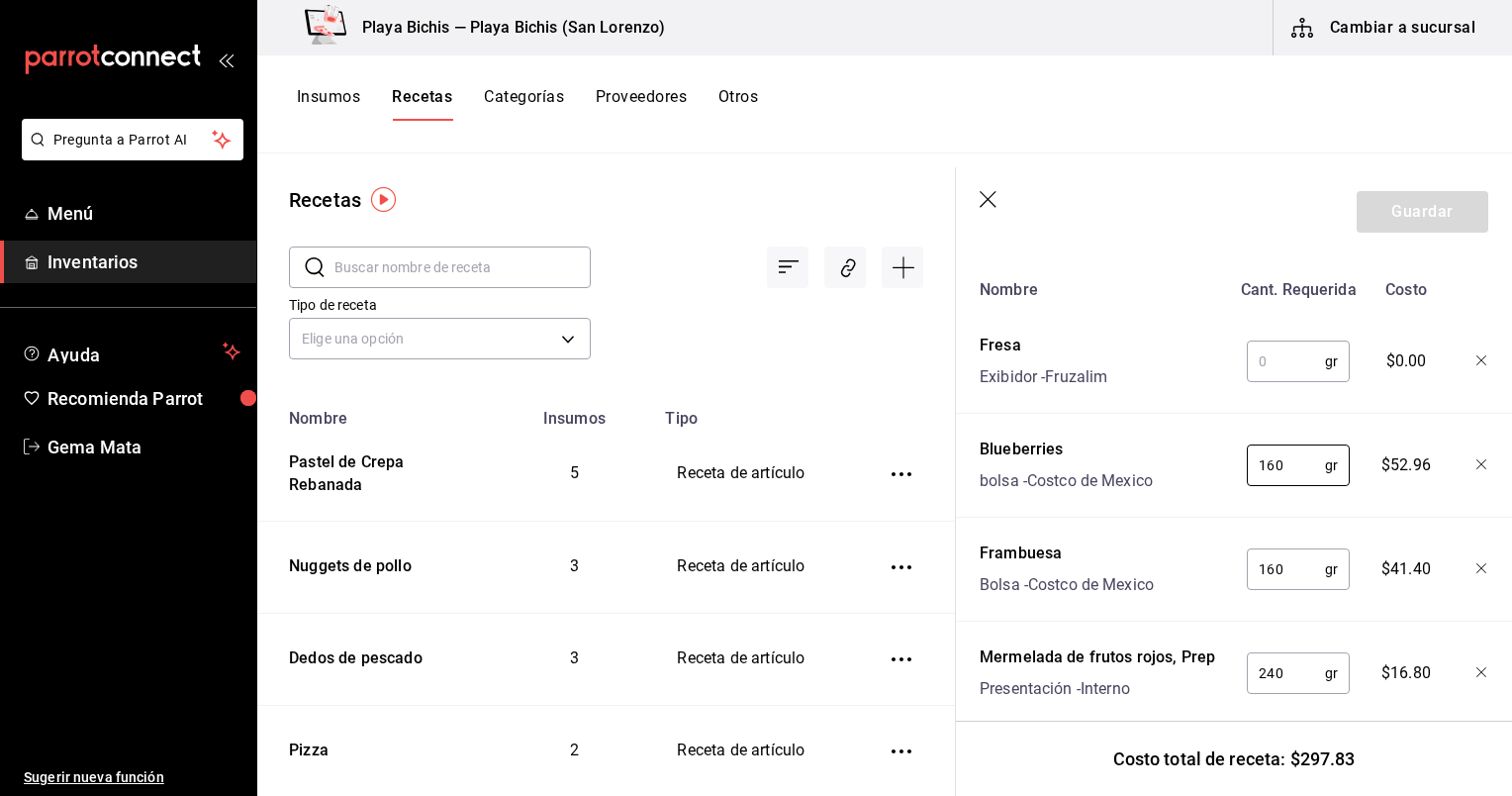 type on "160" 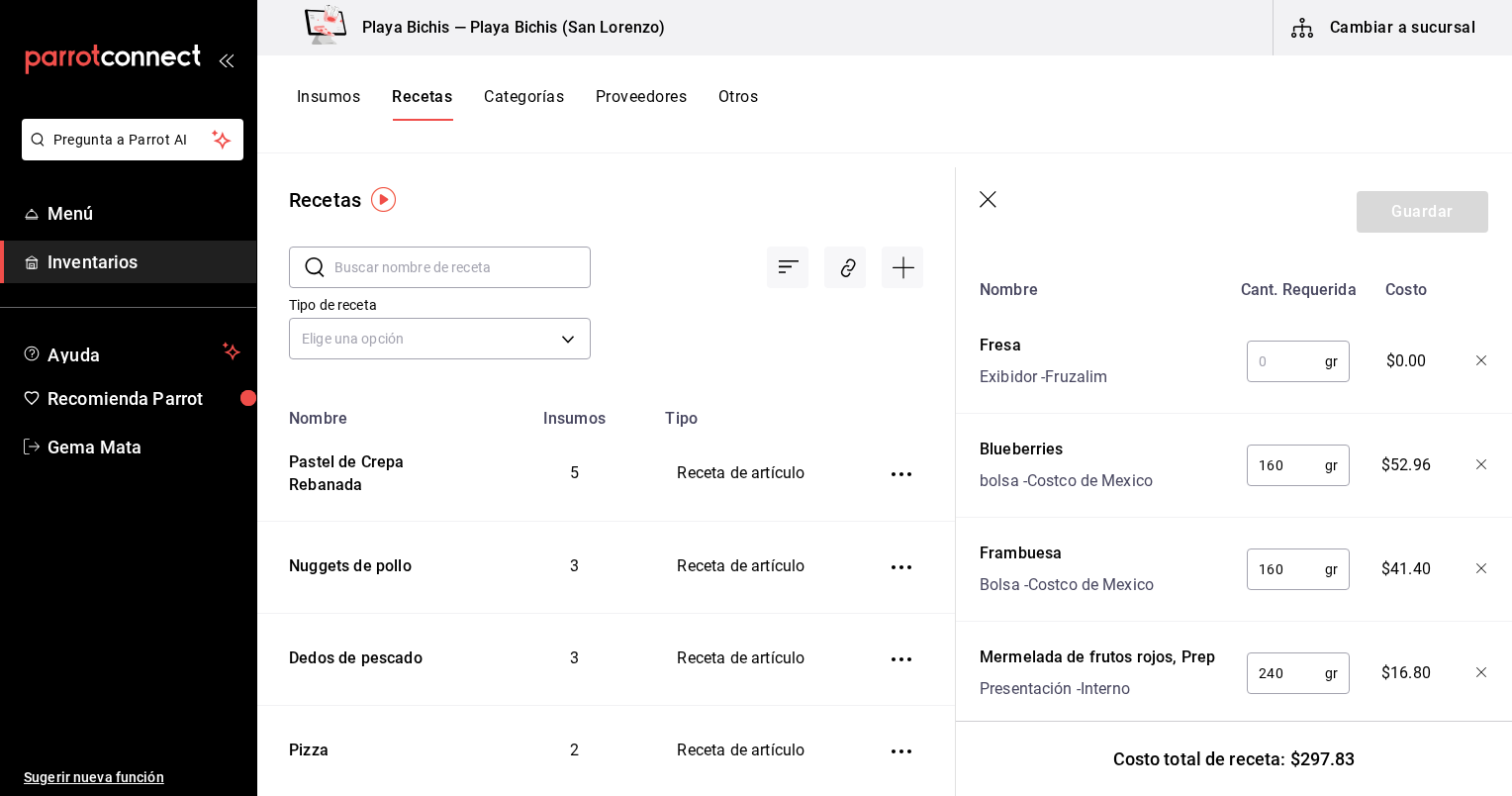 click at bounding box center (1285, 361) 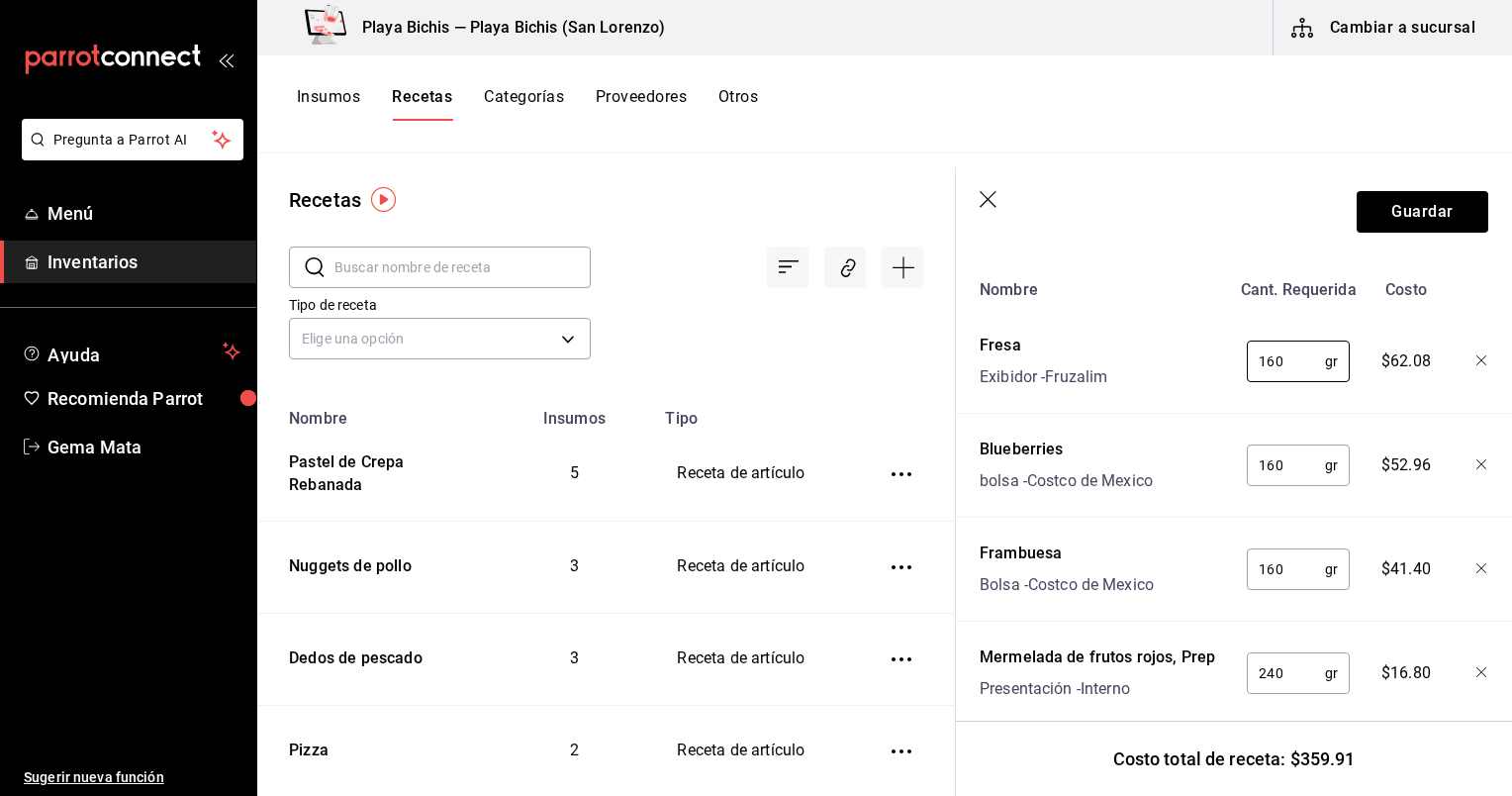 type on "160" 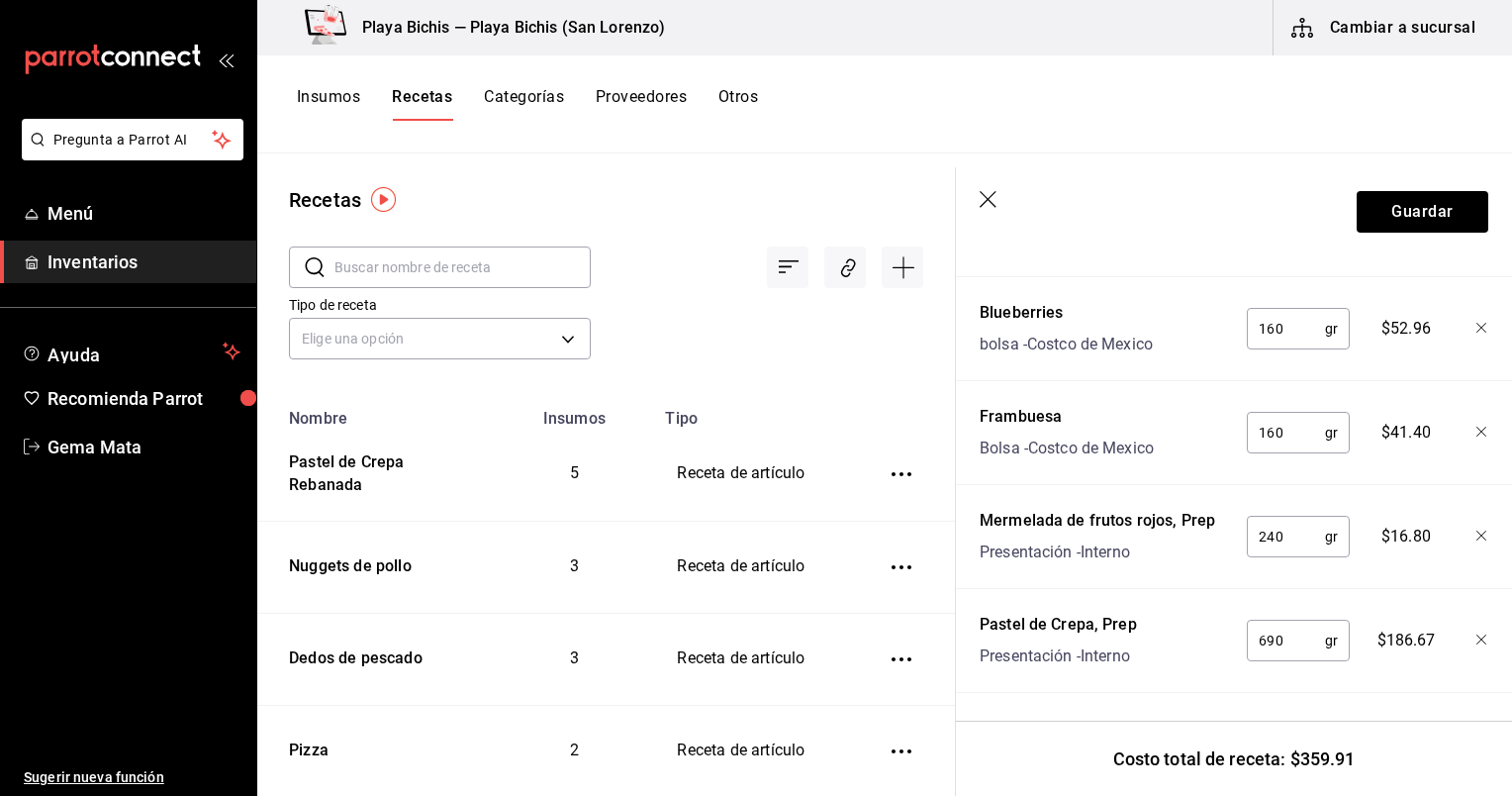 scroll, scrollTop: 648, scrollLeft: 0, axis: vertical 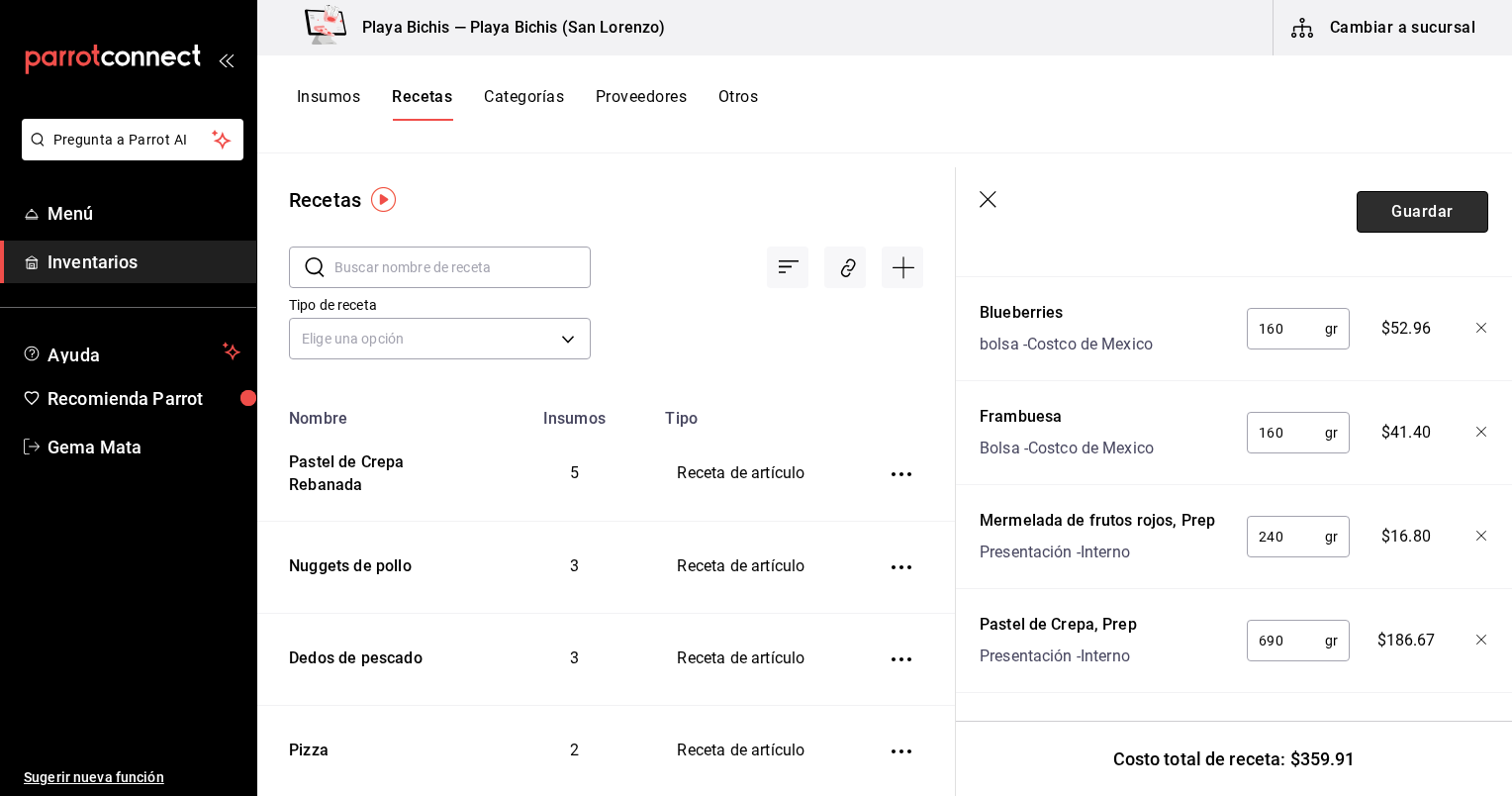 click on "Guardar" at bounding box center [1422, 212] 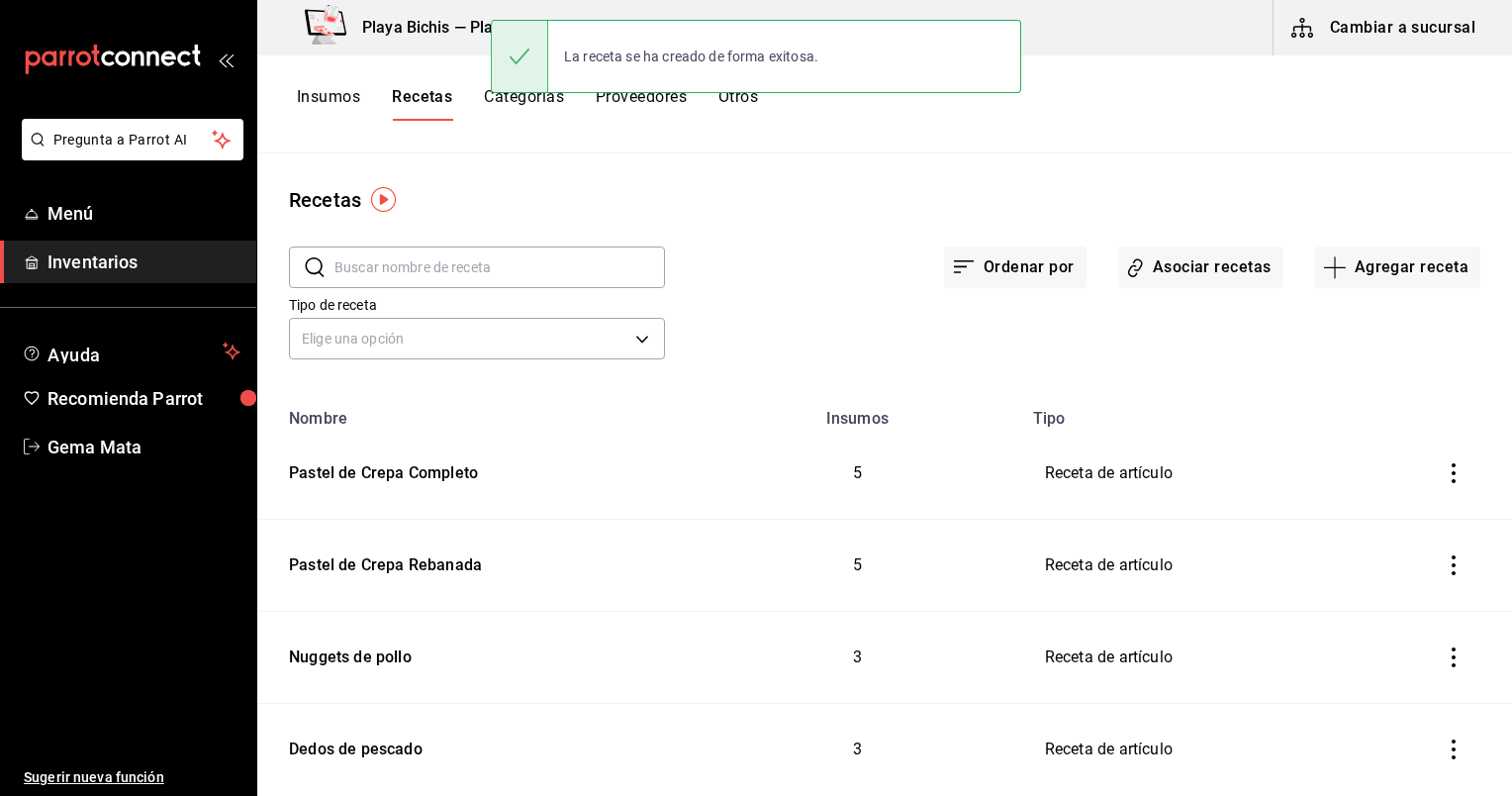scroll, scrollTop: 0, scrollLeft: 0, axis: both 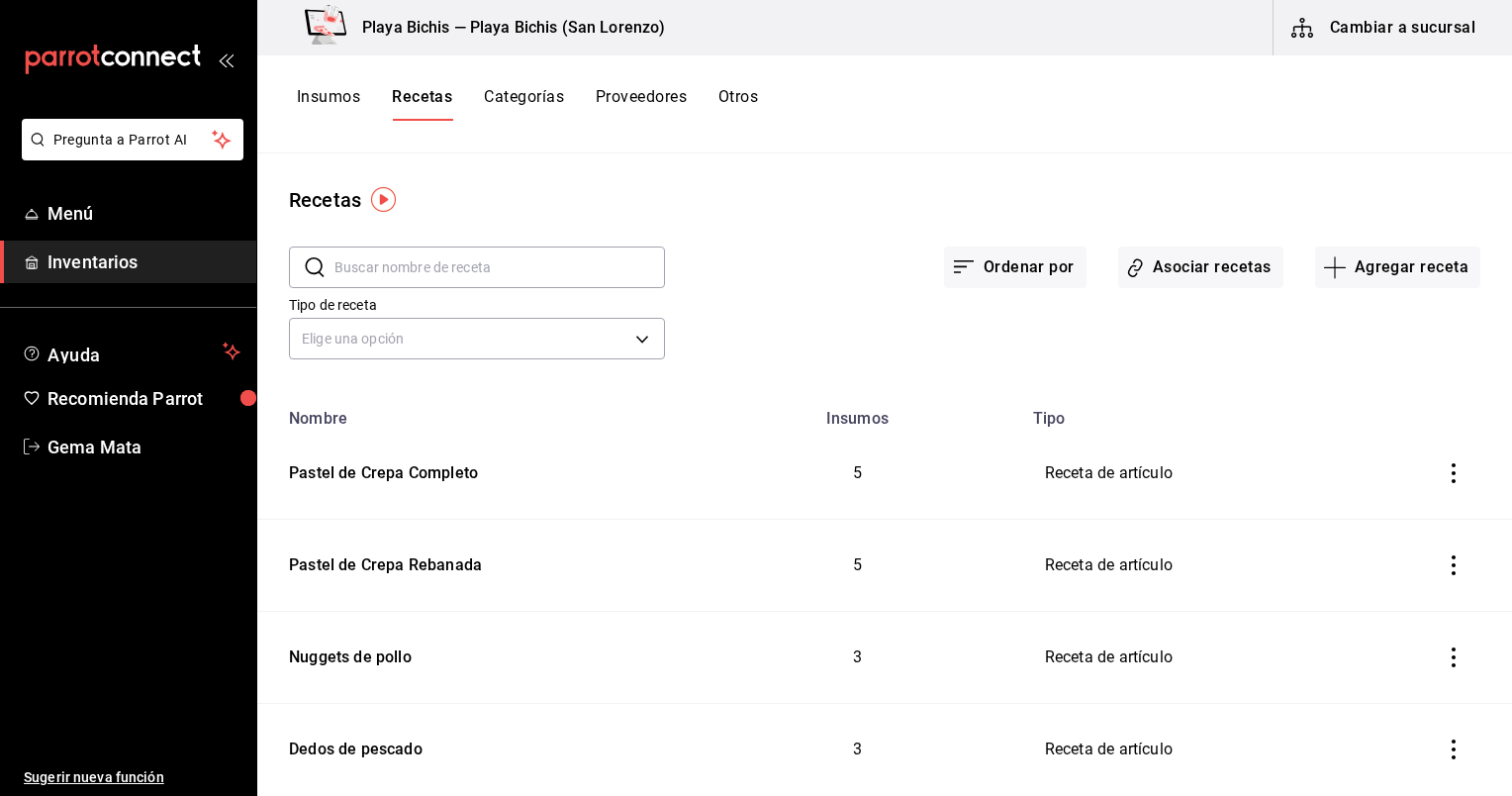 click at bounding box center [500, 267] 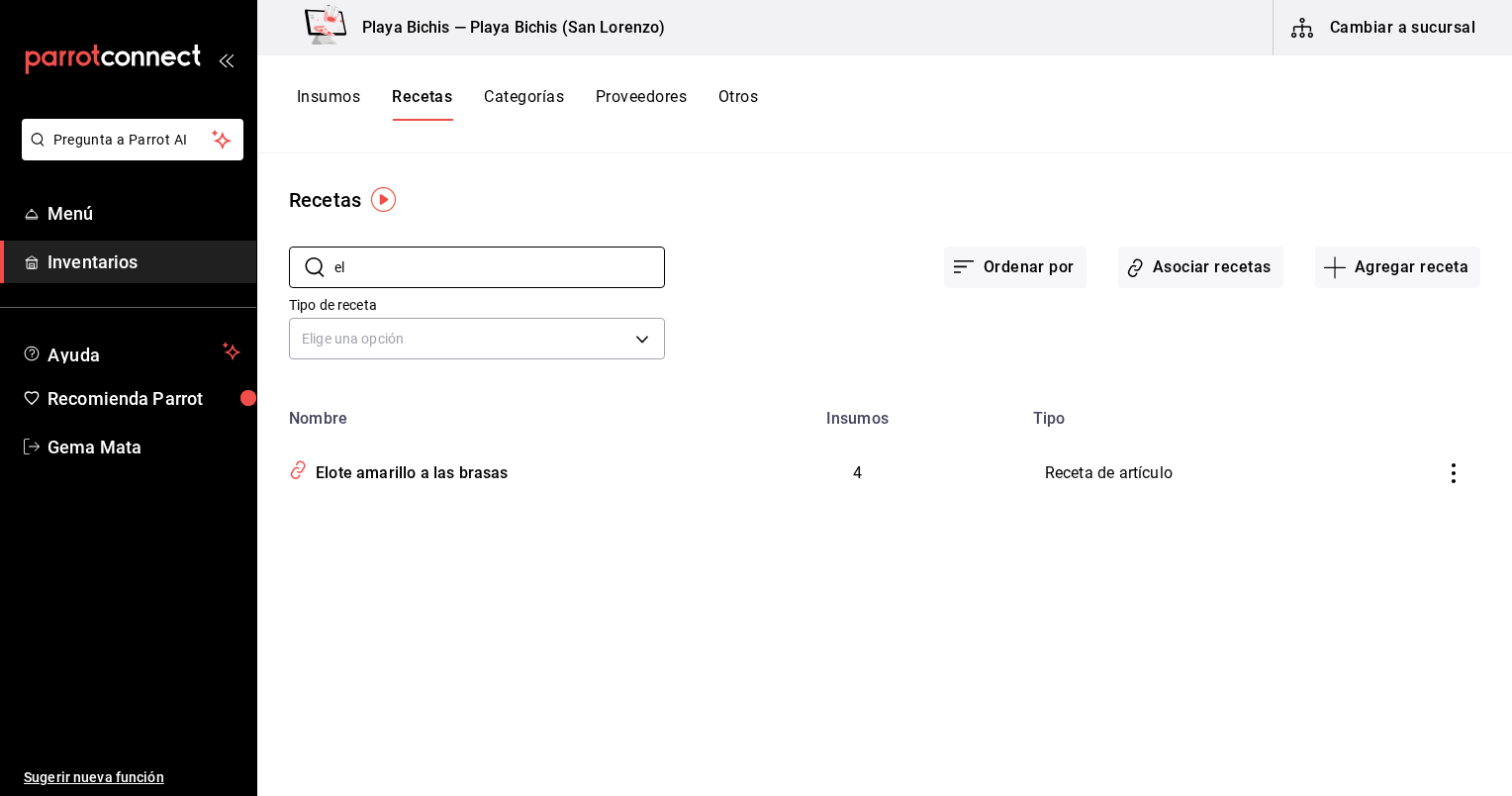 type on "e" 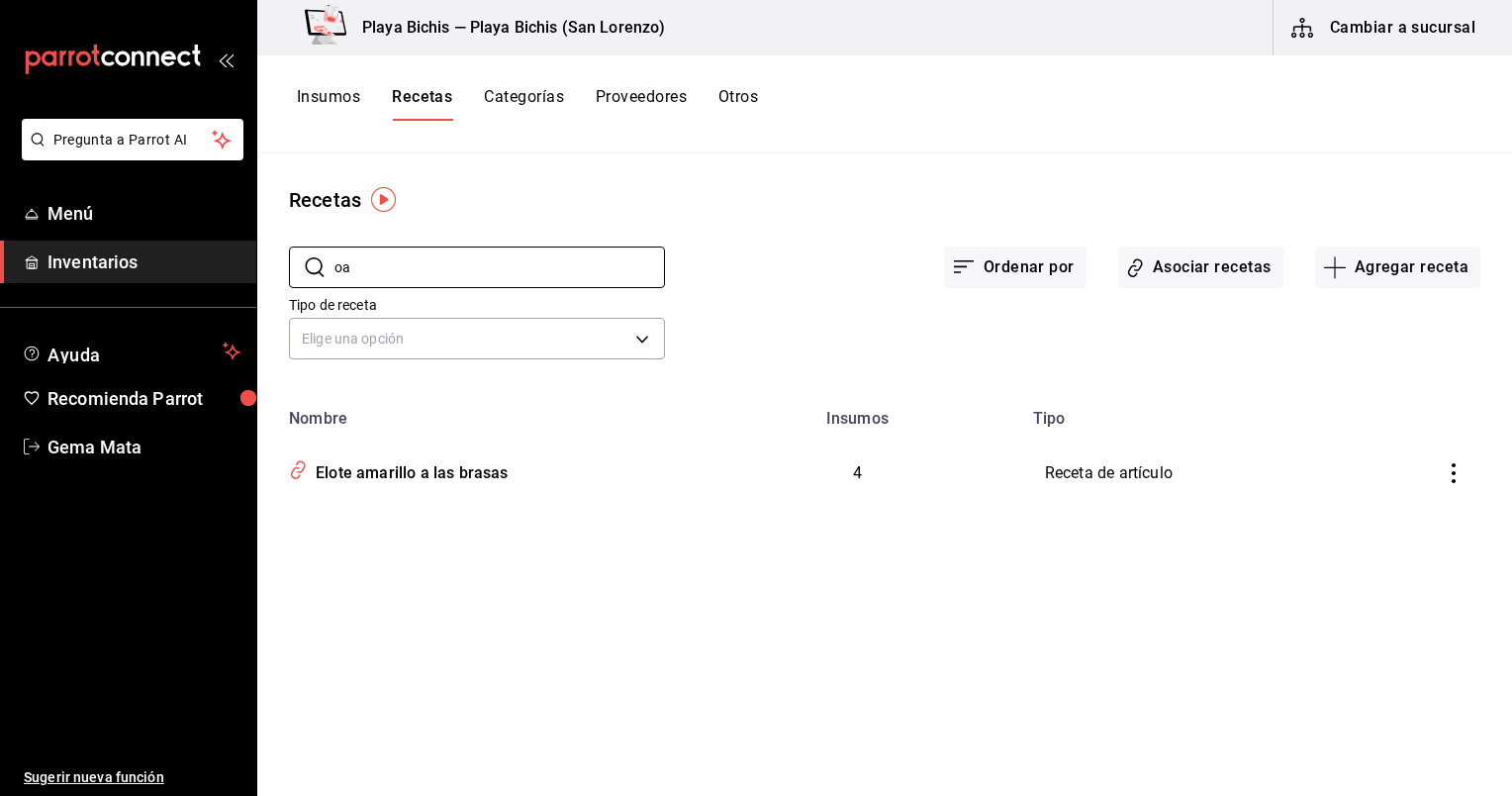 type on "o" 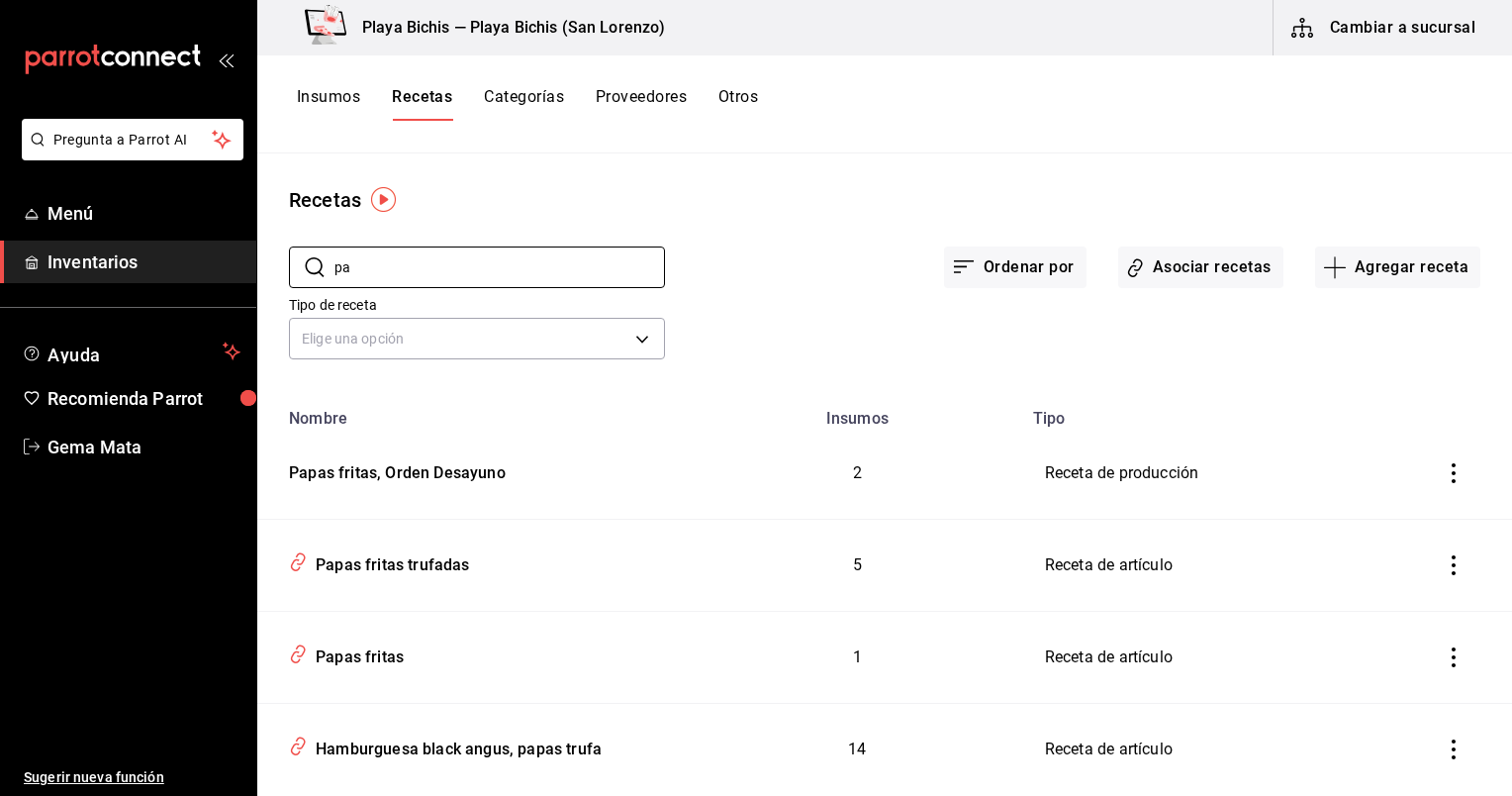 type on "p" 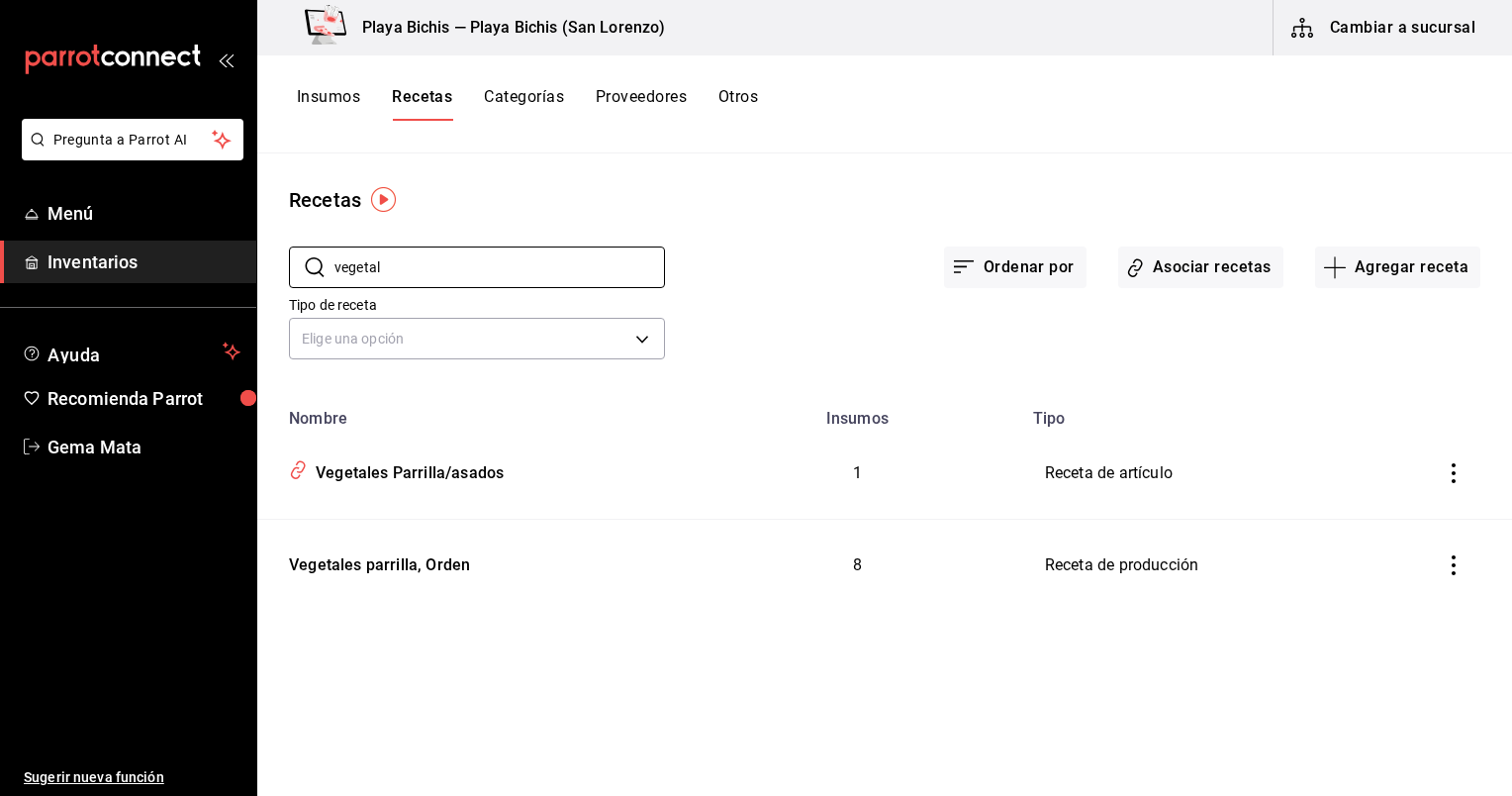drag, startPoint x: 546, startPoint y: 264, endPoint x: 238, endPoint y: 240, distance: 308.9336 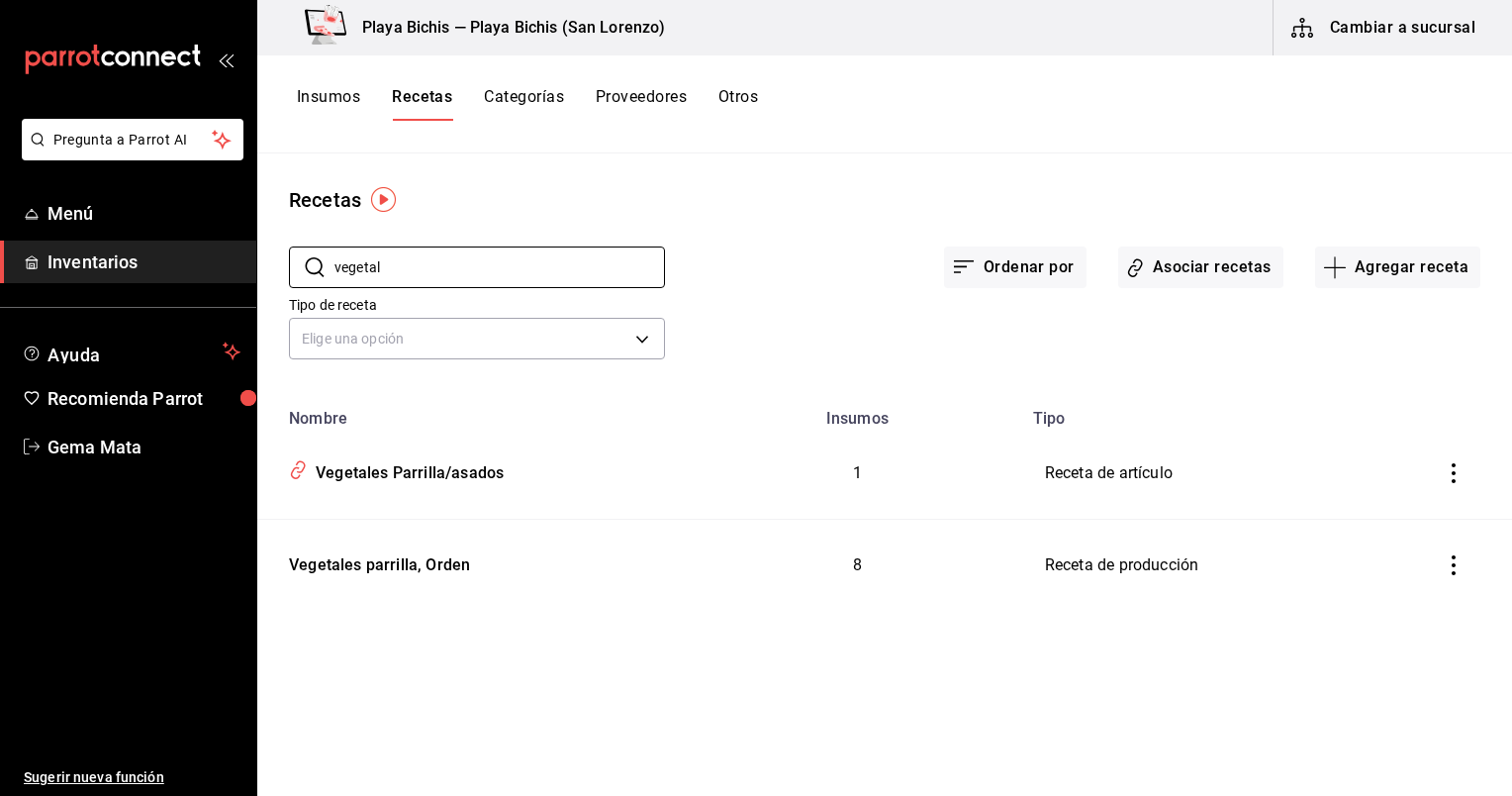click on "Pregunta a Parrot AI Menú   Inventarios   Ayuda Recomienda Parrot   Gema Mata   Sugerir nueva función   Playa Bichis — Playa Bichis (San Lorenzo) Cambiar a sucursal Insumos Recetas Categorías Proveedores Otros Recetas ​ vegetal ​ Ordenar por Asociar recetas Agregar receta Tipo de receta Elige una opción default Nombre Insumos Tipo Vegetales Parrilla/asados 1 Receta de artículo Vegetales parrilla, Orden 8 Receta de producción Guardar" at bounding box center (756, 391) 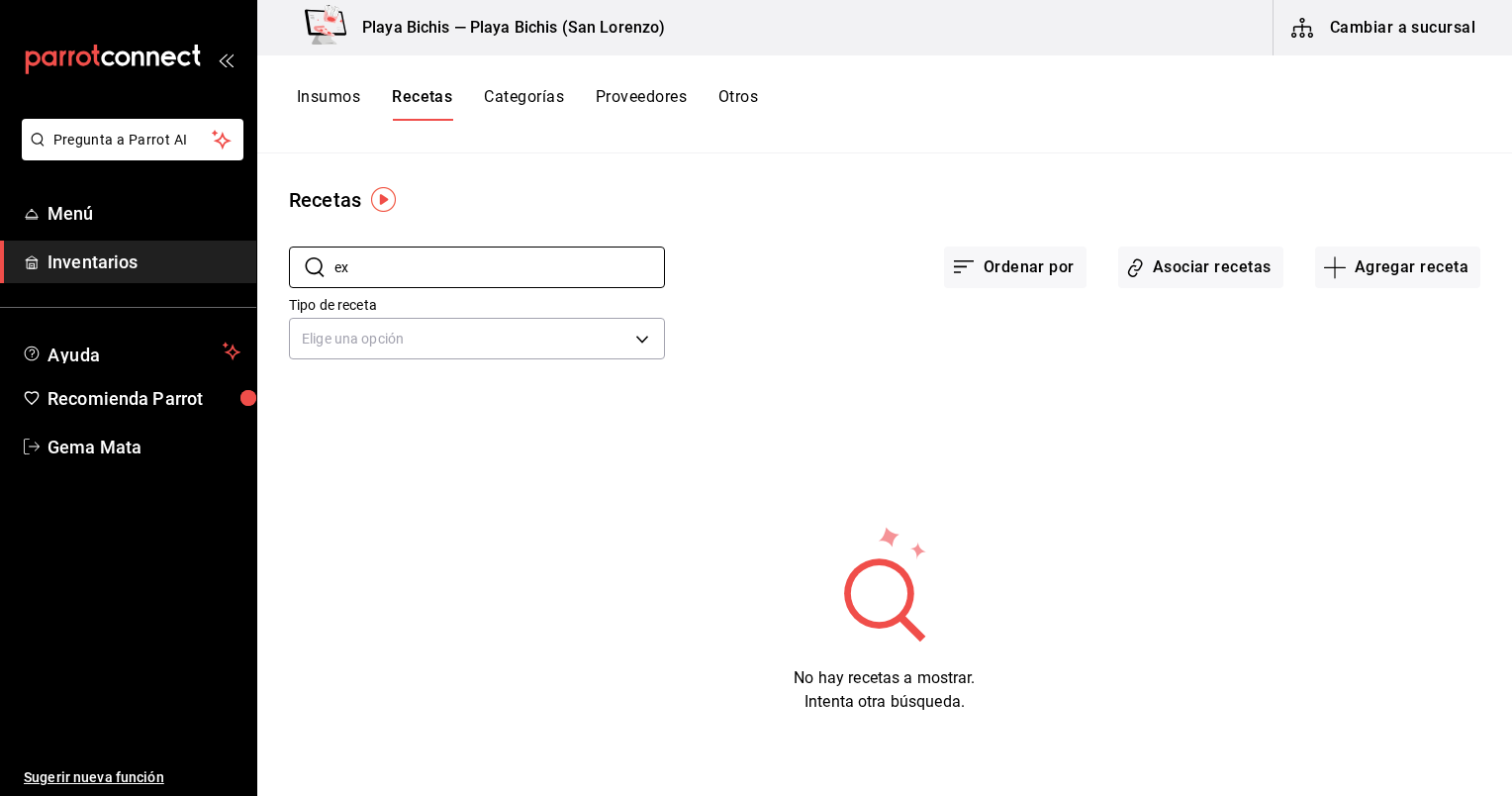 type on "e" 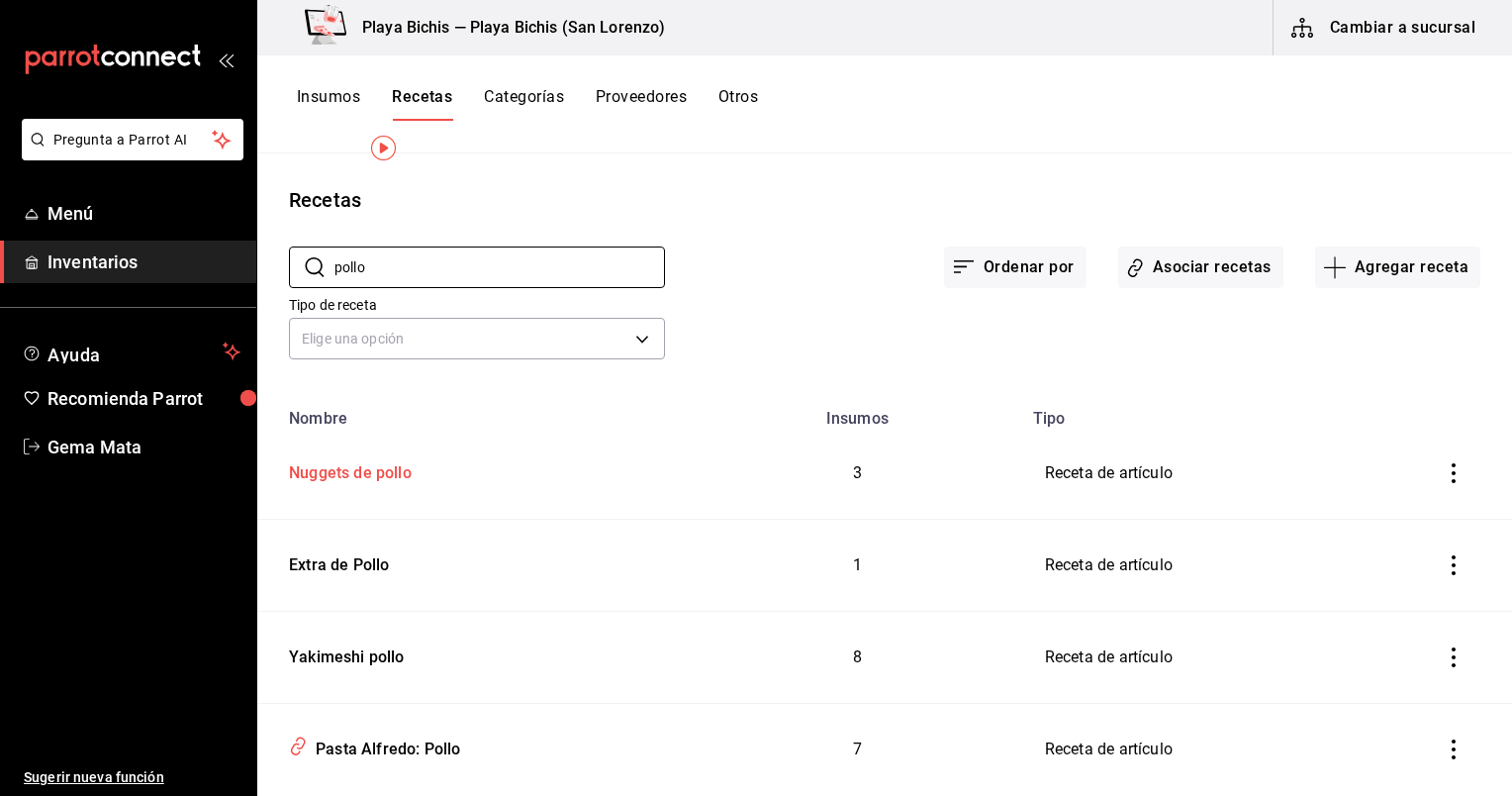 scroll, scrollTop: 51, scrollLeft: 0, axis: vertical 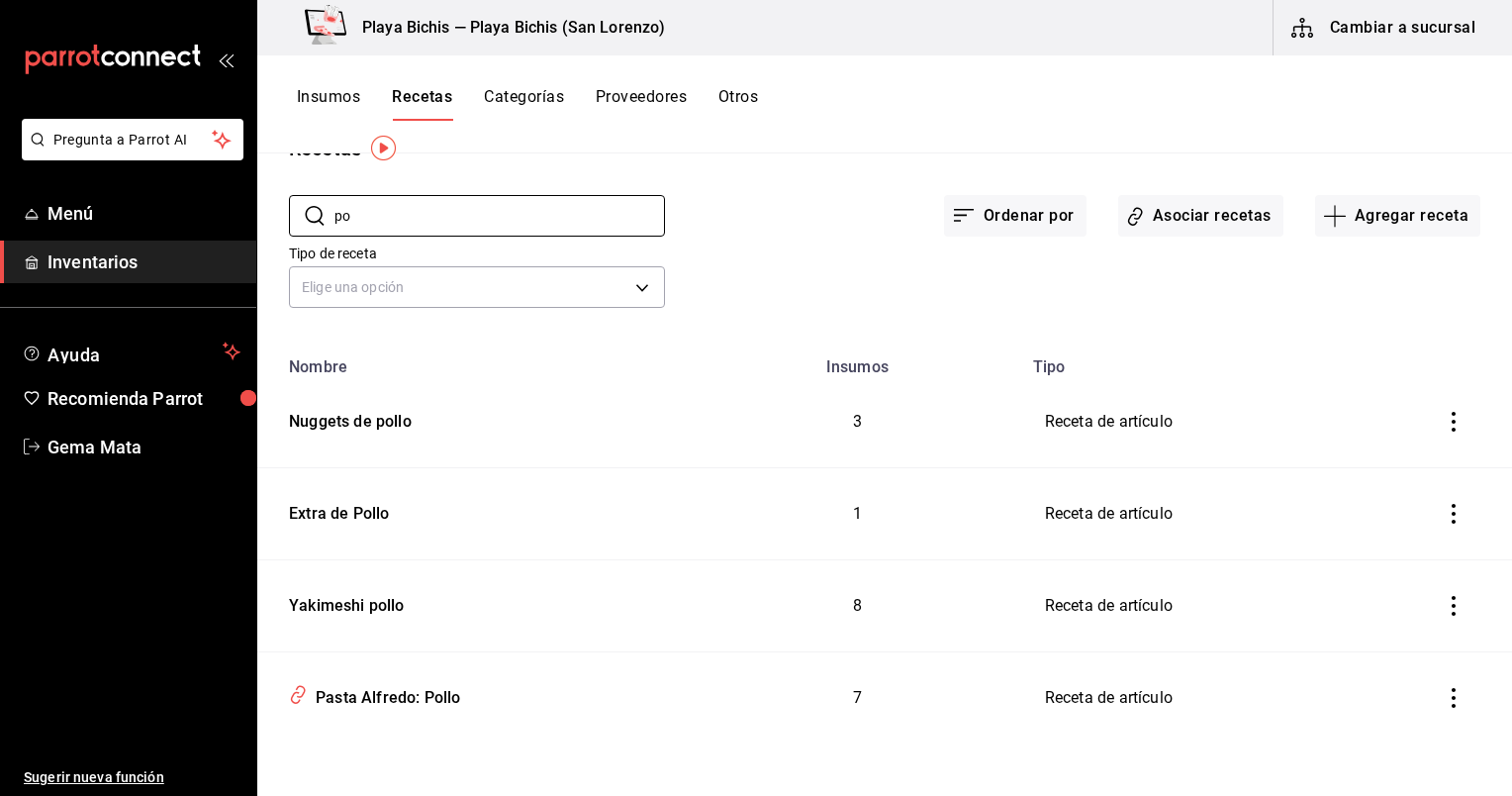 type on "p" 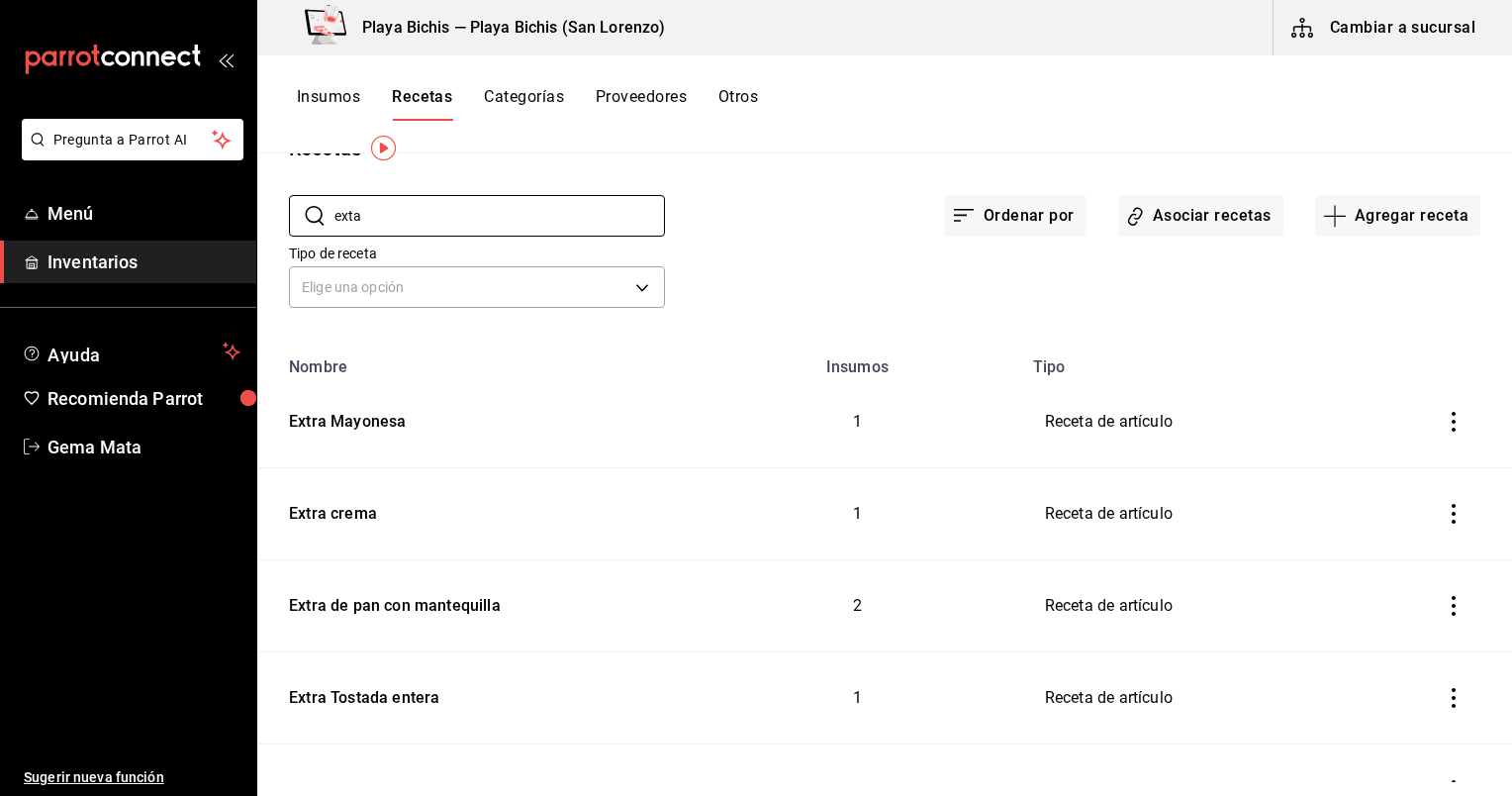 scroll, scrollTop: 0, scrollLeft: 0, axis: both 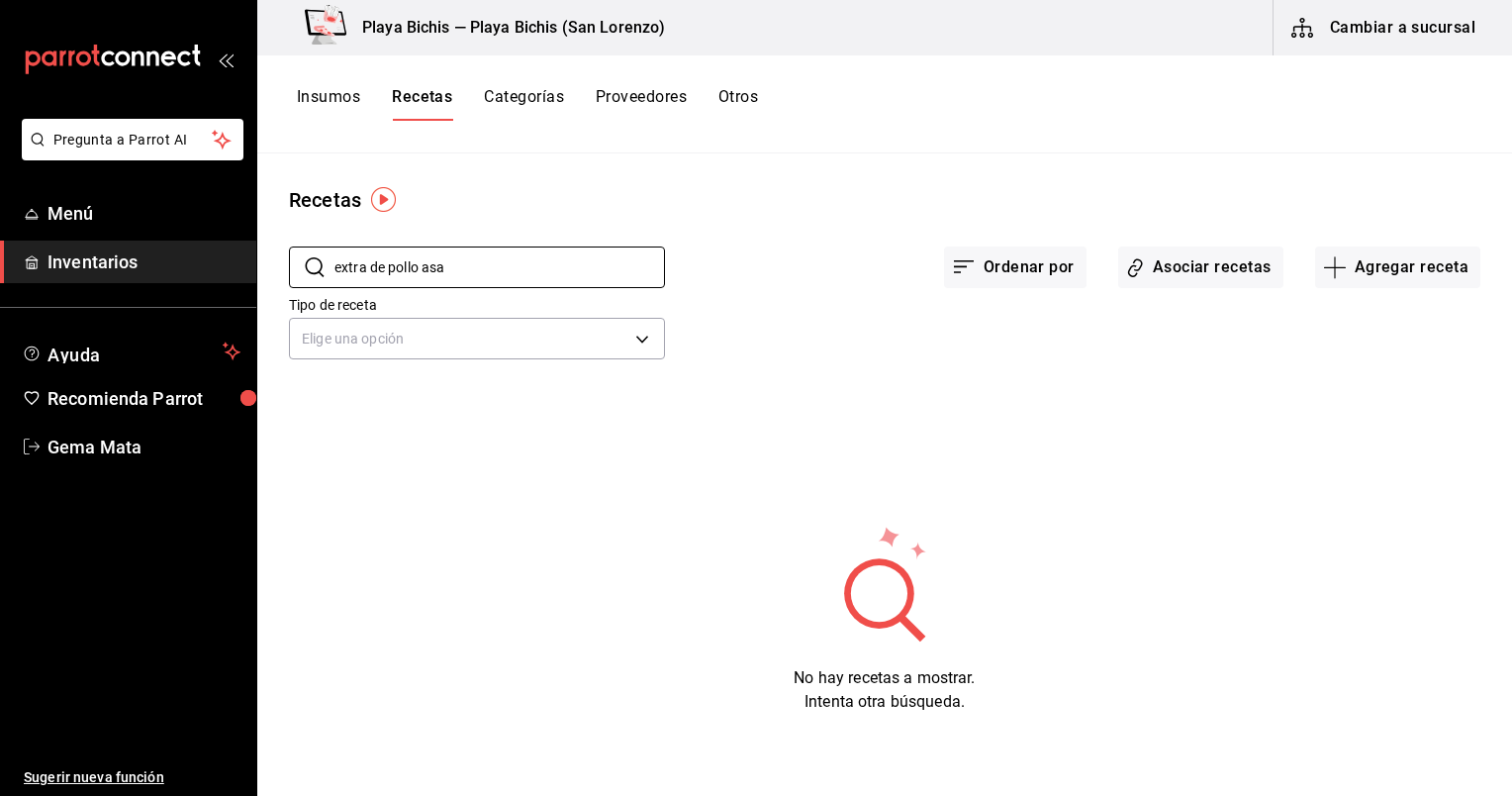 type on "extra de pollo asa" 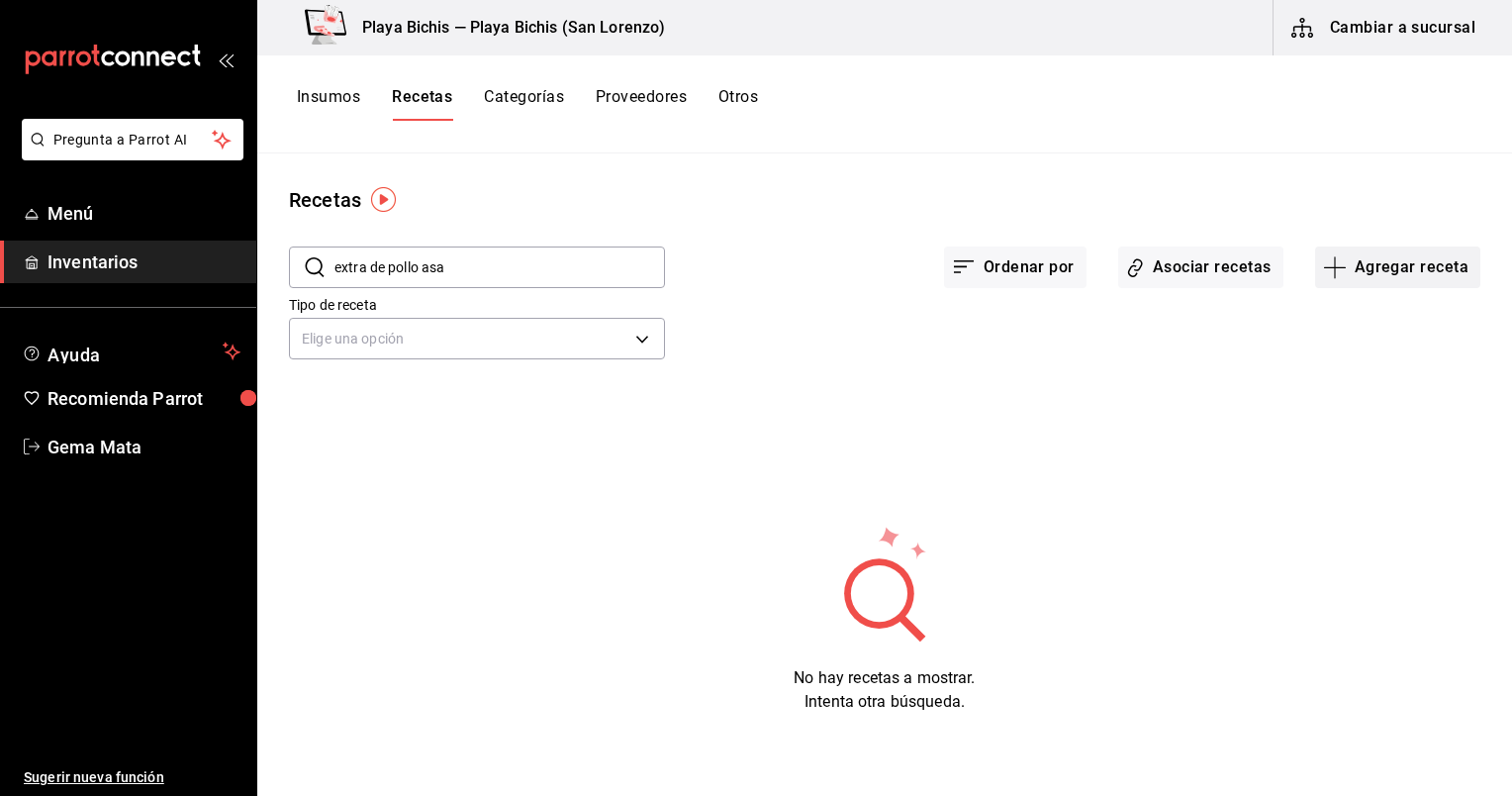 click on "Agregar receta" at bounding box center (1397, 267) 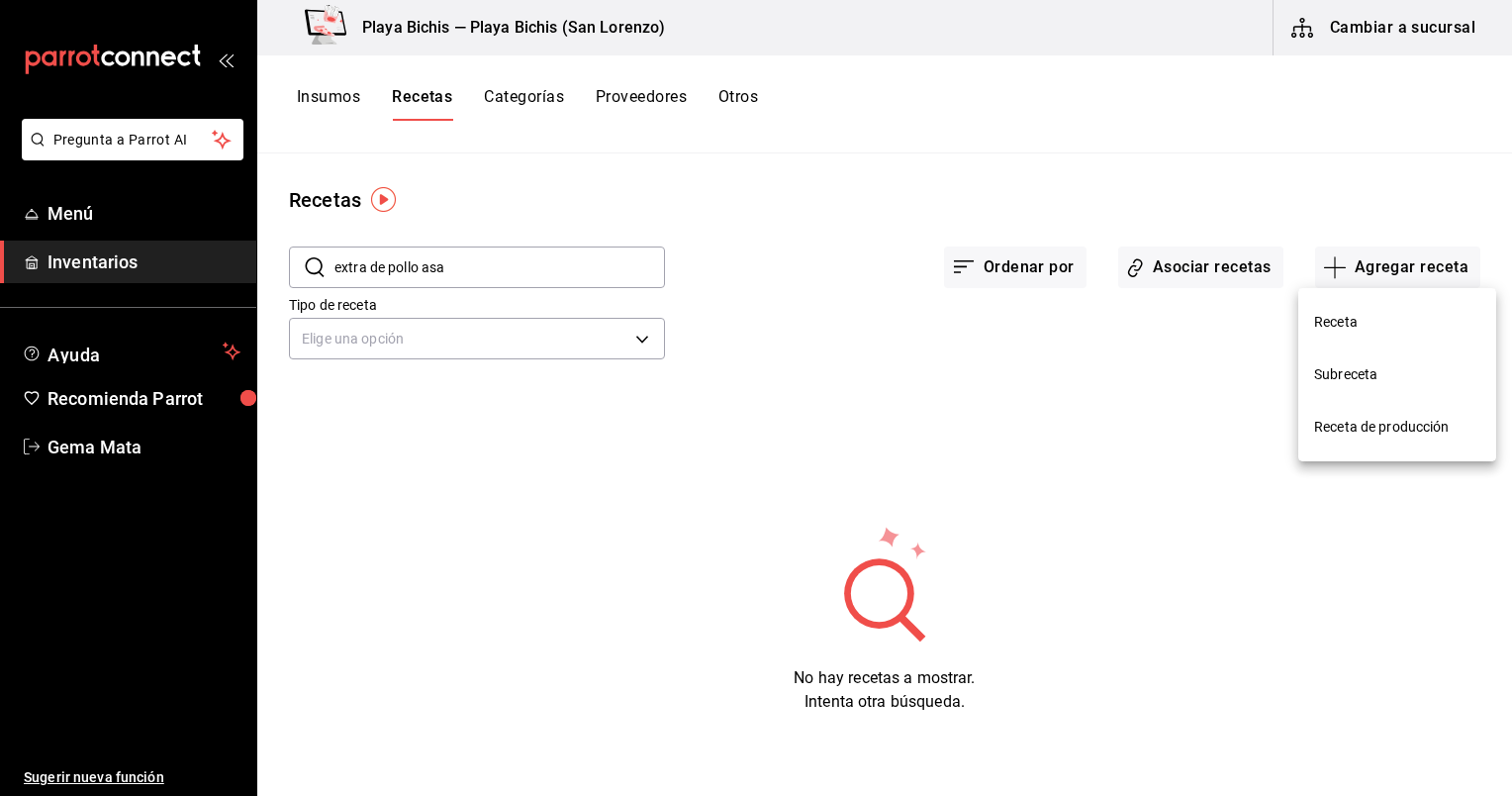 click on "Receta" at bounding box center [1397, 322] 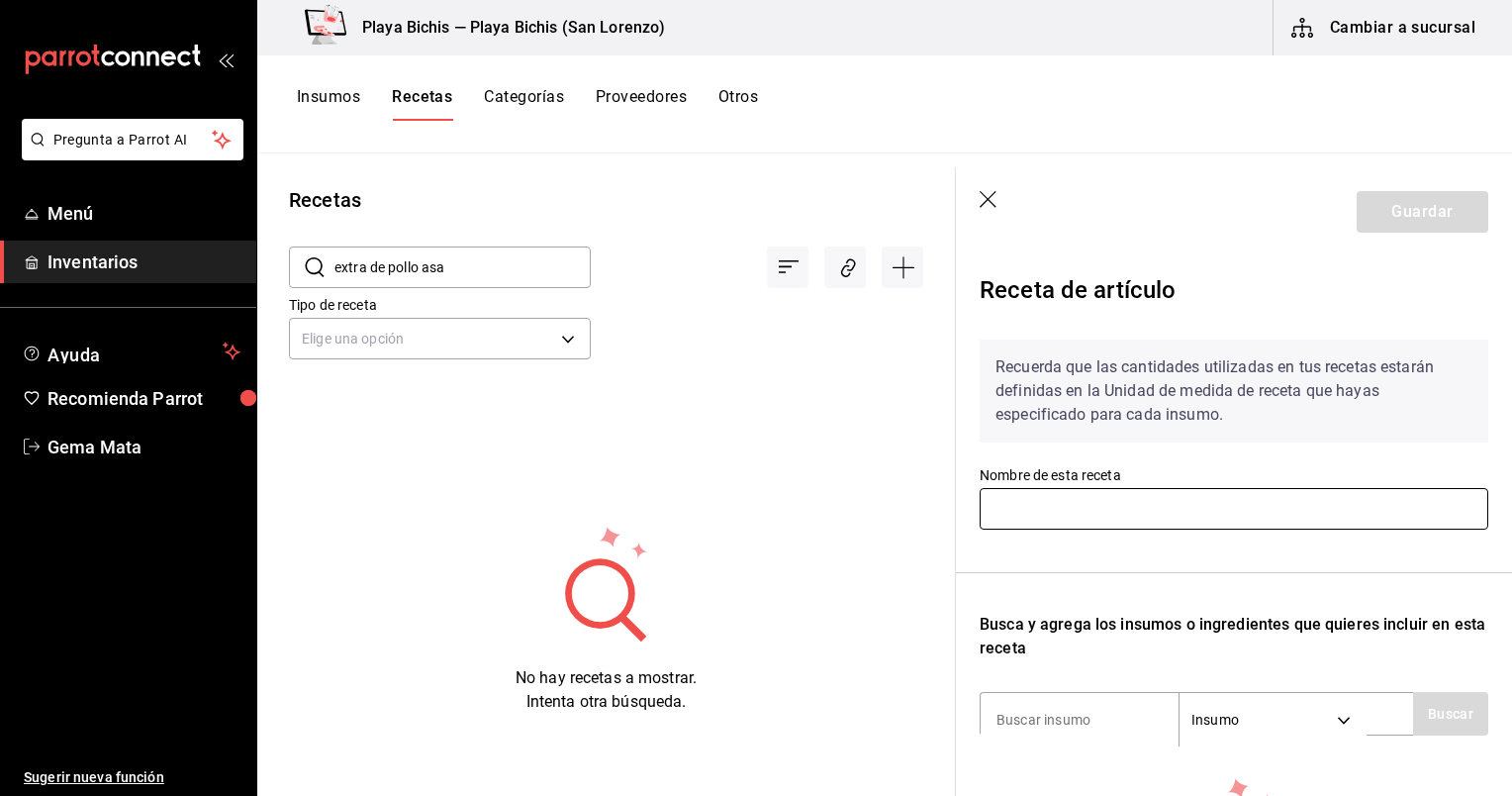 click at bounding box center (1234, 509) 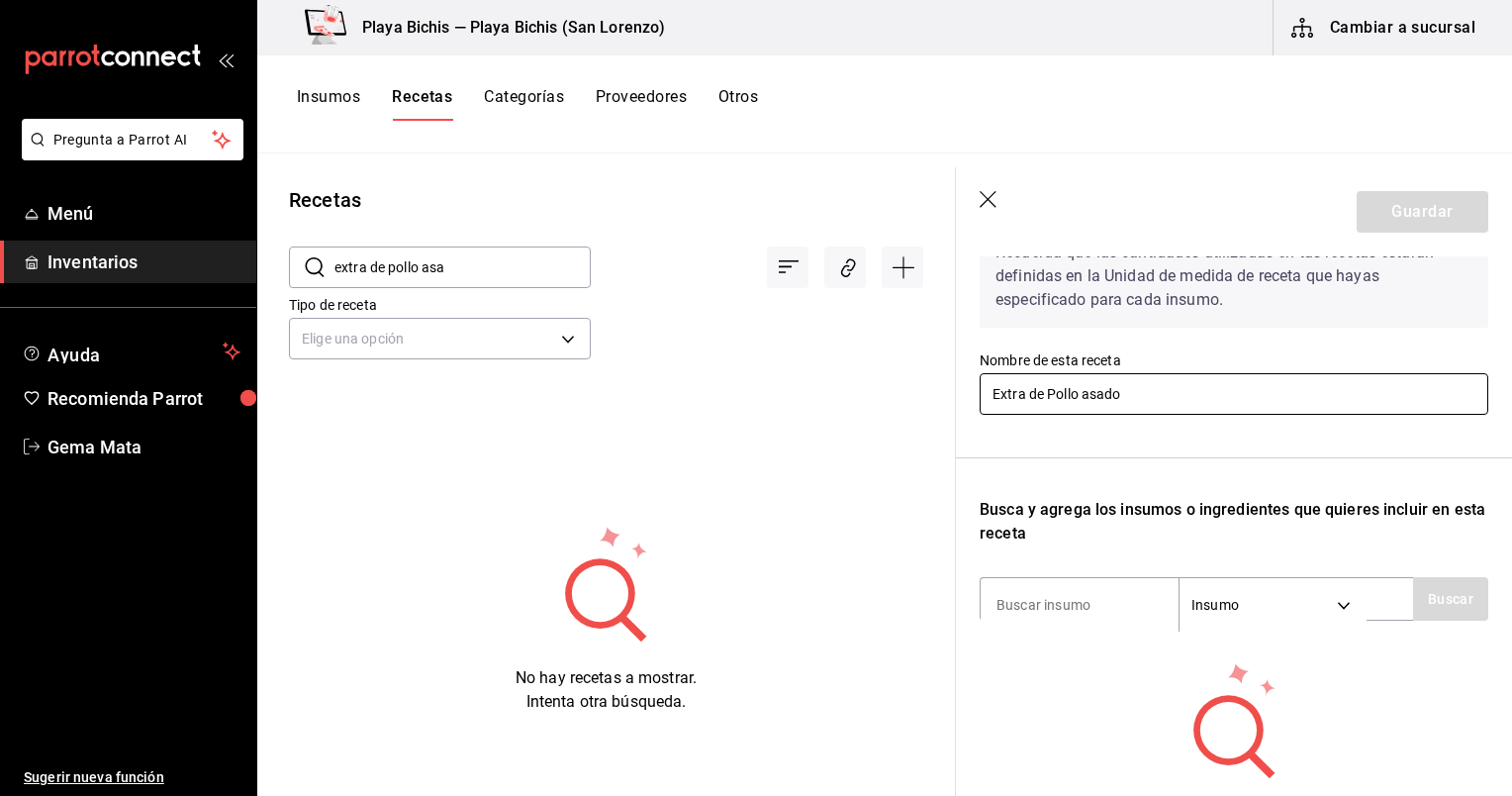 scroll, scrollTop: 115, scrollLeft: 0, axis: vertical 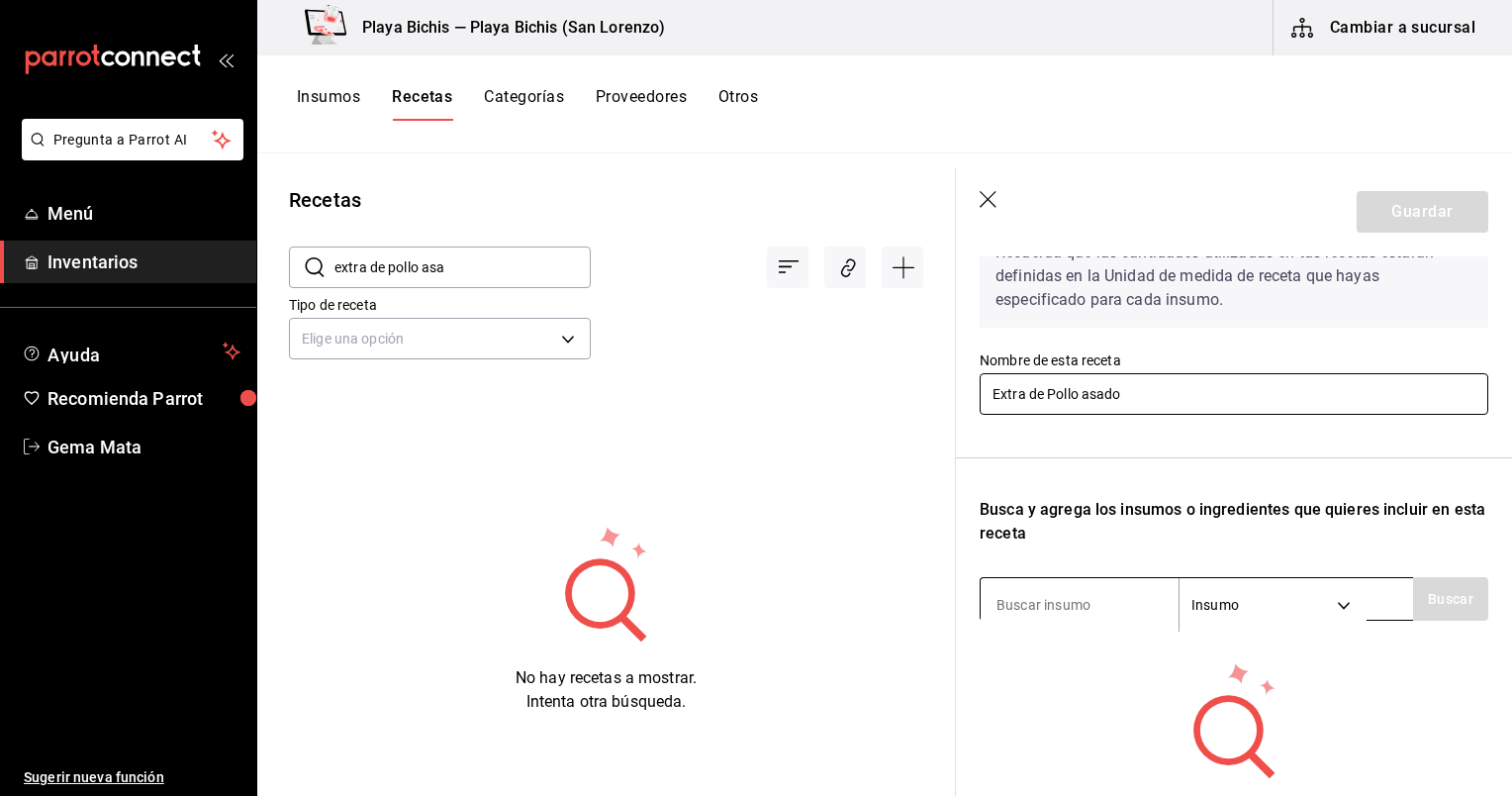 type on "Extra de Pollo asado" 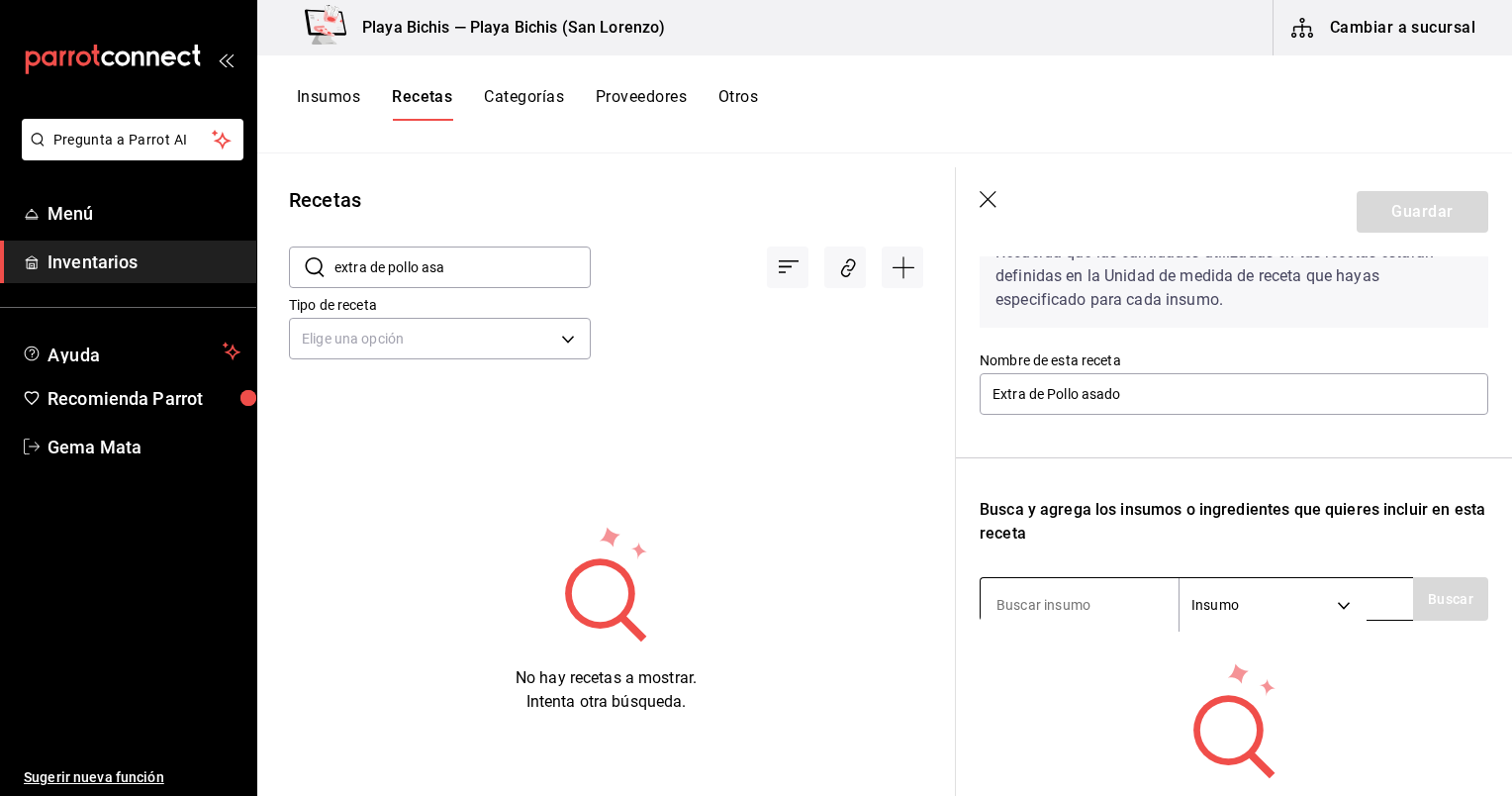 click at bounding box center (1080, 605) 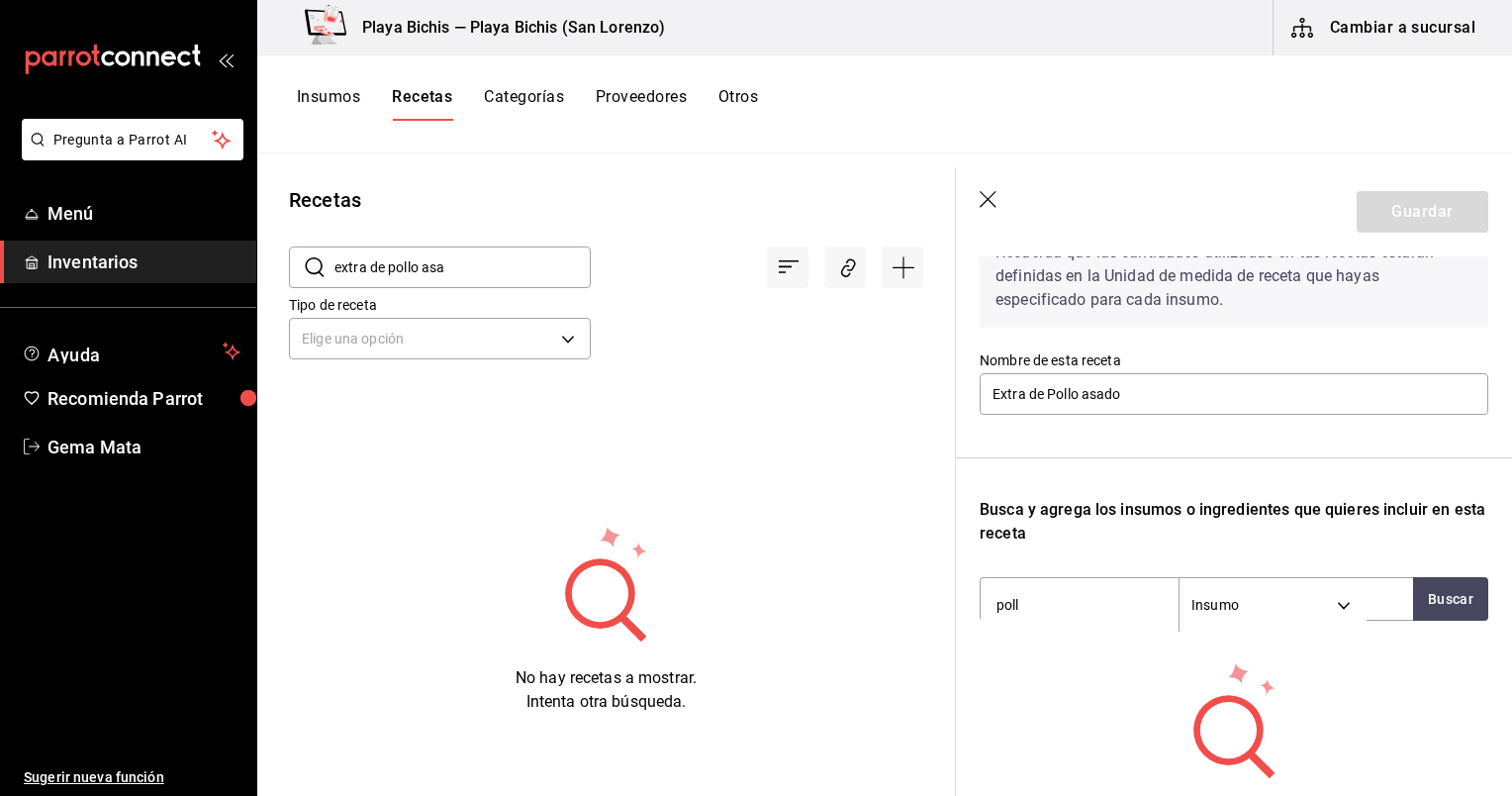 type on "pollo" 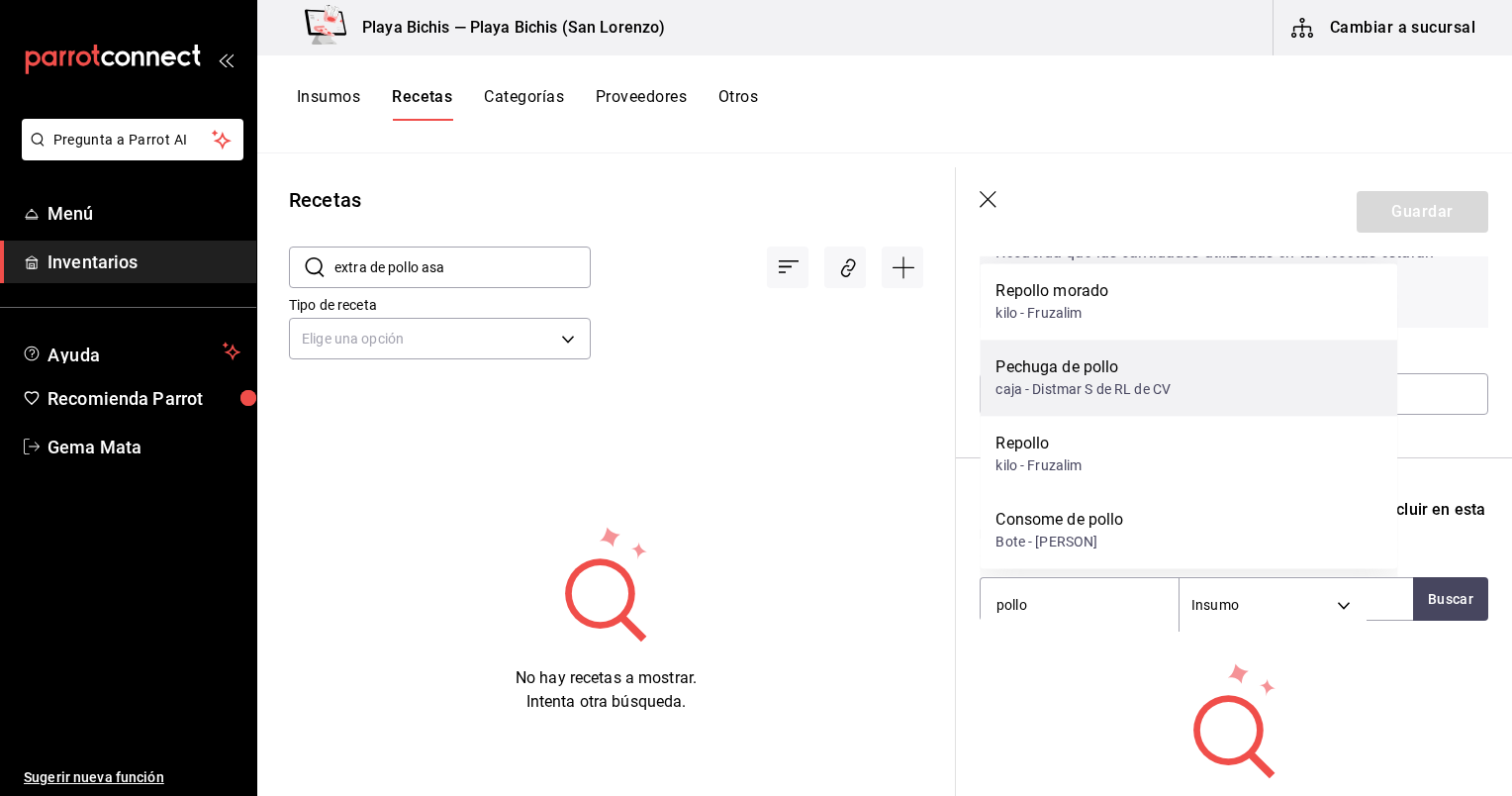 click on "Pechuga de pollo caja - Distmar S de RL de CV" at bounding box center [1188, 377] 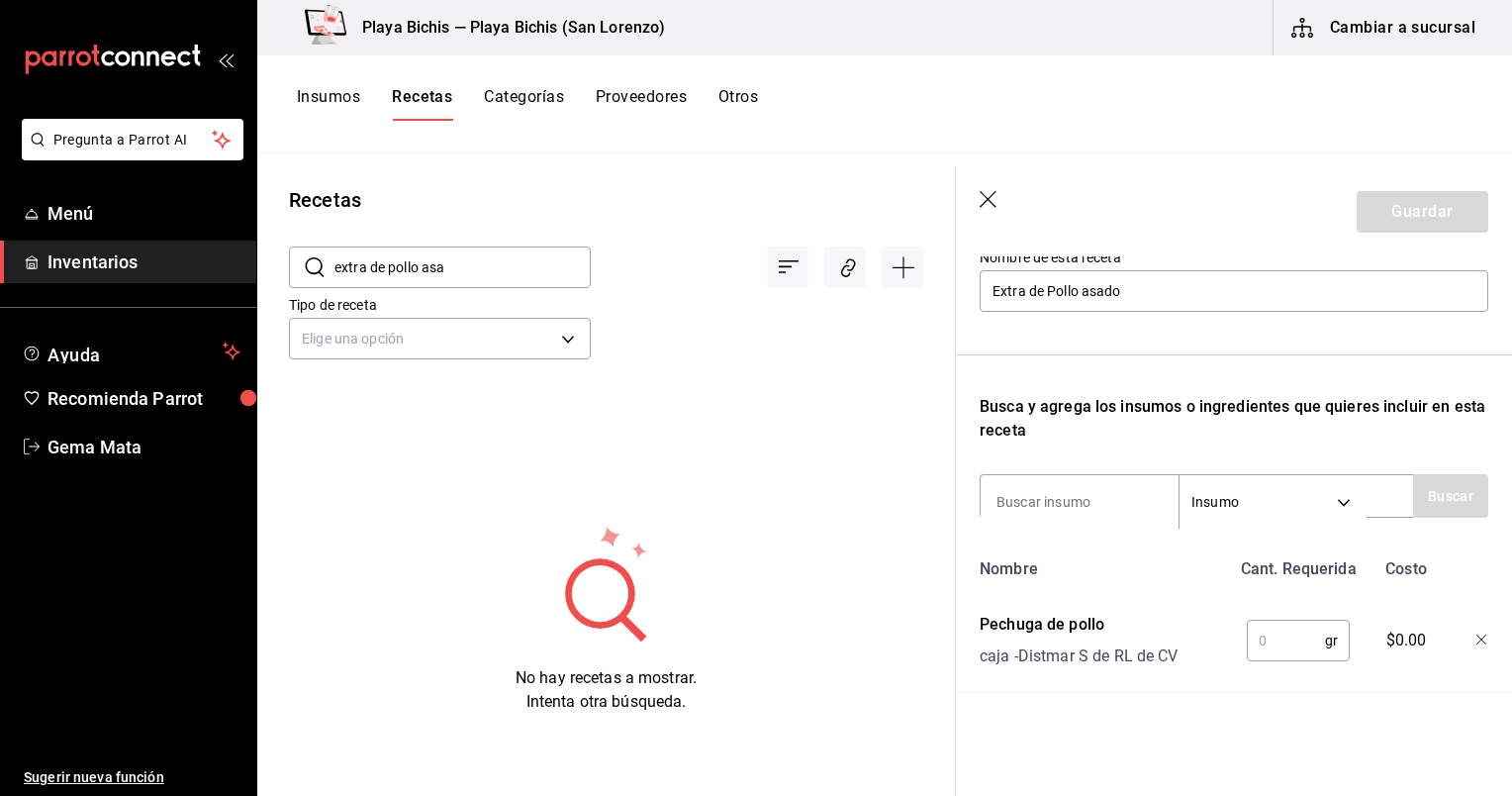 scroll, scrollTop: 232, scrollLeft: 0, axis: vertical 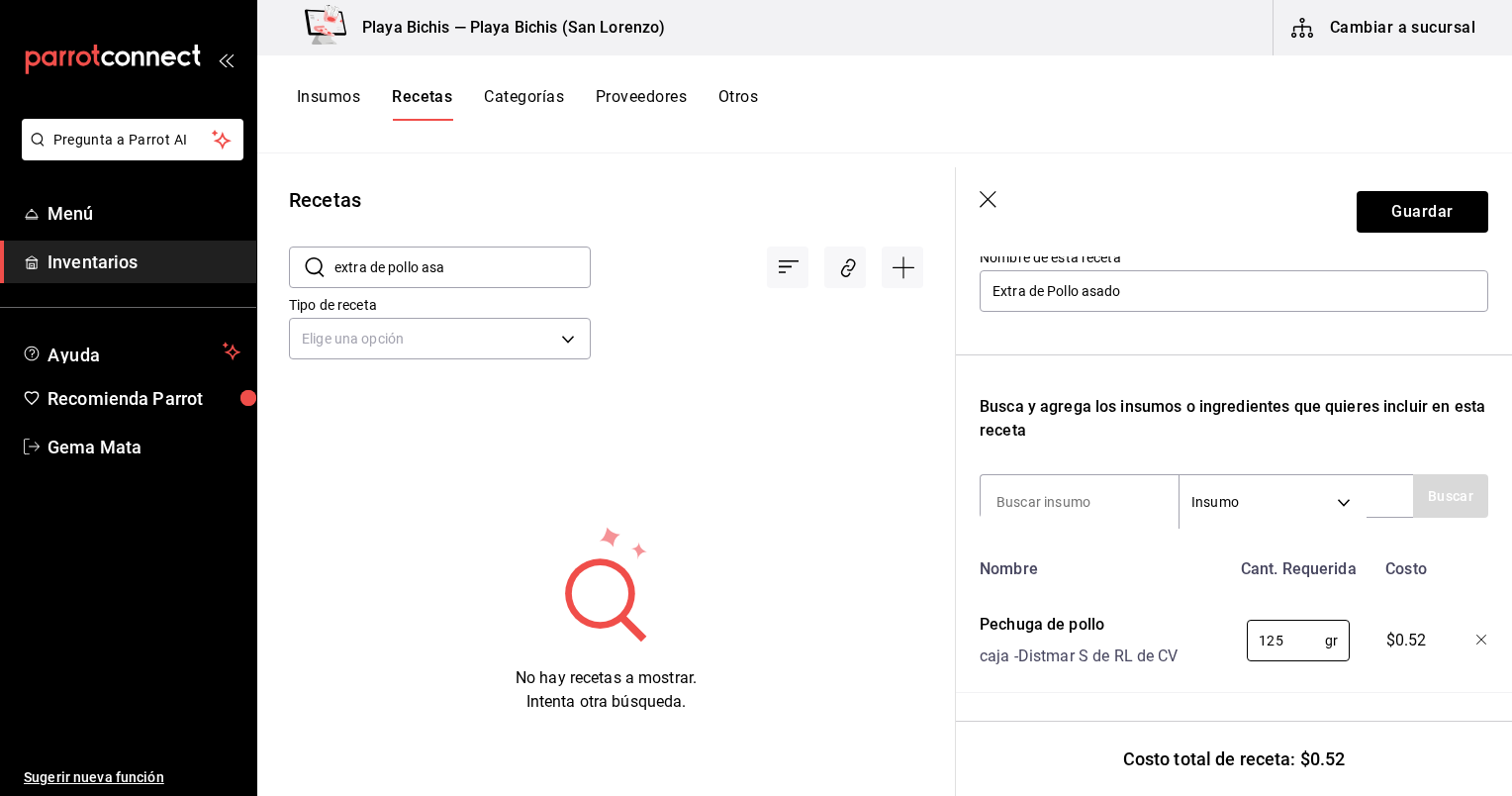 type on "125" 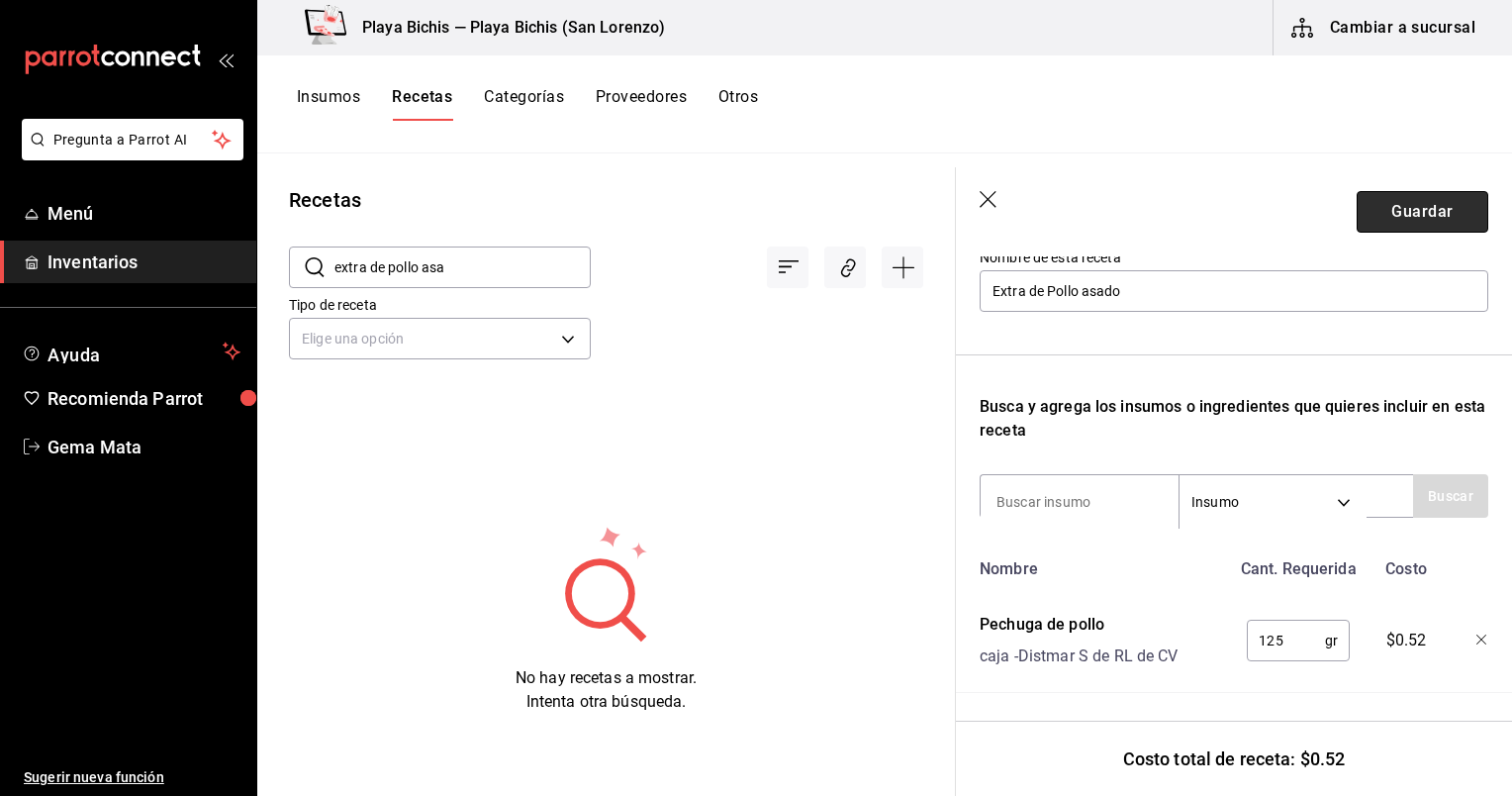 click on "Guardar" at bounding box center [1422, 212] 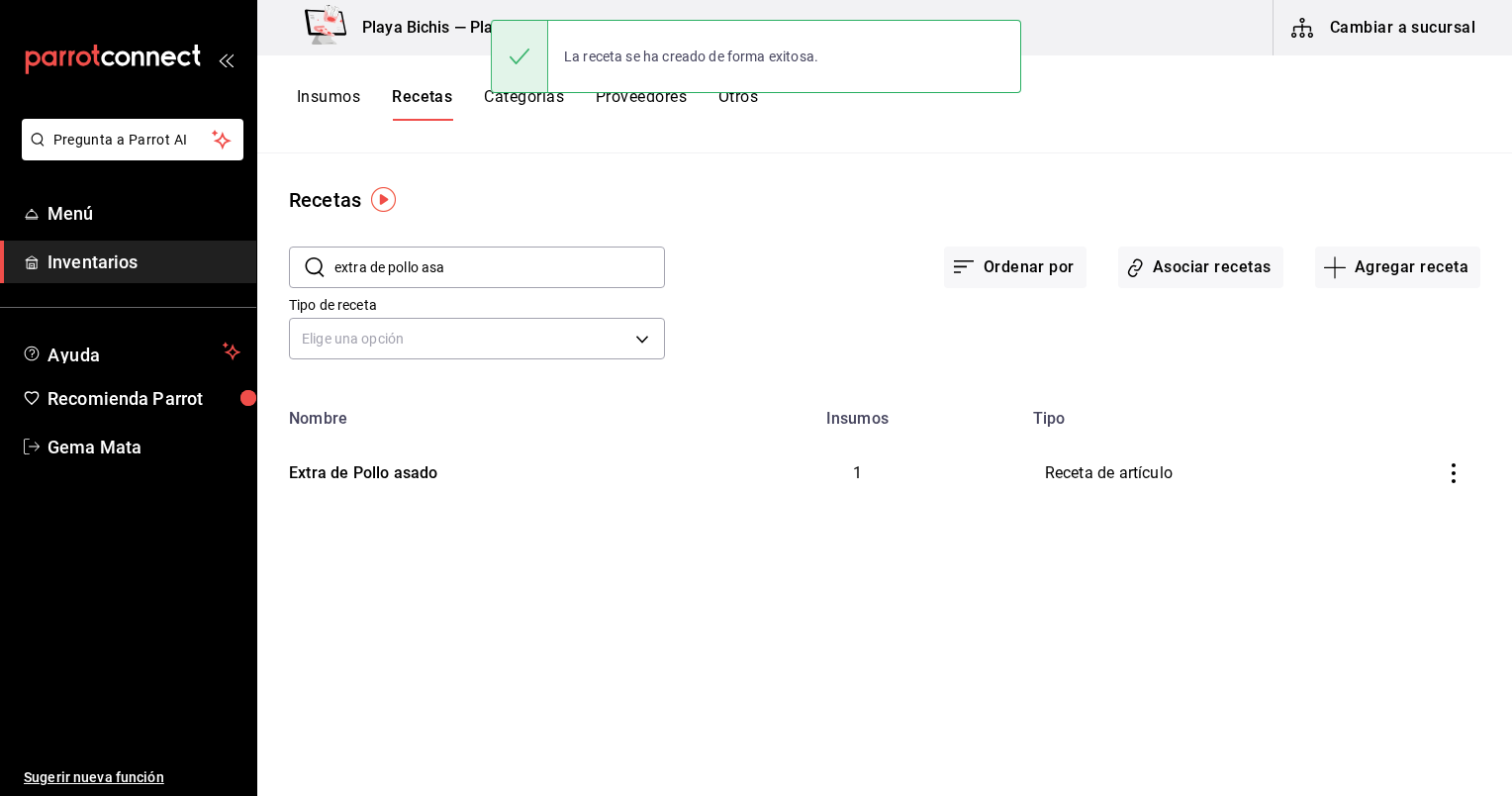 scroll, scrollTop: 0, scrollLeft: 0, axis: both 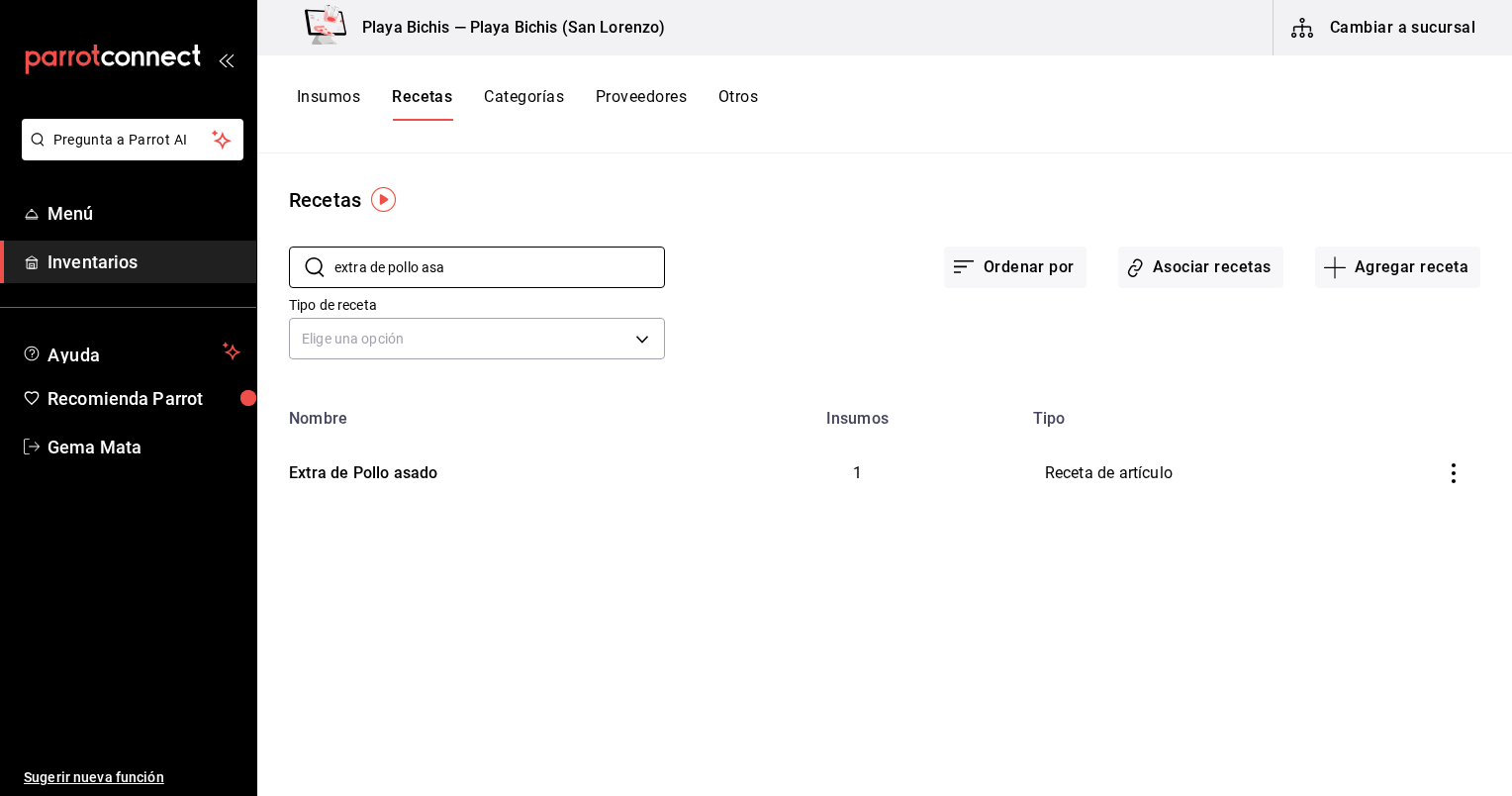 drag, startPoint x: 475, startPoint y: 264, endPoint x: 195, endPoint y: 261, distance: 280.0161 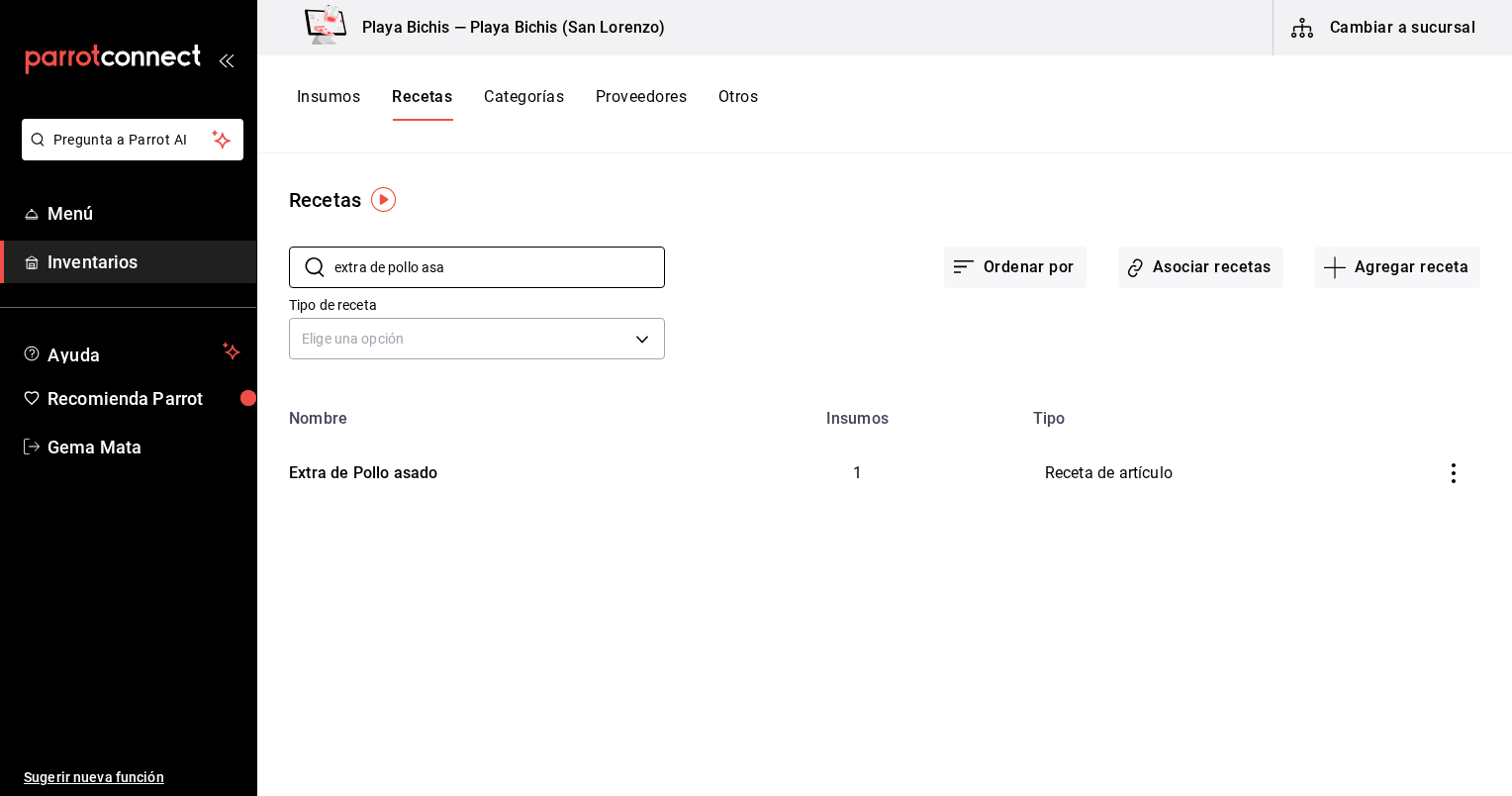 click on "Pregunta a Parrot AI Menú   Inventarios   Ayuda Recomienda Parrot   Gema Mata   Sugerir nueva función   Playa Bichis — Playa Bichis (San Lorenzo) Cambiar a sucursal Insumos Recetas Categorías Proveedores Otros Recetas ​ extra de pollo asa ​ Ordenar por Asociar recetas Agregar receta Tipo de receta Elige una opción default Nombre Insumos Tipo Extra de Pollo asado 1 Receta de artículo Guardar" at bounding box center (756, 391) 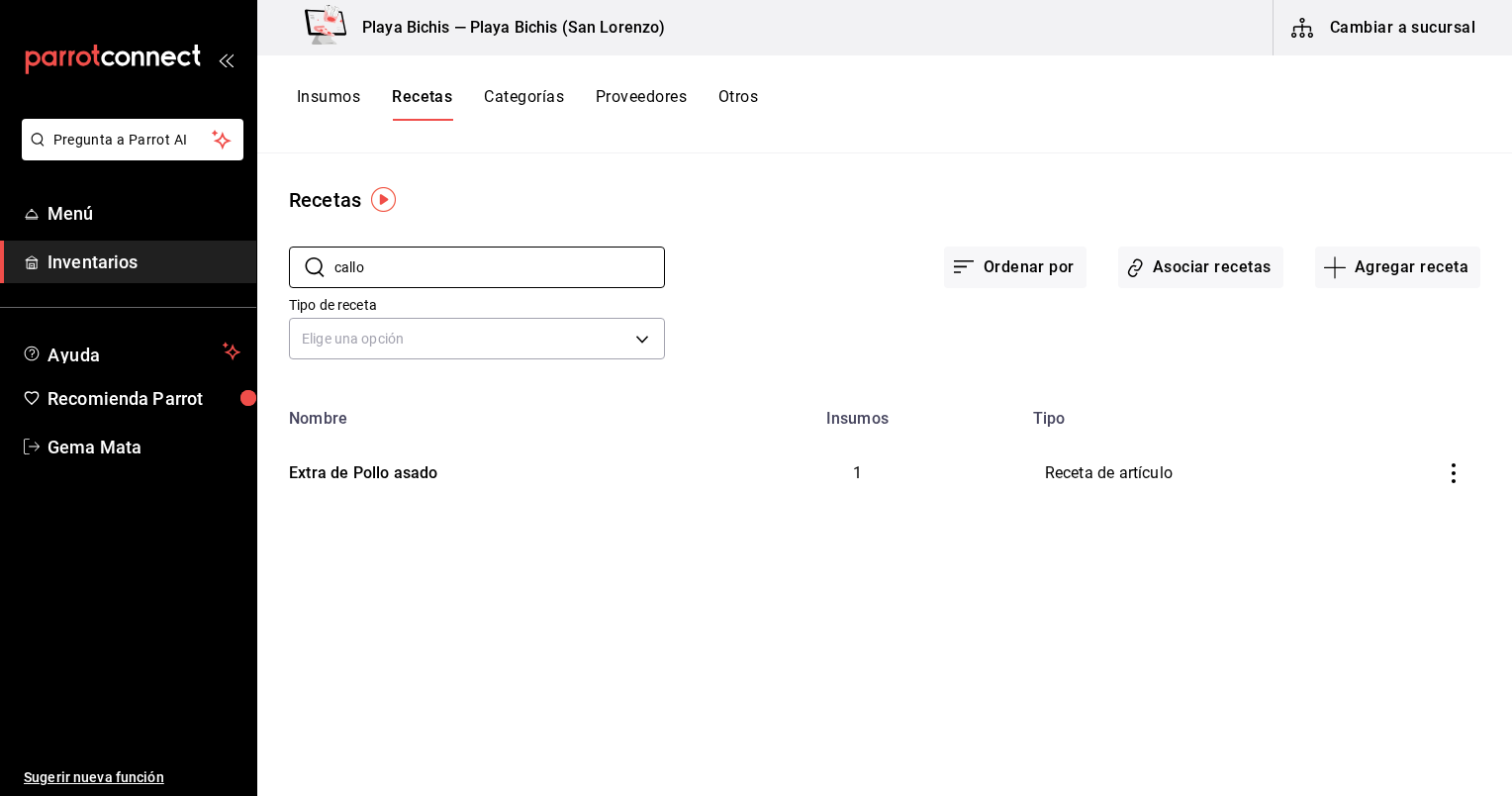 type on "callo" 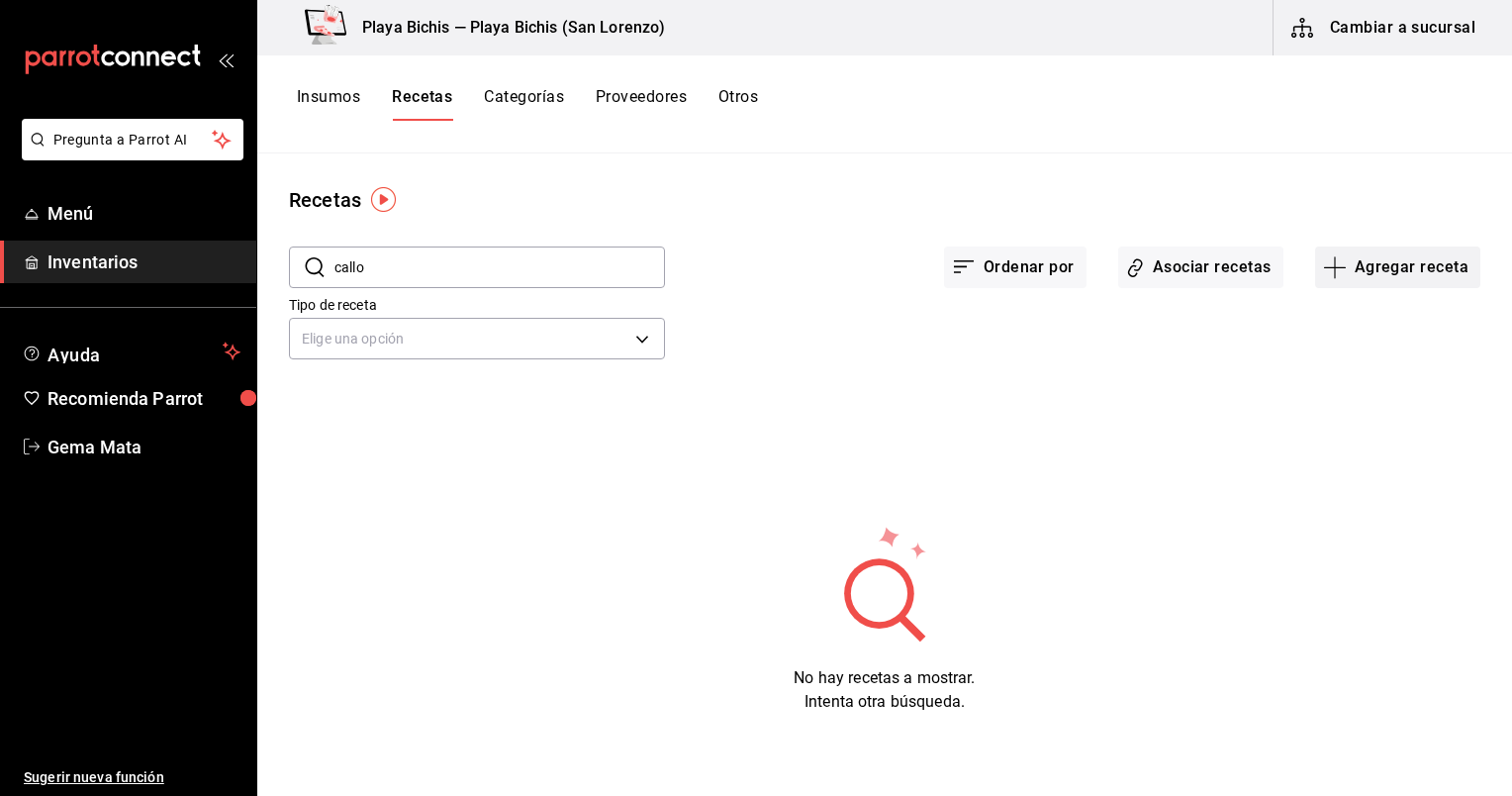 click on "Agregar receta" at bounding box center [1397, 267] 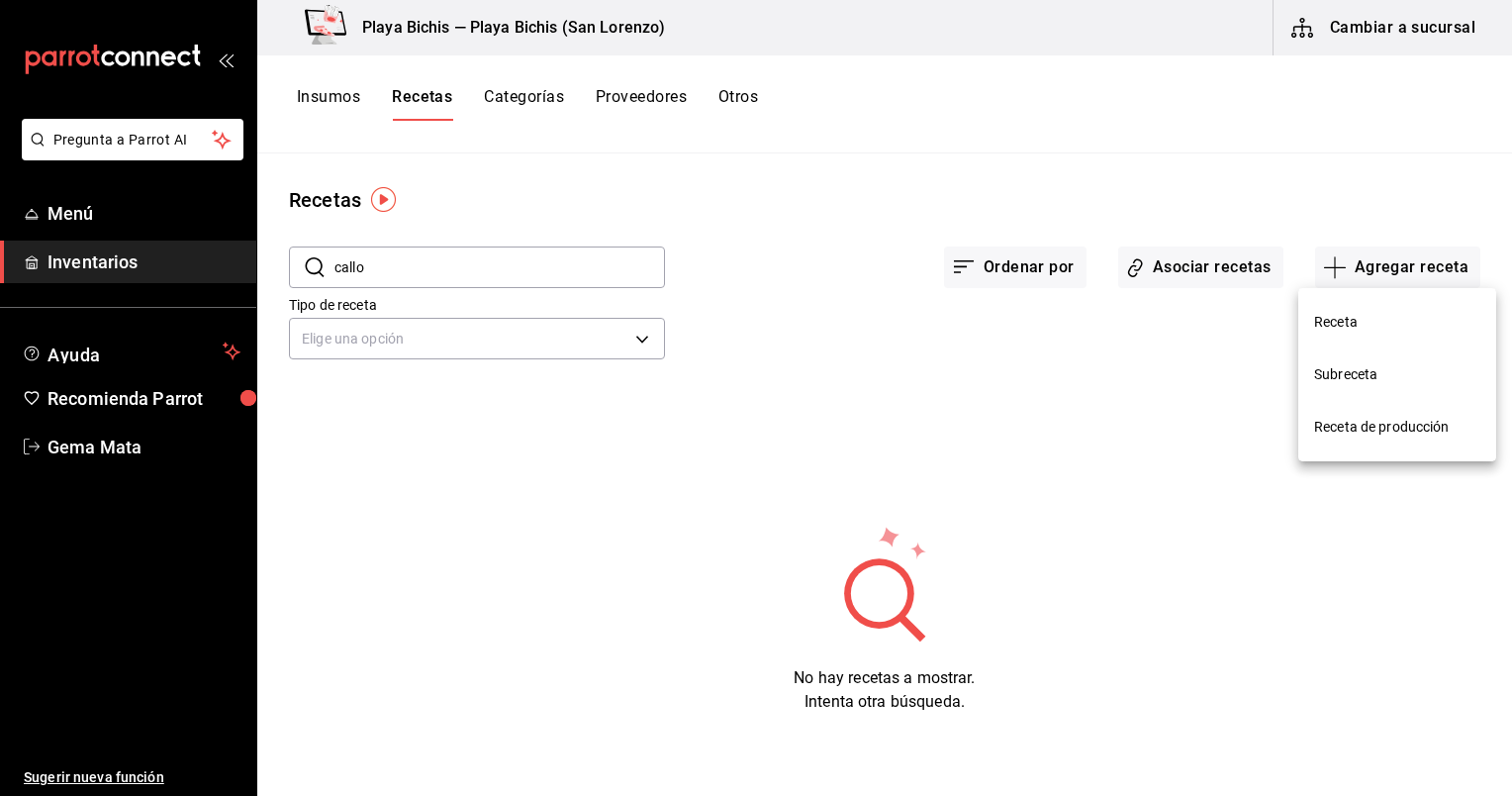 click on "Receta" at bounding box center [1397, 322] 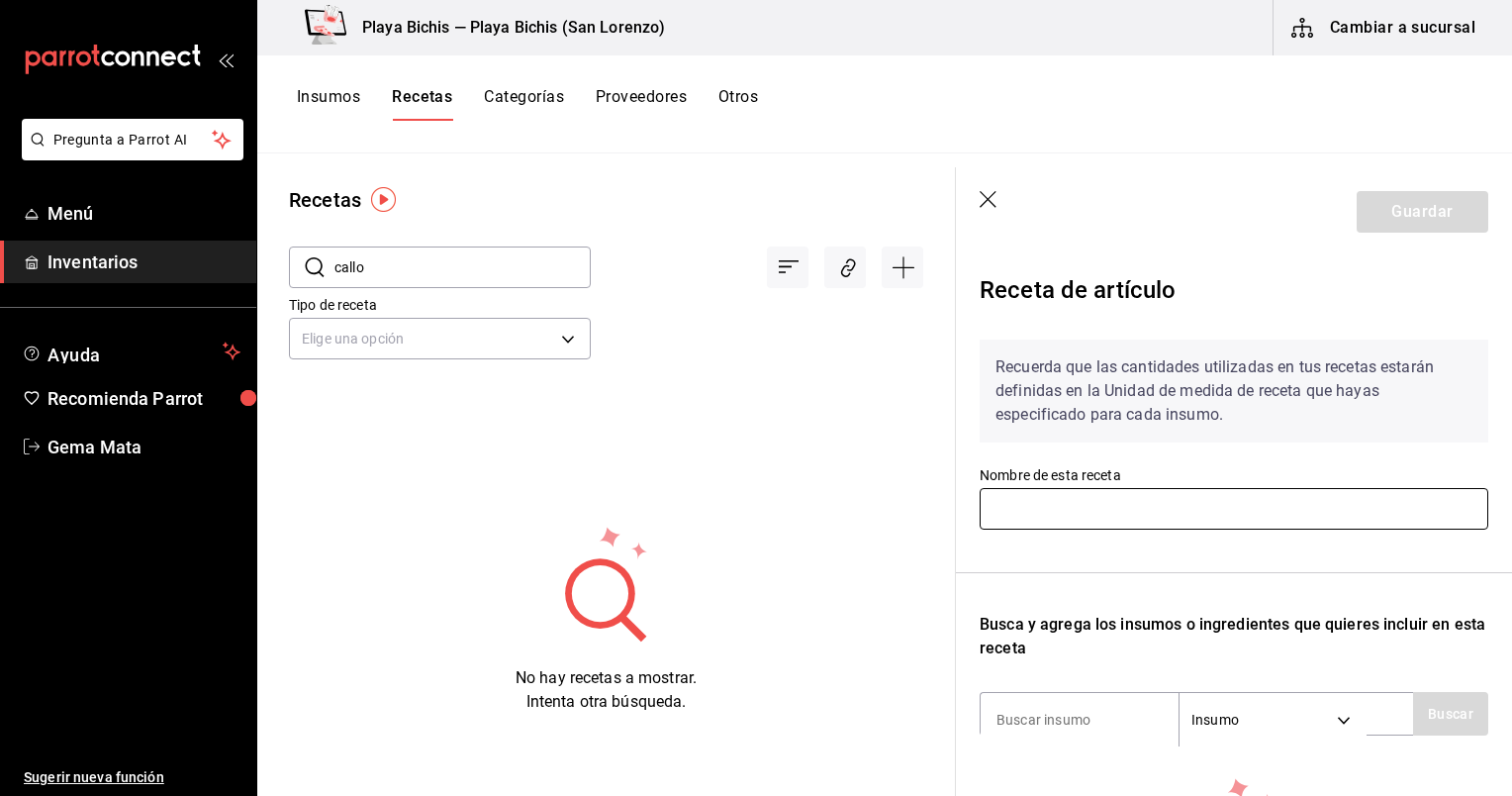 click at bounding box center [1234, 509] 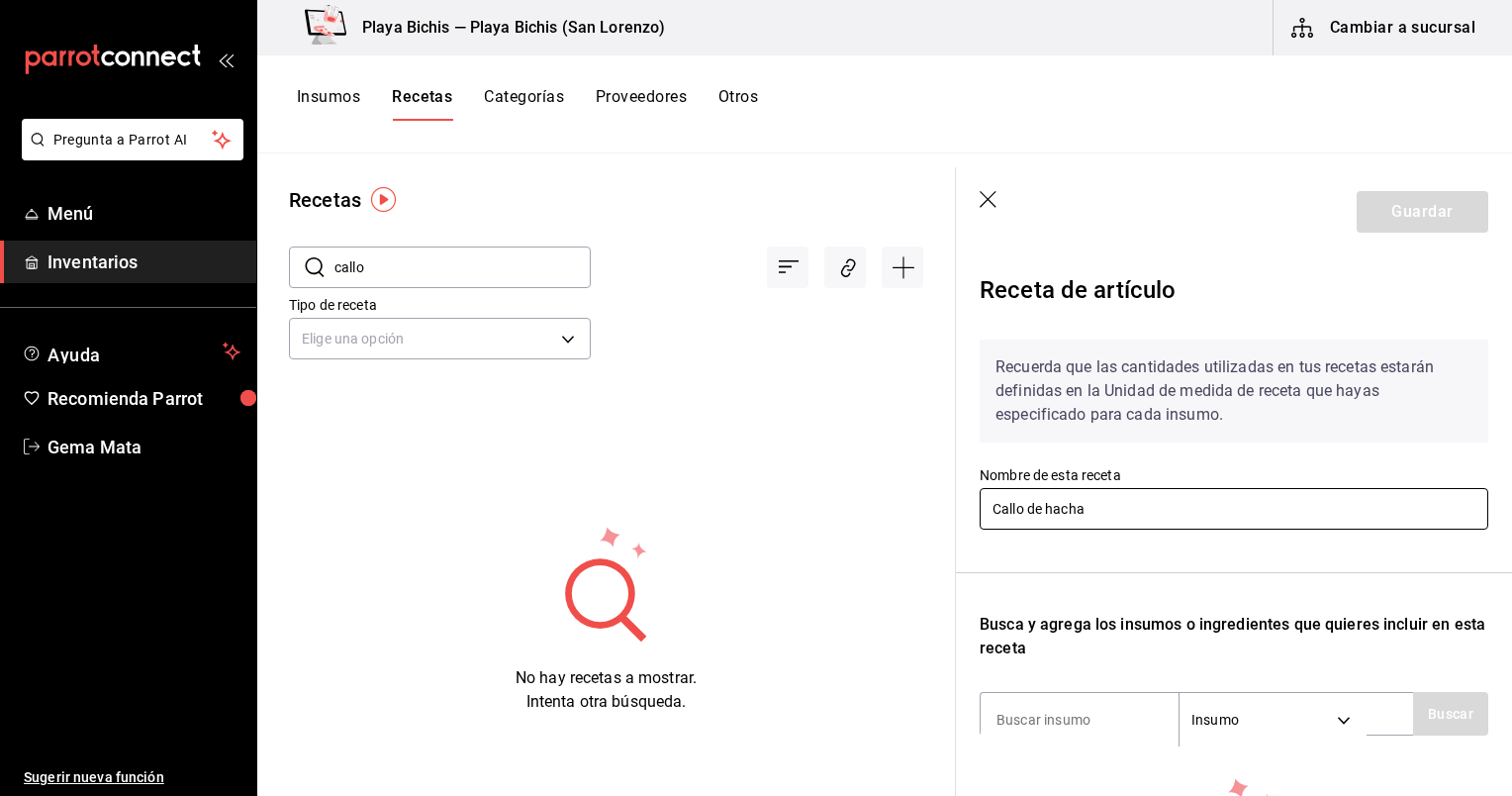 scroll, scrollTop: 263, scrollLeft: 0, axis: vertical 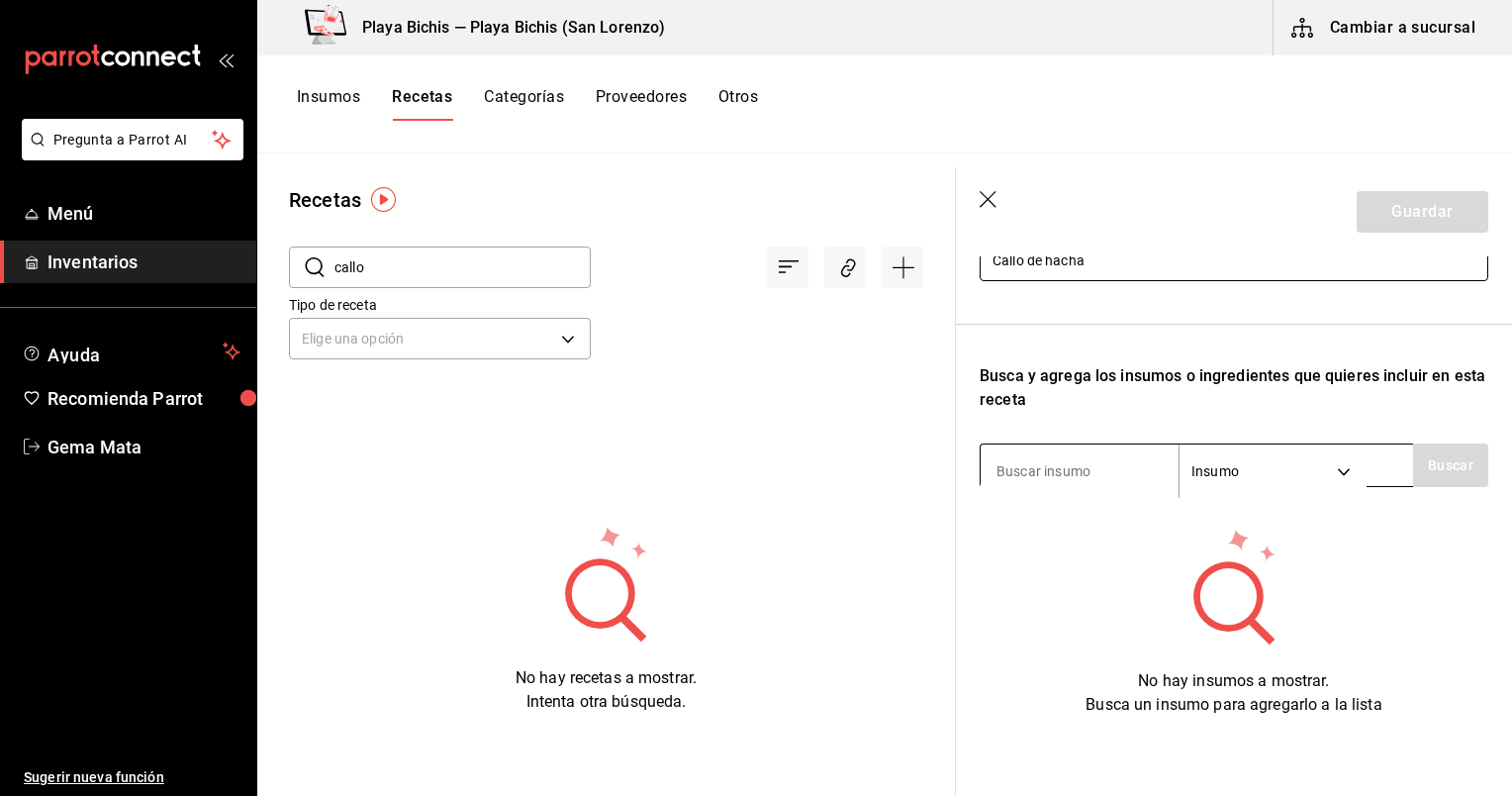 type on "Callo de hacha" 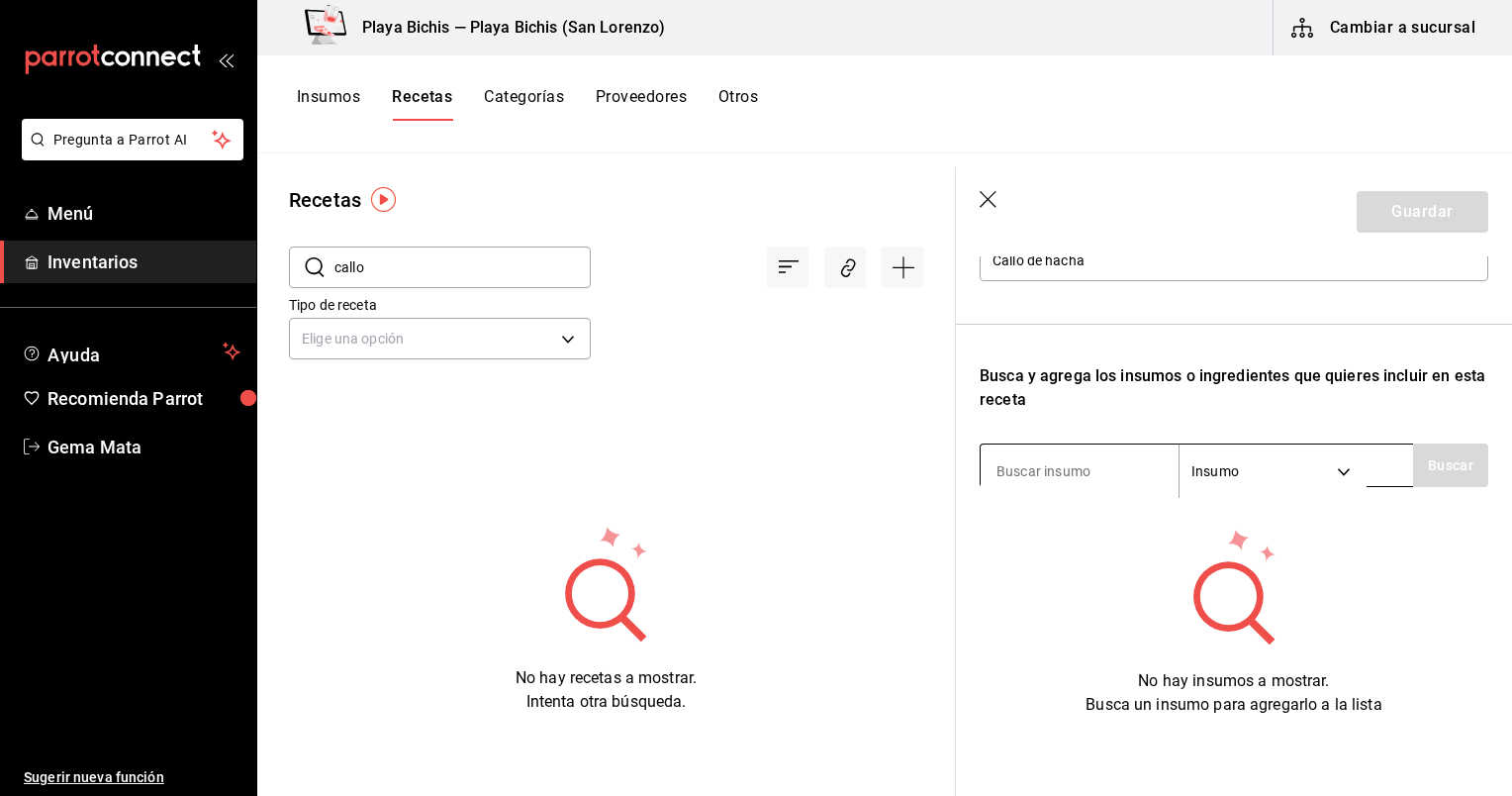 click at bounding box center (1080, 471) 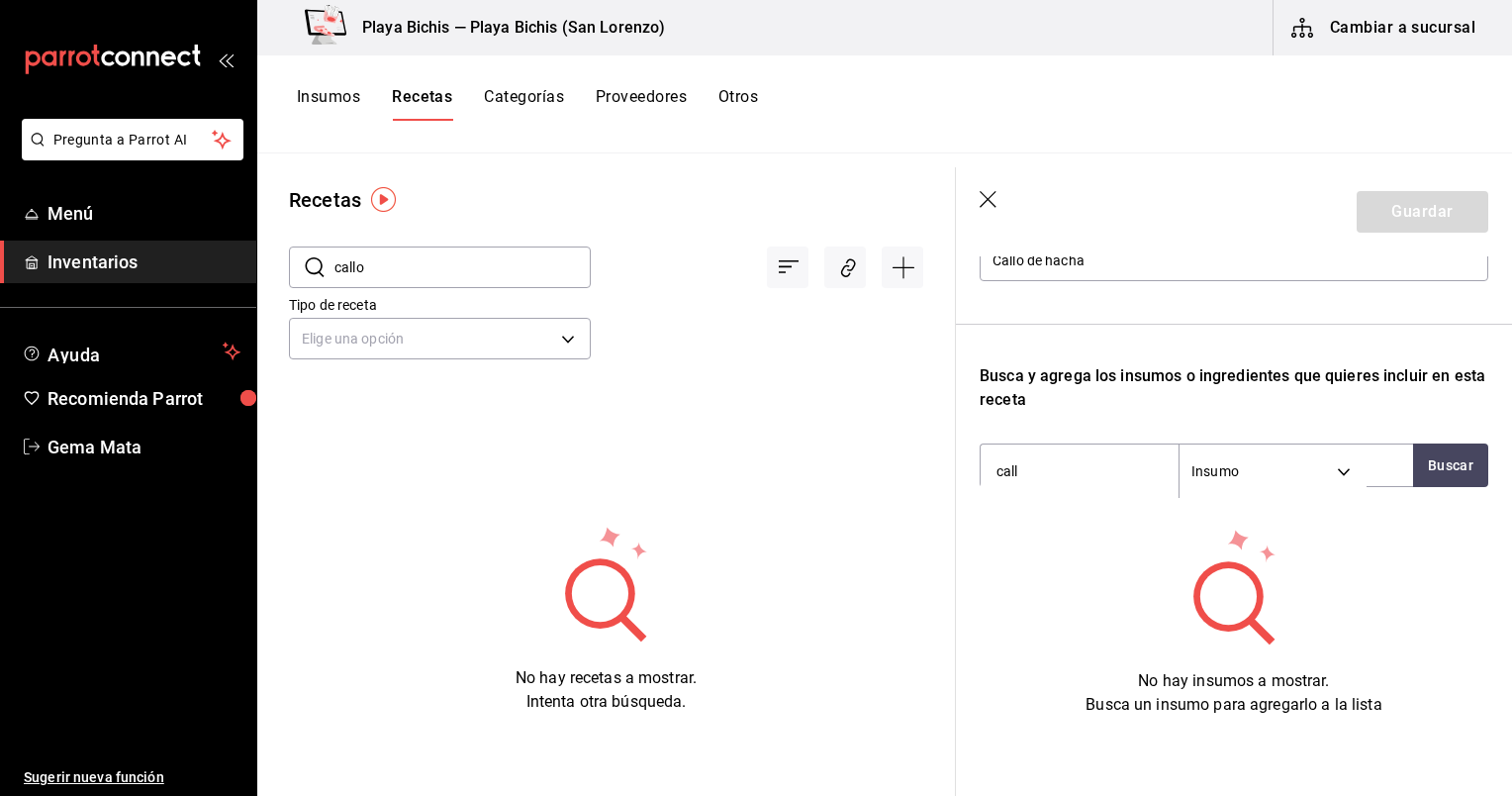 type on "callo" 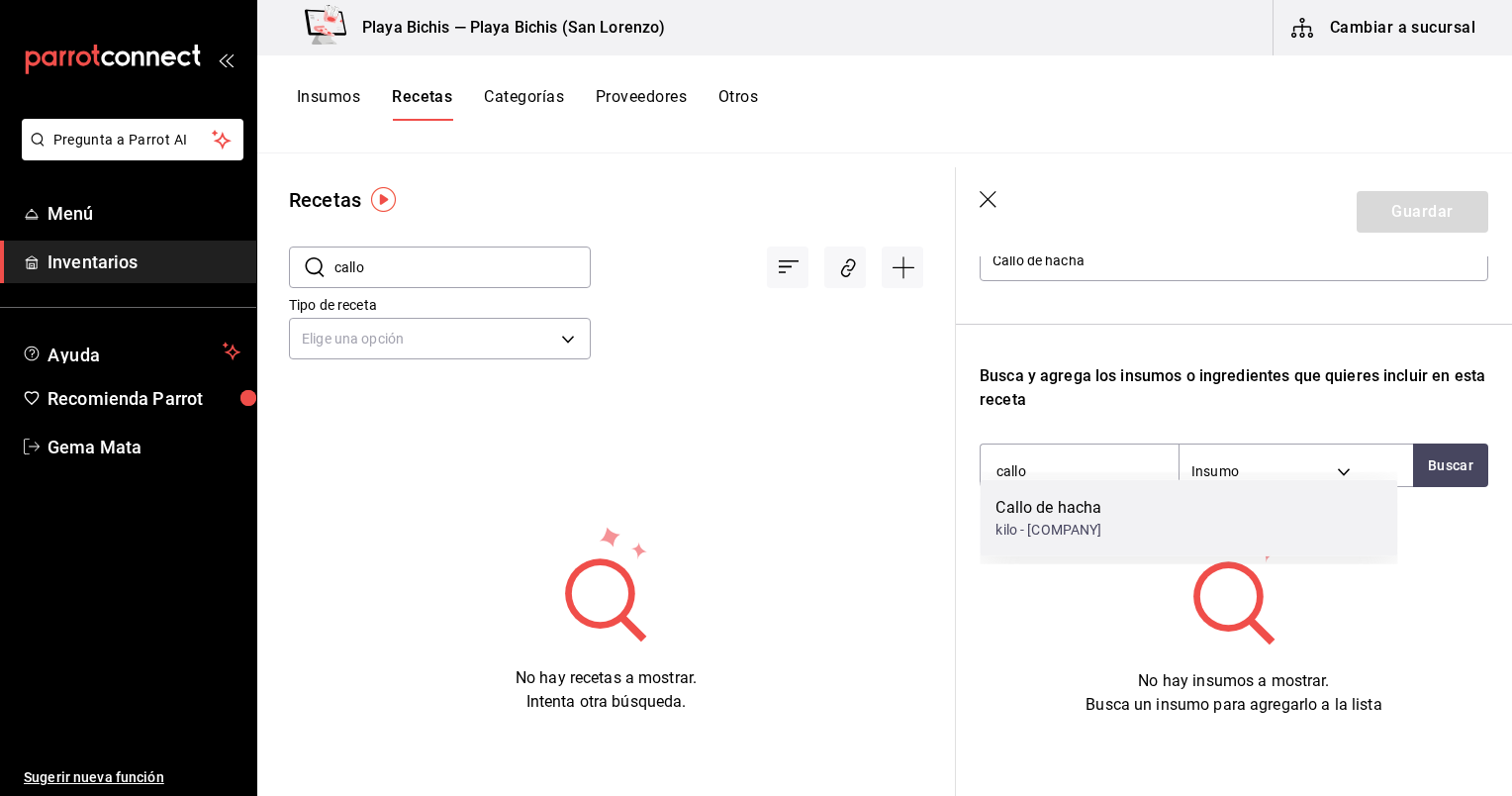 click on "Callo de hacha kilo - Distmar" at bounding box center (1188, 518) 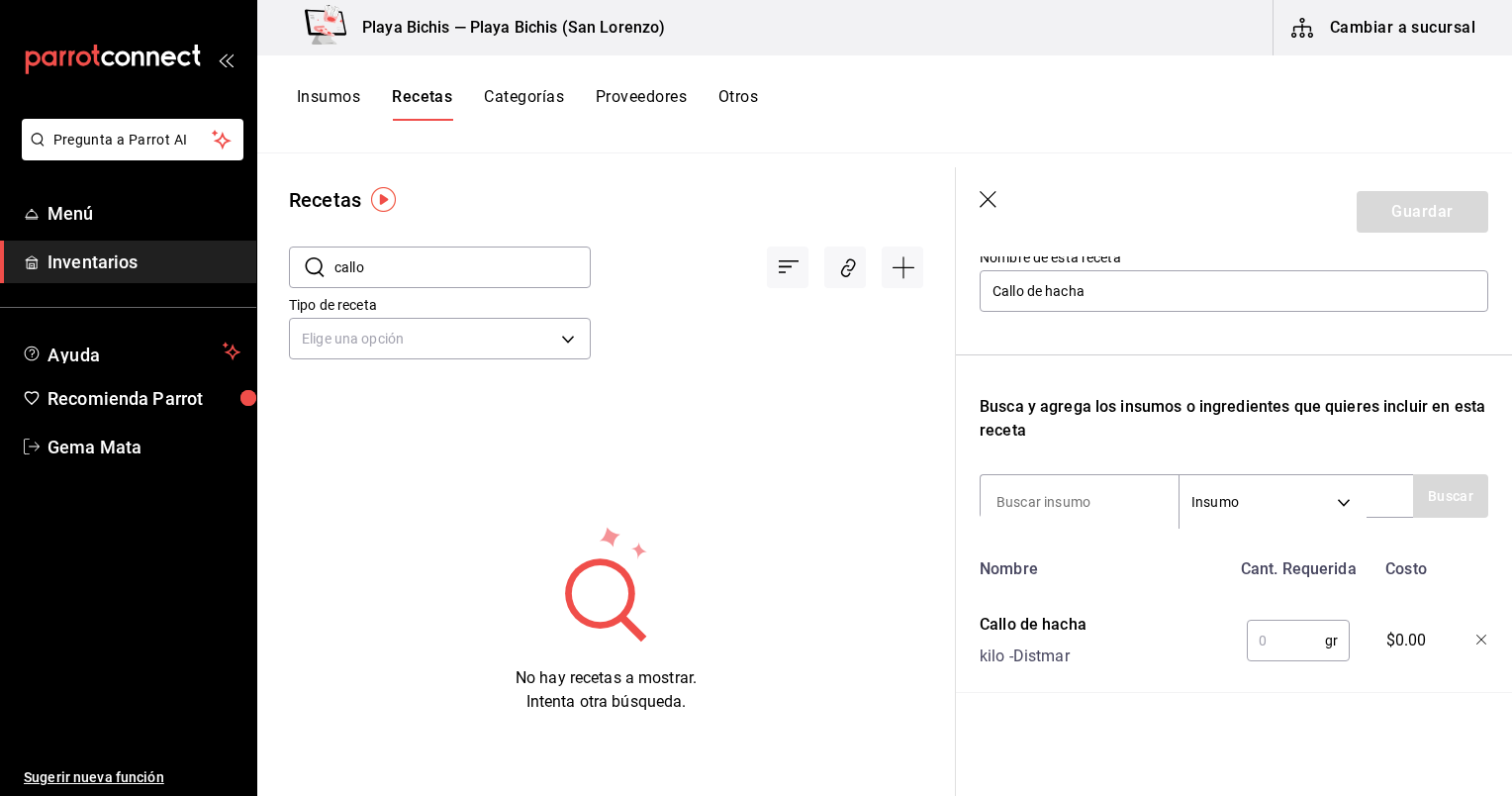 scroll, scrollTop: 233, scrollLeft: 0, axis: vertical 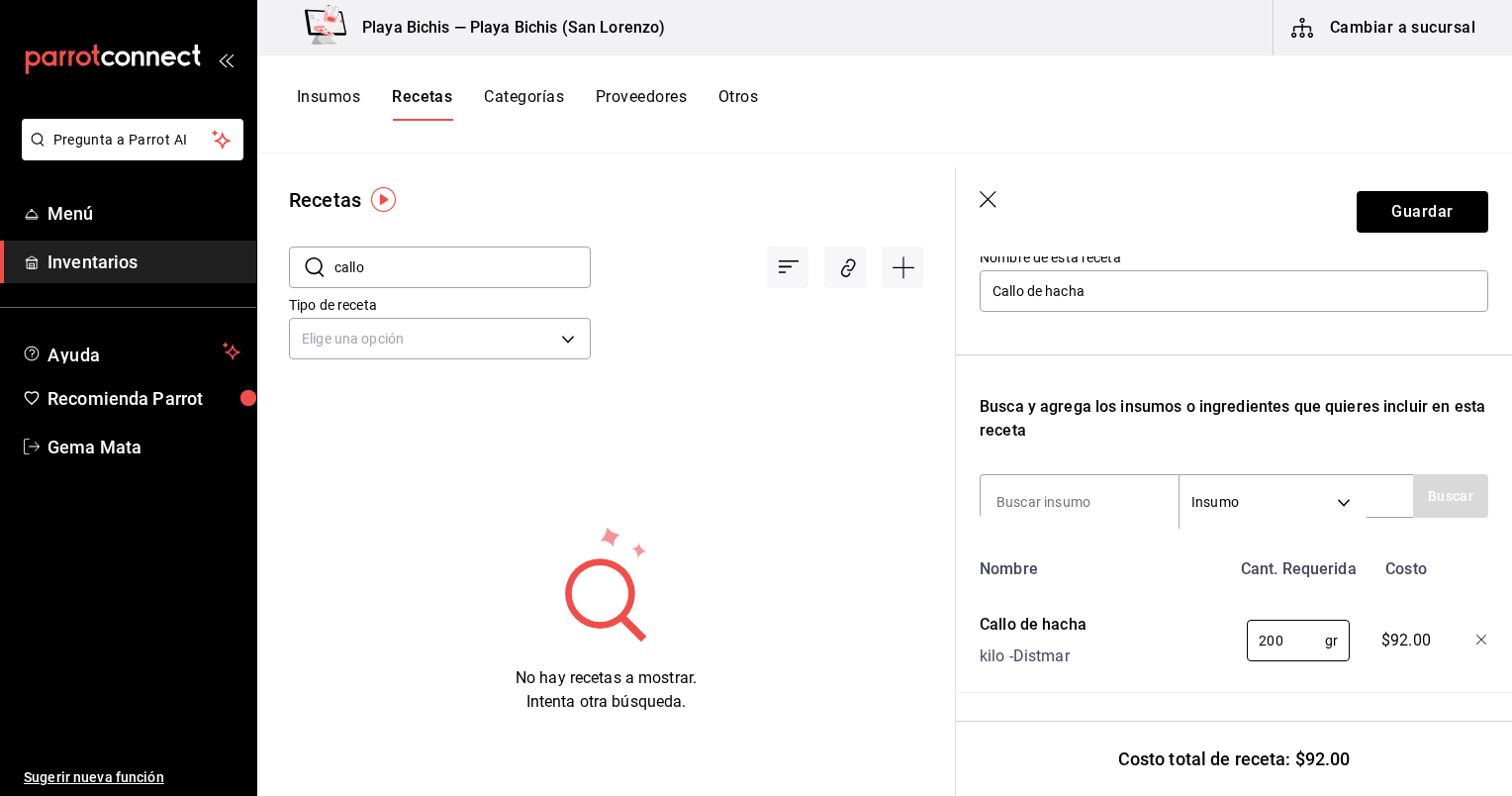 type on "200" 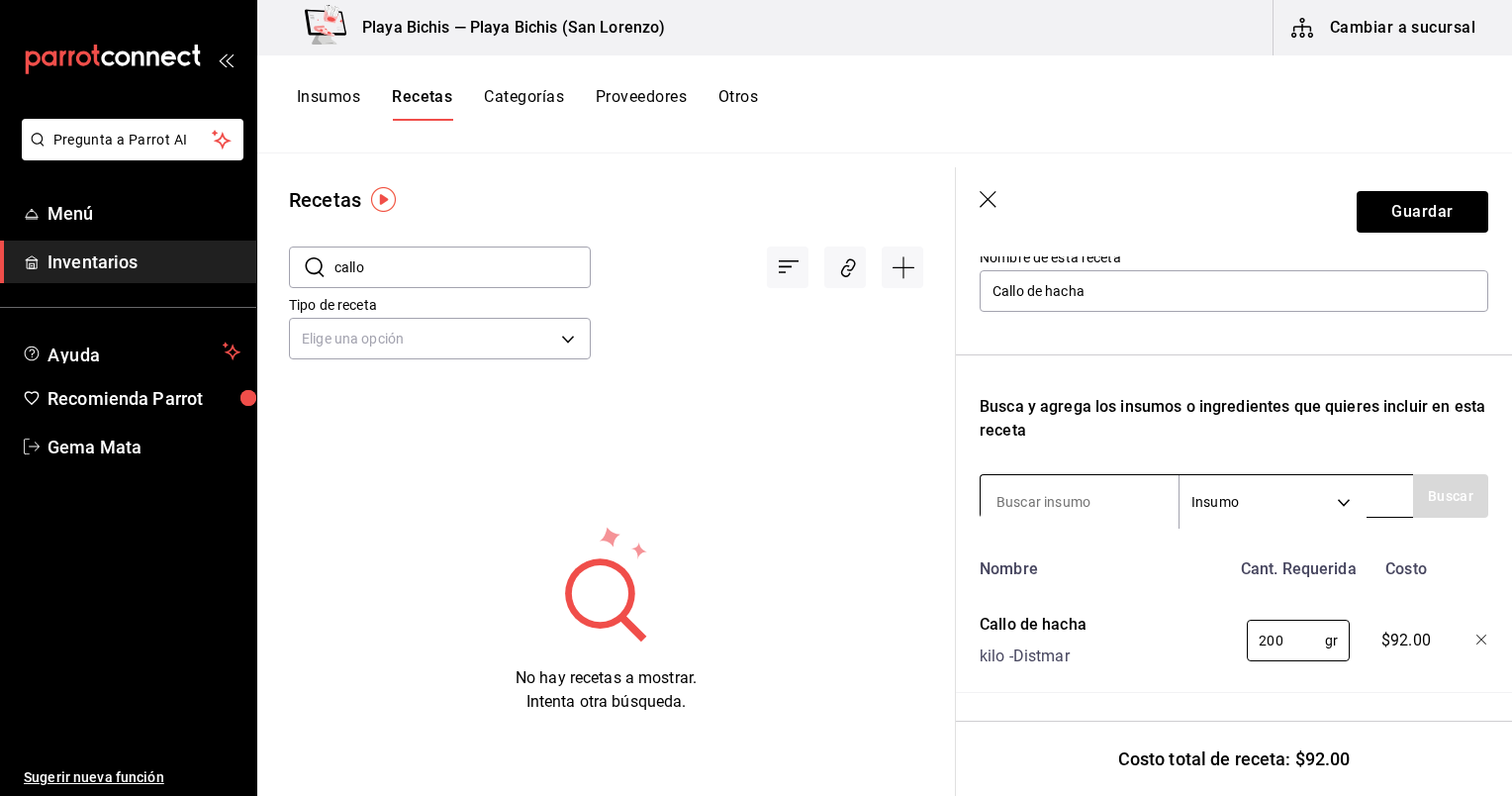 click at bounding box center (1080, 502) 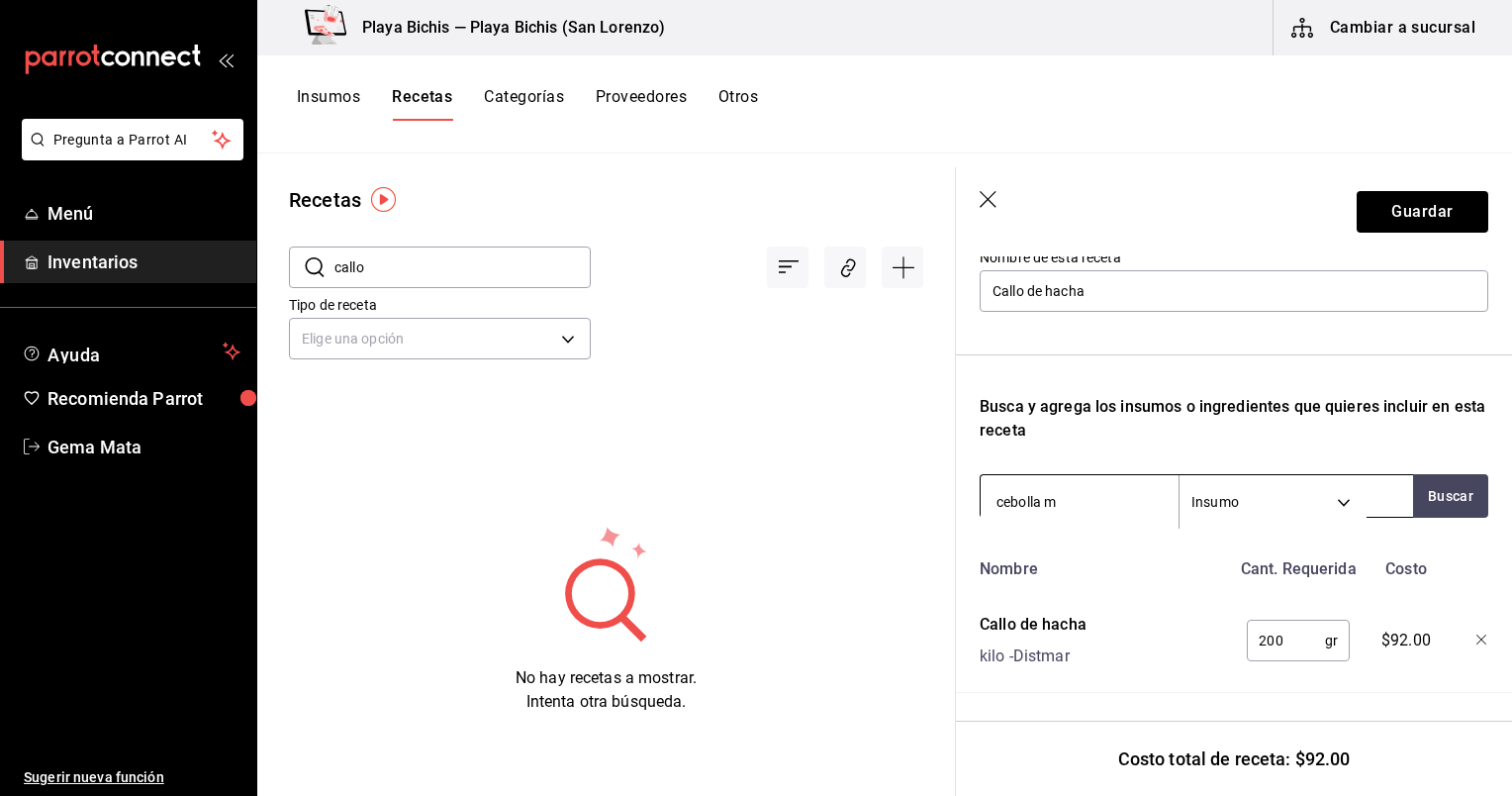 type on "cebolla mo" 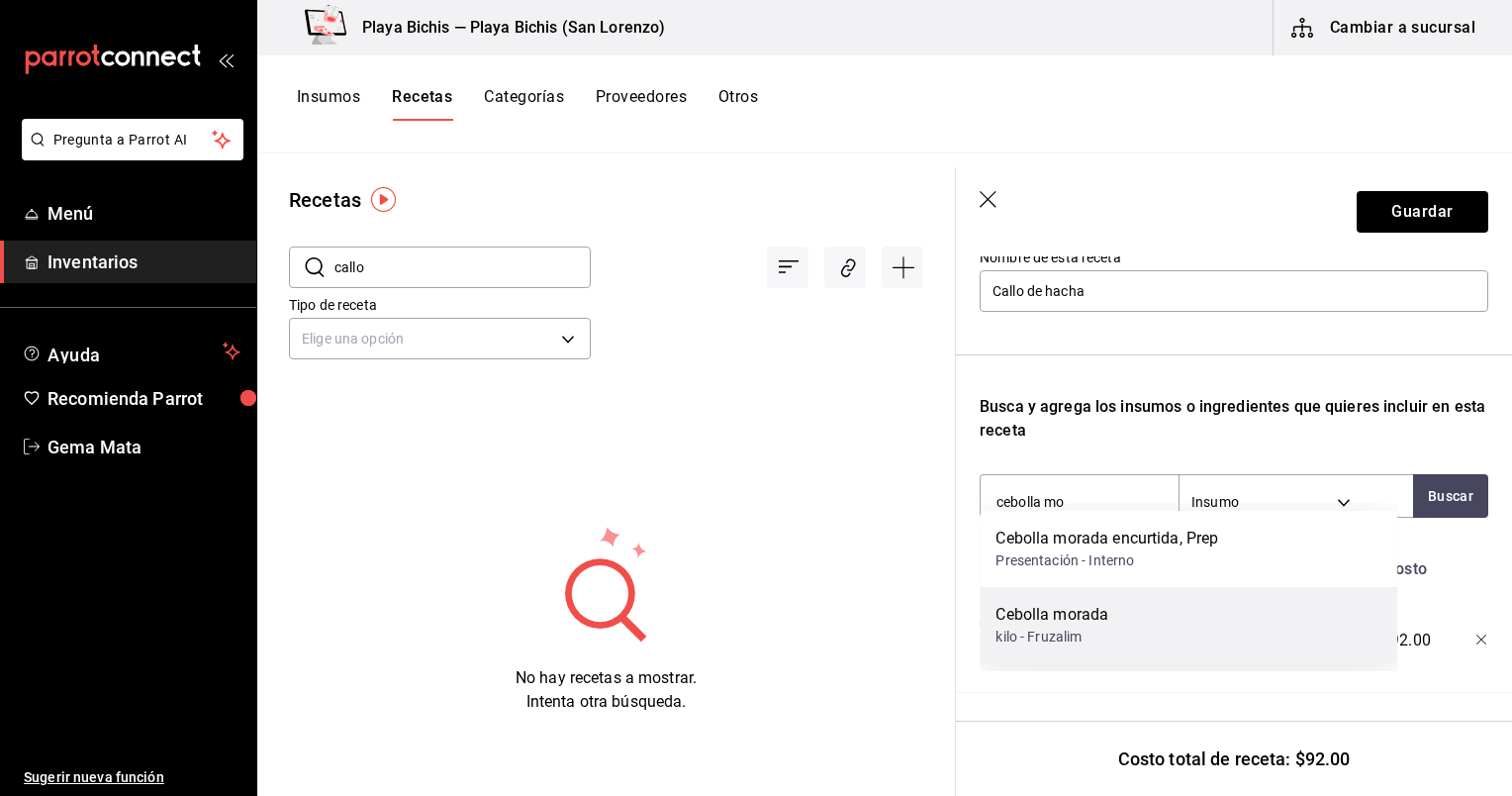click on "Cebolla morada" at bounding box center (1052, 615) 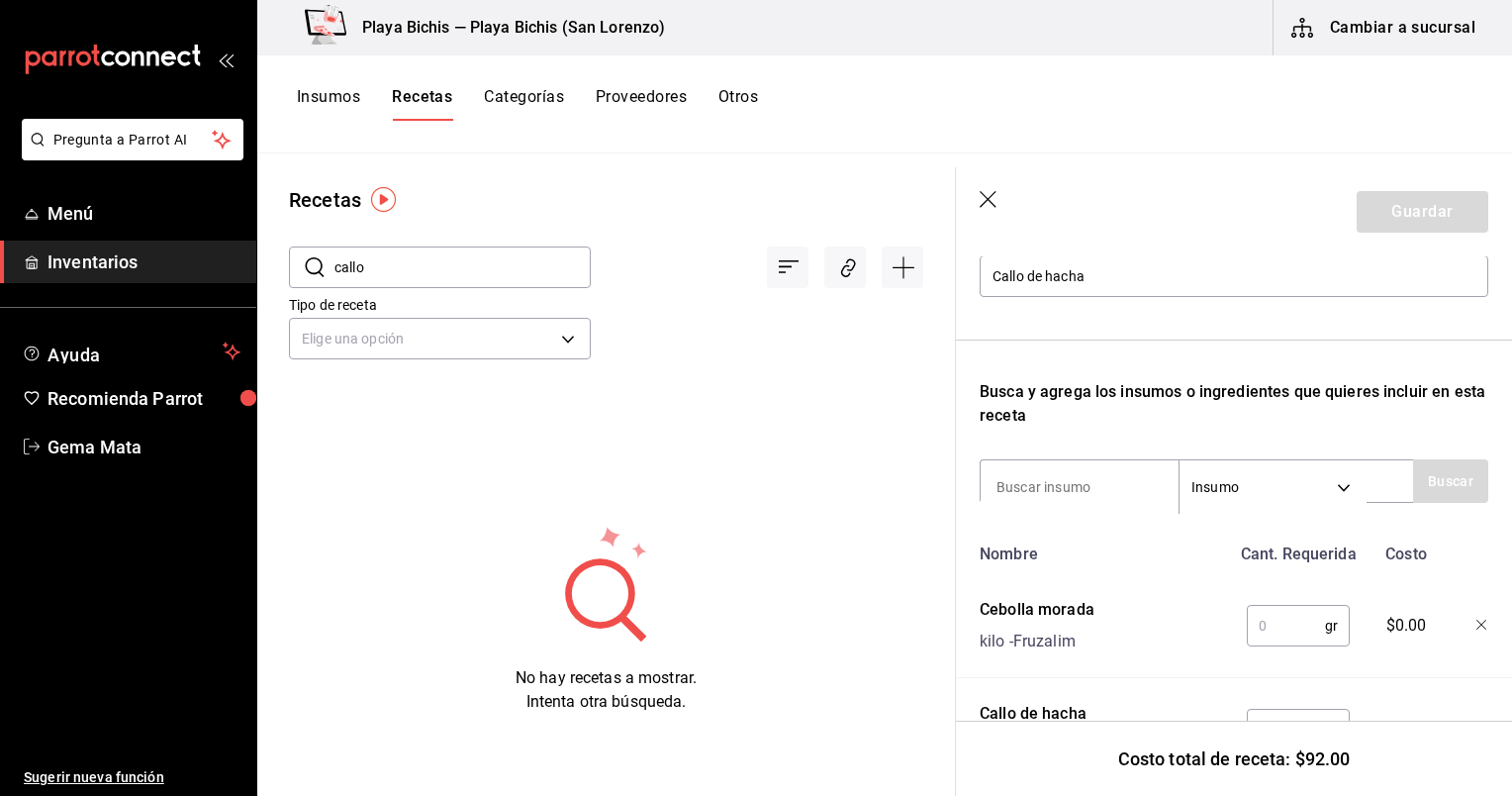 click at bounding box center [1285, 626] 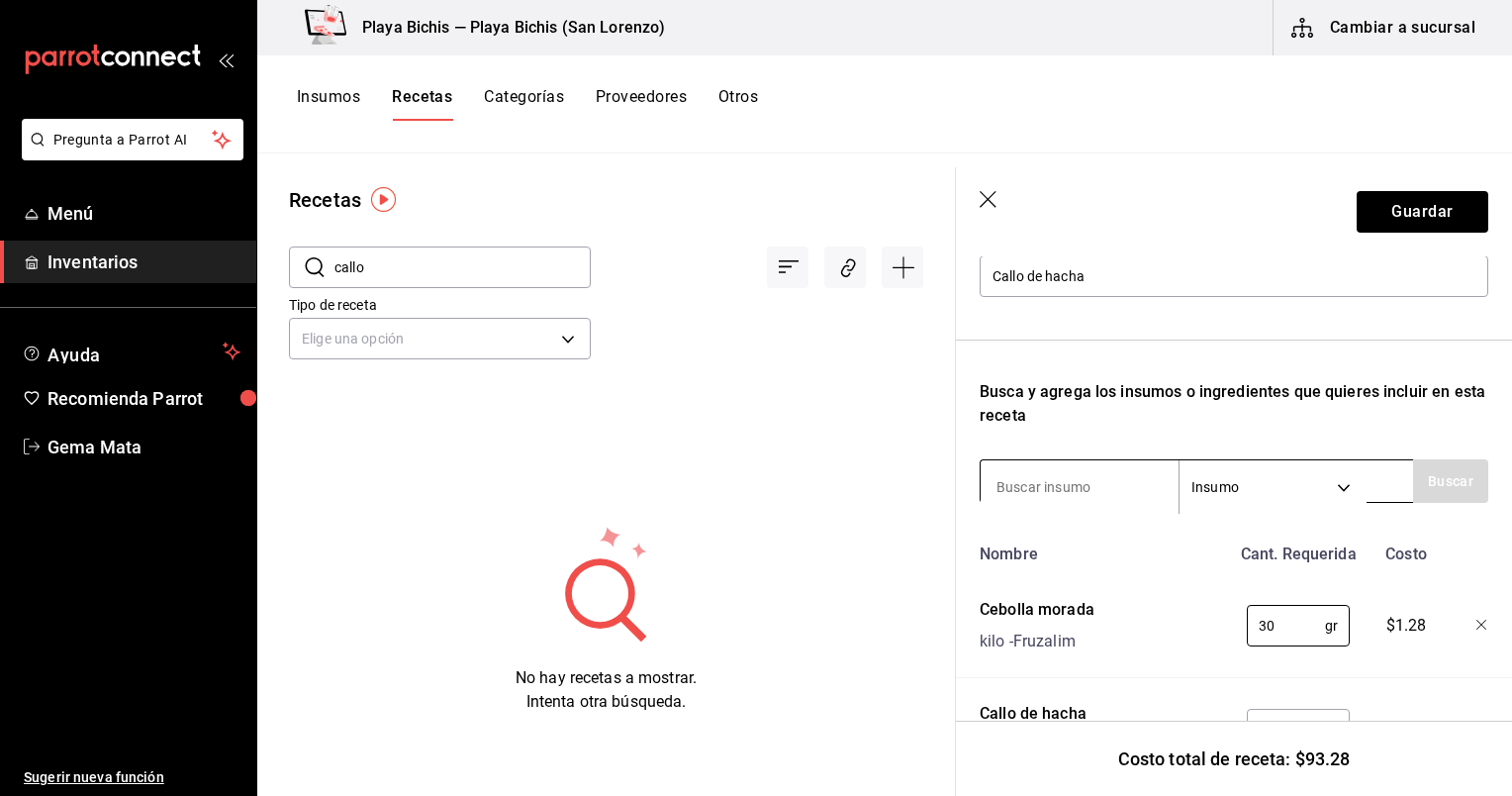 type on "30" 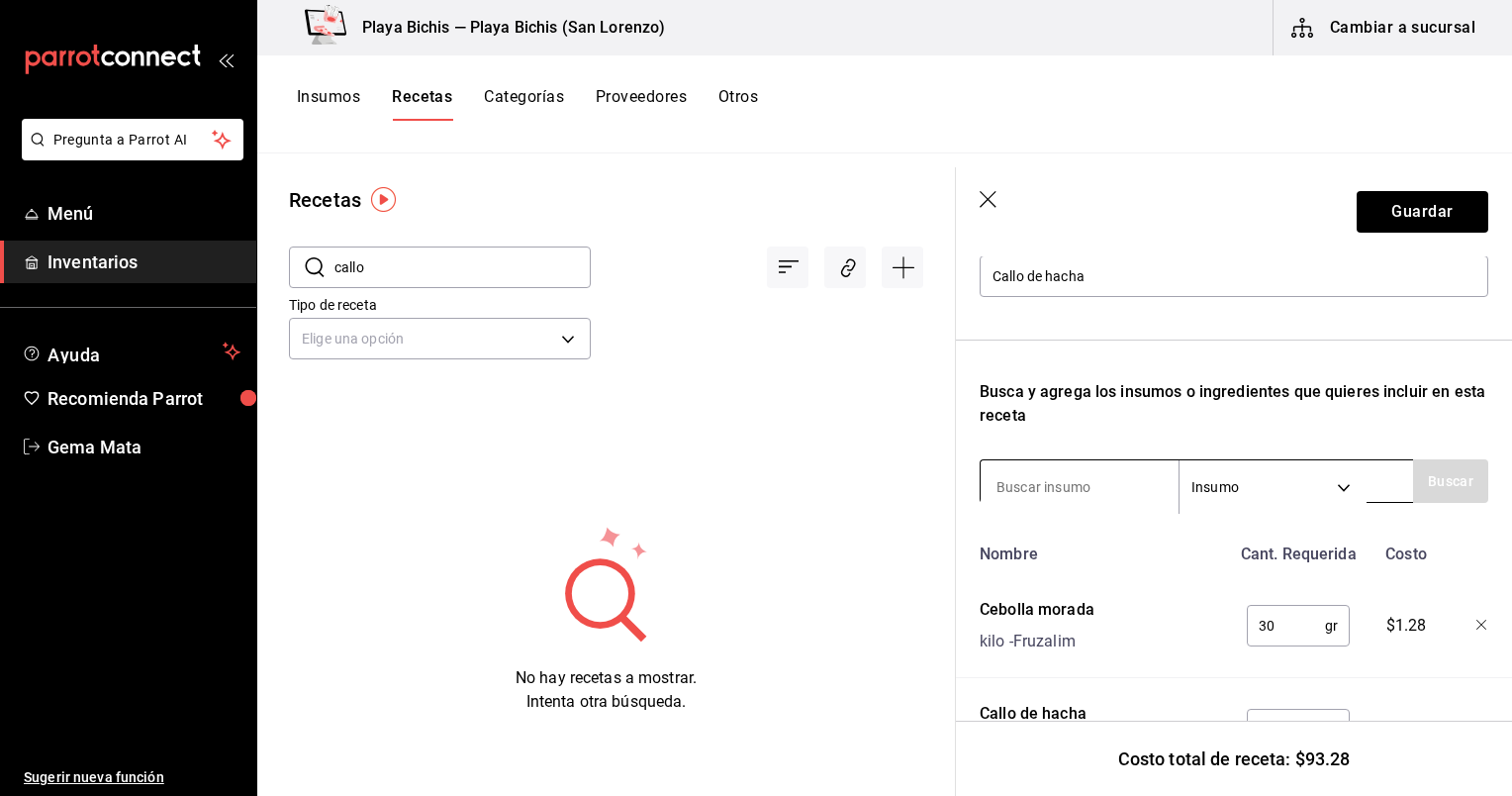 click at bounding box center (1080, 487) 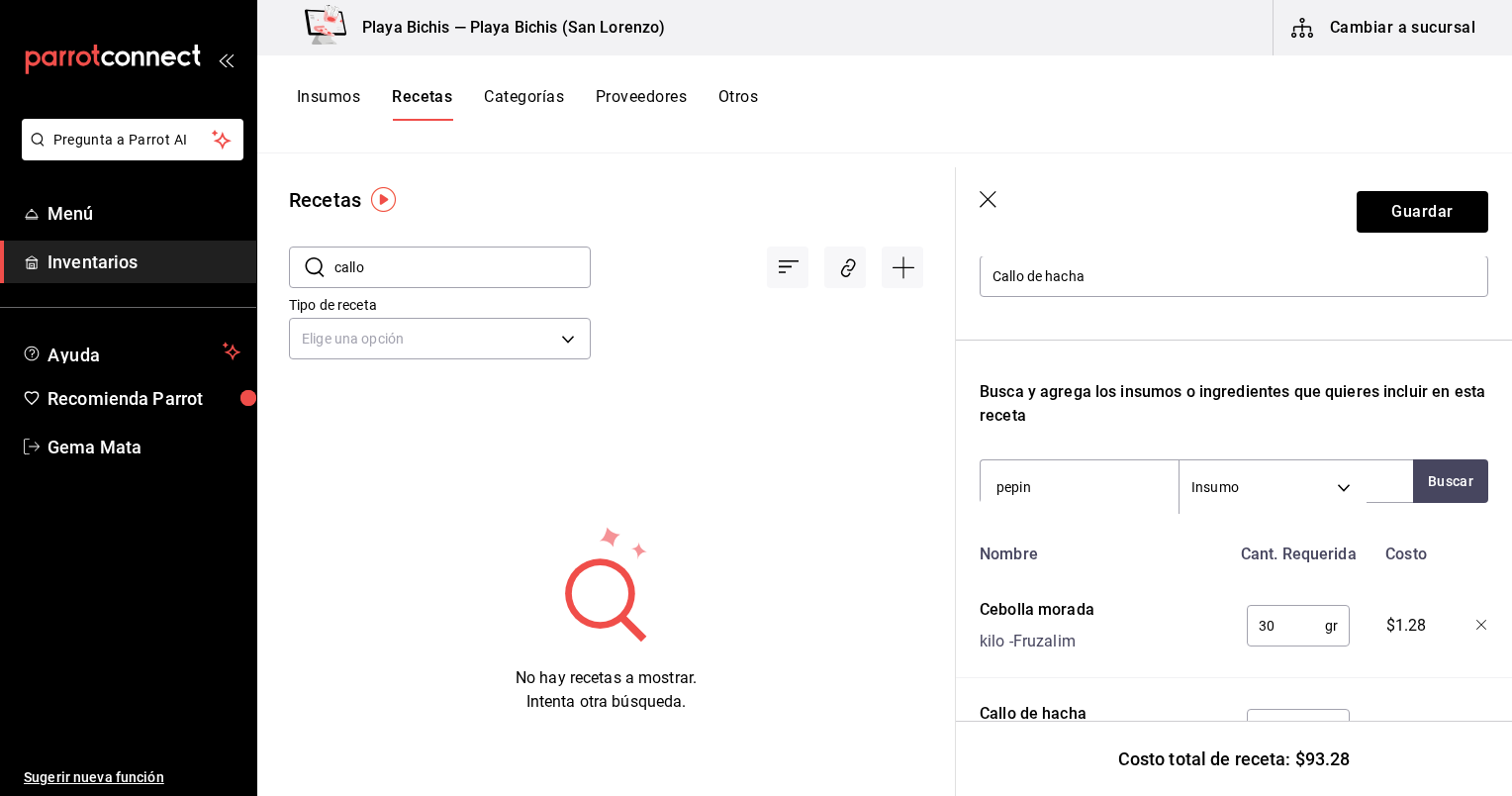 type on "pepino" 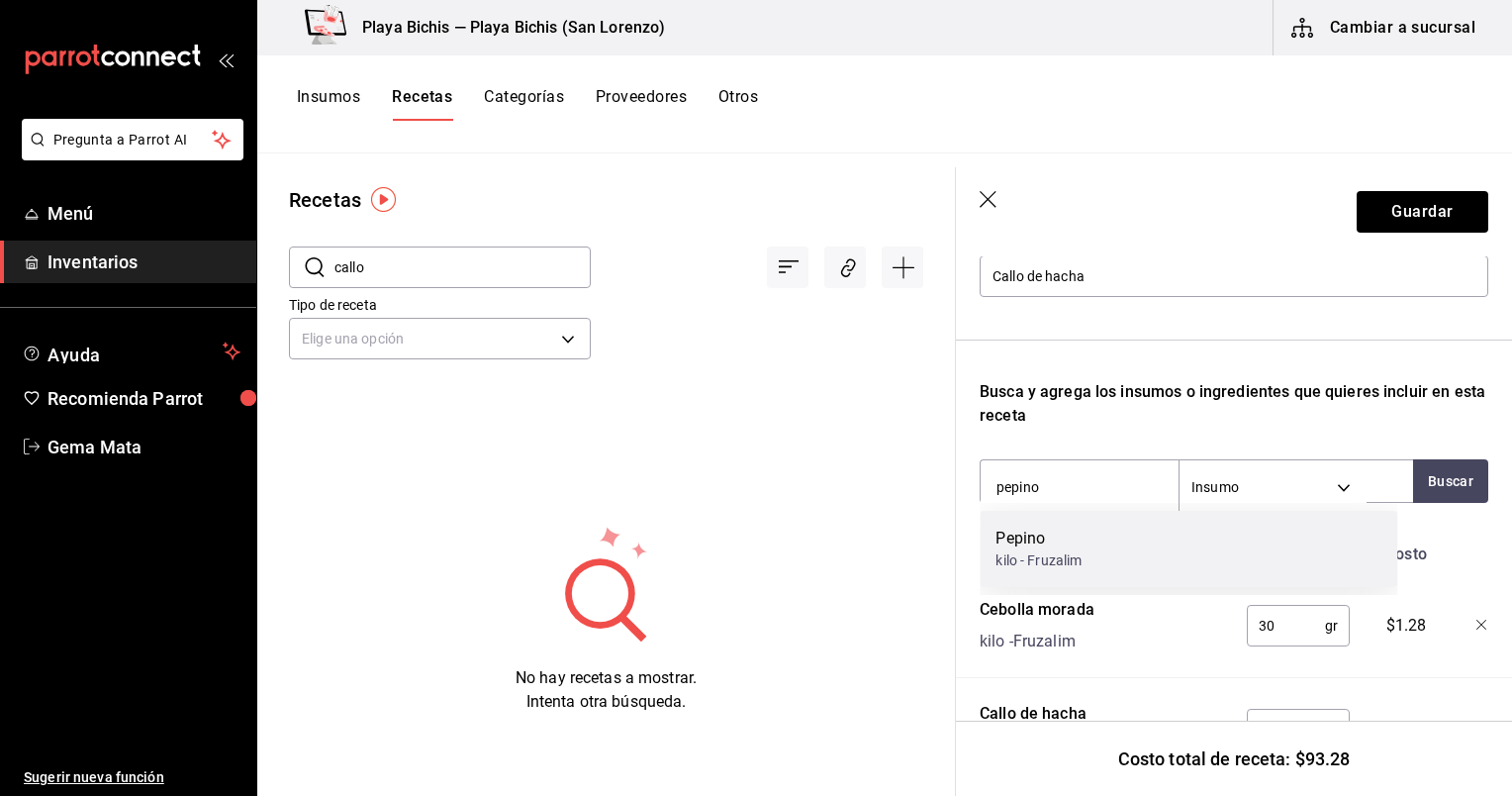 click on "kilo - Fruzalim" at bounding box center (1038, 560) 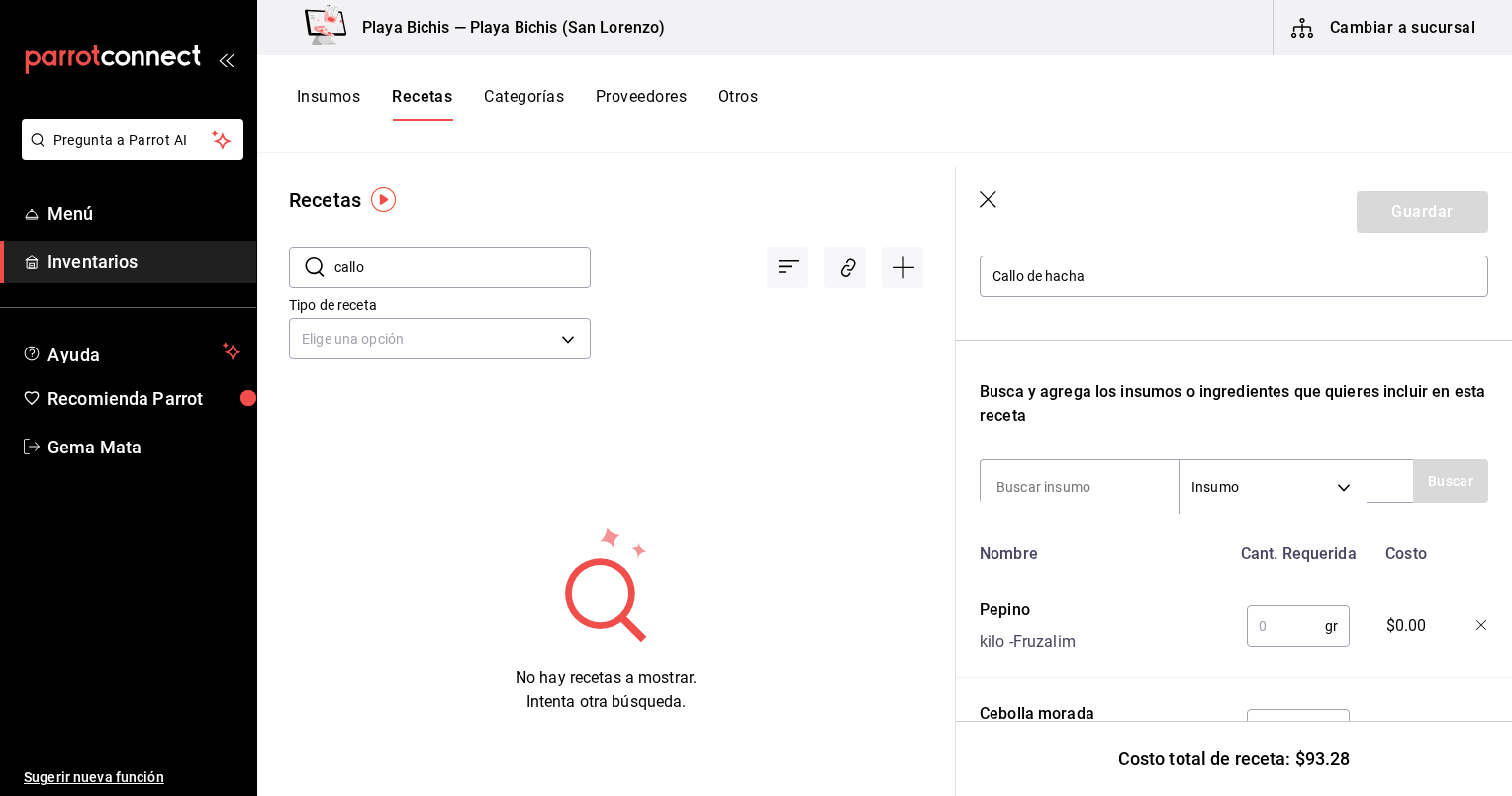 click at bounding box center [1285, 626] 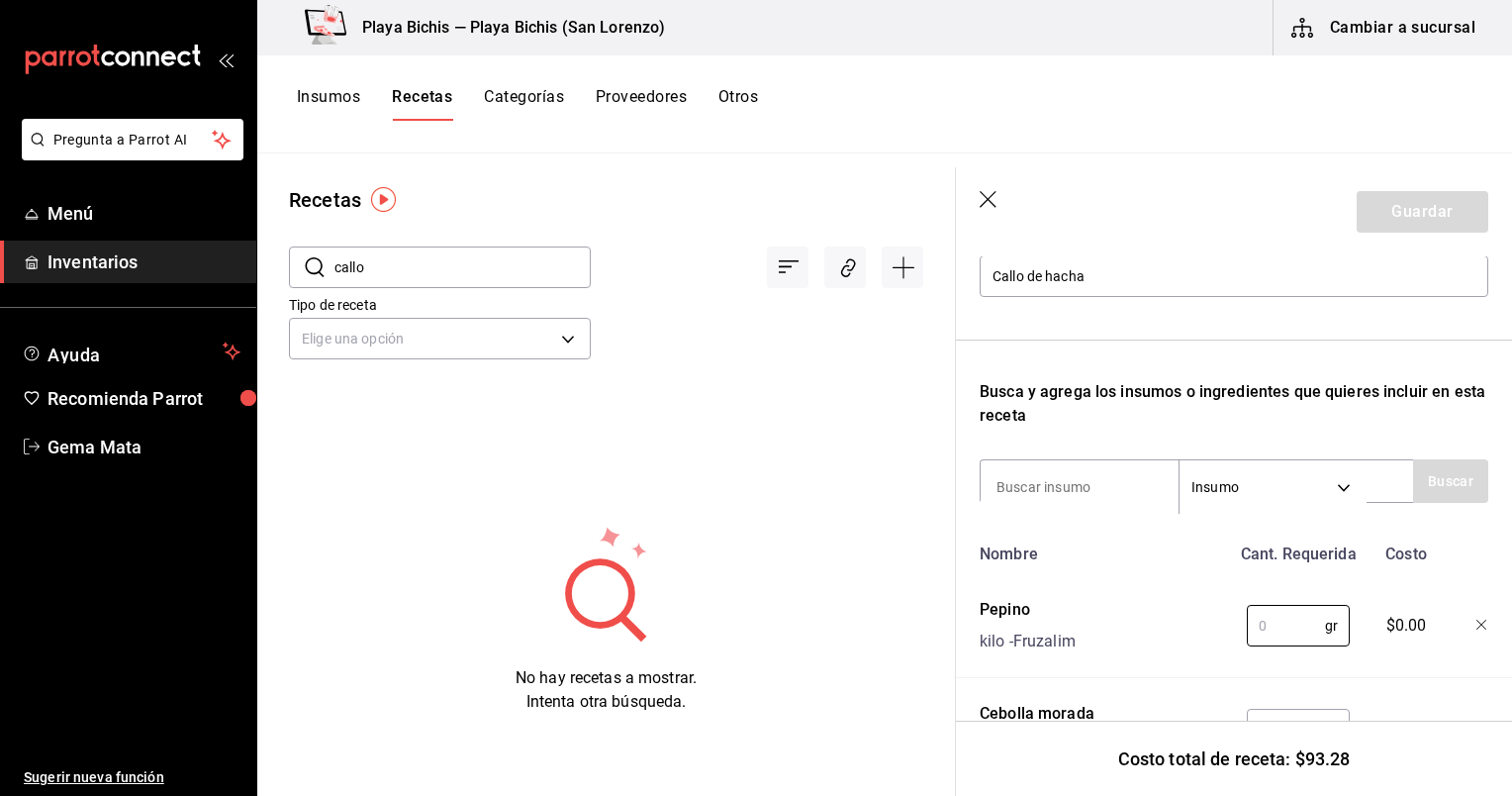 scroll, scrollTop: 440, scrollLeft: 0, axis: vertical 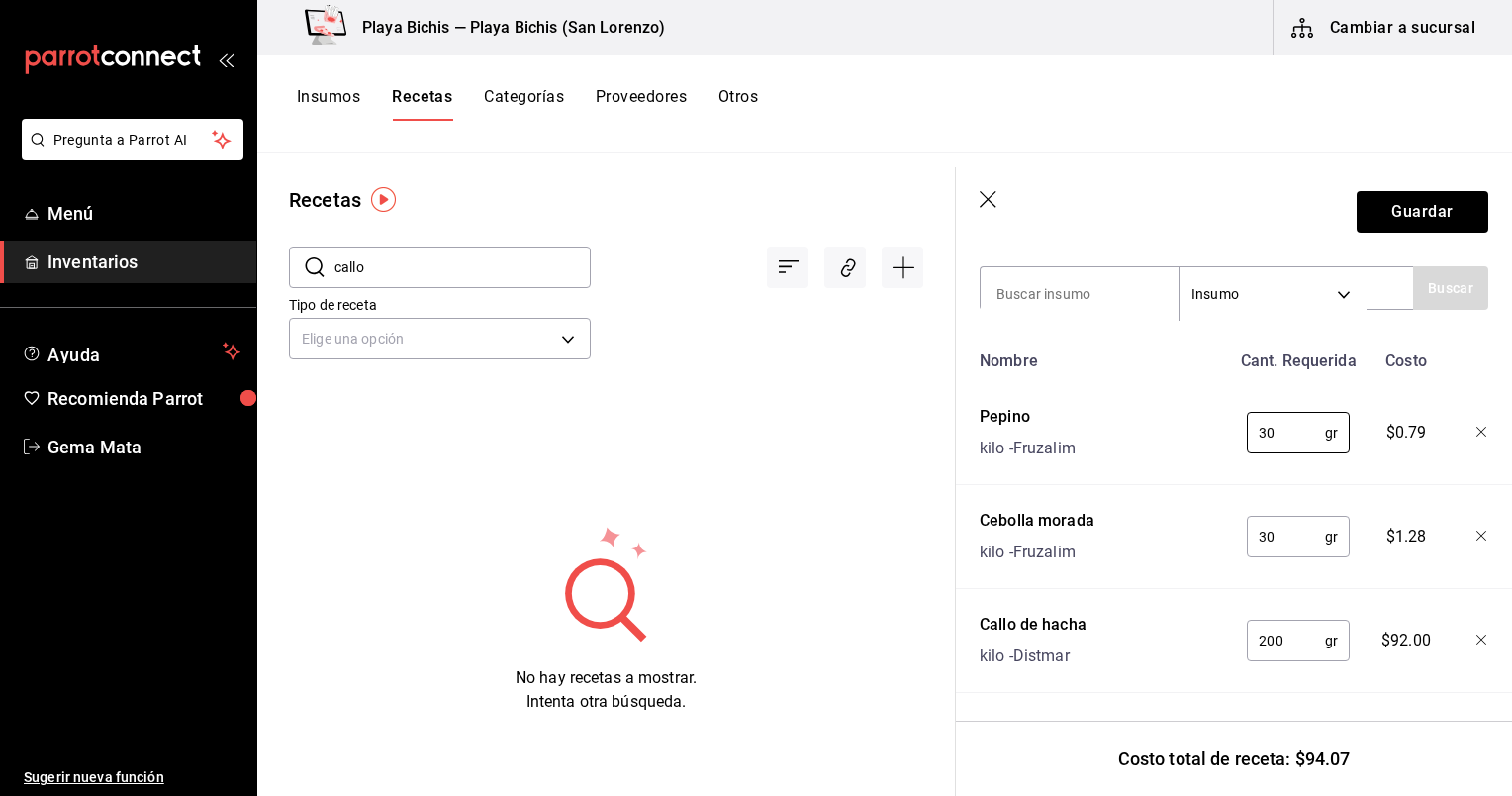 type on "30" 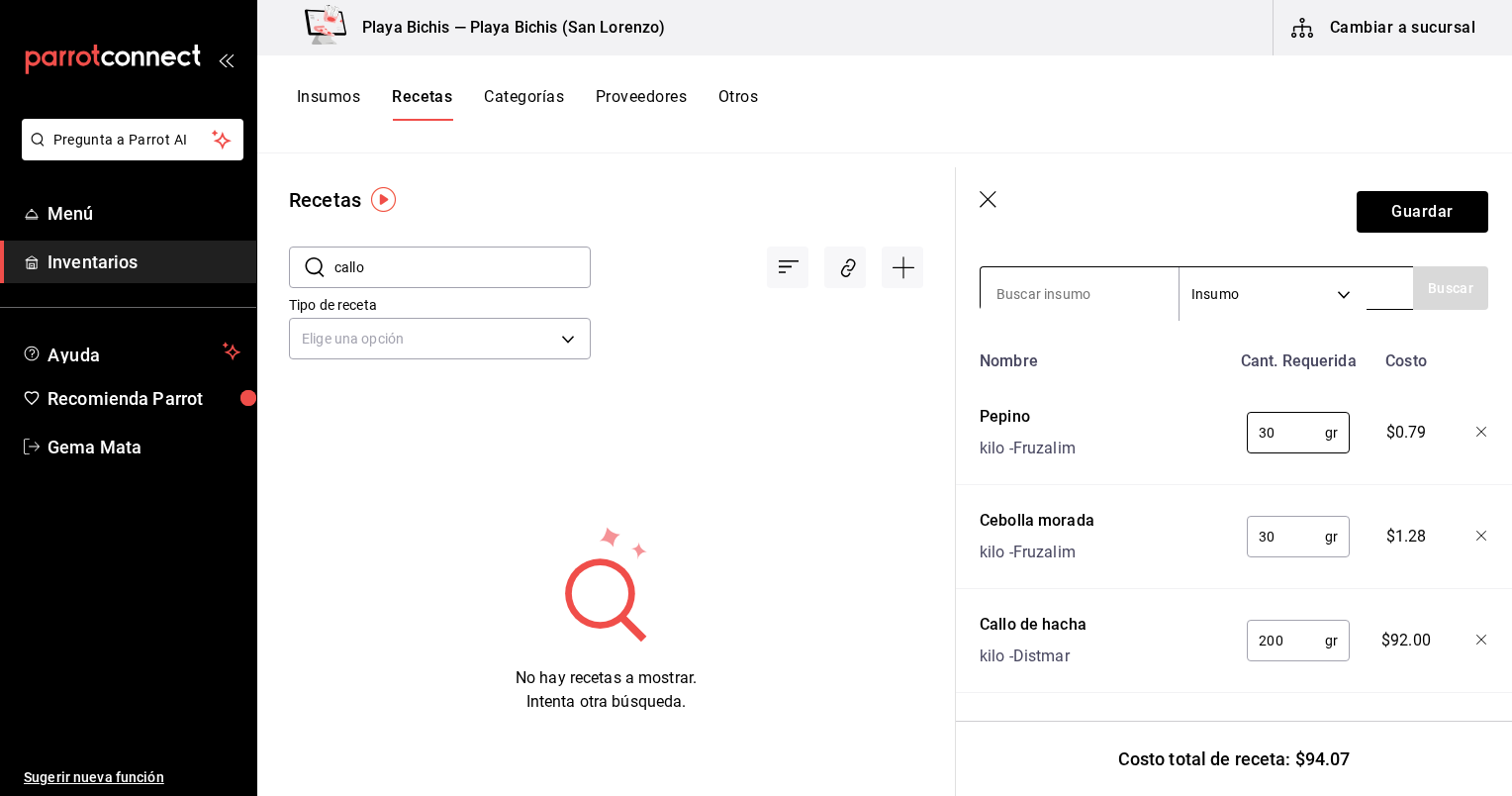 click at bounding box center (1080, 294) 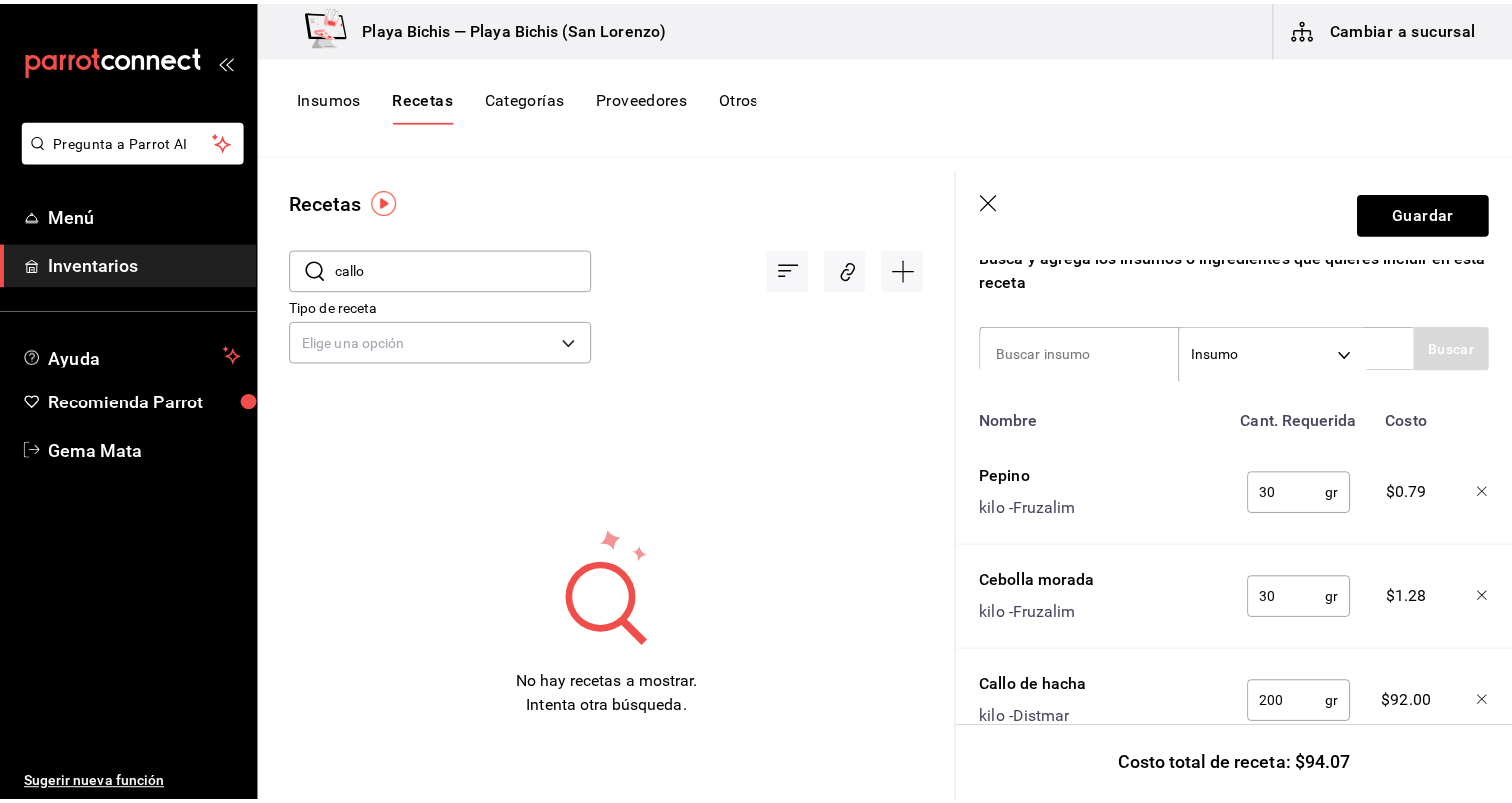 scroll, scrollTop: 372, scrollLeft: 0, axis: vertical 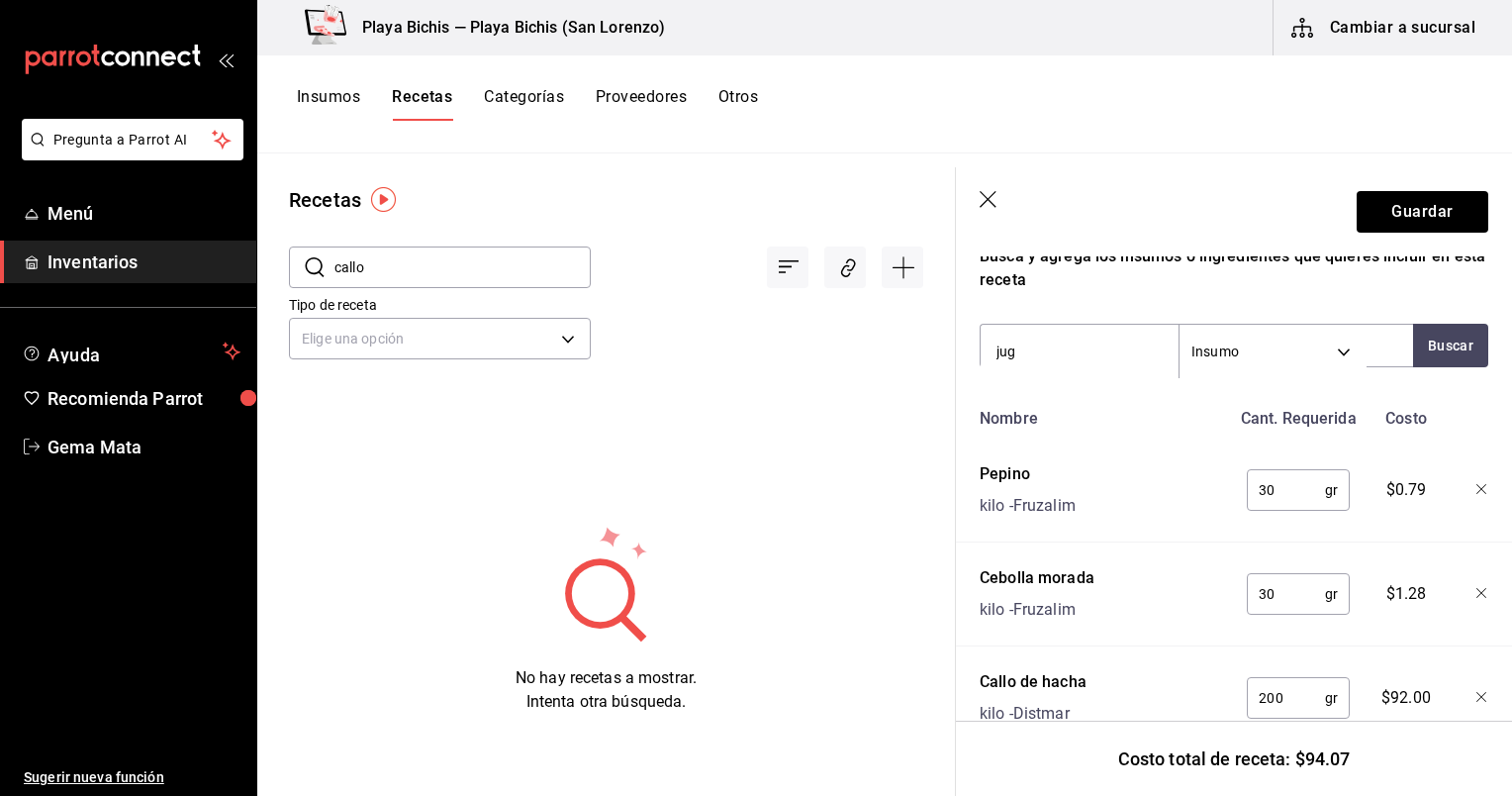 type on "jugo" 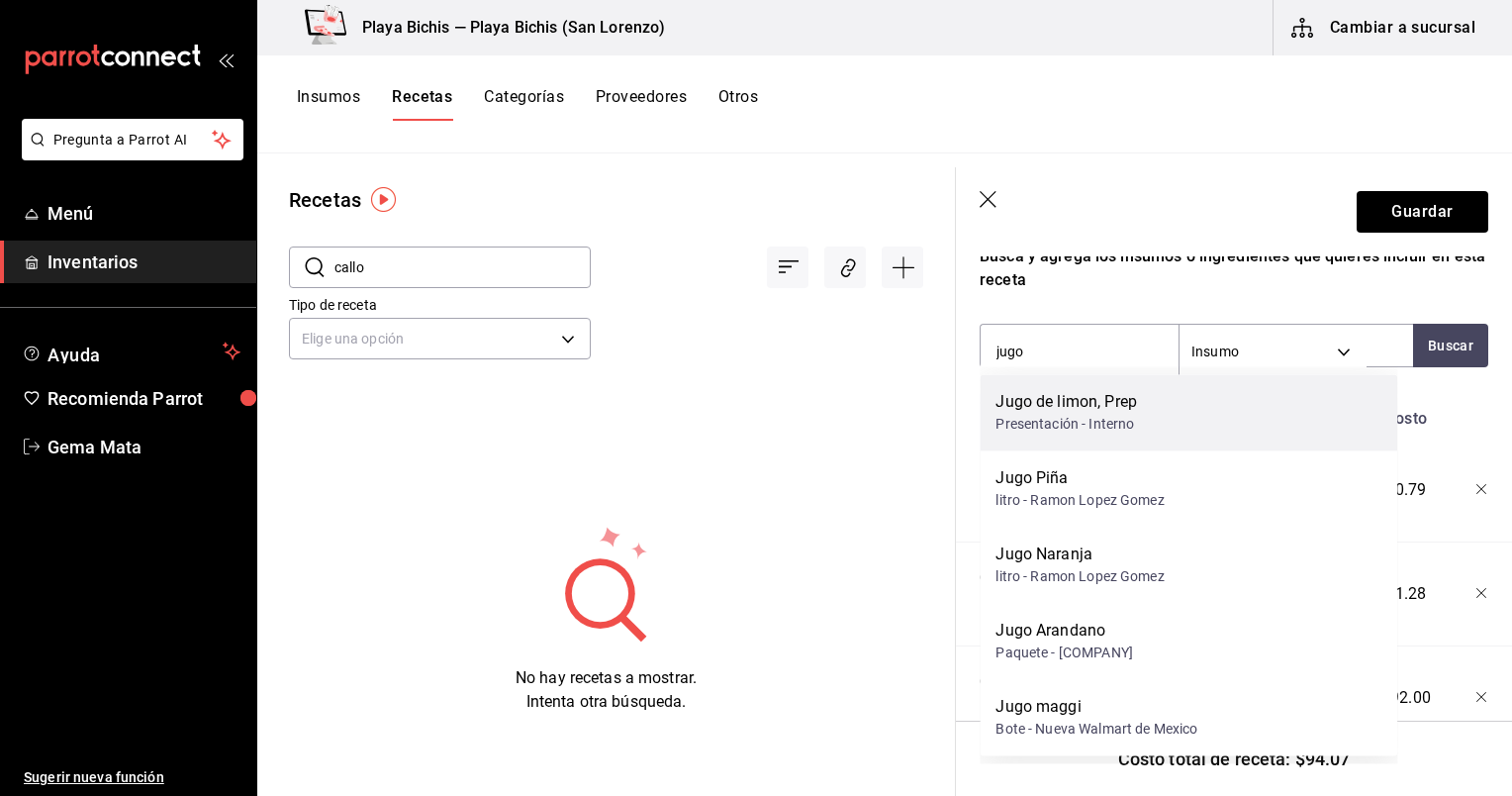 click on "Jugo de limon, Prep" at bounding box center (1066, 402) 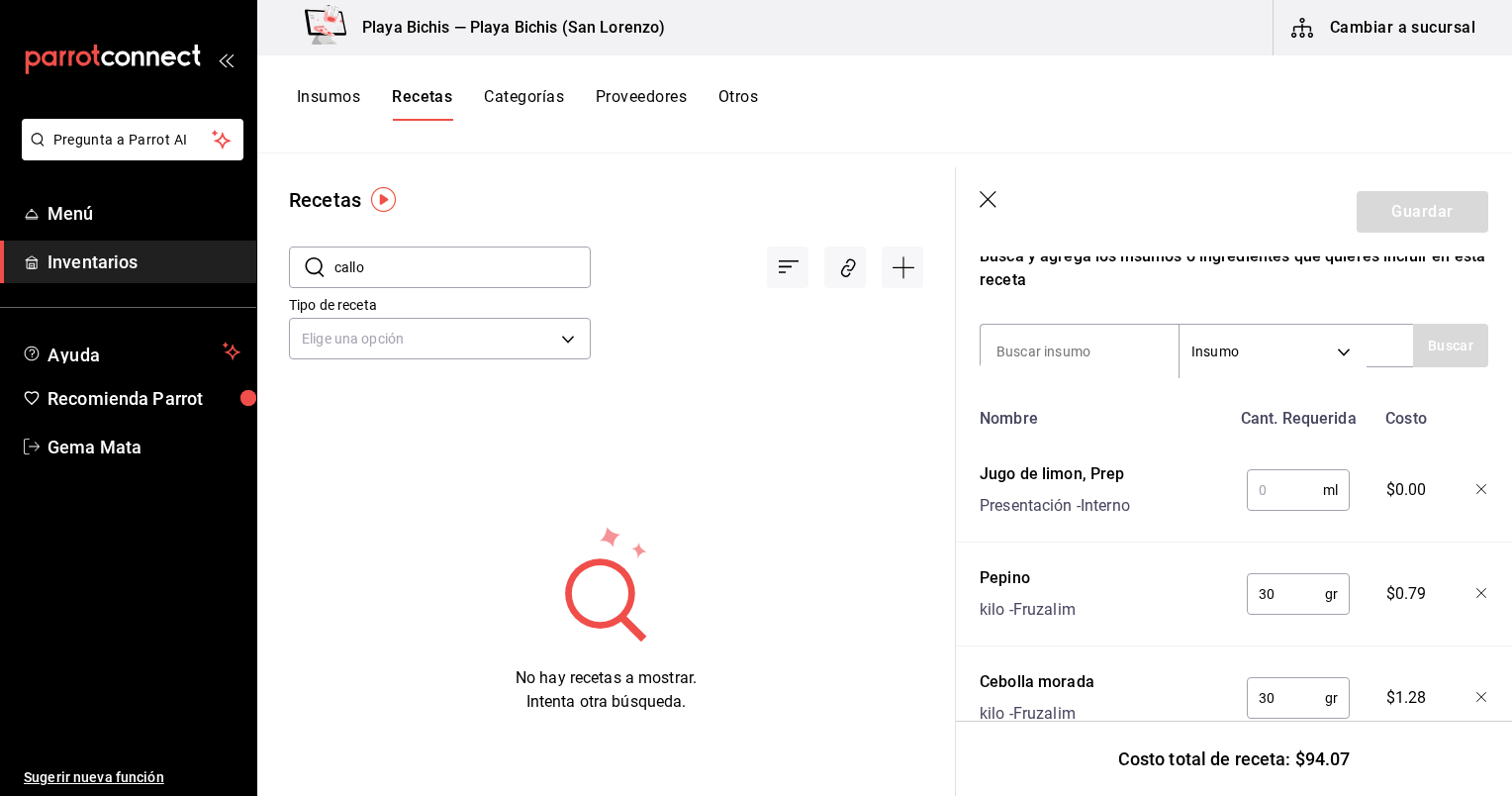 click at bounding box center [1284, 490] 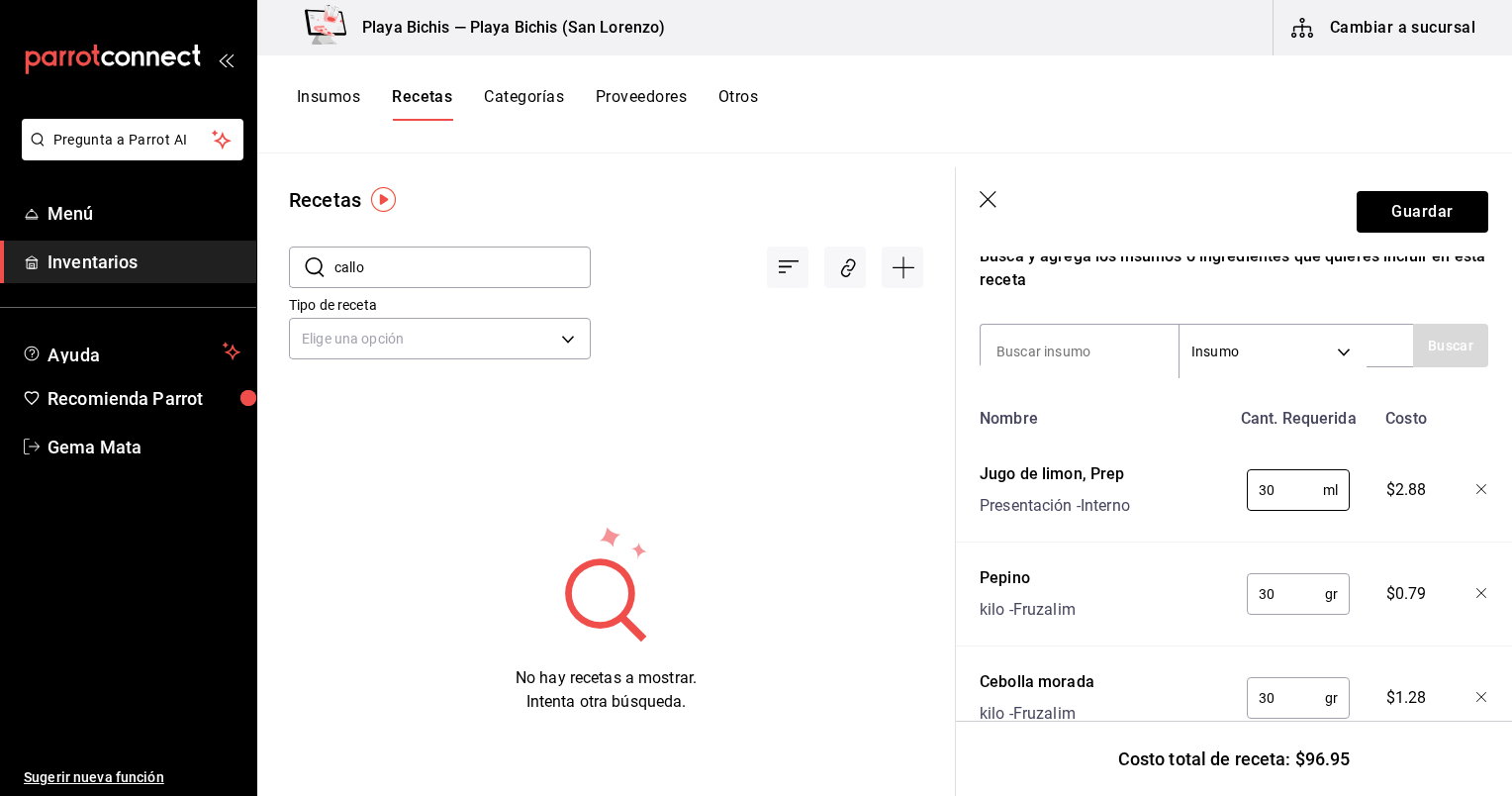 type on "30" 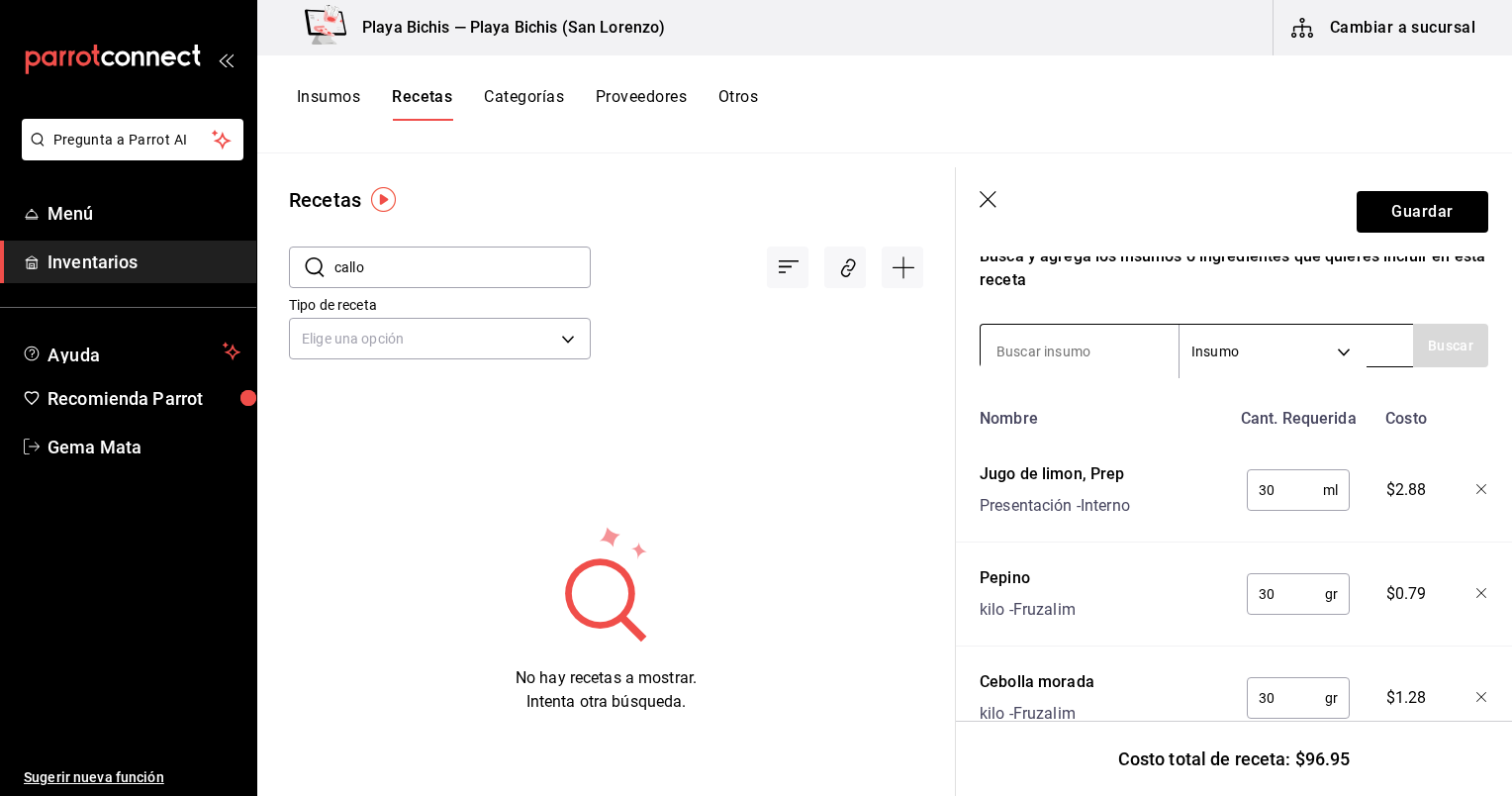 click at bounding box center (1080, 351) 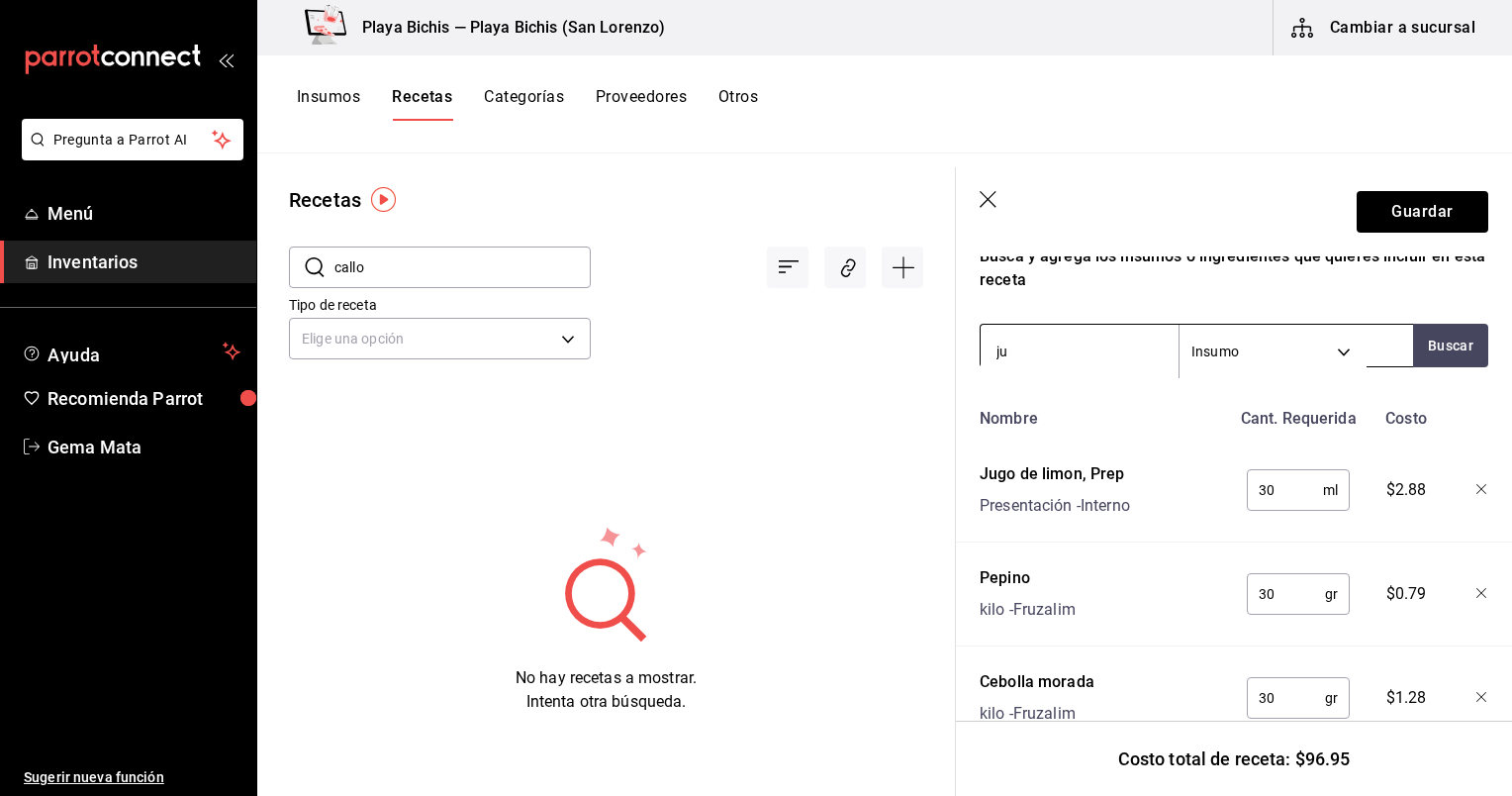 type on "j" 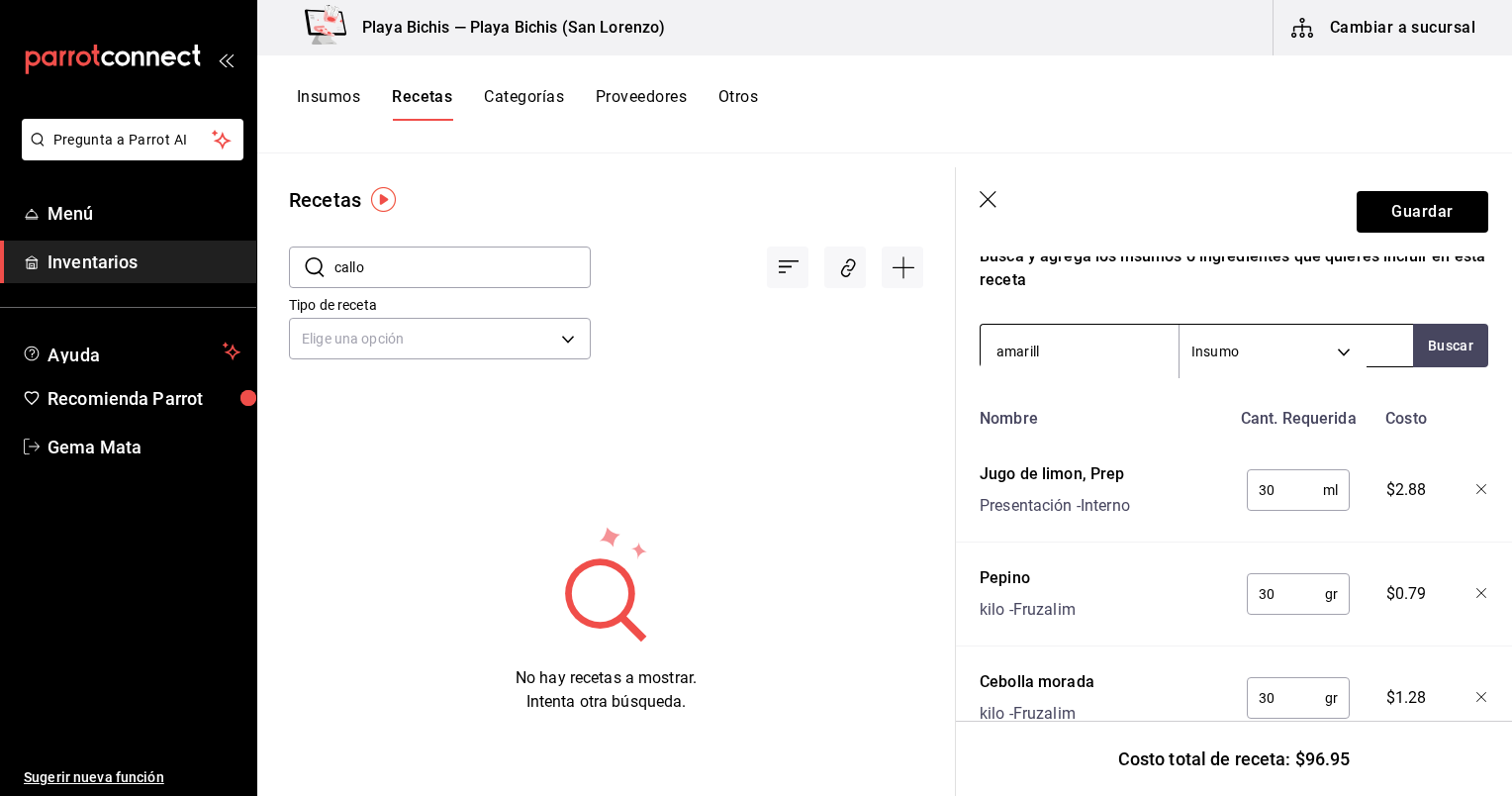 type on "amarillo" 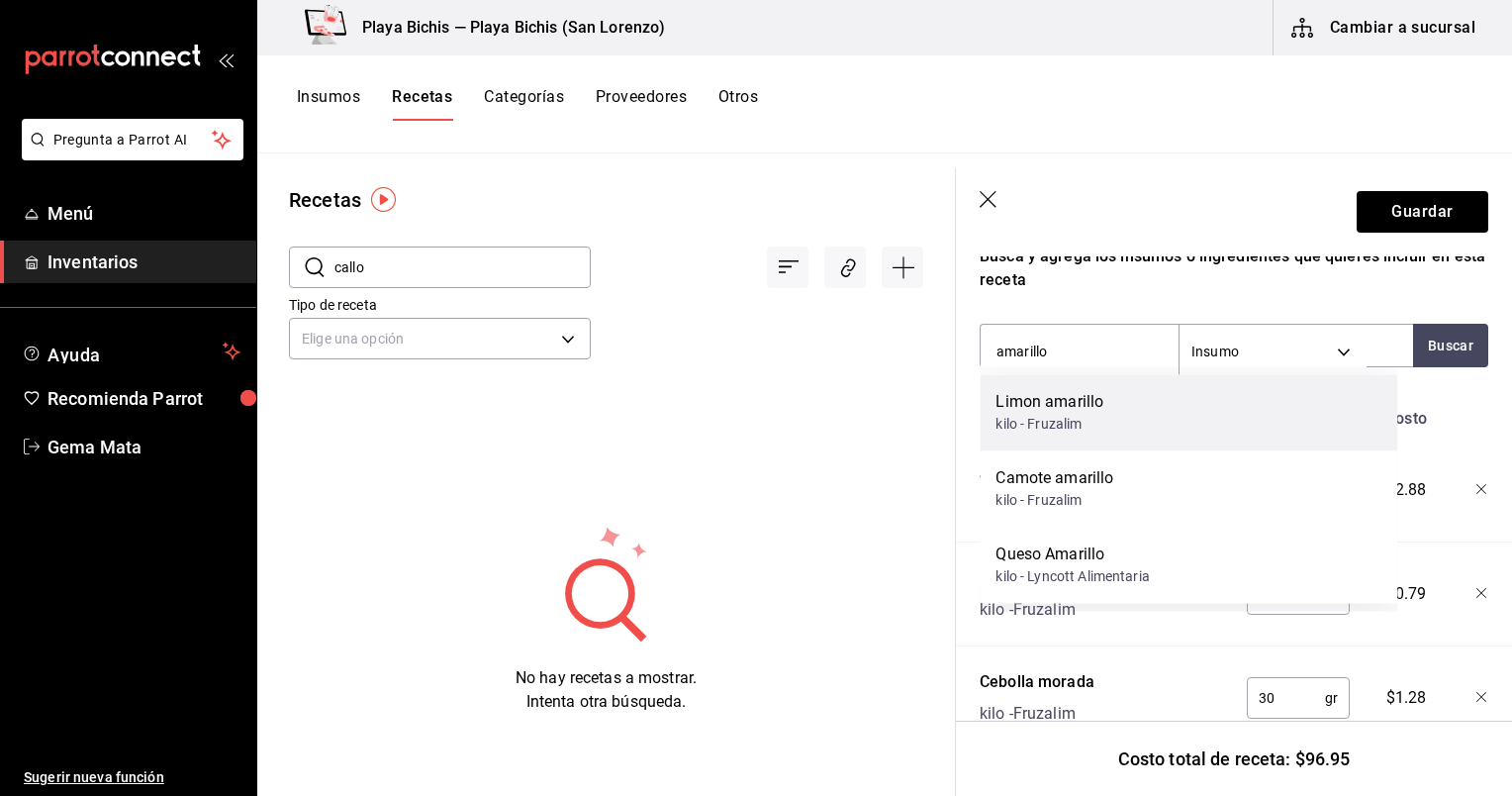 click on "Limon amarillo kilo - Fruzalim" at bounding box center [1188, 412] 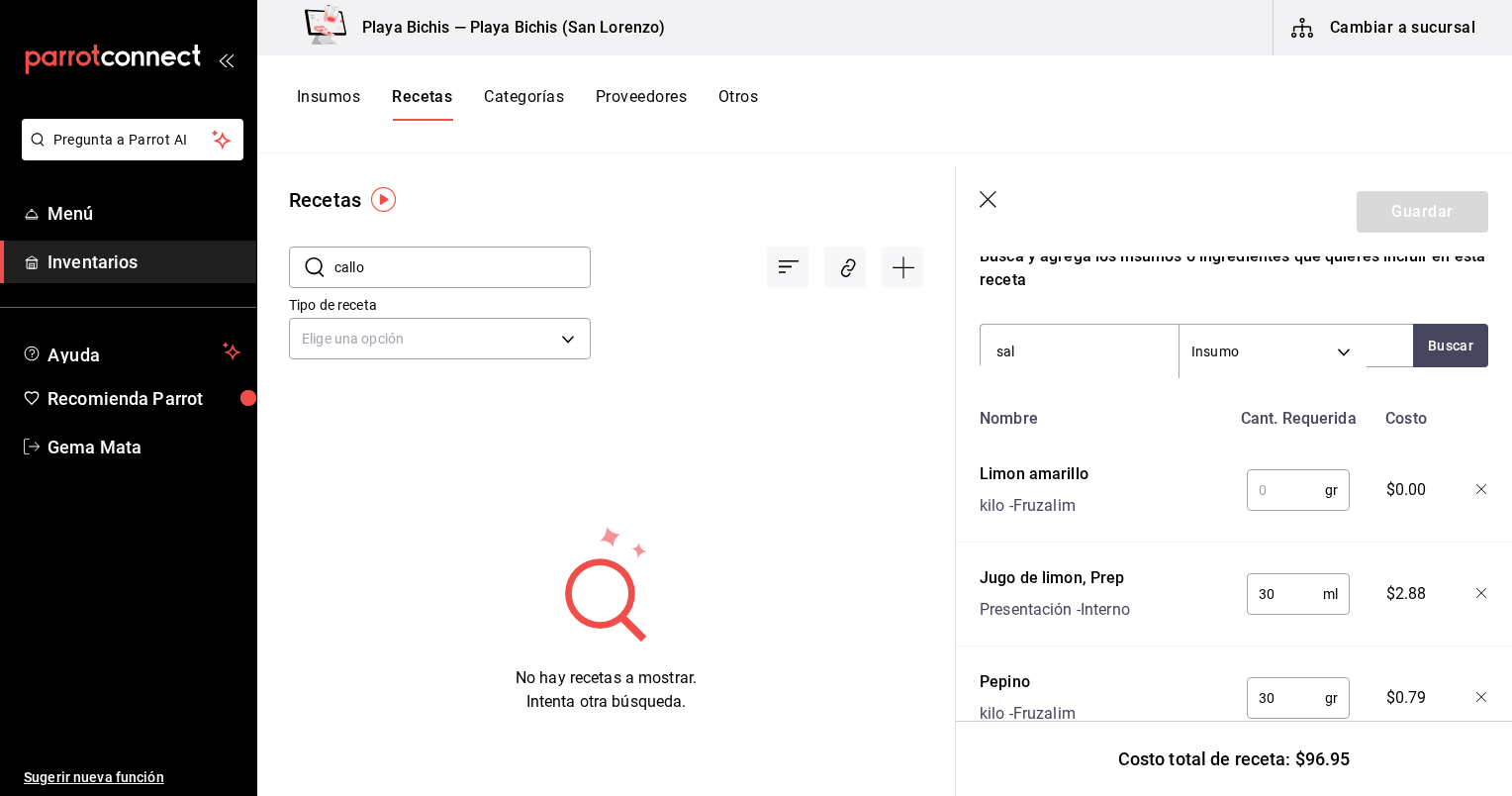 click 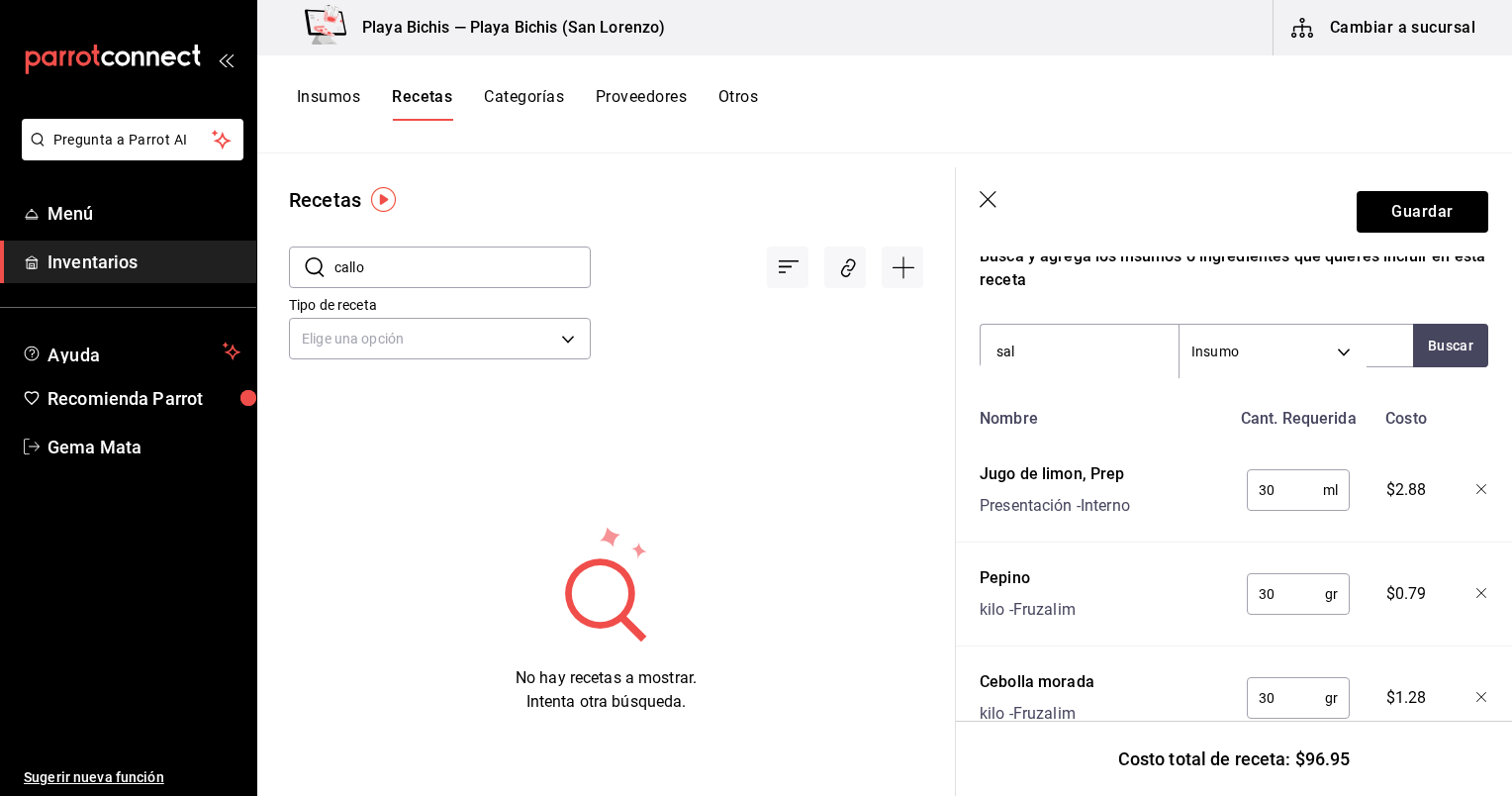 click on "Recuerda que las cantidades utilizadas en tus recetas estarán definidas en la Unidad de medida de receta que hayas especificado para cada insumo. Nombre de esta receta Callo de hacha Busca y agrega los insumos o ingredientes que quieres incluir en esta receta sal Insumo SUPPLY Buscar Nombre Cant. Requerida Costo Jugo de limon, Prep Presentación -  Interno 30 ml ​ $2.88 Pepino kilo -  Fruzalim 30 gr ​ $0.79 Cebolla morada kilo -  Fruzalim 30 gr ​ $1.28 Callo de hacha kilo -  Distmar  200 gr ​ $92.00" at bounding box center [1234, 405] 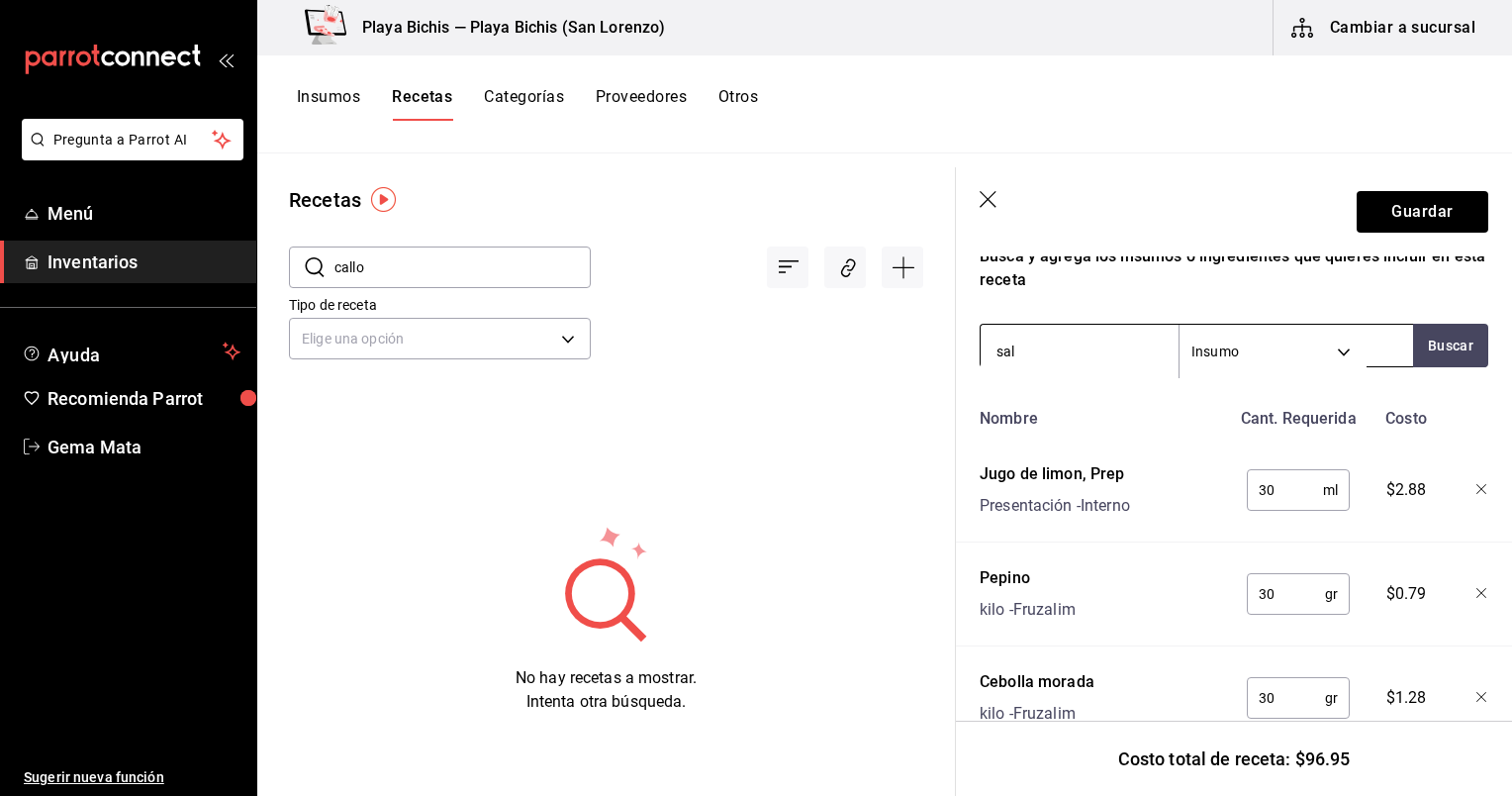click on "sal" at bounding box center [1080, 351] 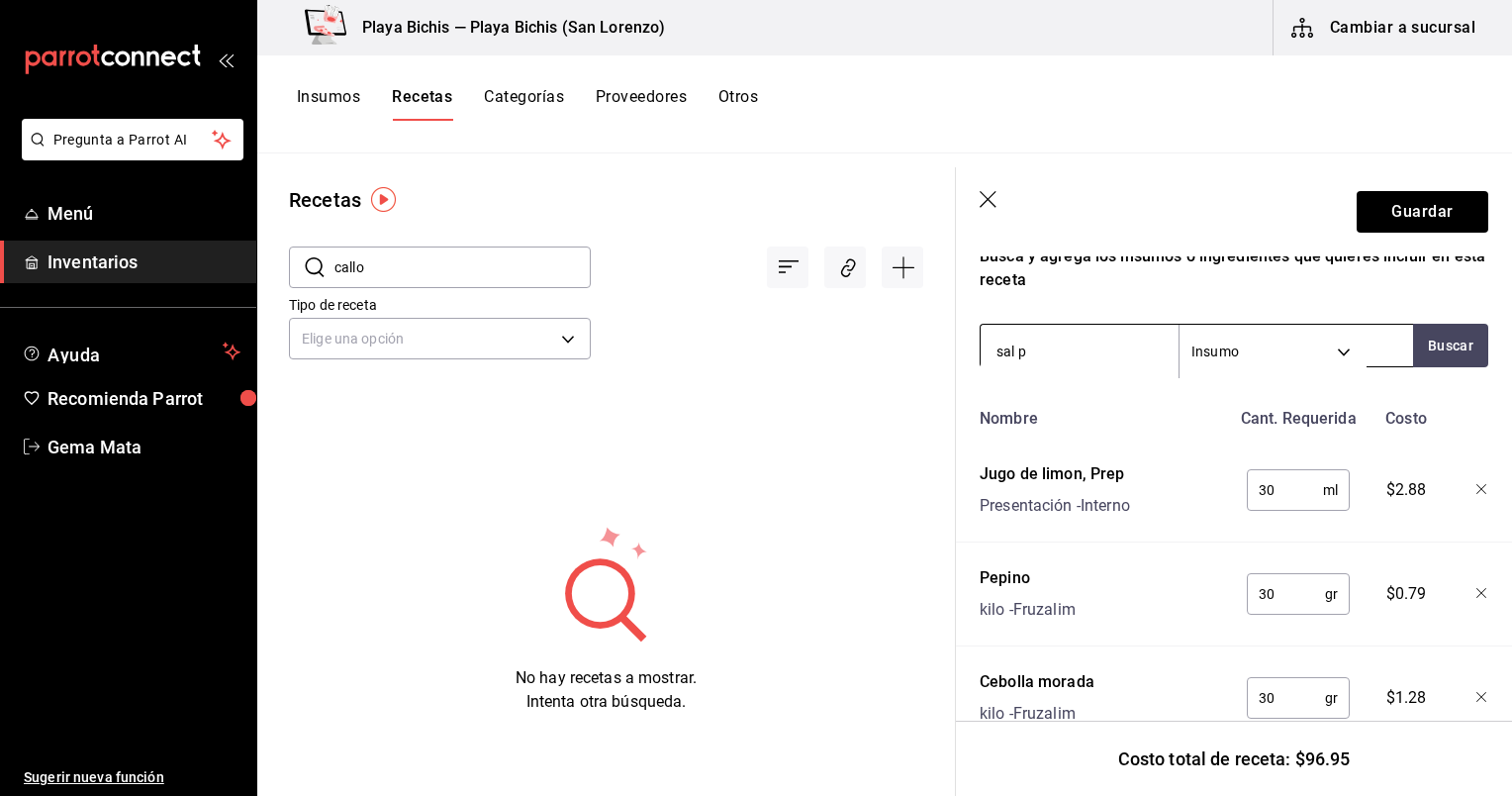 type on "sal" 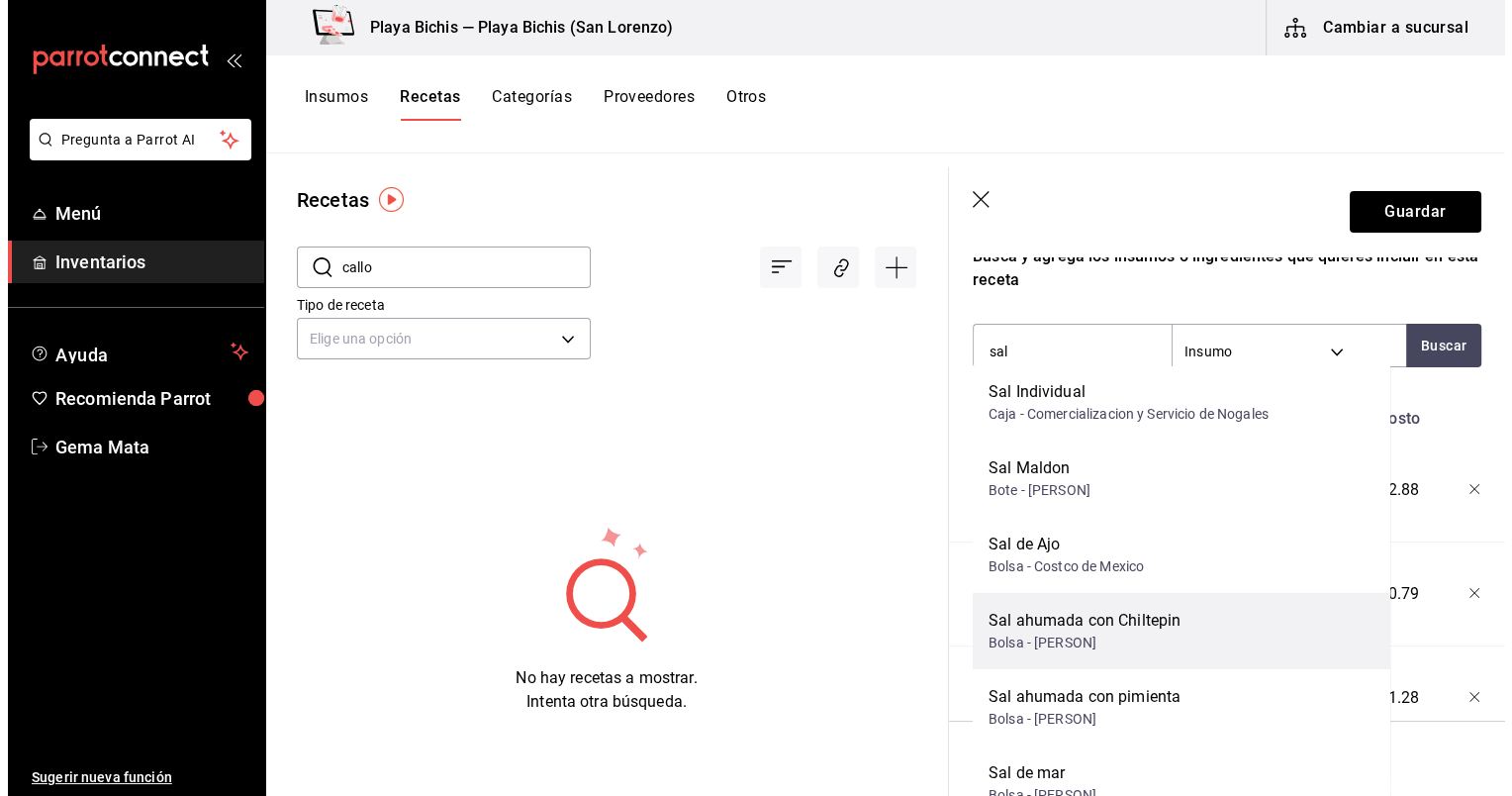 scroll, scrollTop: 103, scrollLeft: 0, axis: vertical 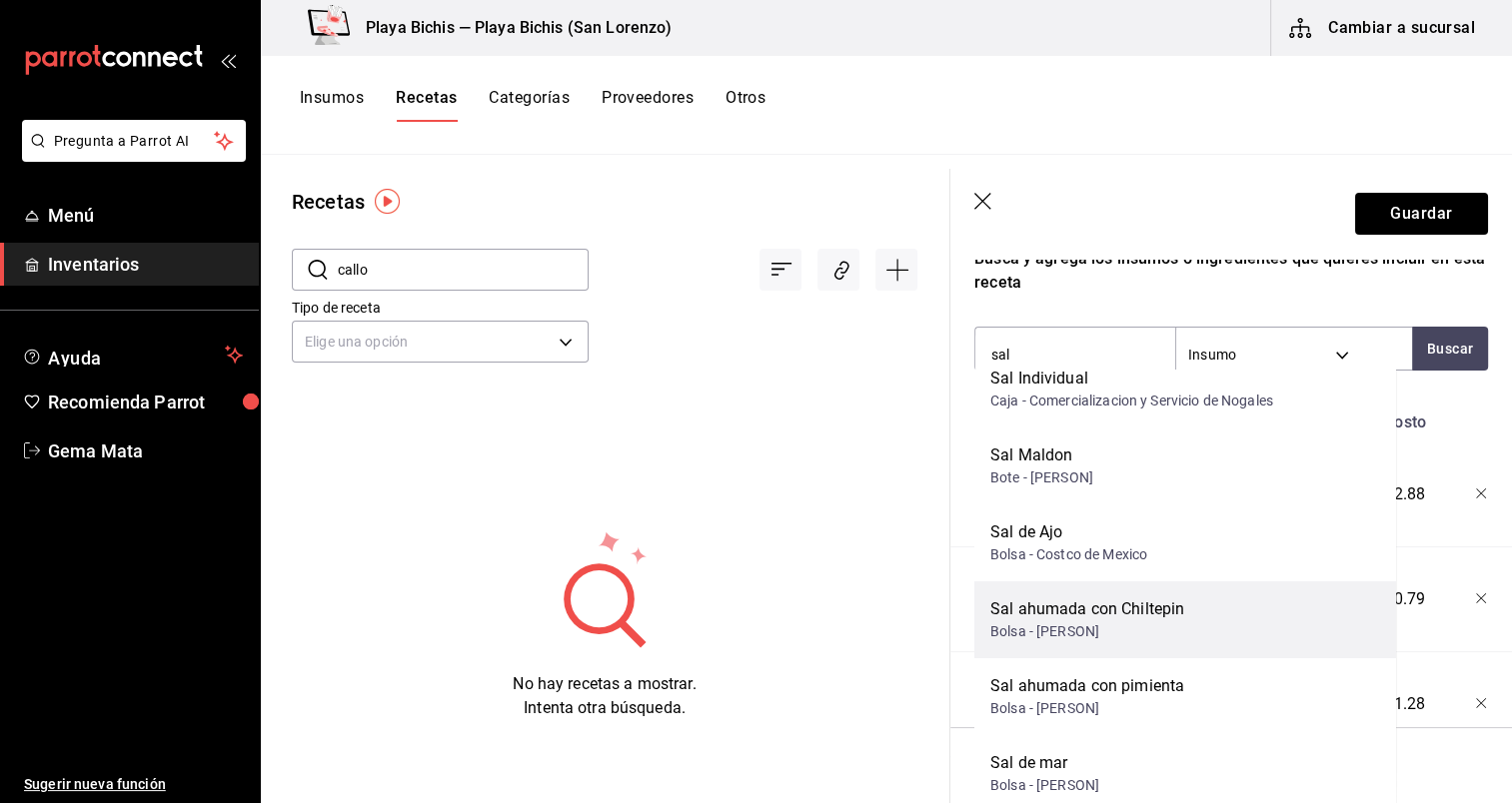 click on "Sal ahumada con Chiltepin Bolsa - Daniel Hernandez Sandoval" at bounding box center [1185, 619] 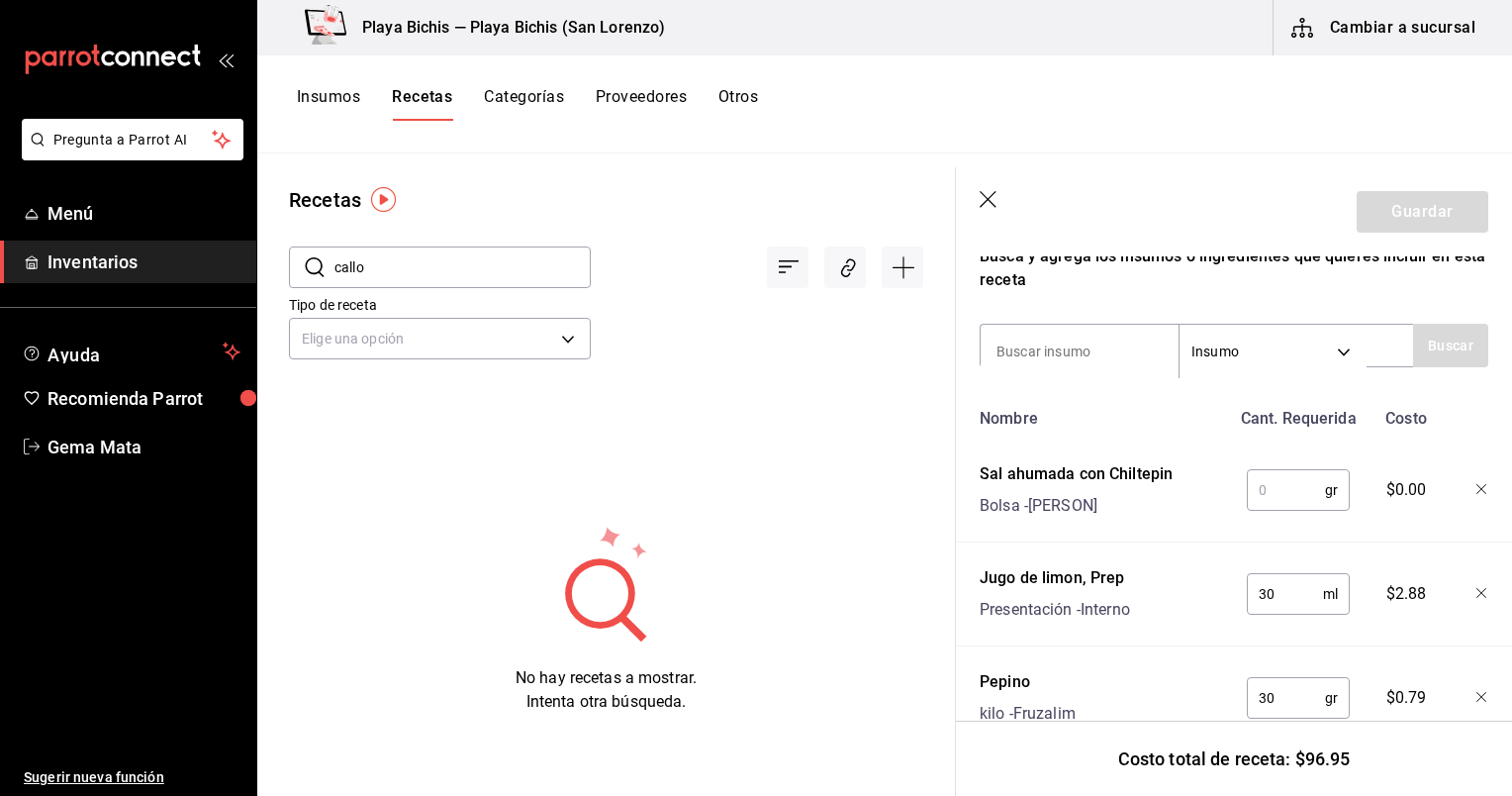 click at bounding box center [1285, 490] 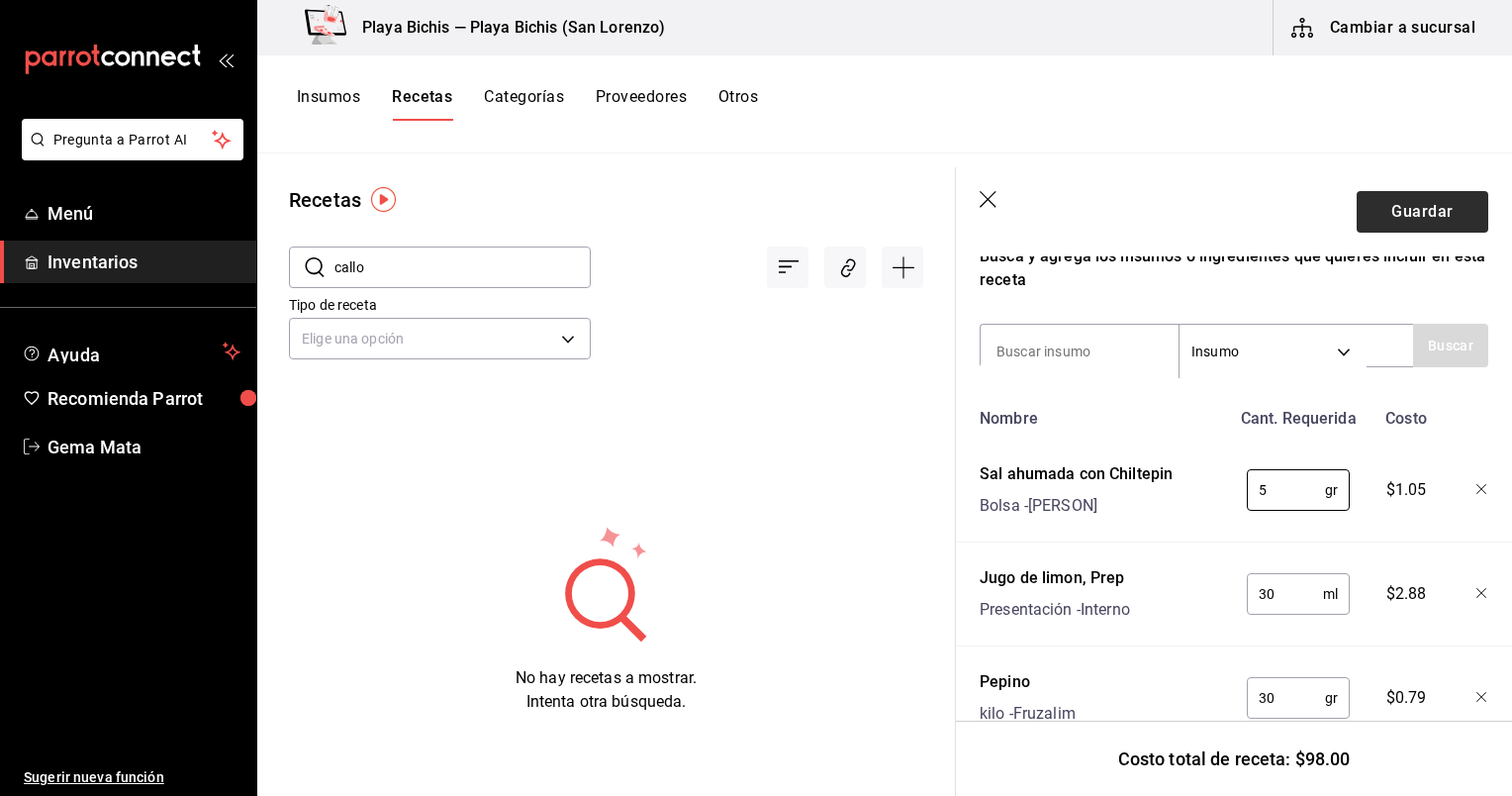 type on "5" 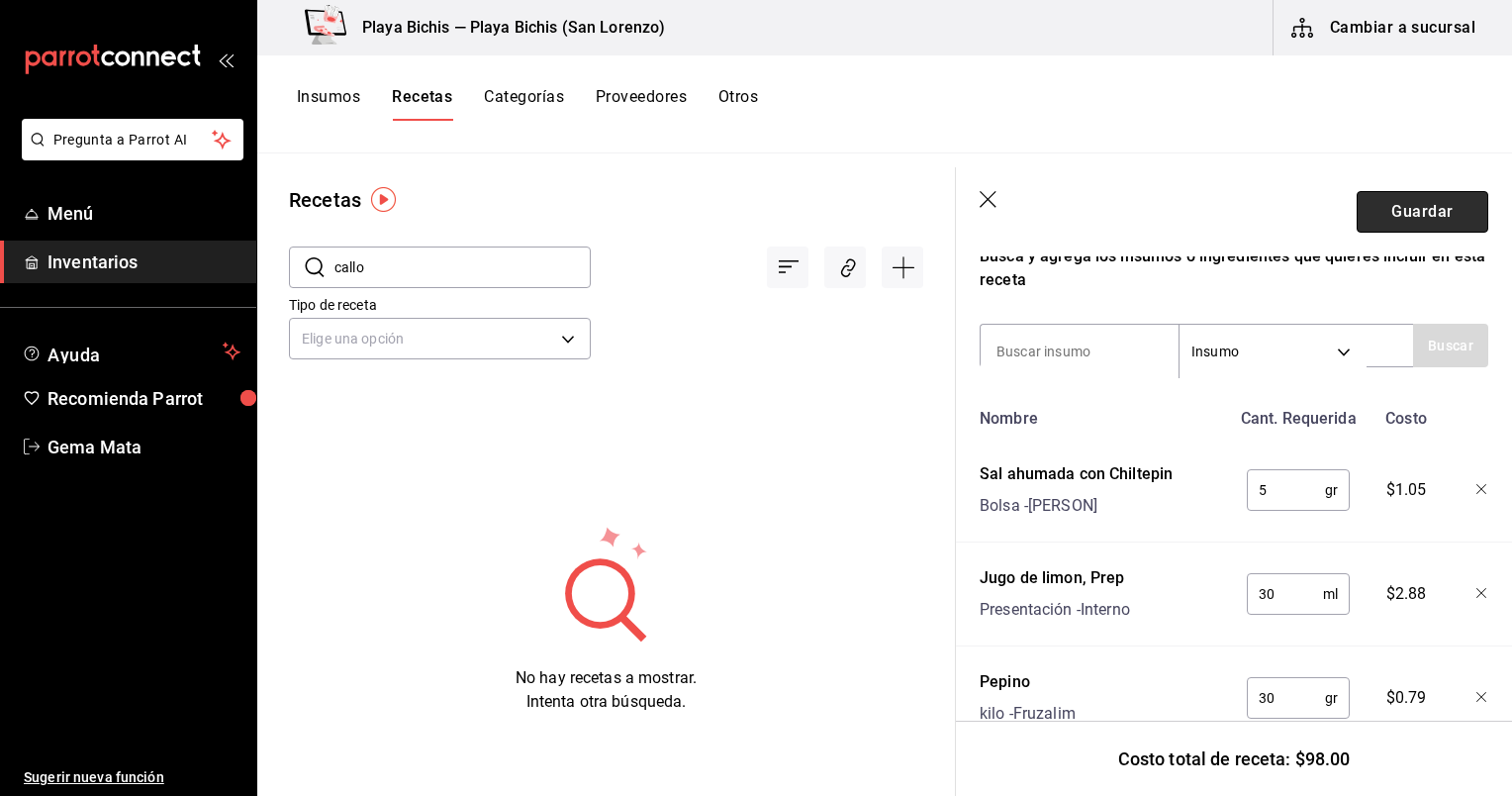click on "Guardar" at bounding box center [1422, 212] 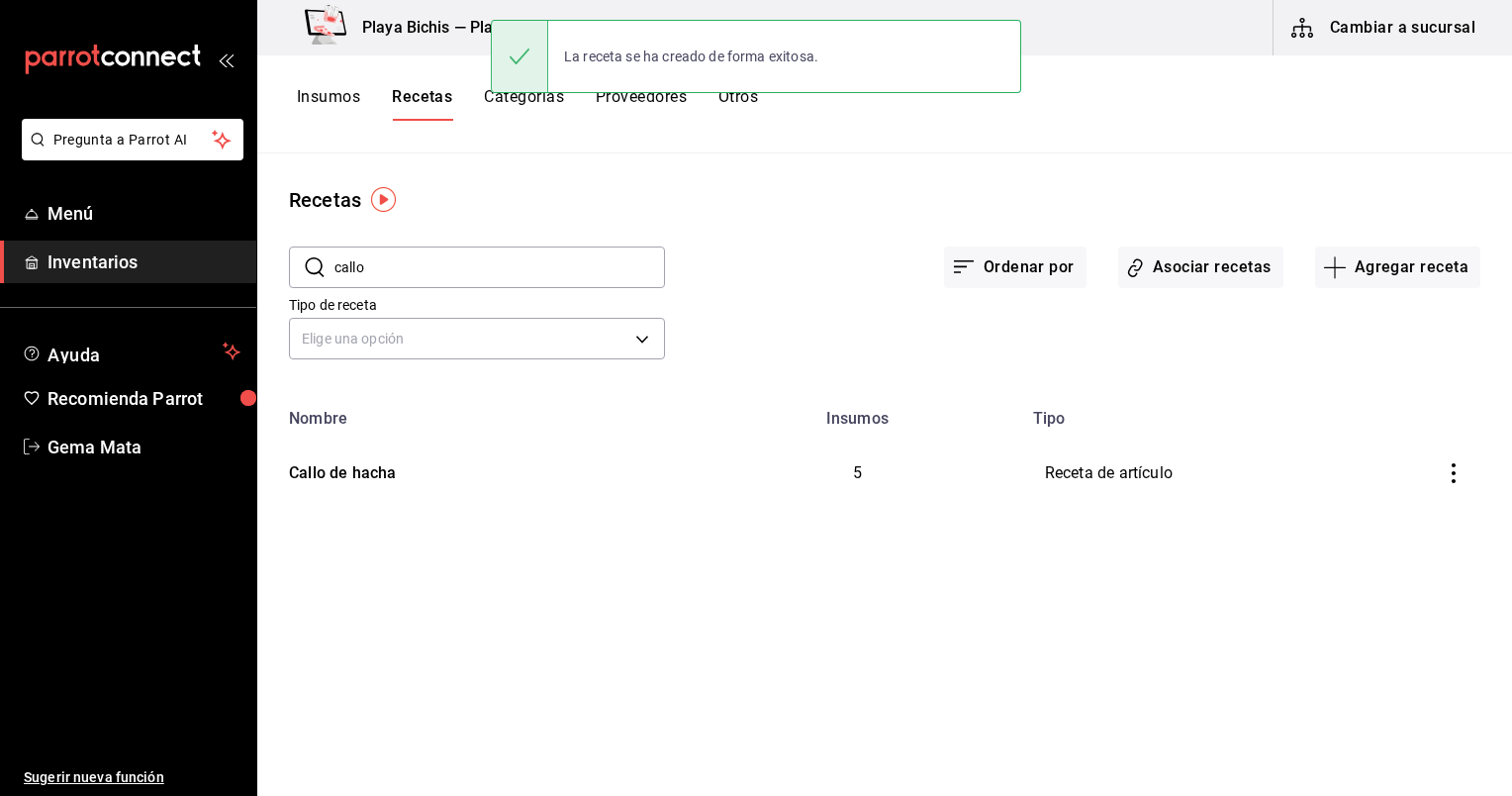 scroll, scrollTop: 0, scrollLeft: 0, axis: both 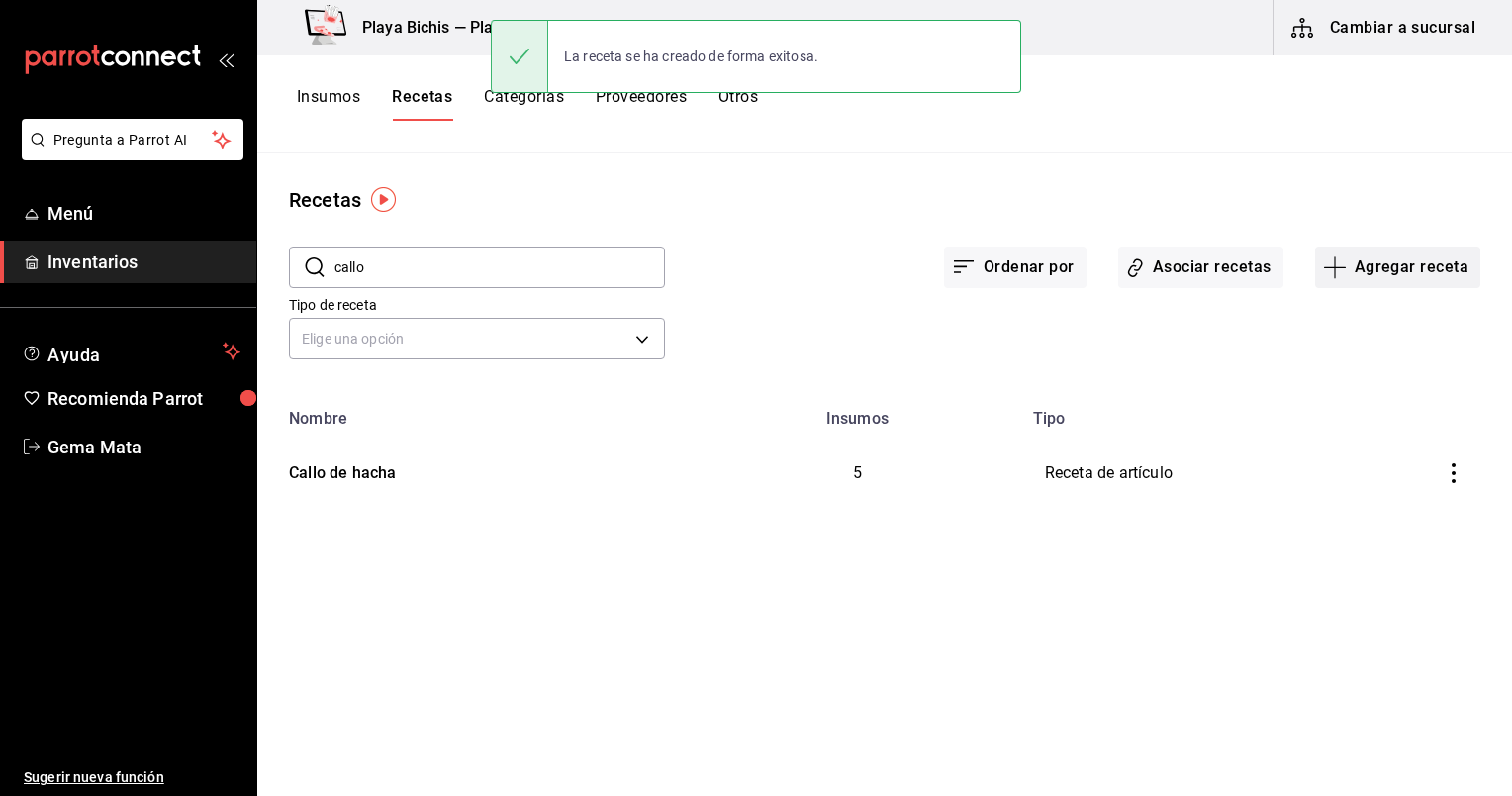 click on "Agregar receta" at bounding box center [1397, 267] 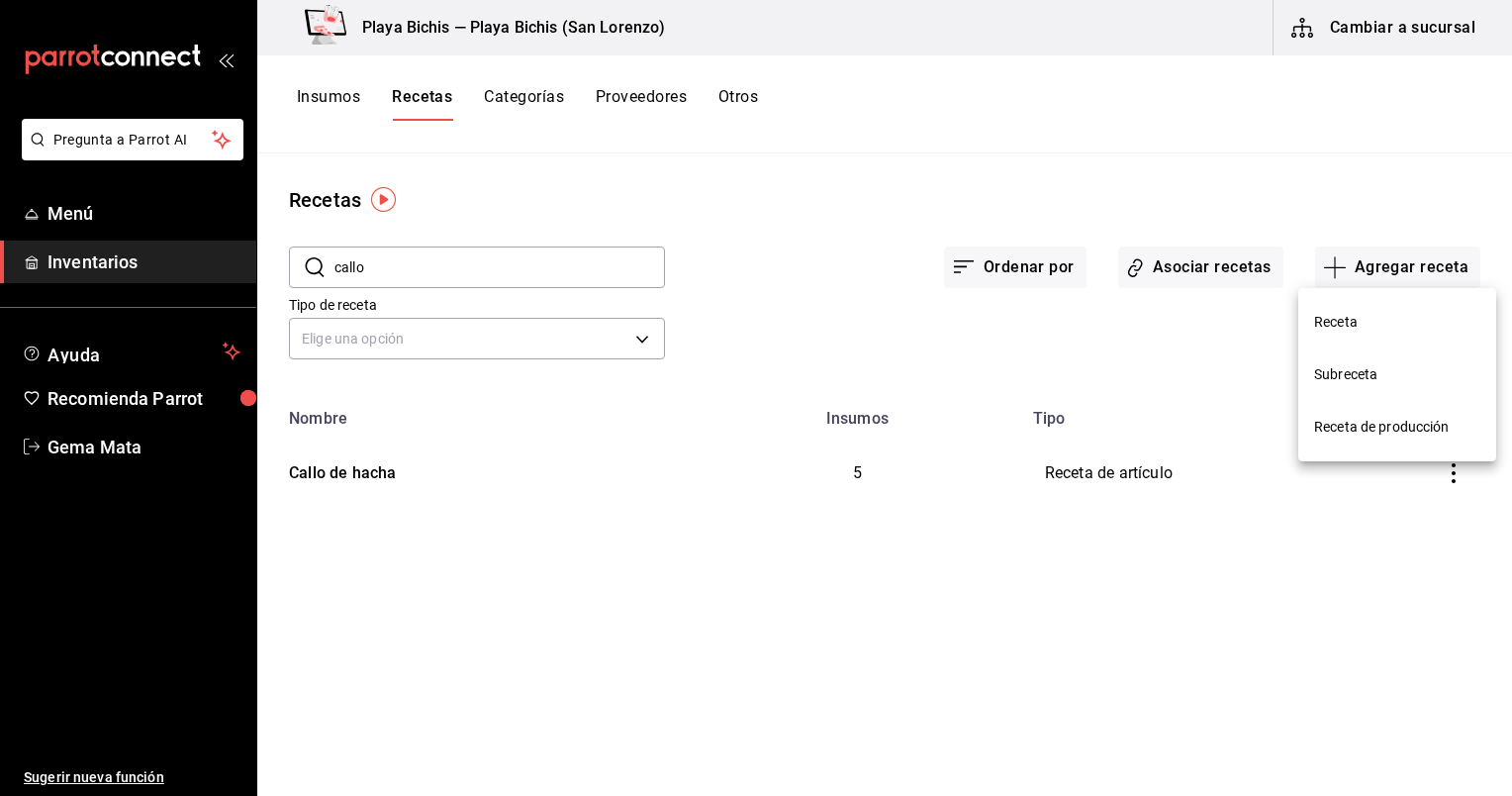 click on "Receta" at bounding box center (1397, 322) 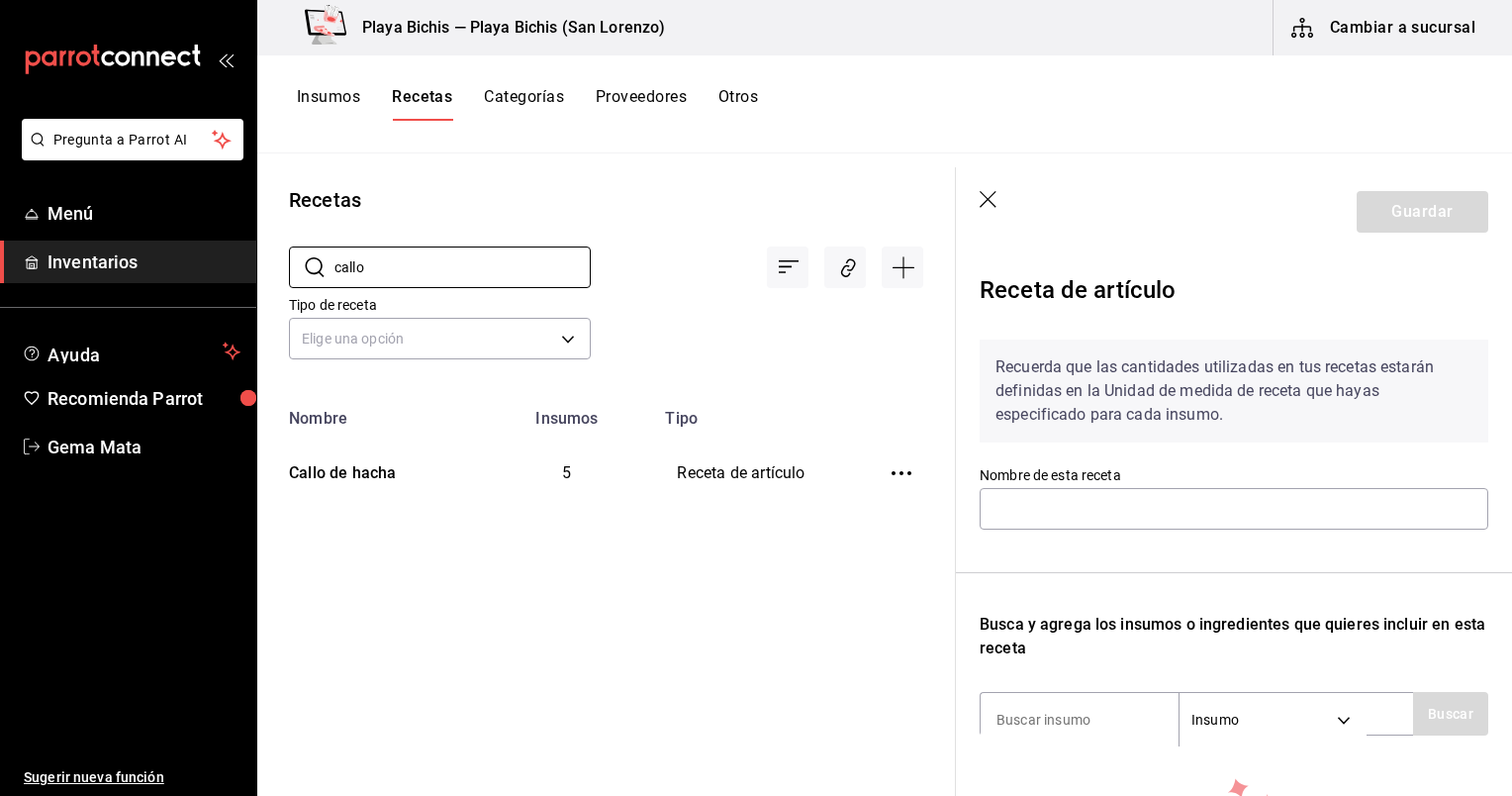 drag, startPoint x: 531, startPoint y: 280, endPoint x: 313, endPoint y: 232, distance: 223.22186 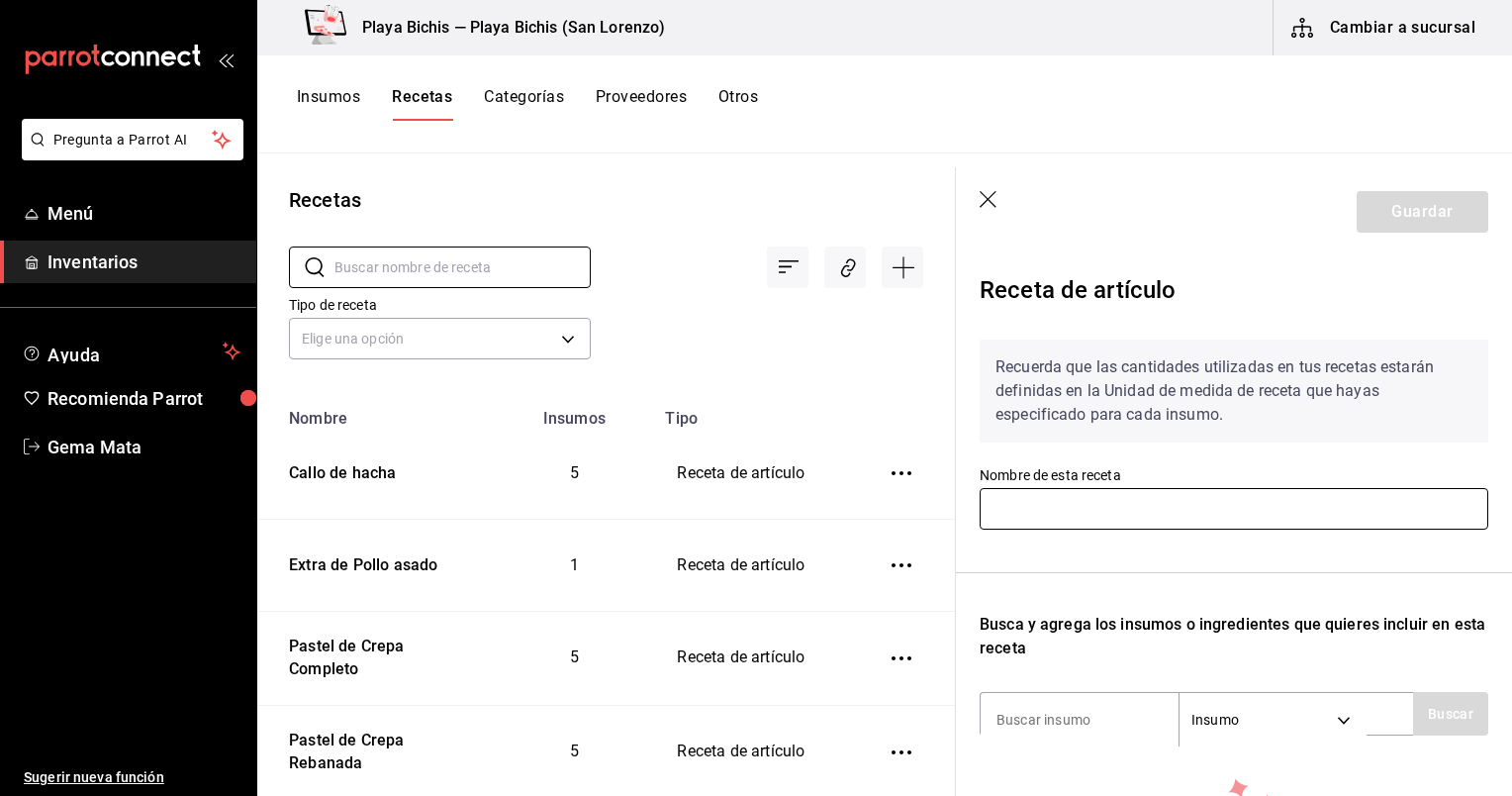 type 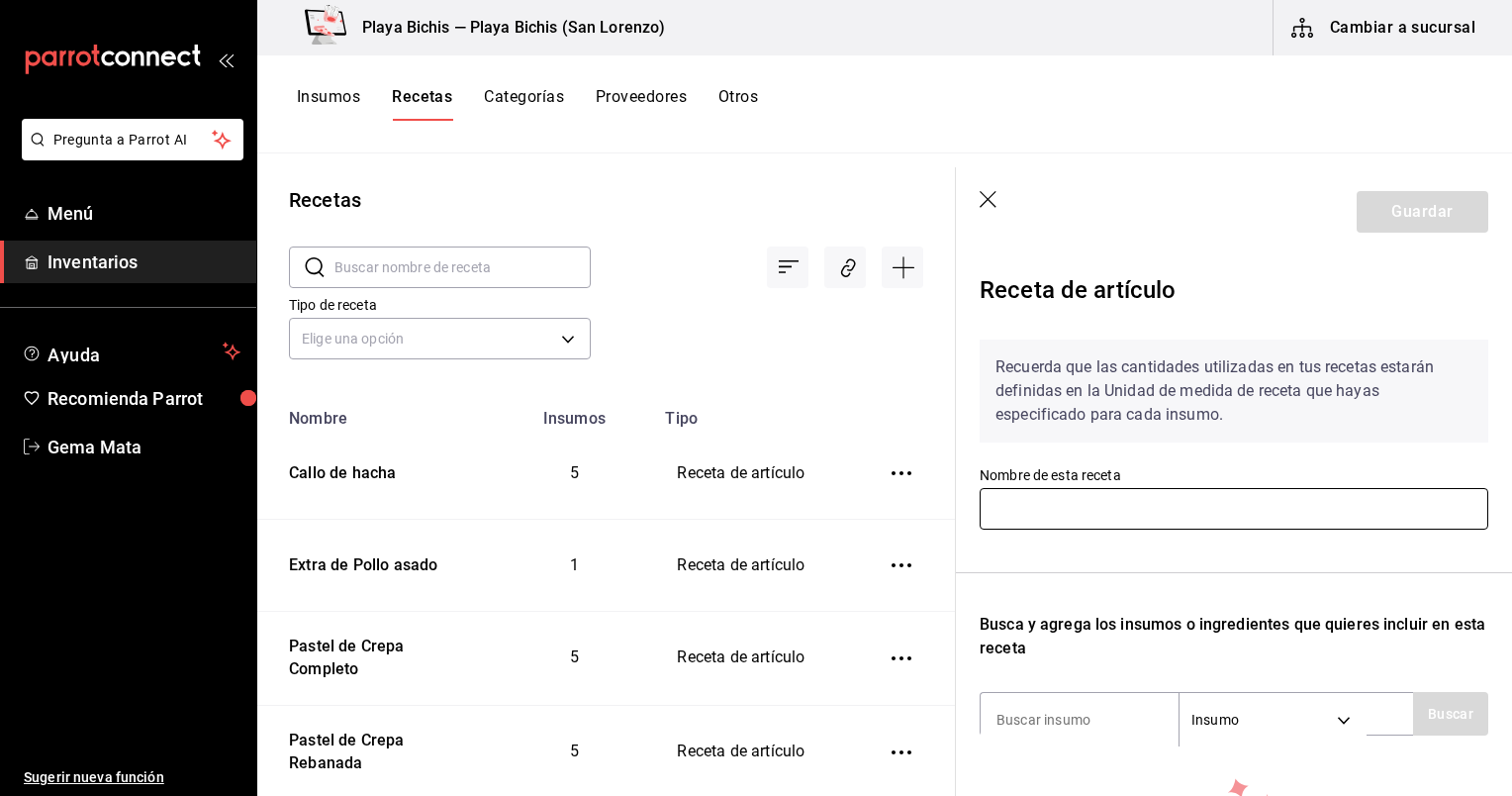 click at bounding box center [1234, 509] 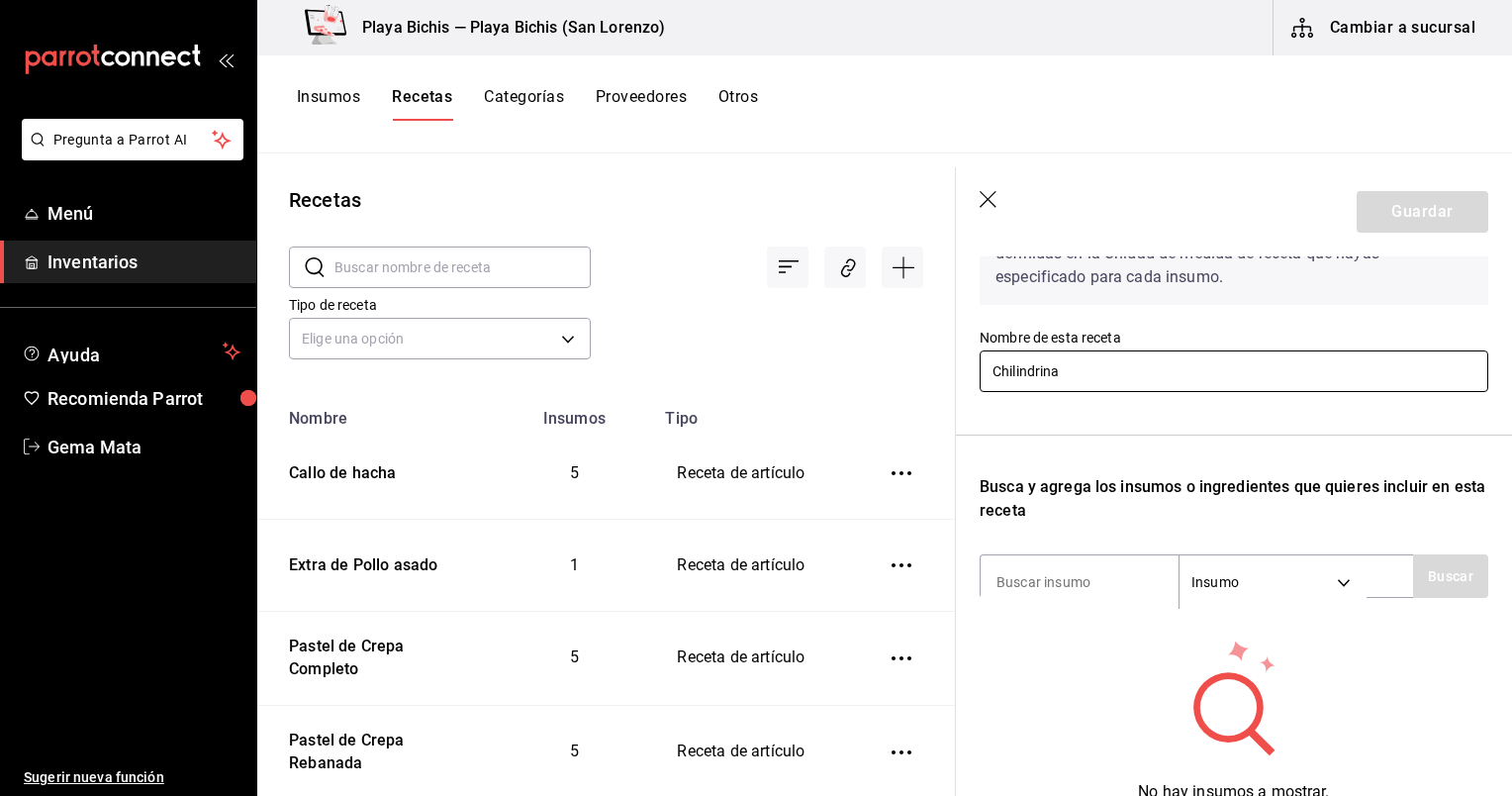 scroll, scrollTop: 139, scrollLeft: 0, axis: vertical 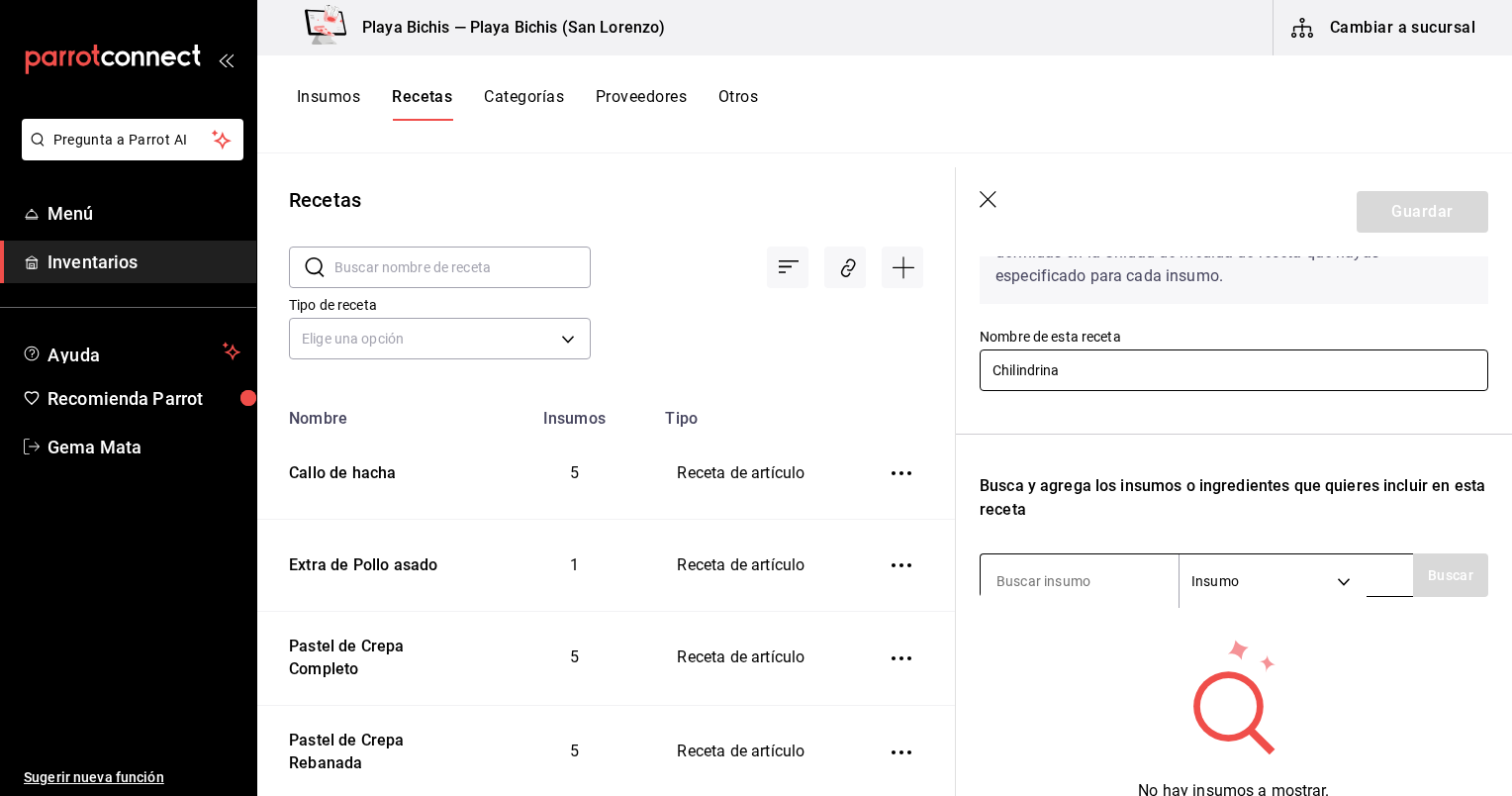 type on "Chilindrina" 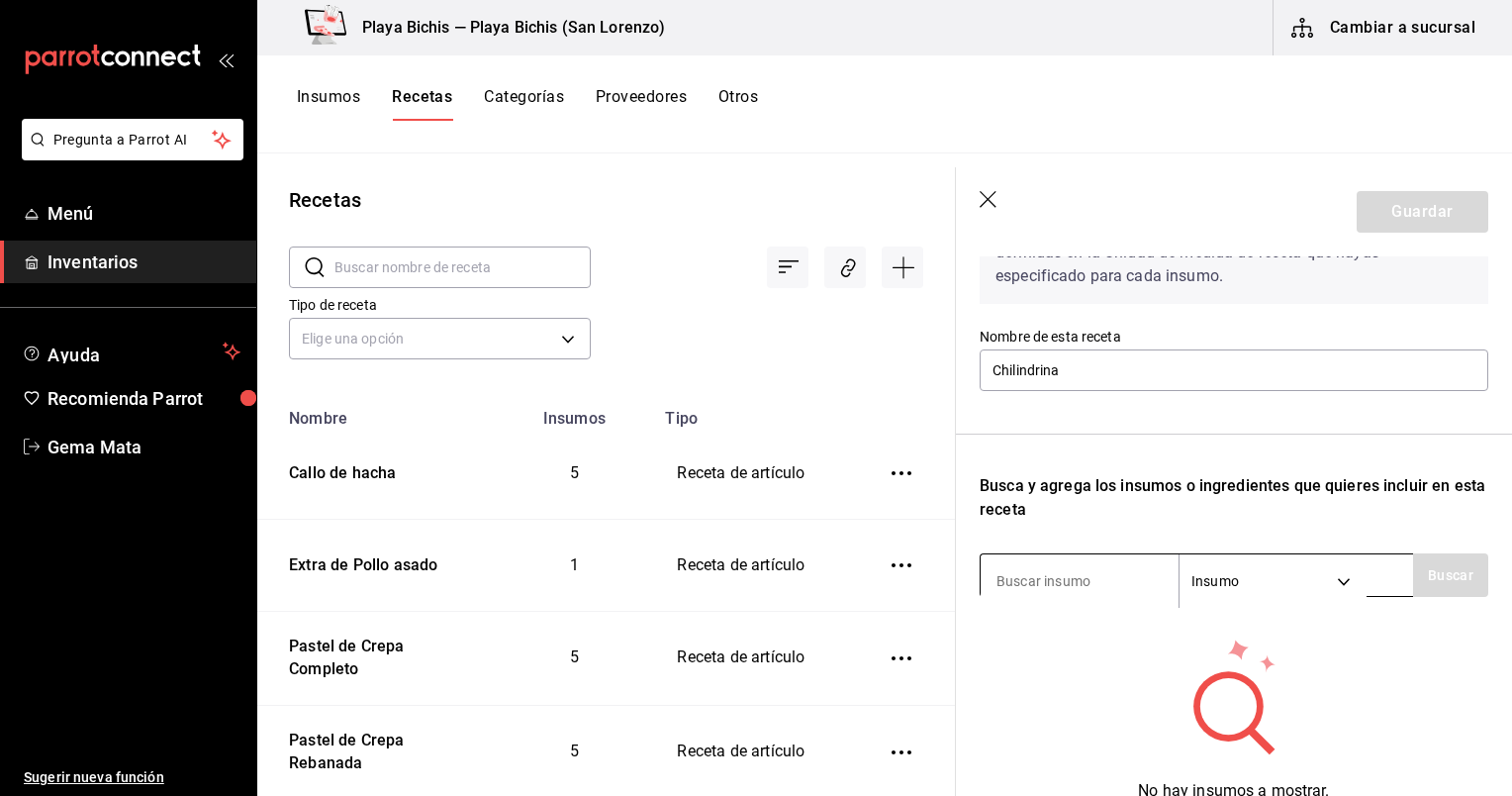 click at bounding box center (1080, 581) 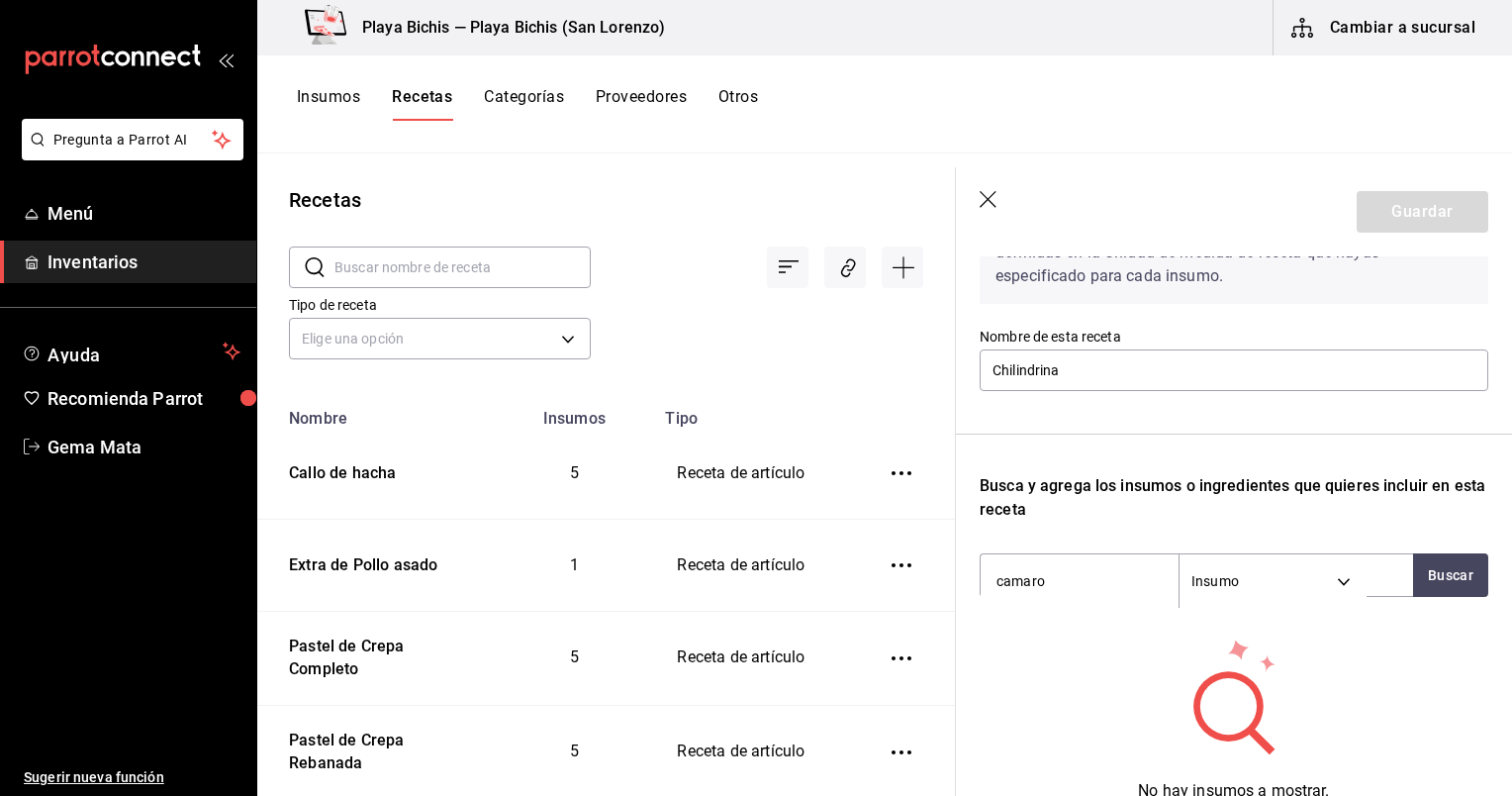 type on "camaron" 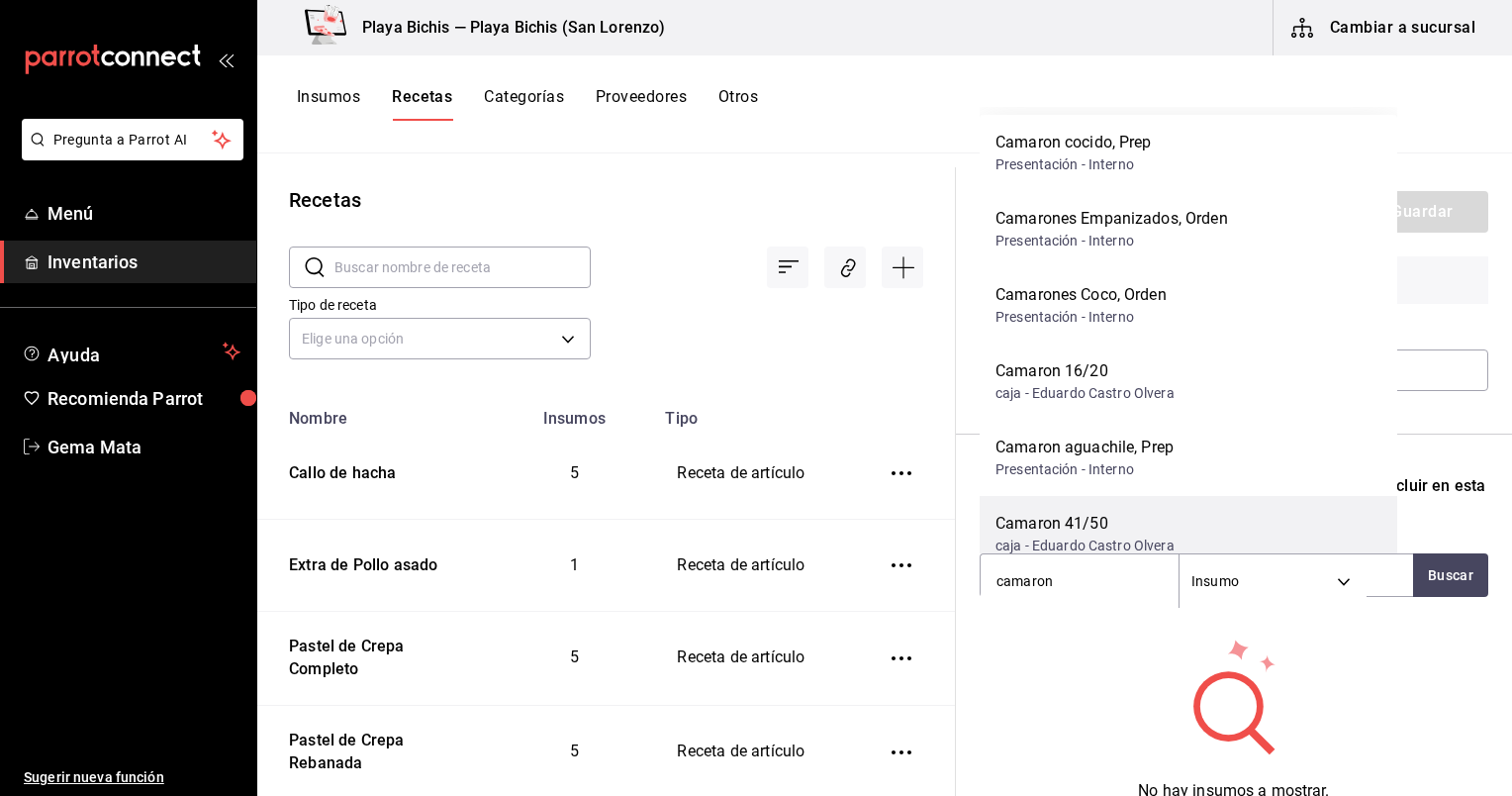 click on "Camaron 41/50" at bounding box center [1085, 524] 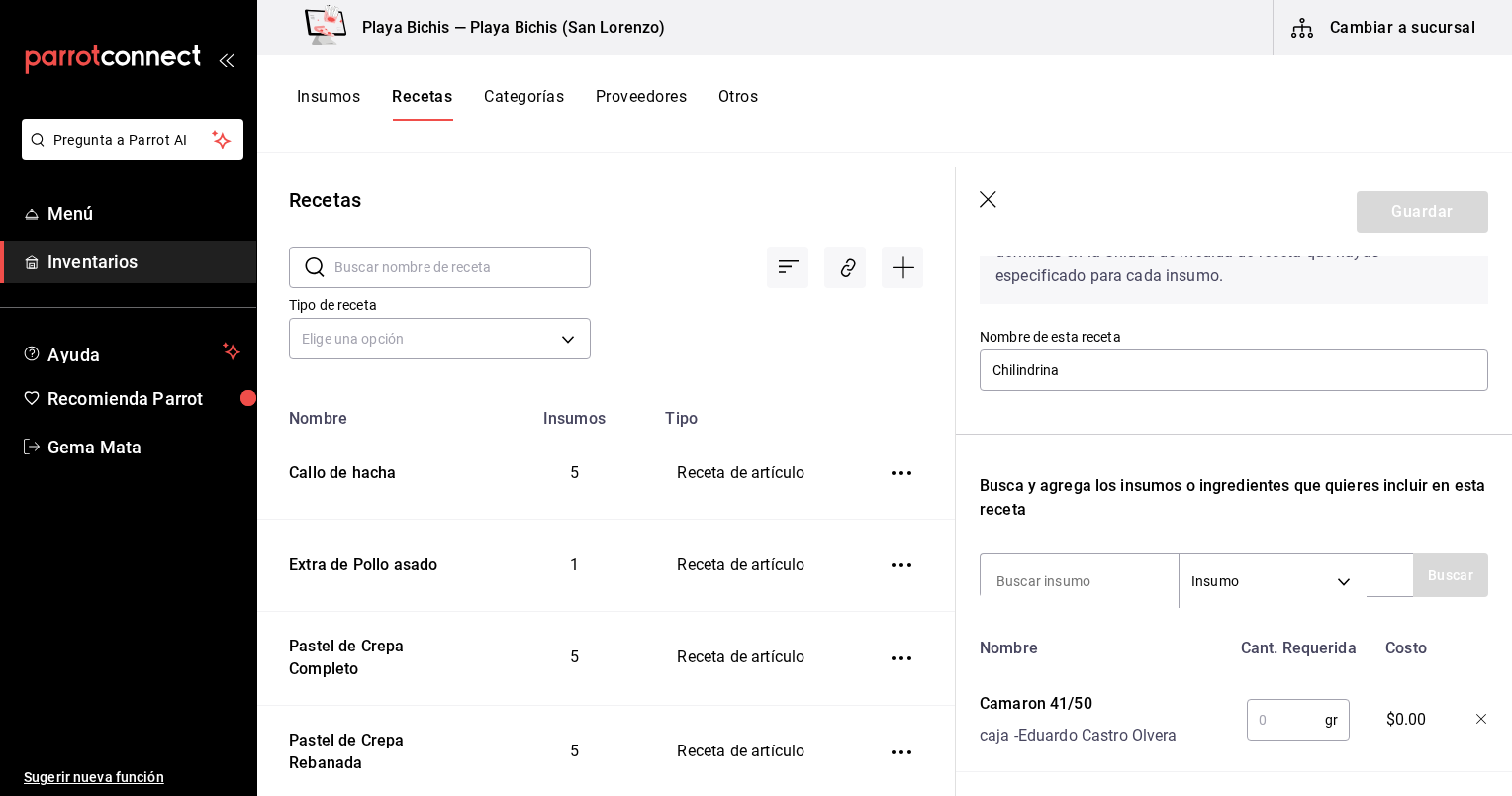 scroll, scrollTop: 233, scrollLeft: 0, axis: vertical 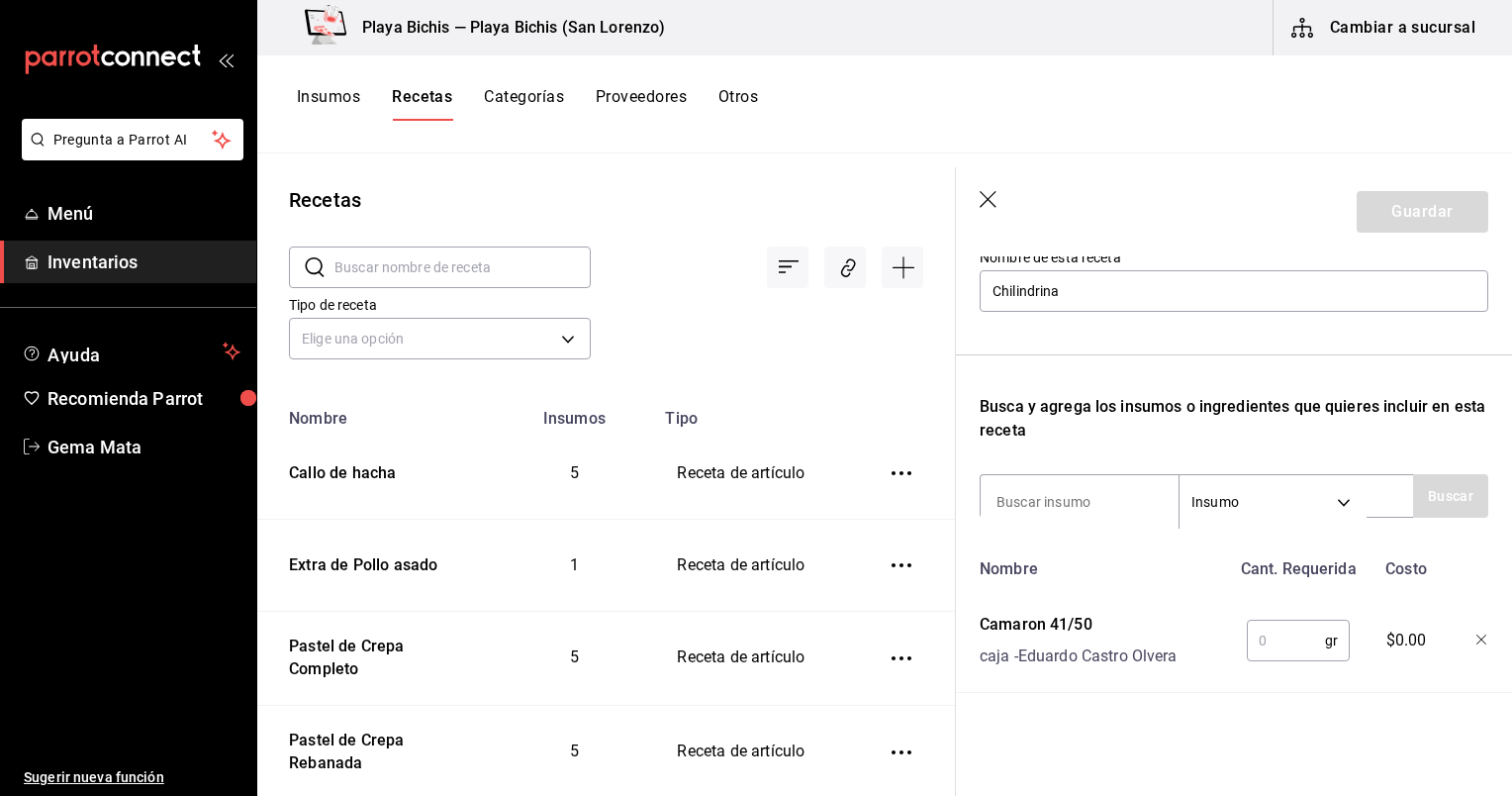 click at bounding box center (1285, 641) 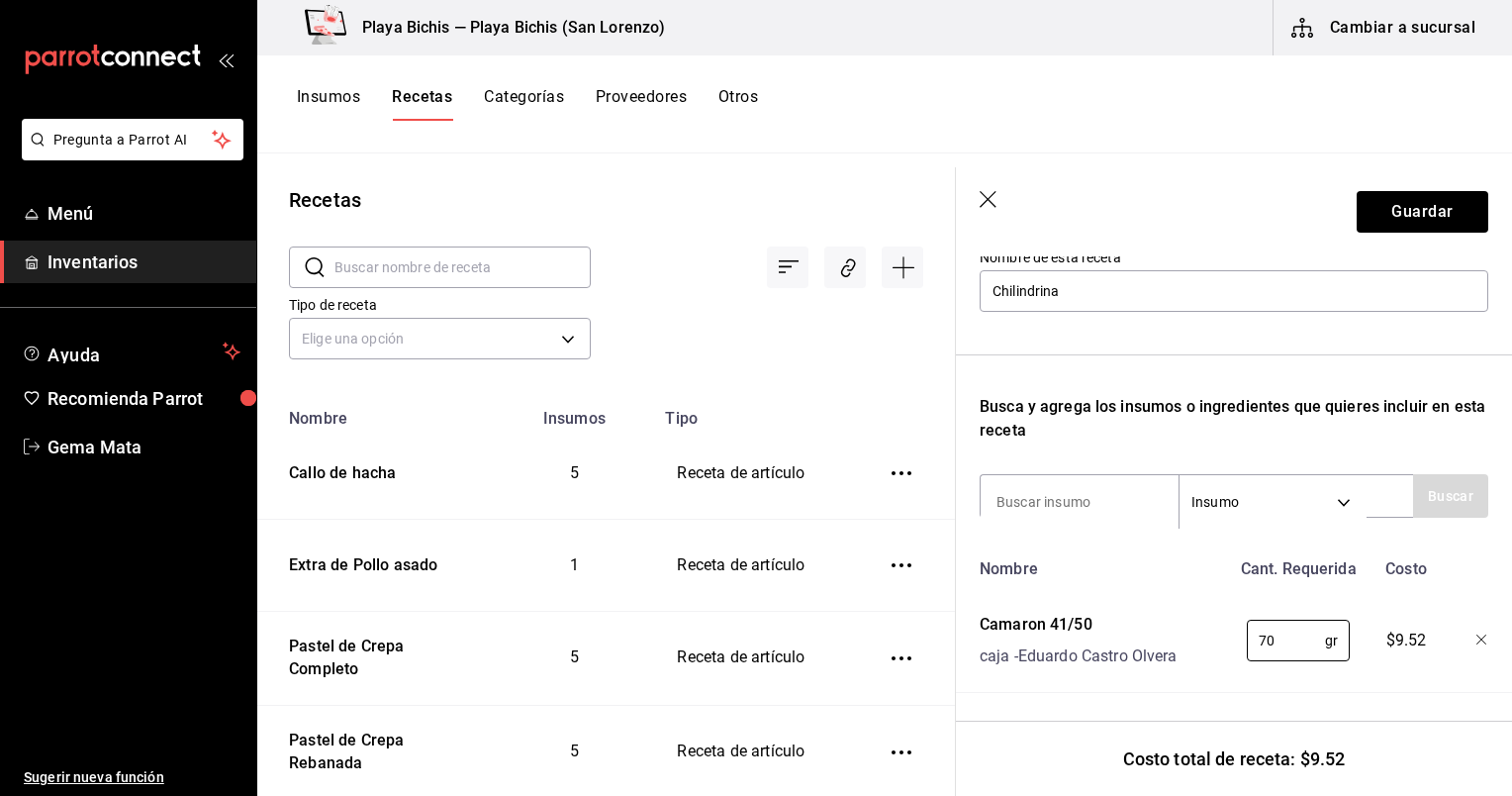 type on "70" 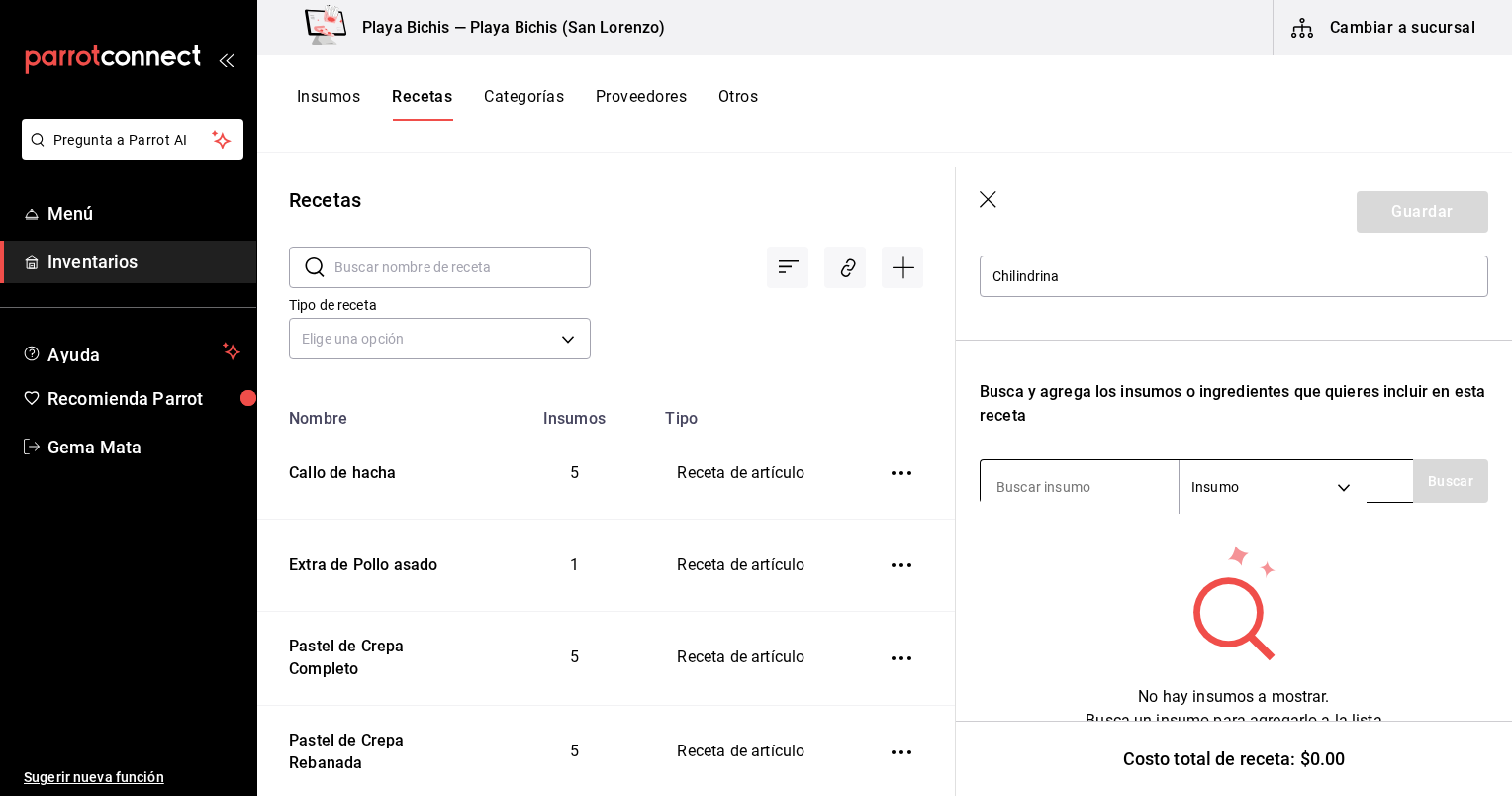 click at bounding box center (1080, 487) 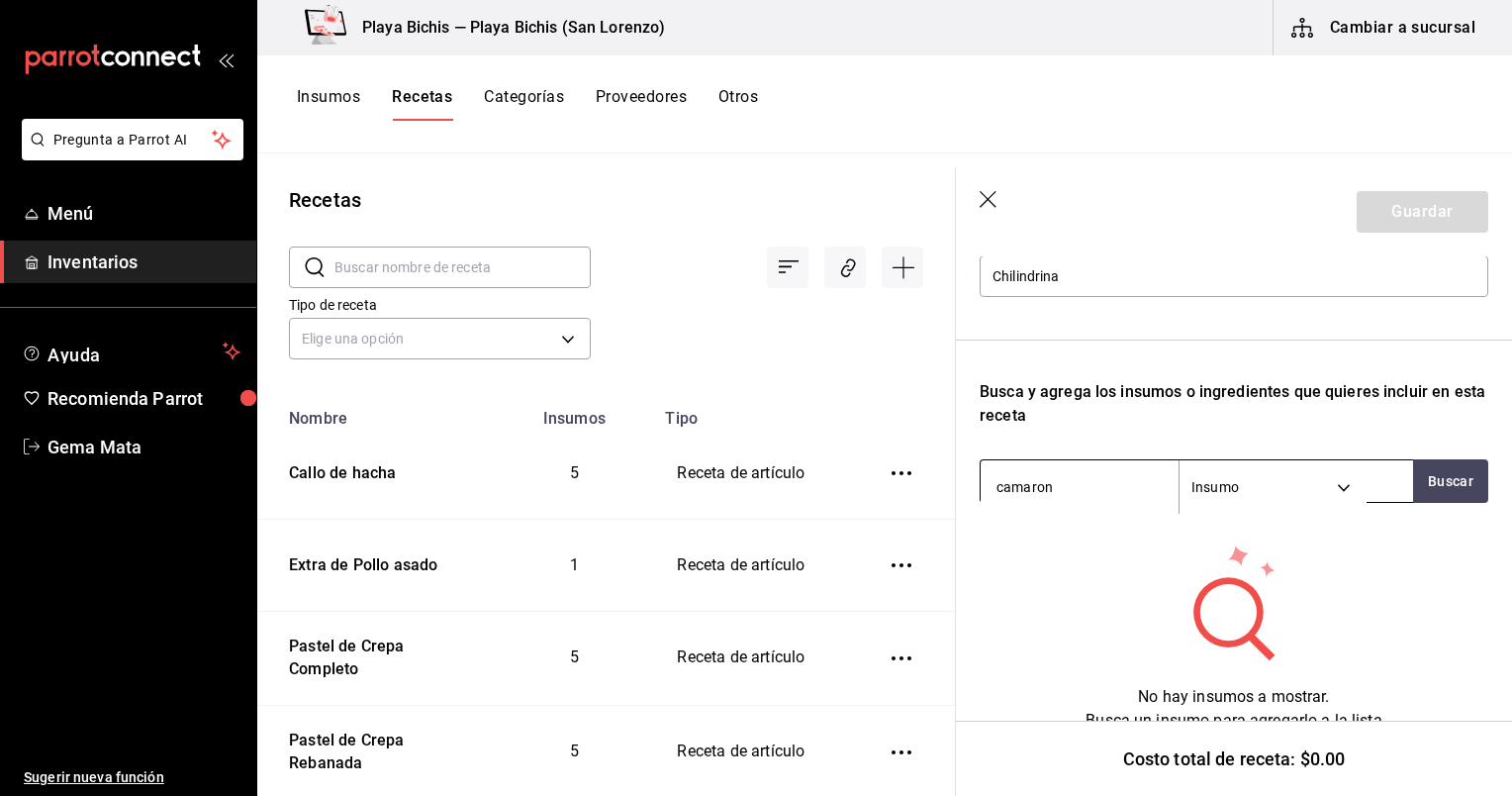 type on "camaron" 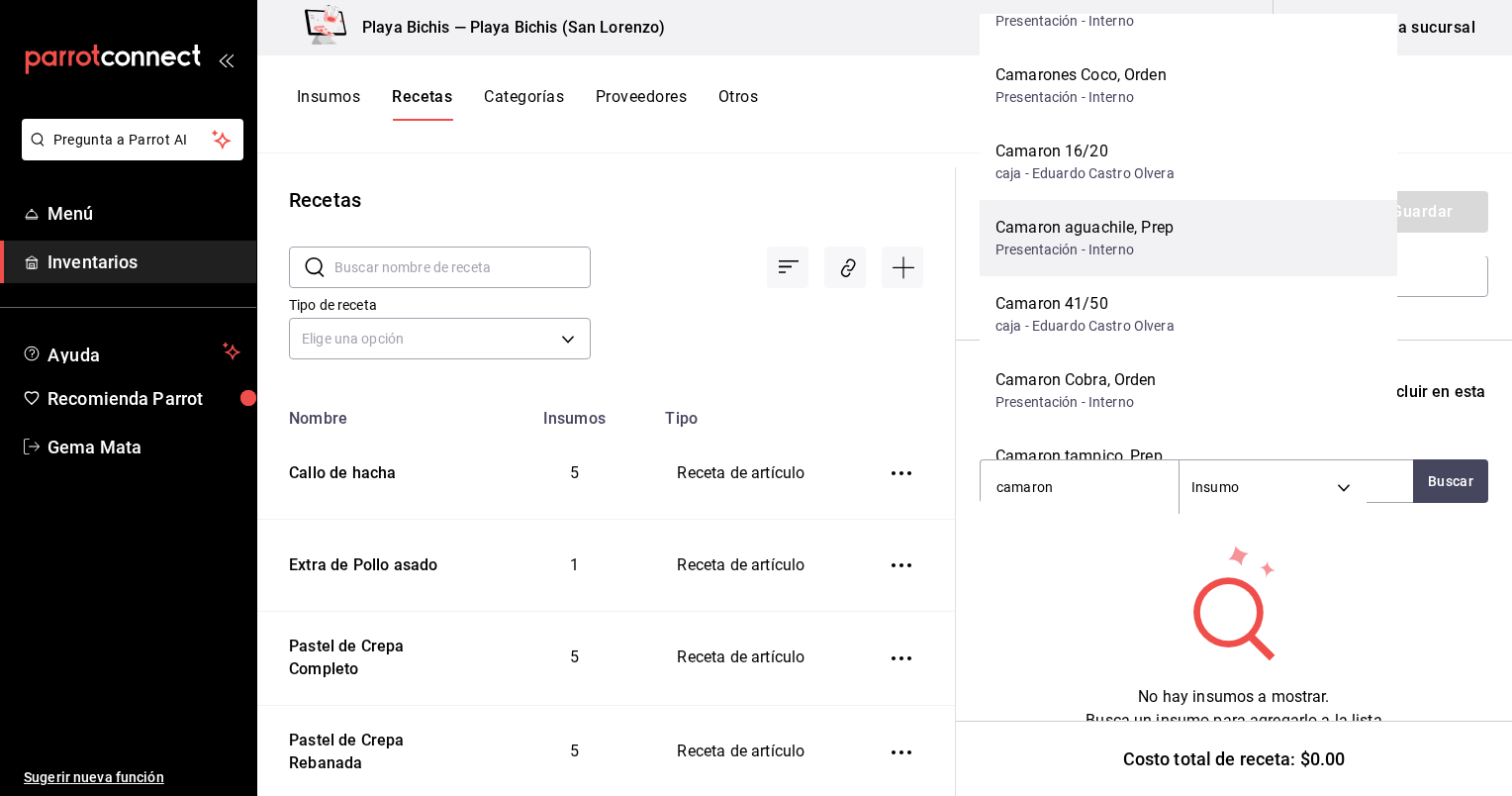 scroll, scrollTop: 0, scrollLeft: 0, axis: both 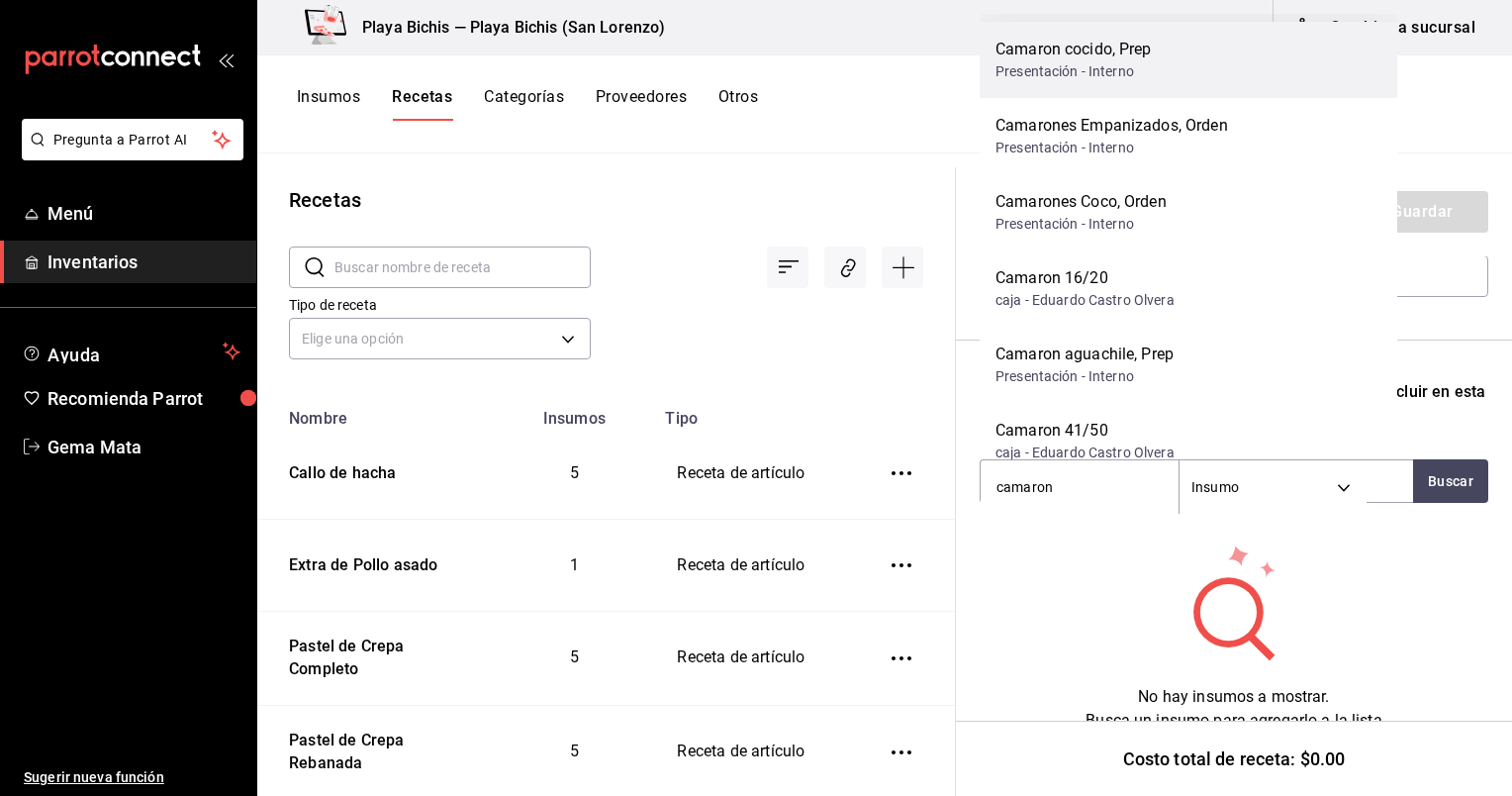 click on "Presentación - Interno" at bounding box center (1074, 71) 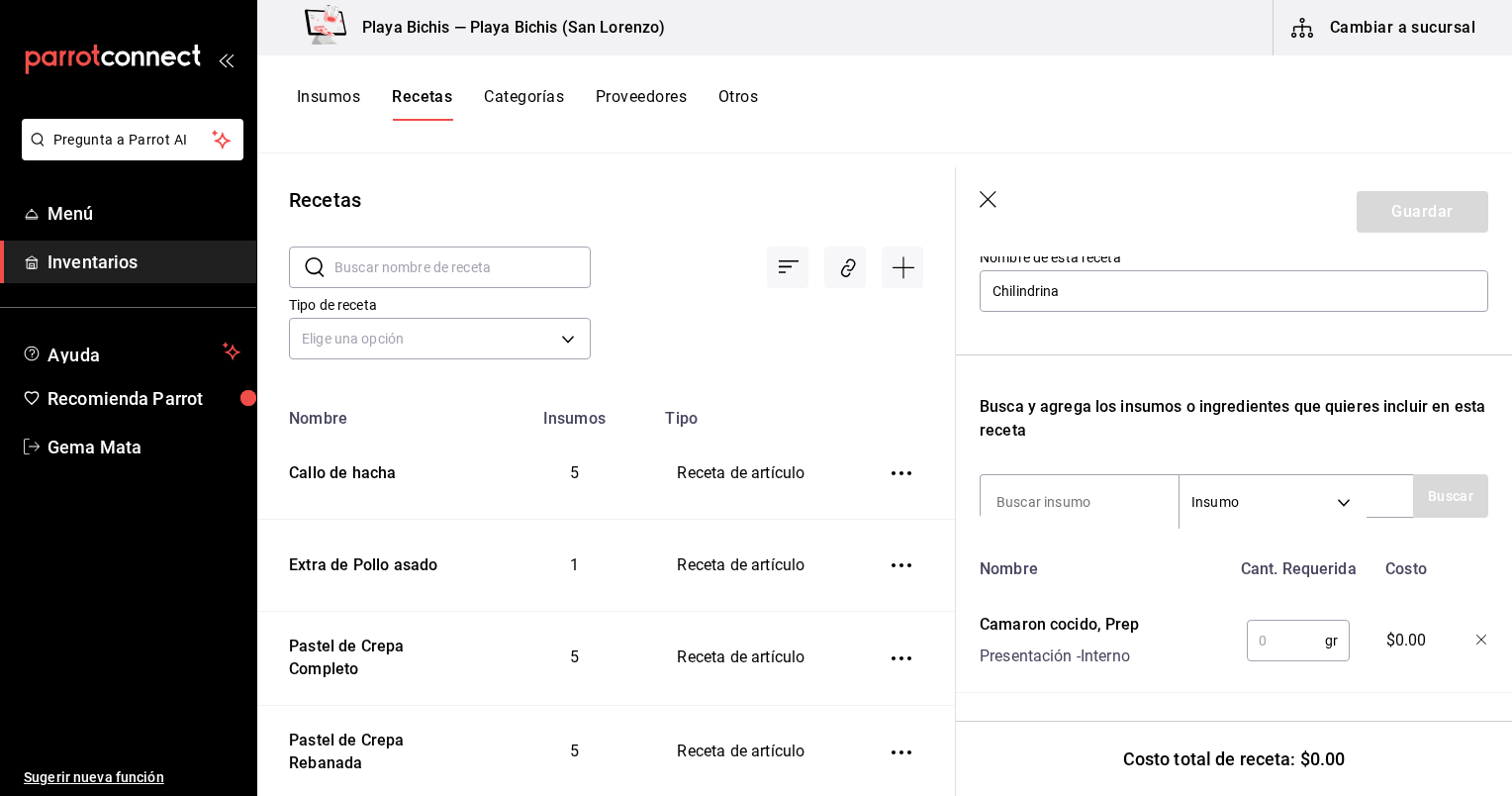 click at bounding box center [1285, 641] 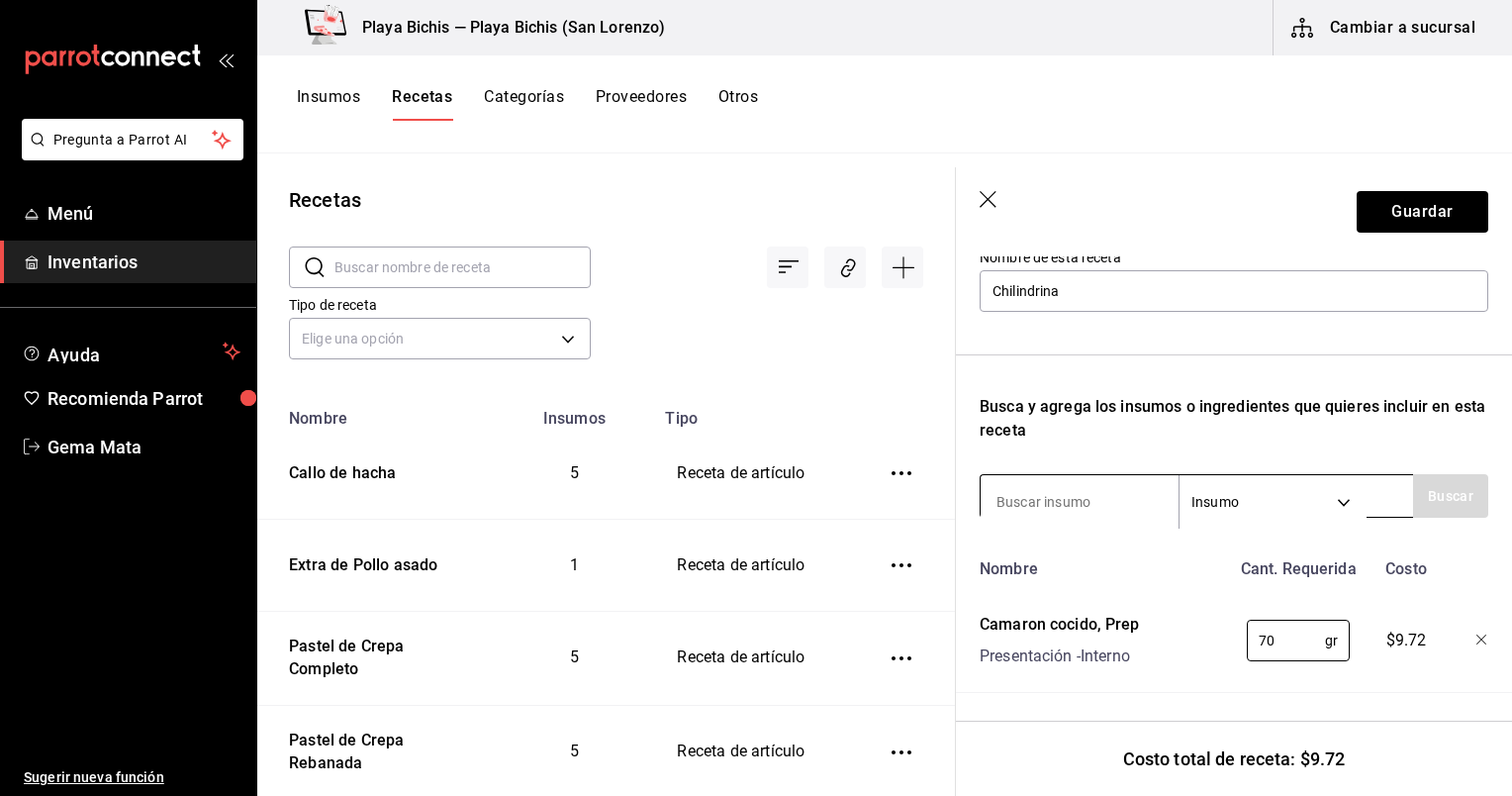 type on "70" 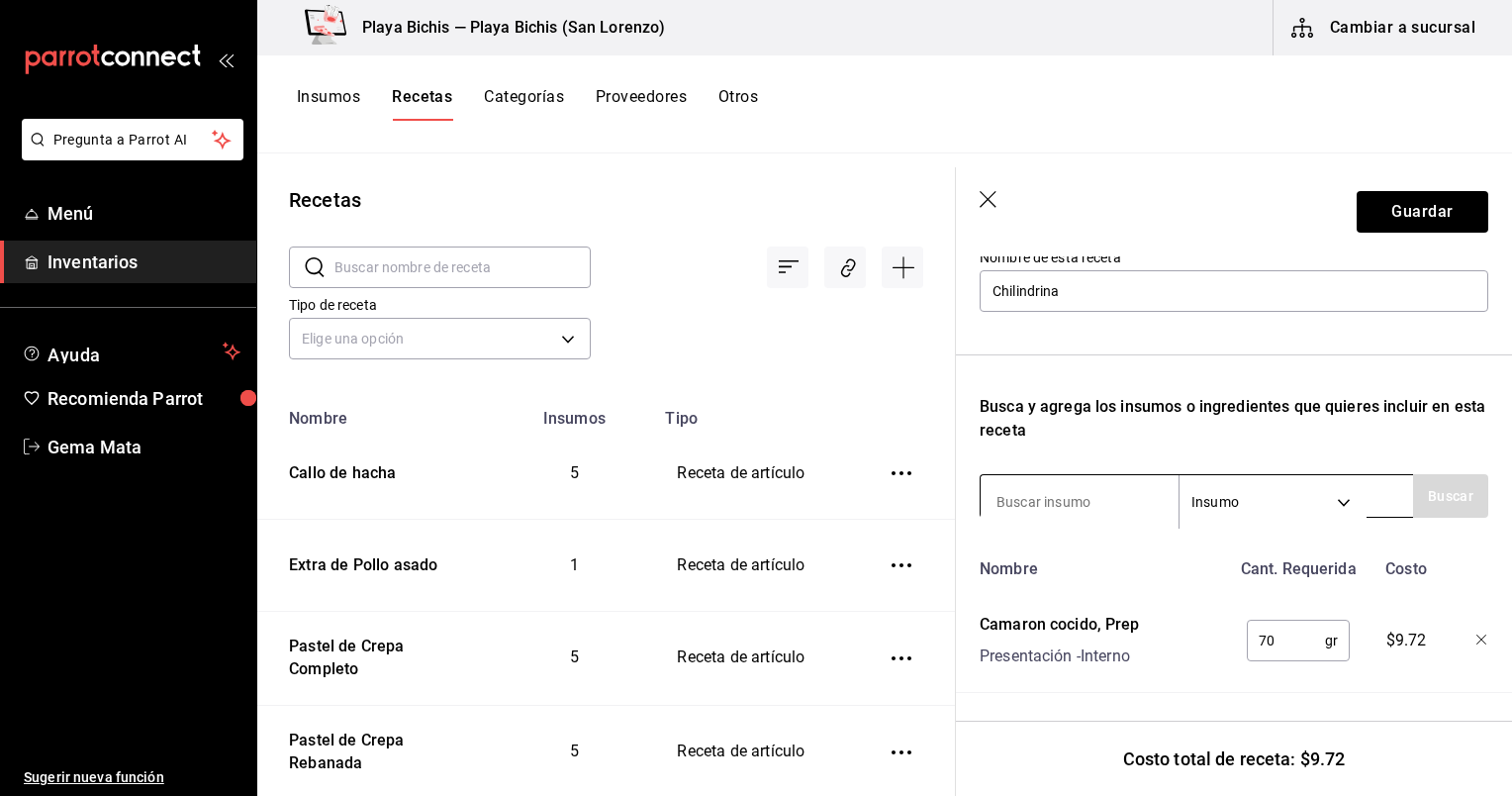 click at bounding box center (1080, 502) 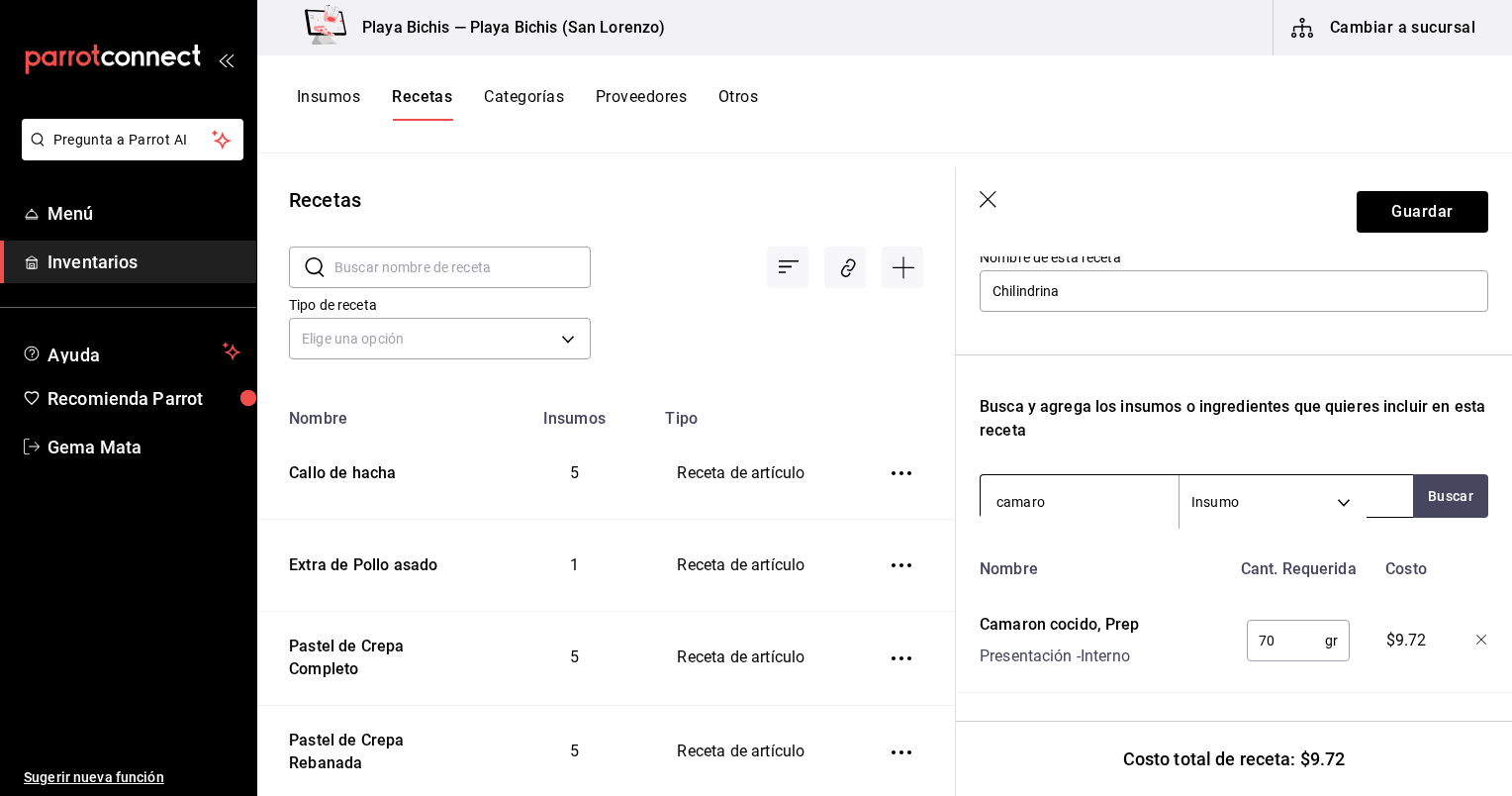 type on "camaron" 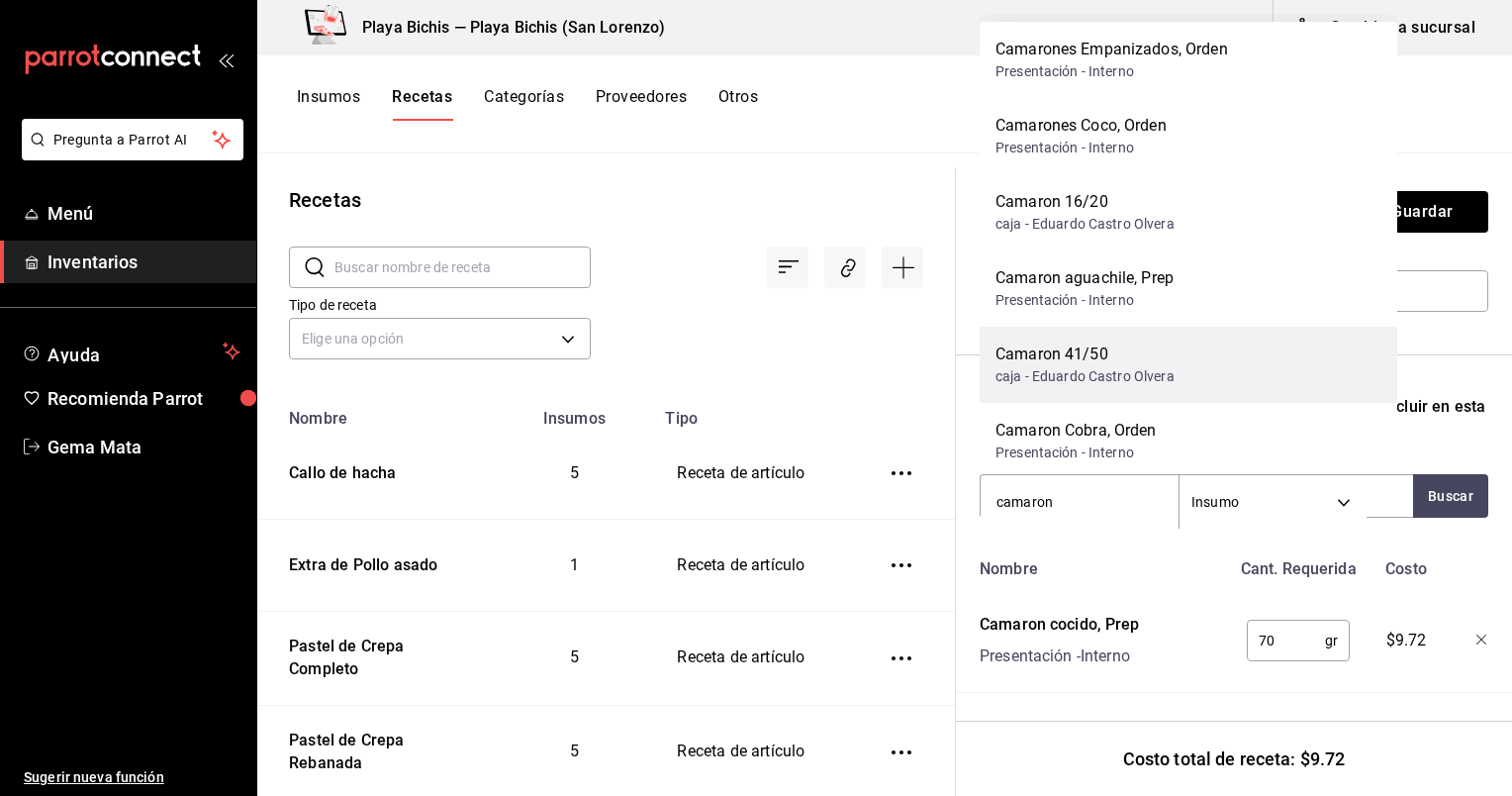 click on "caja - Eduardo Castro Olvera" at bounding box center (1085, 376) 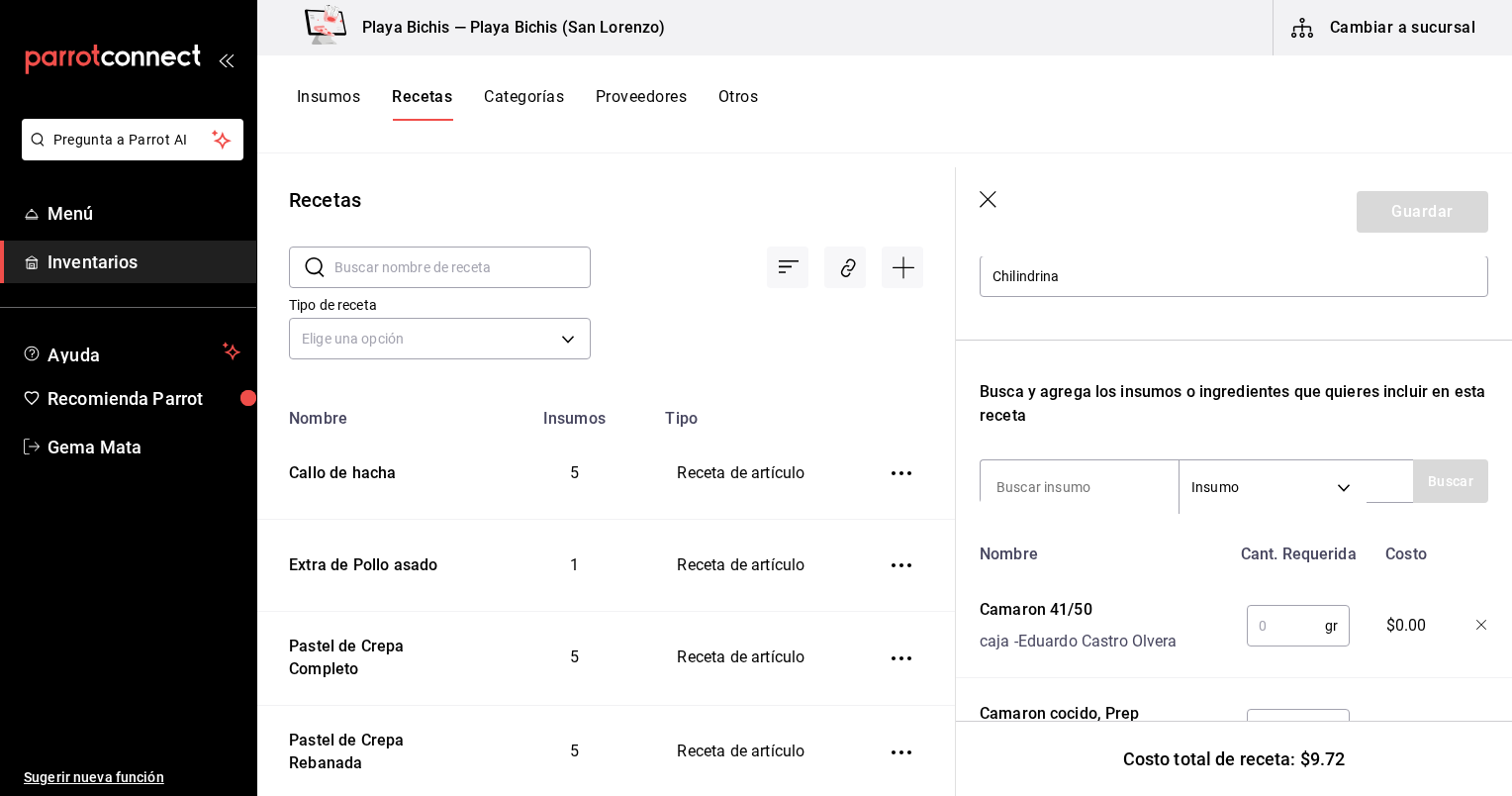 click at bounding box center (1285, 626) 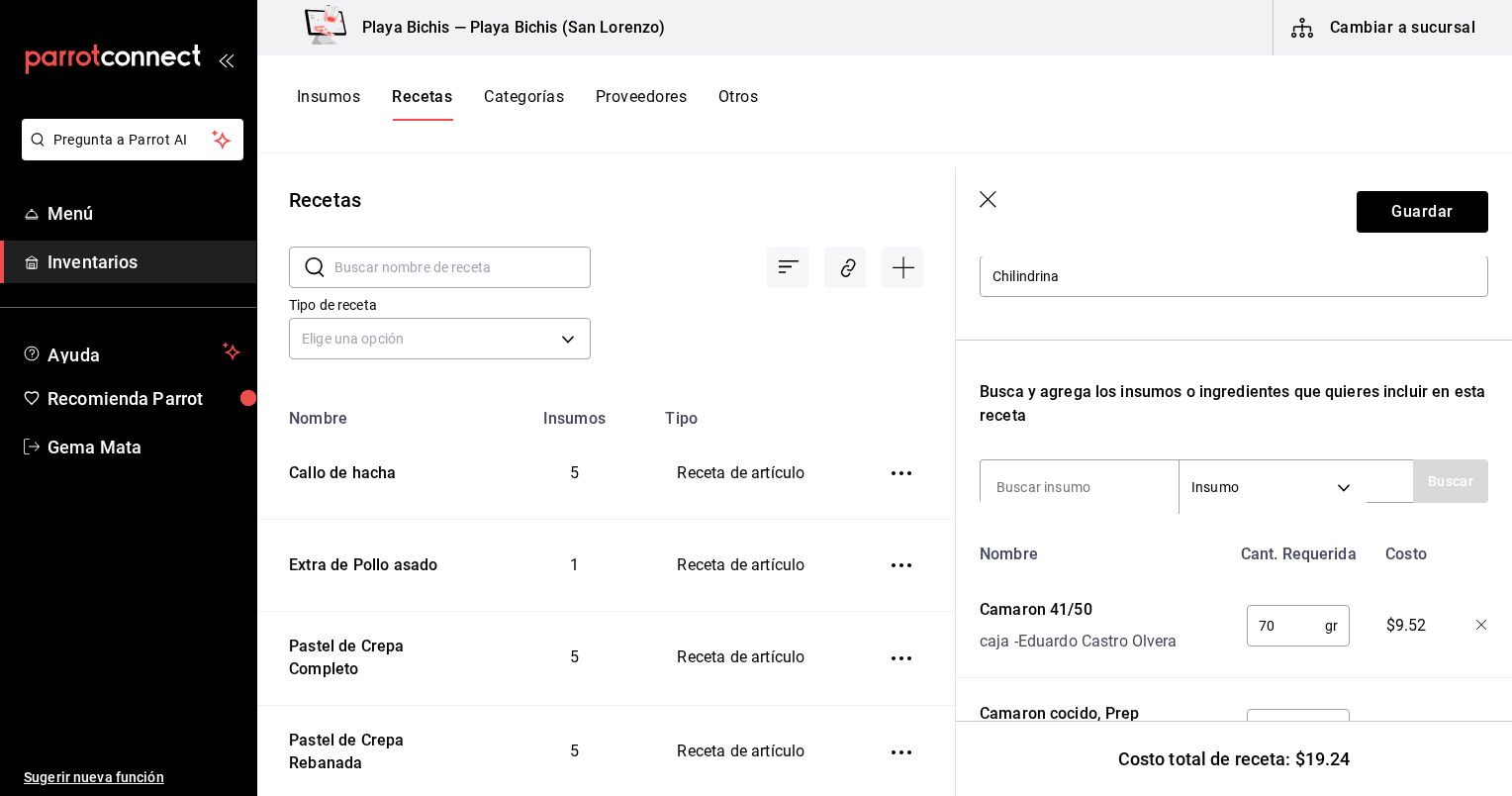 scroll, scrollTop: 317, scrollLeft: 0, axis: vertical 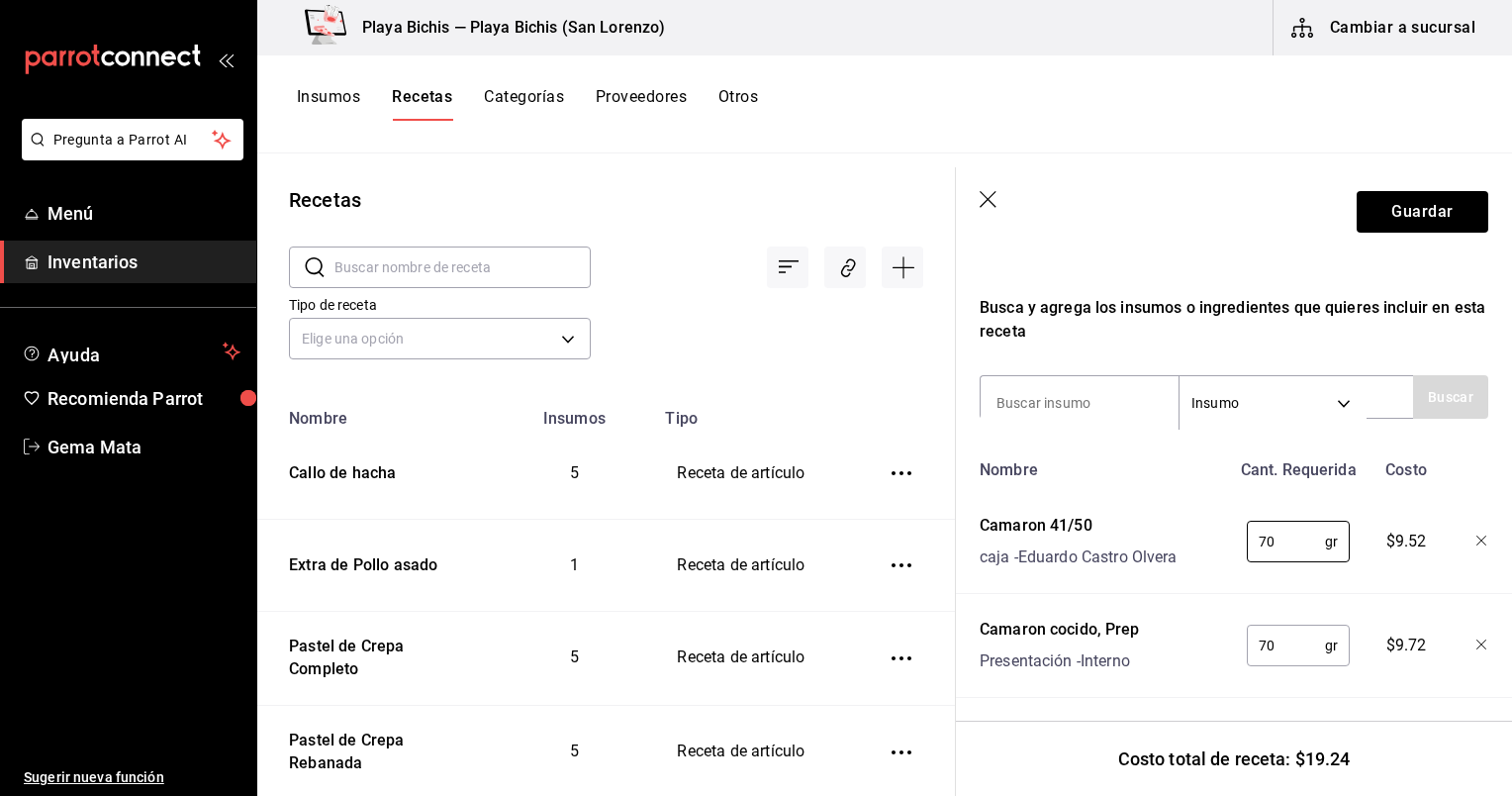 type on "70" 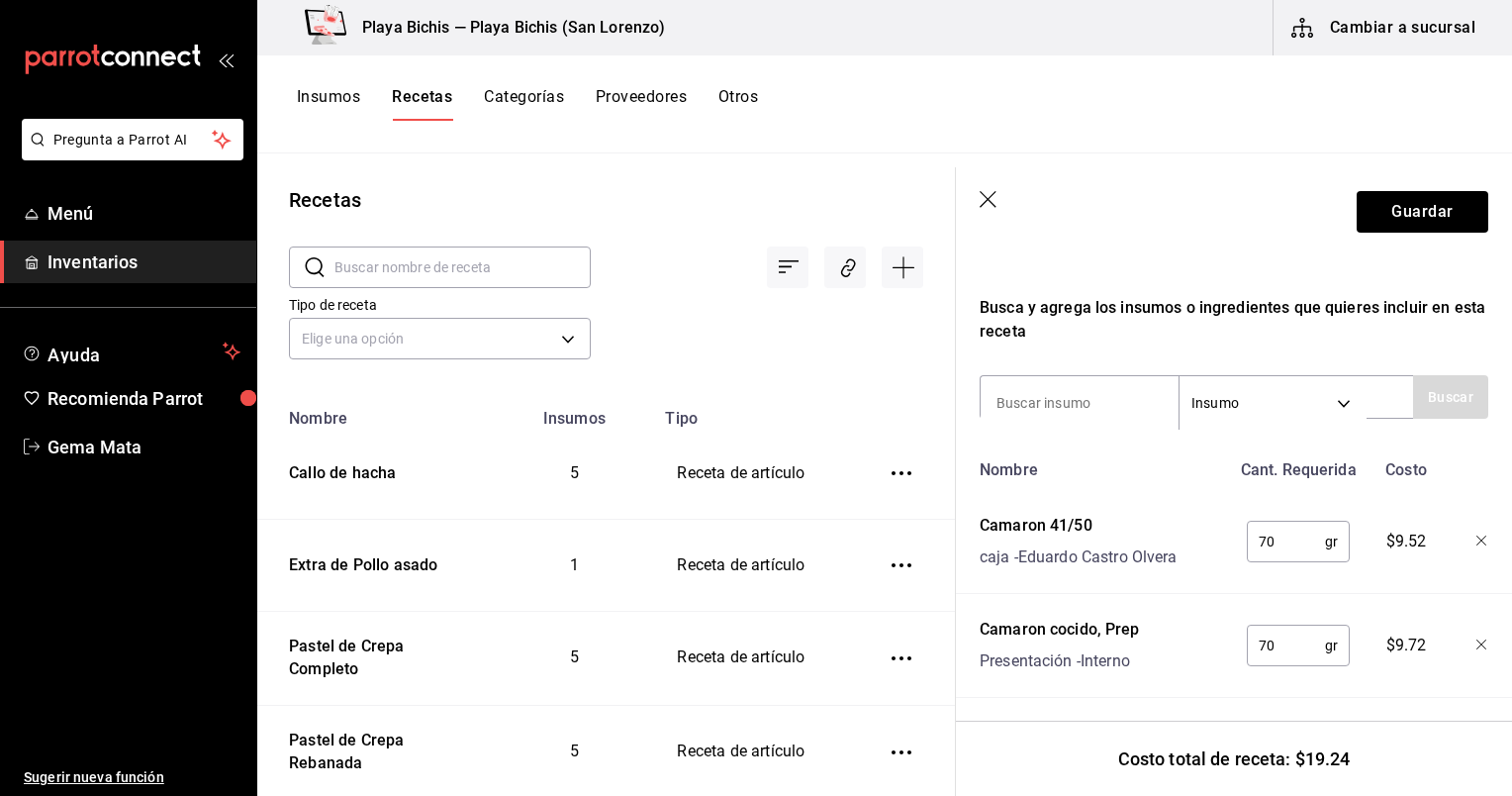 click 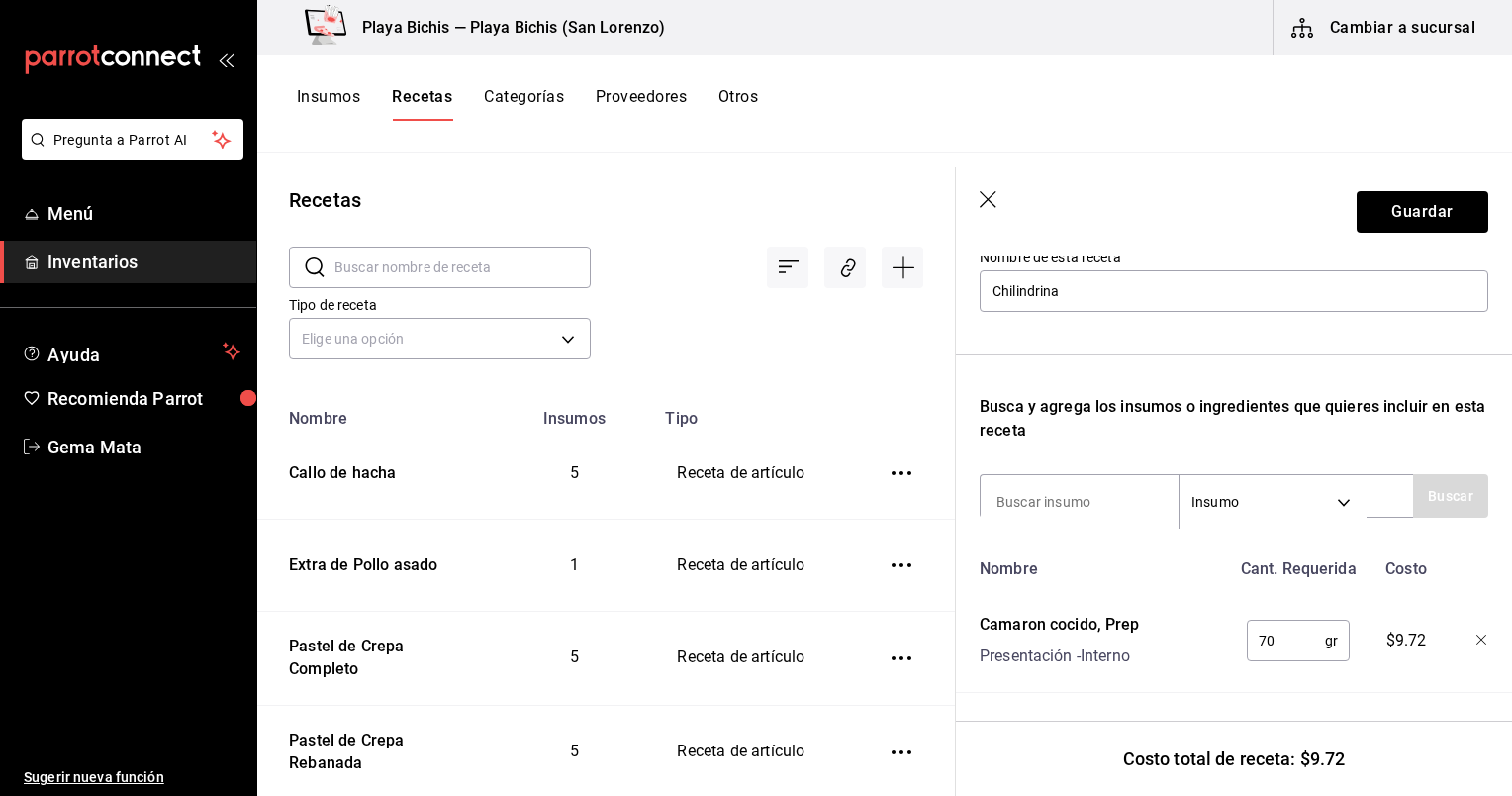 scroll, scrollTop: 233, scrollLeft: 0, axis: vertical 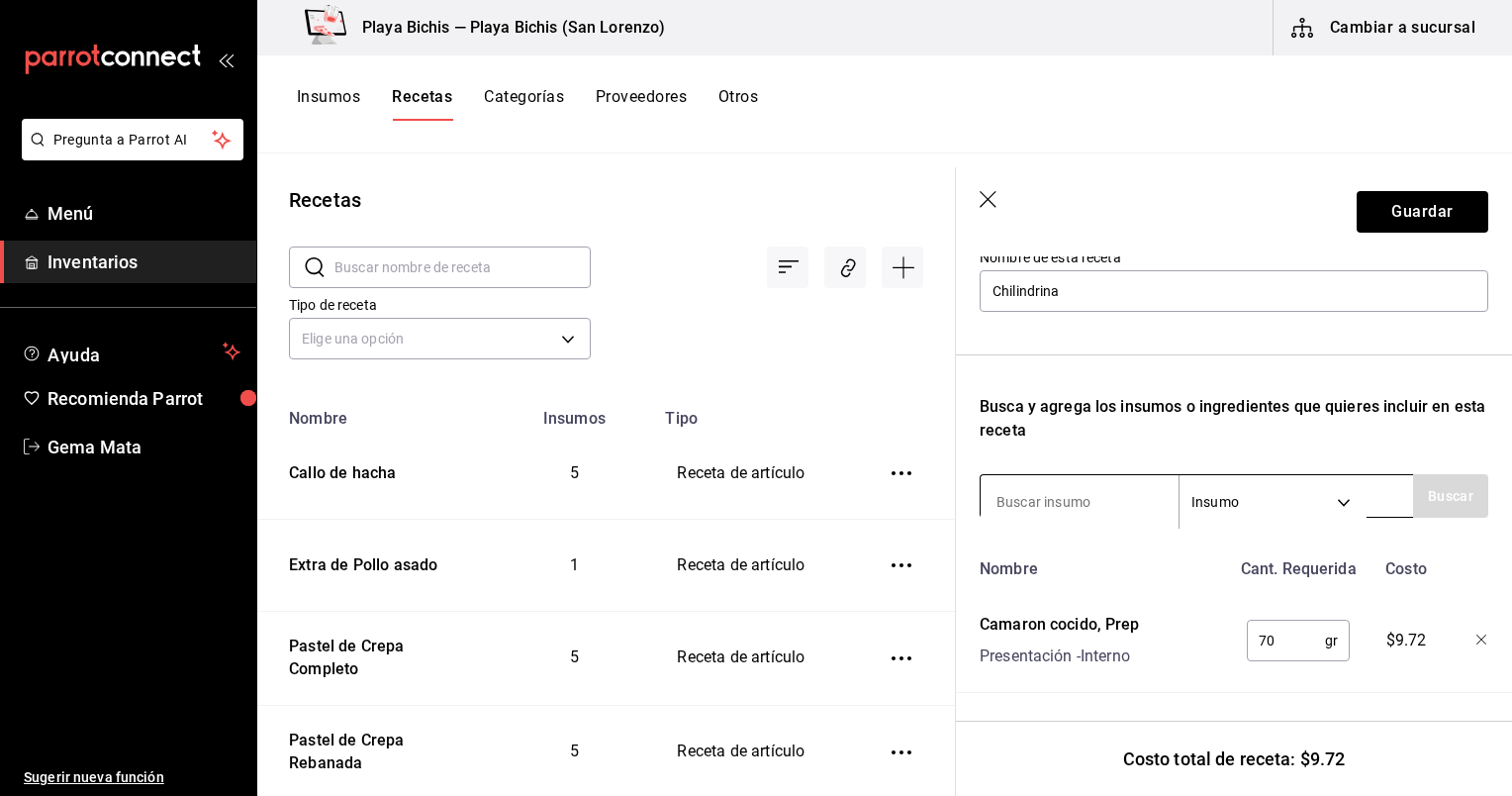 click at bounding box center [1080, 502] 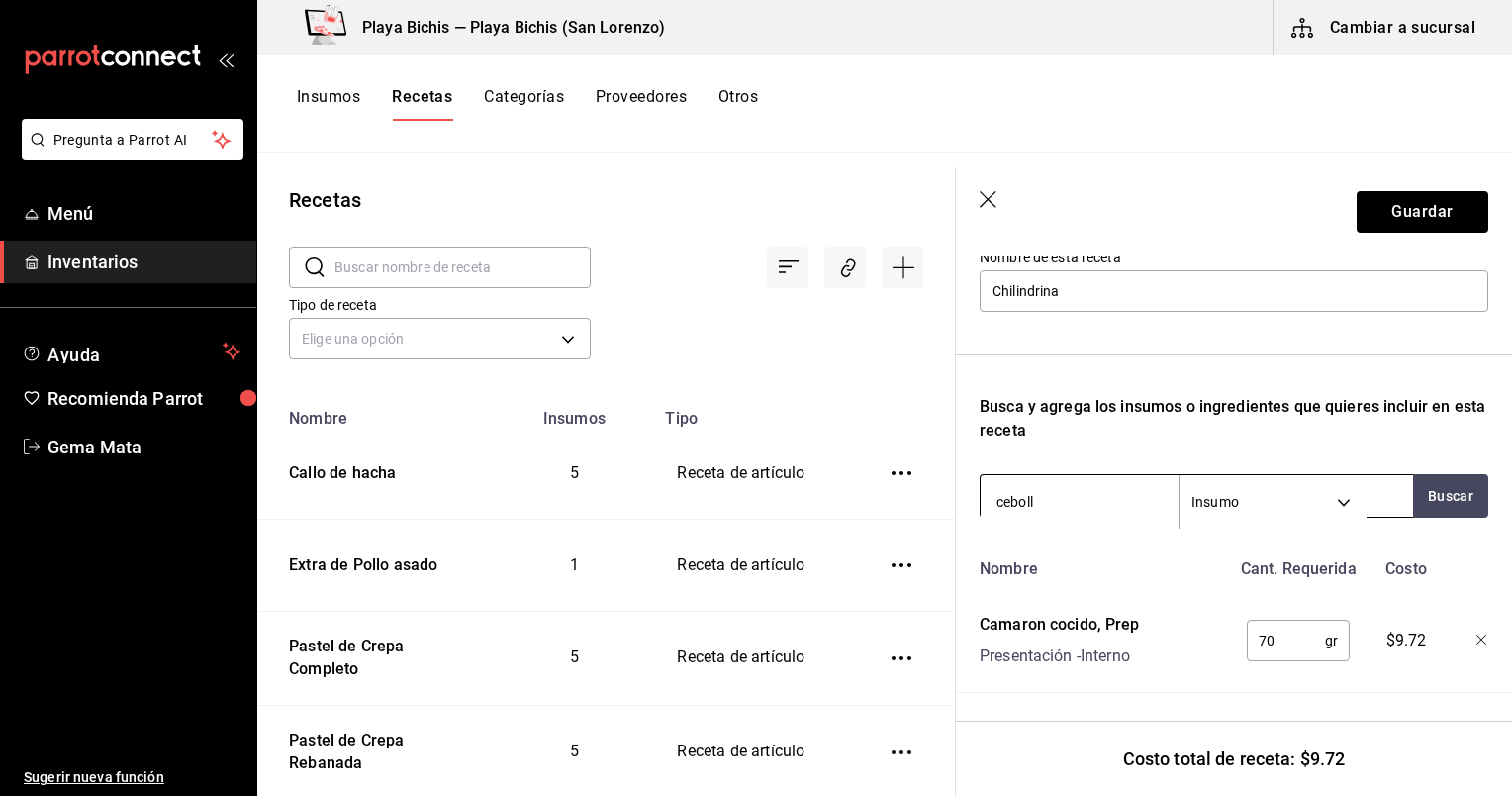 type on "cebolla" 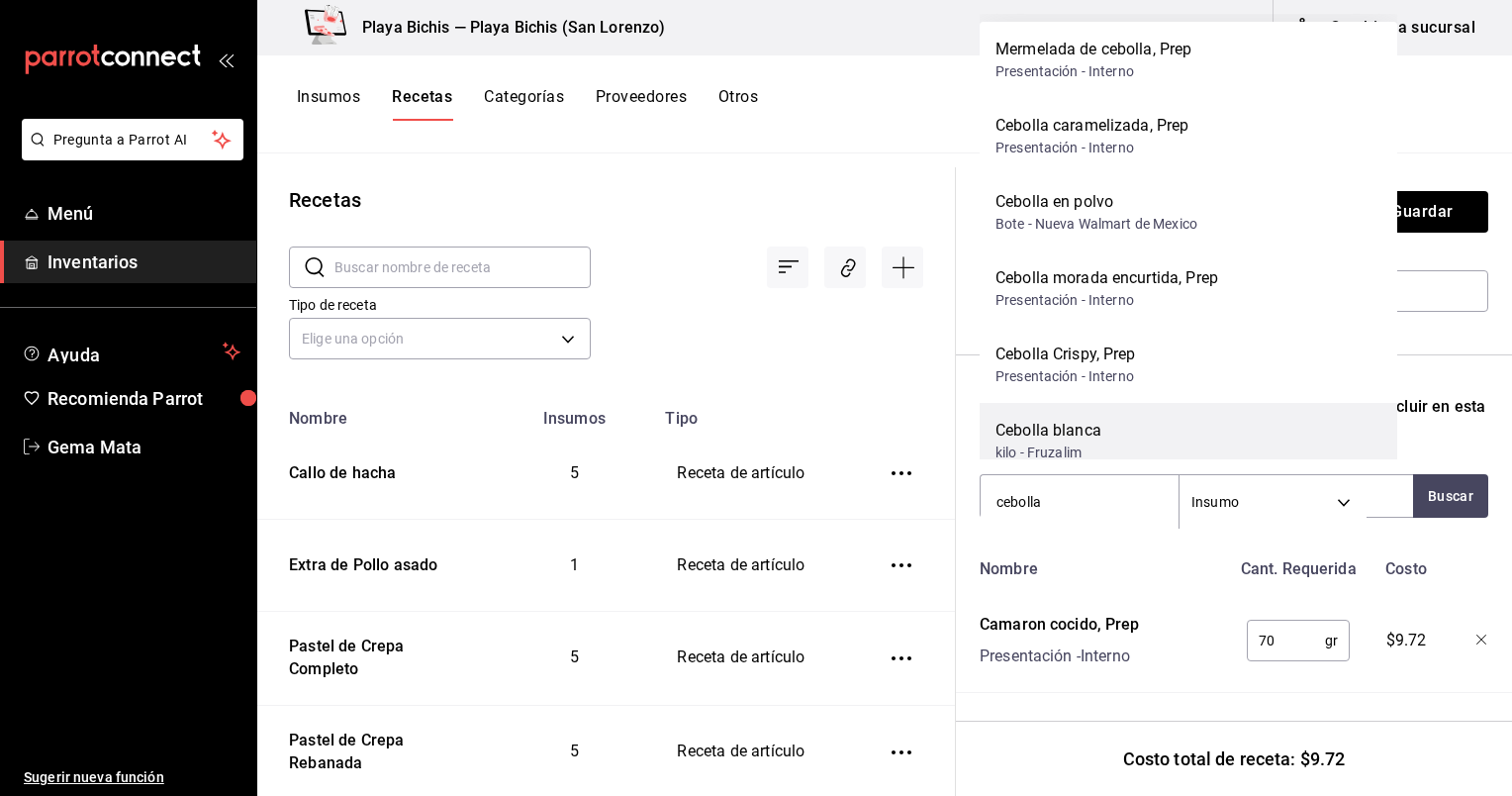 click on "Cebolla blanca kilo - Fruzalim" at bounding box center (1188, 441) 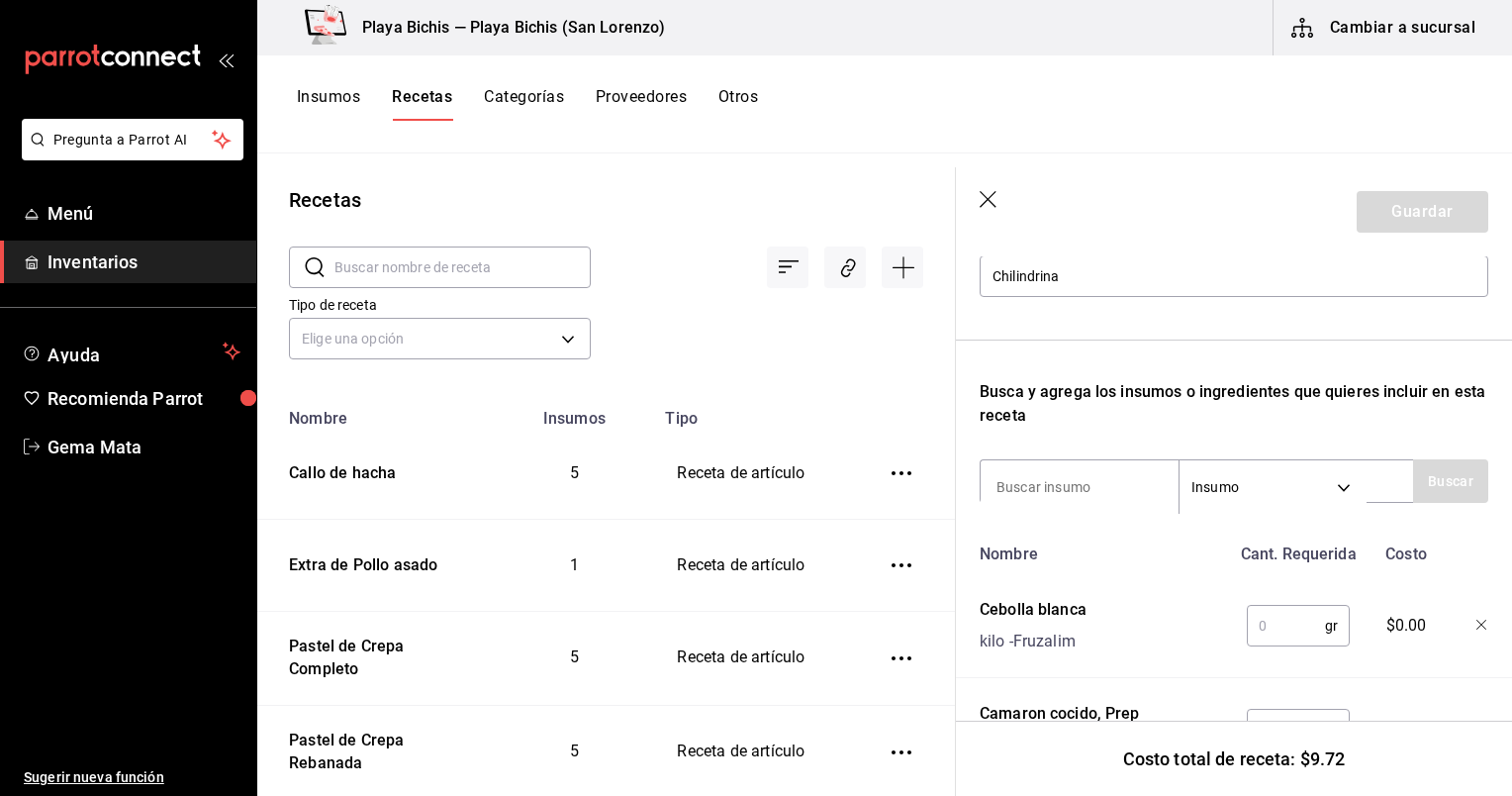 click at bounding box center (1285, 626) 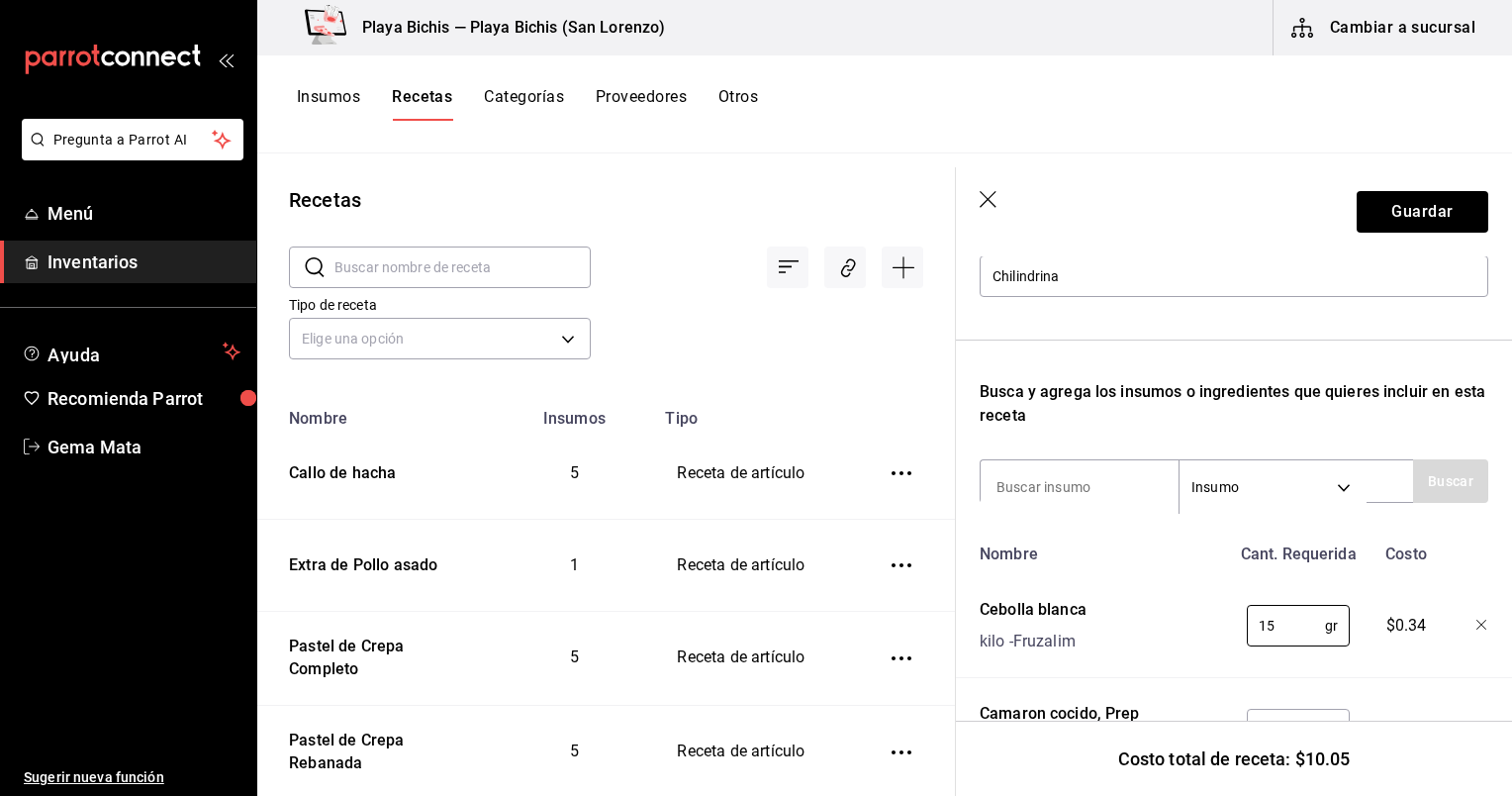 type on "15" 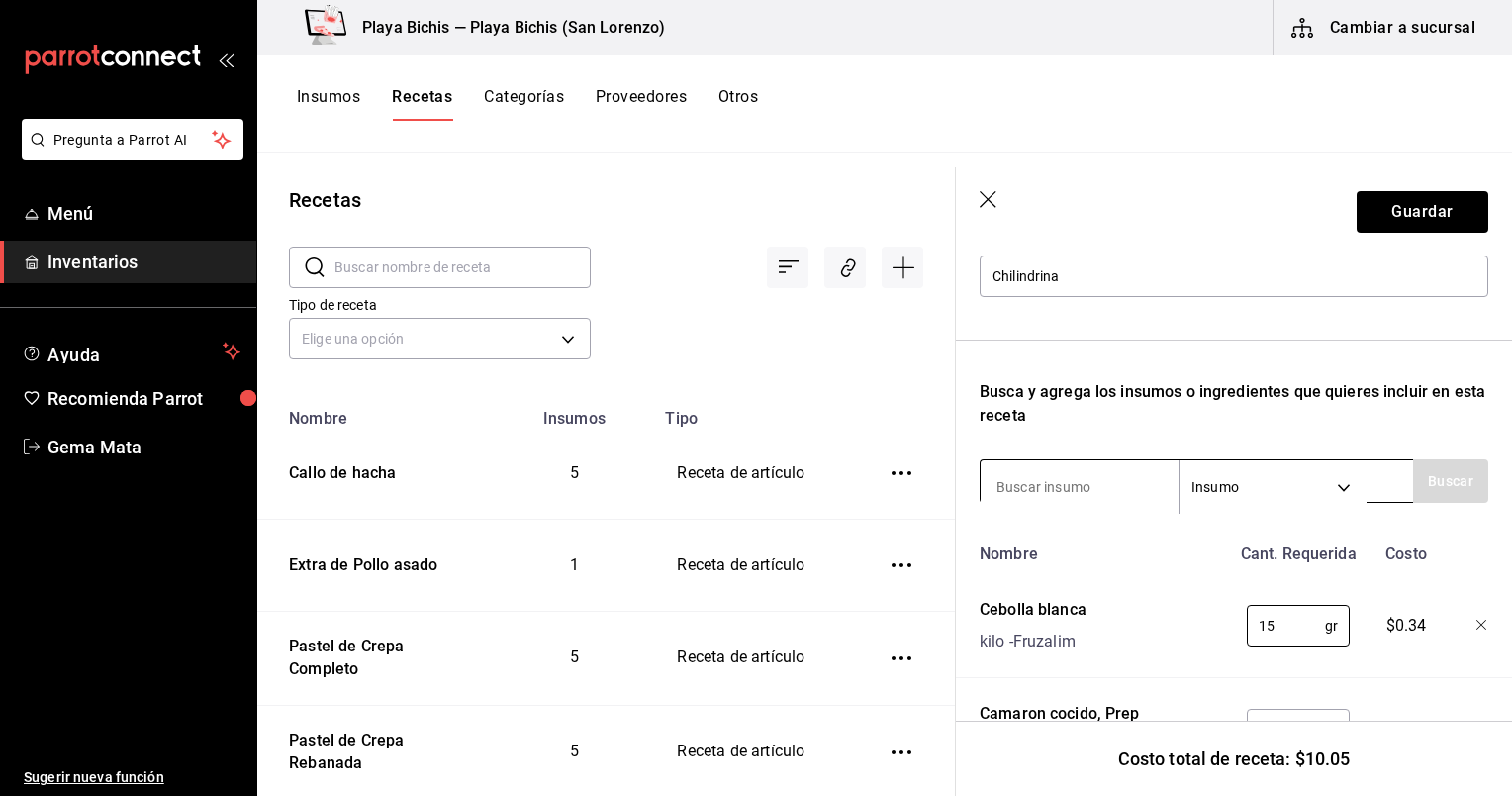 click at bounding box center (1080, 487) 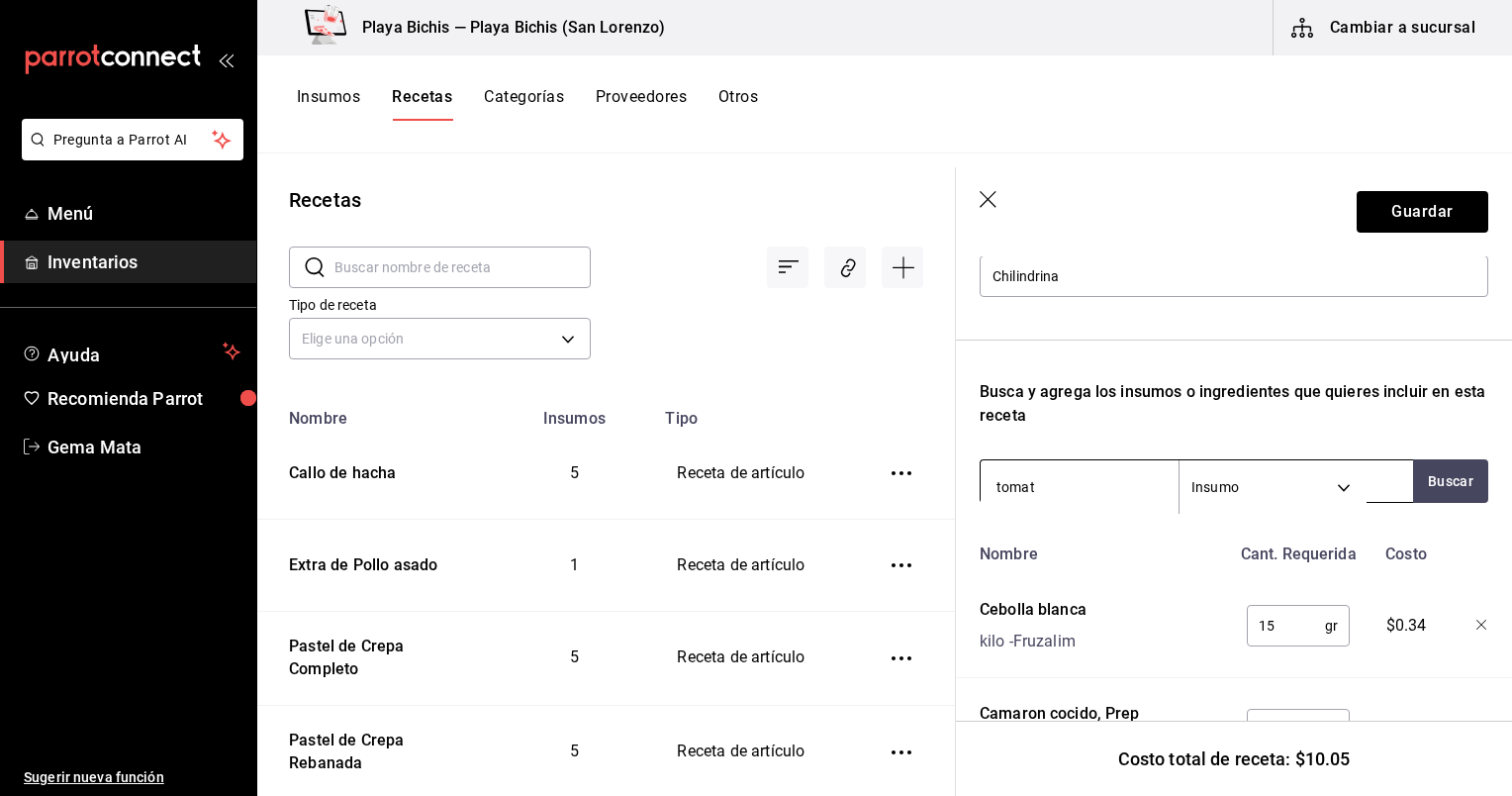 type on "tomate" 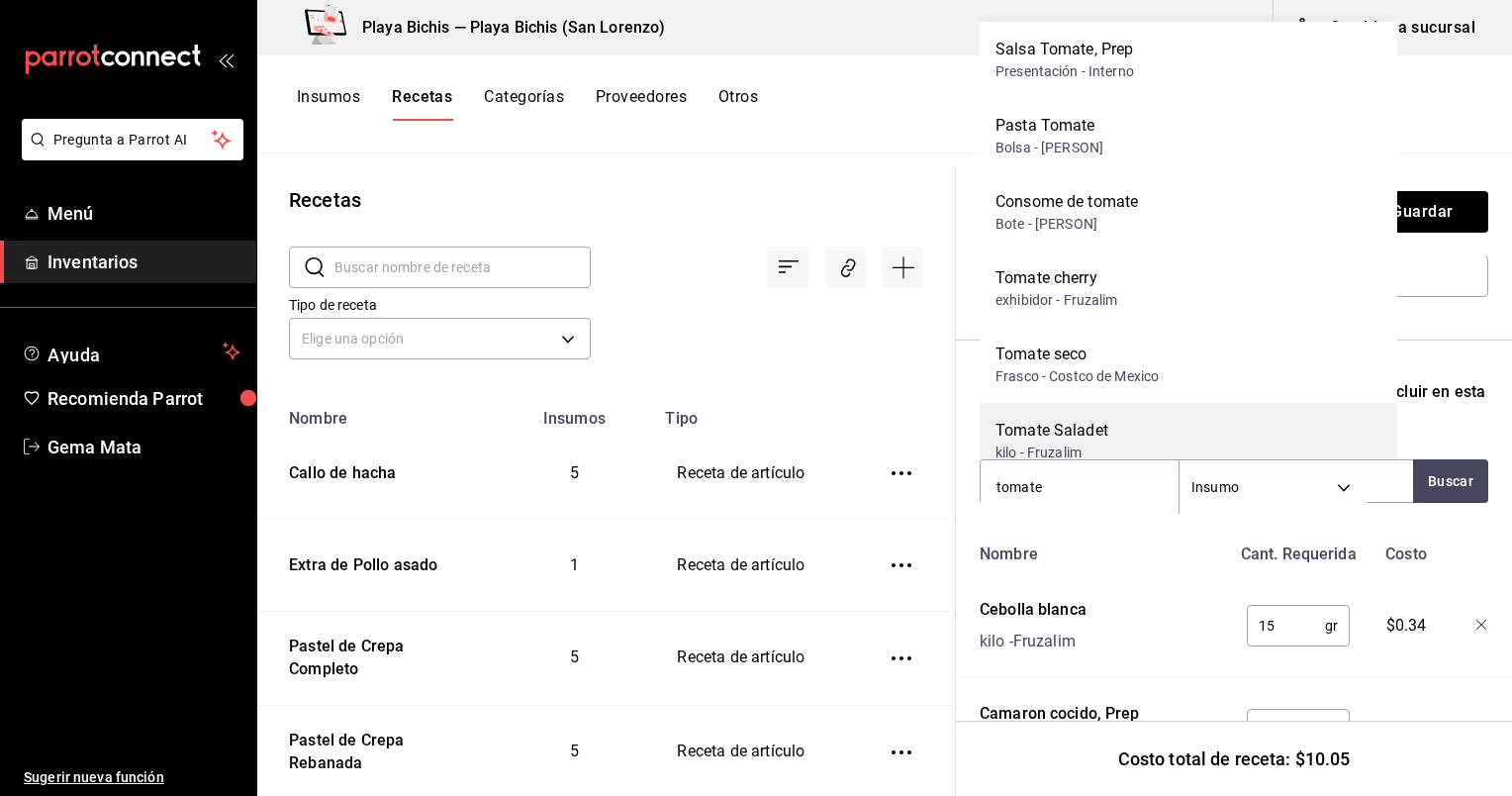 click on "kilo - Fruzalim" at bounding box center [1052, 452] 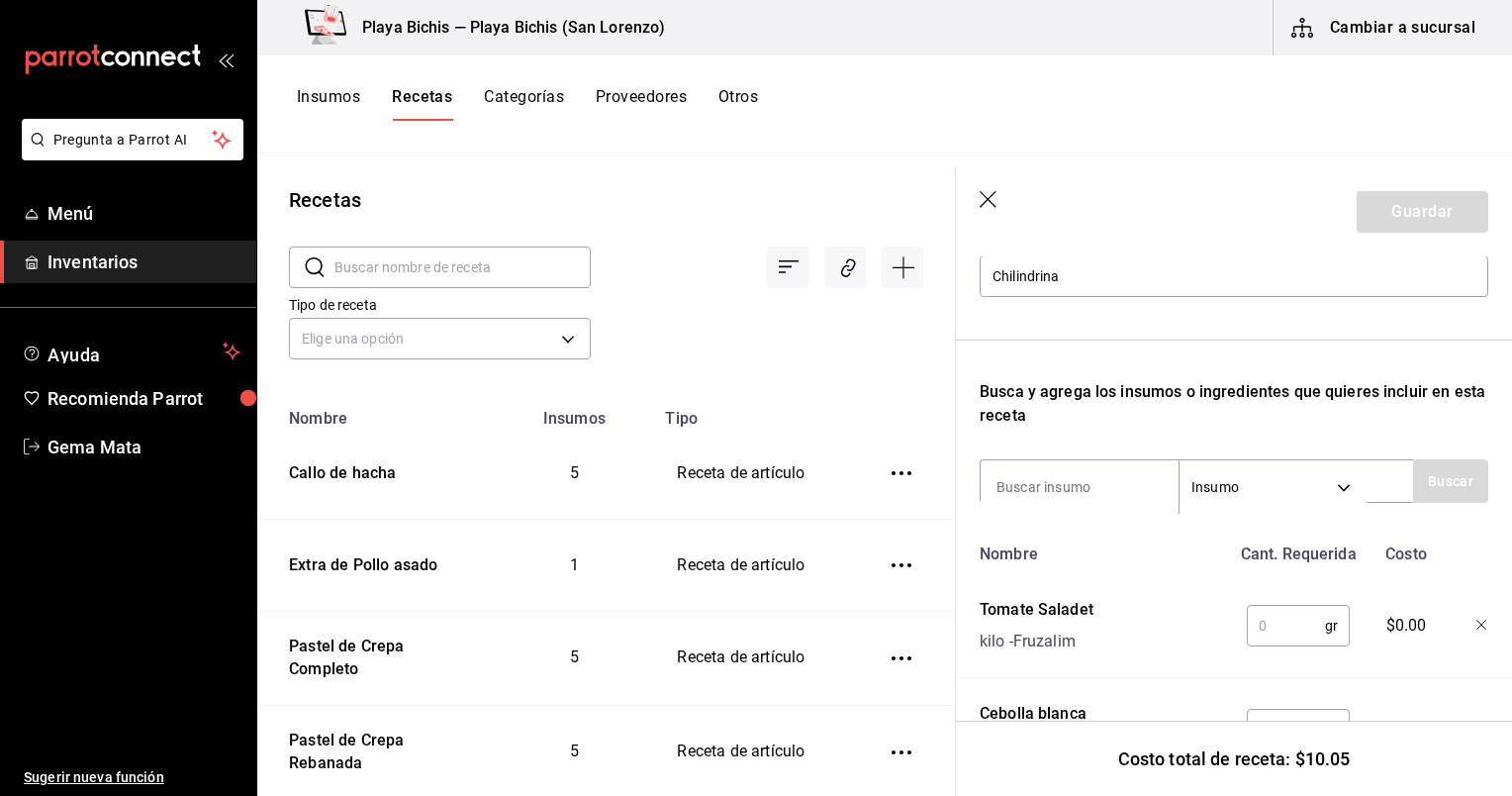 click at bounding box center [1285, 626] 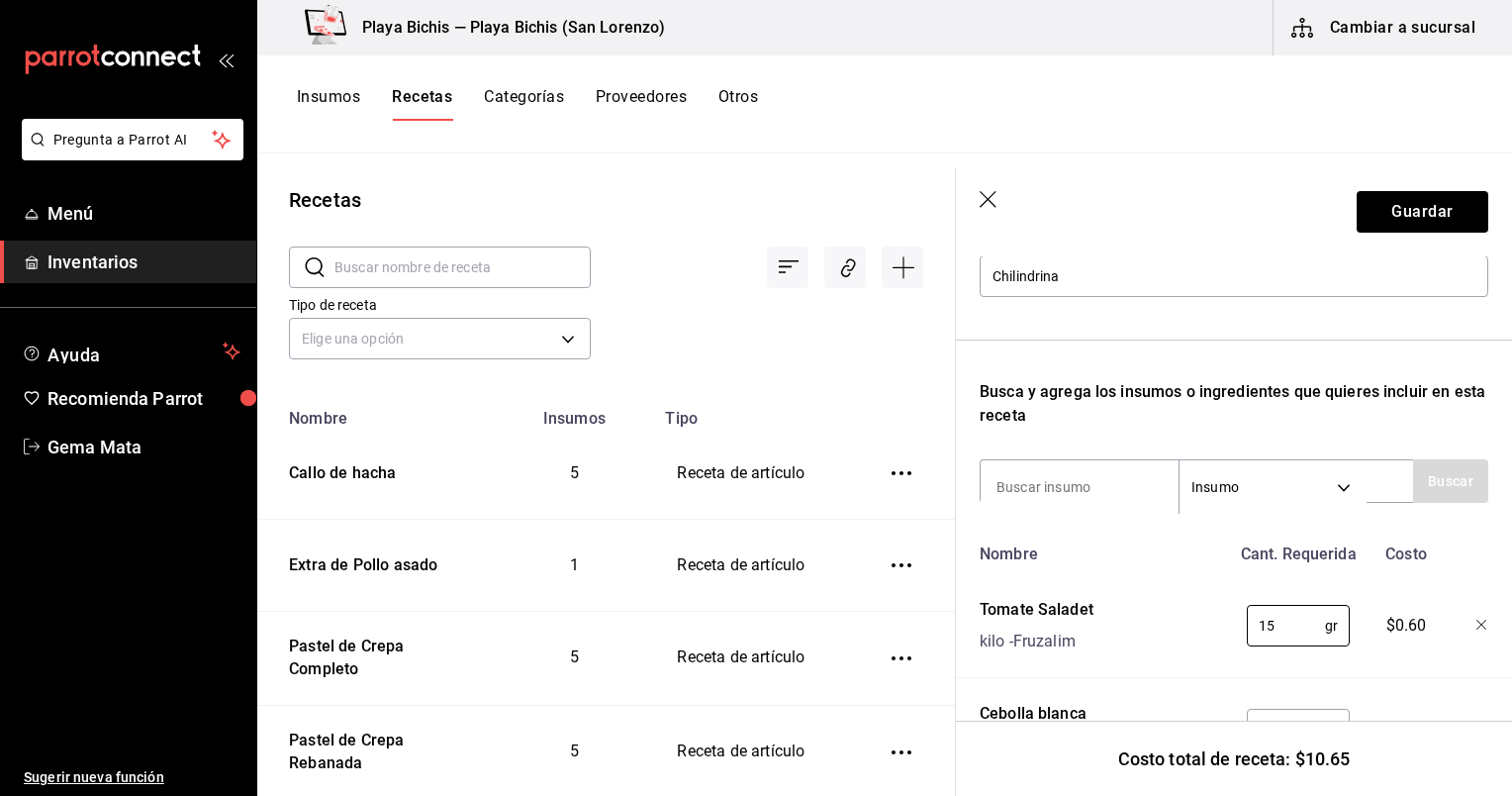 type on "15" 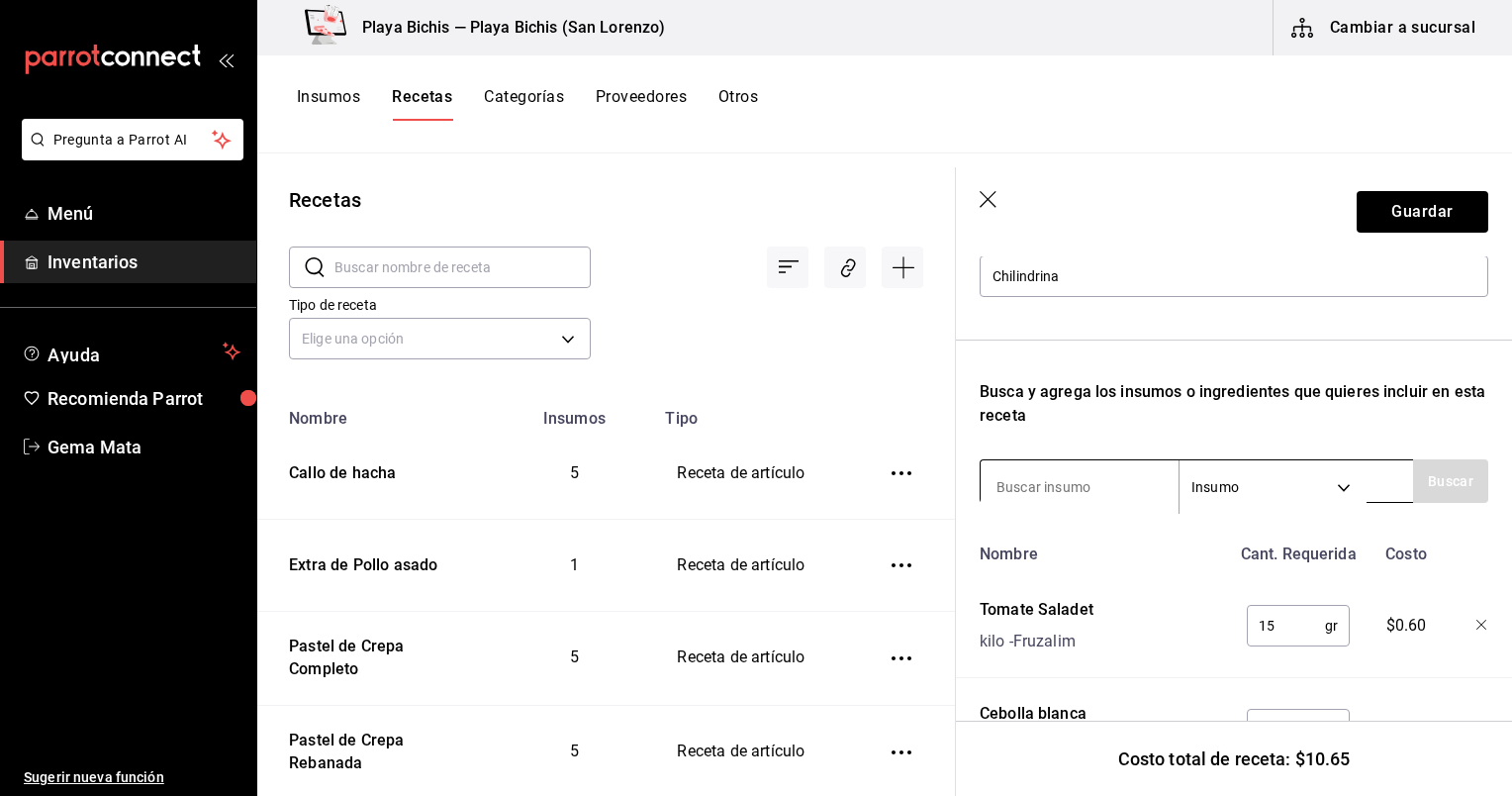 click at bounding box center [1080, 487] 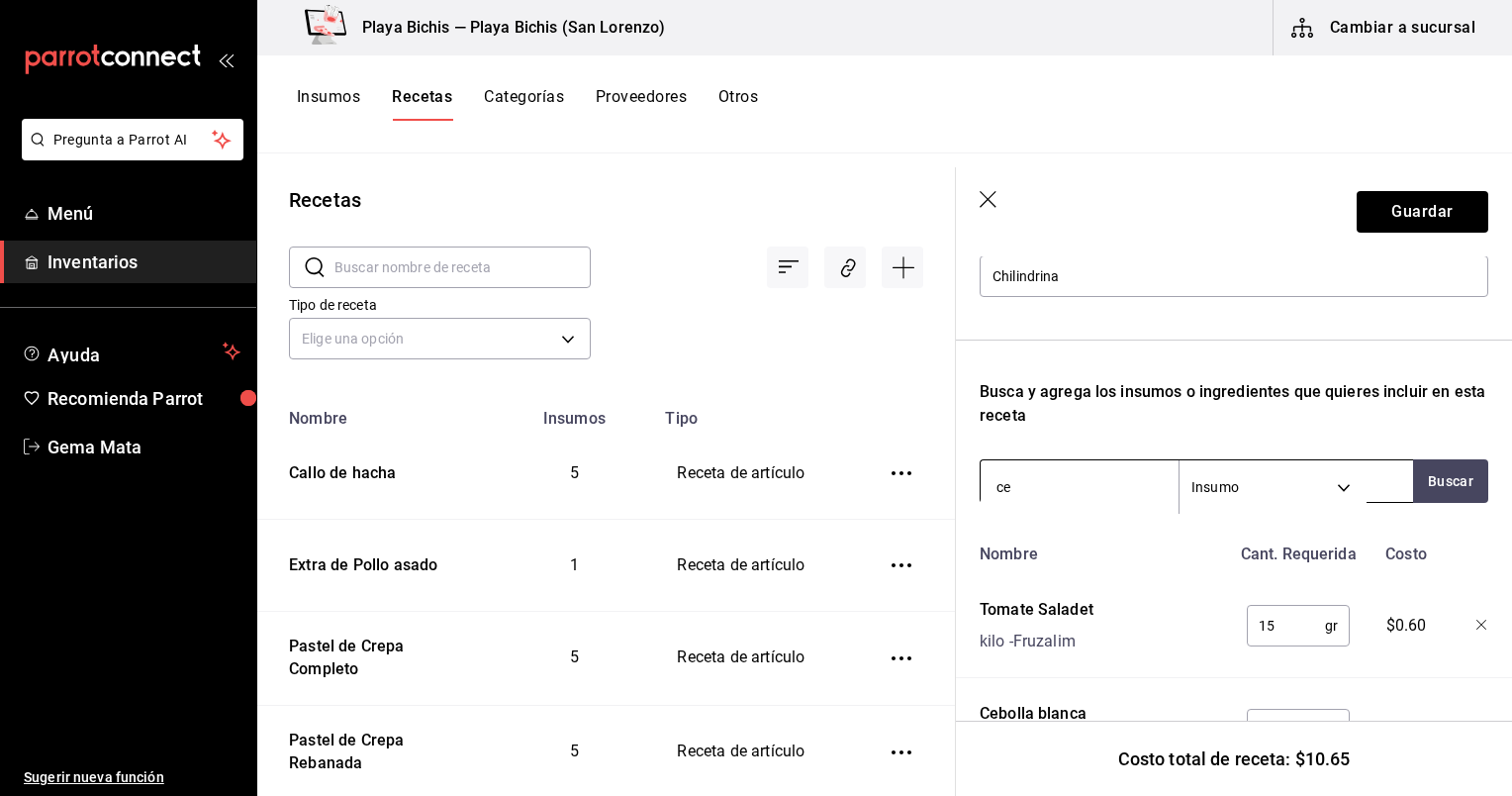 type on "c" 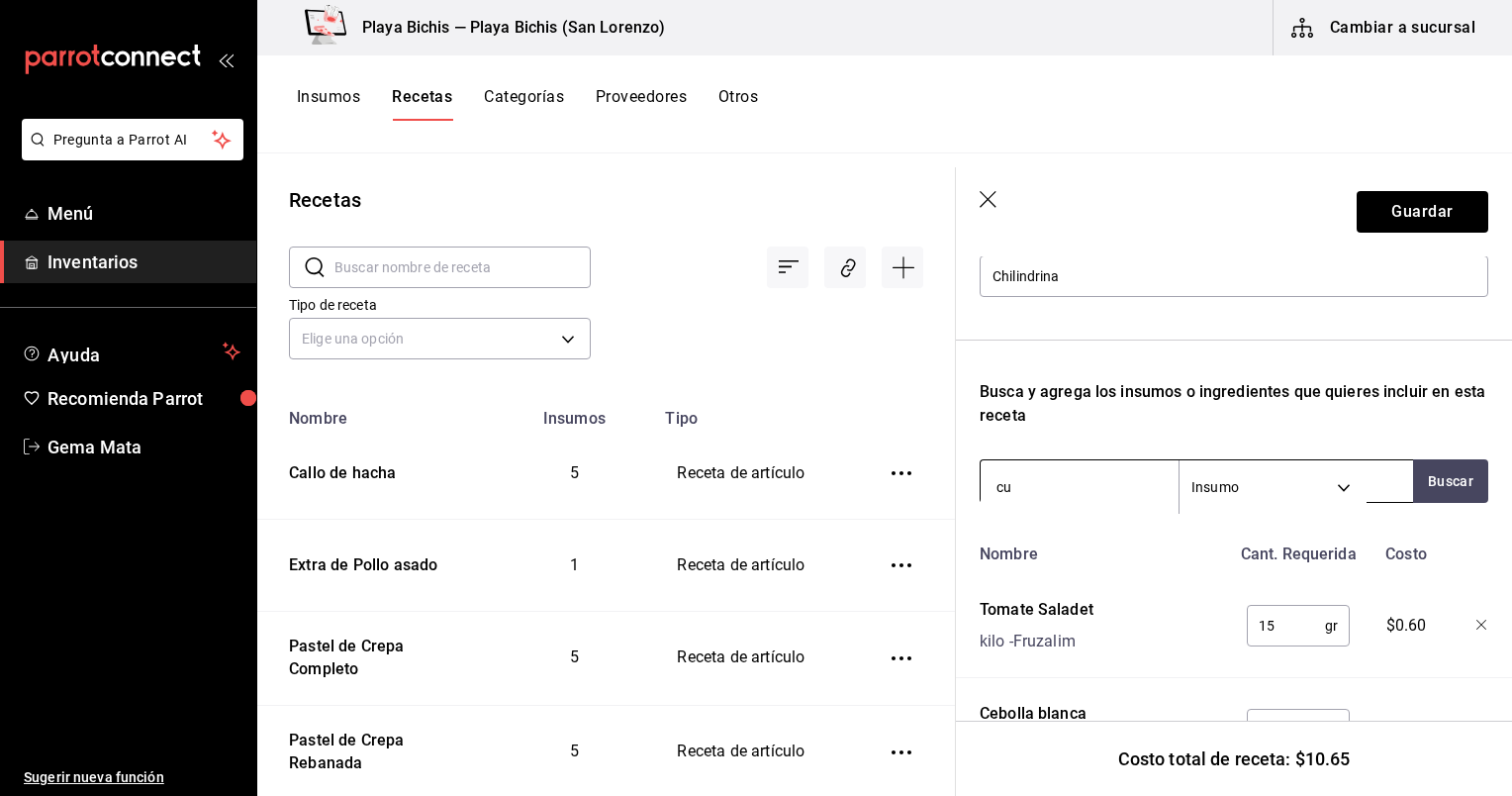 type on "c" 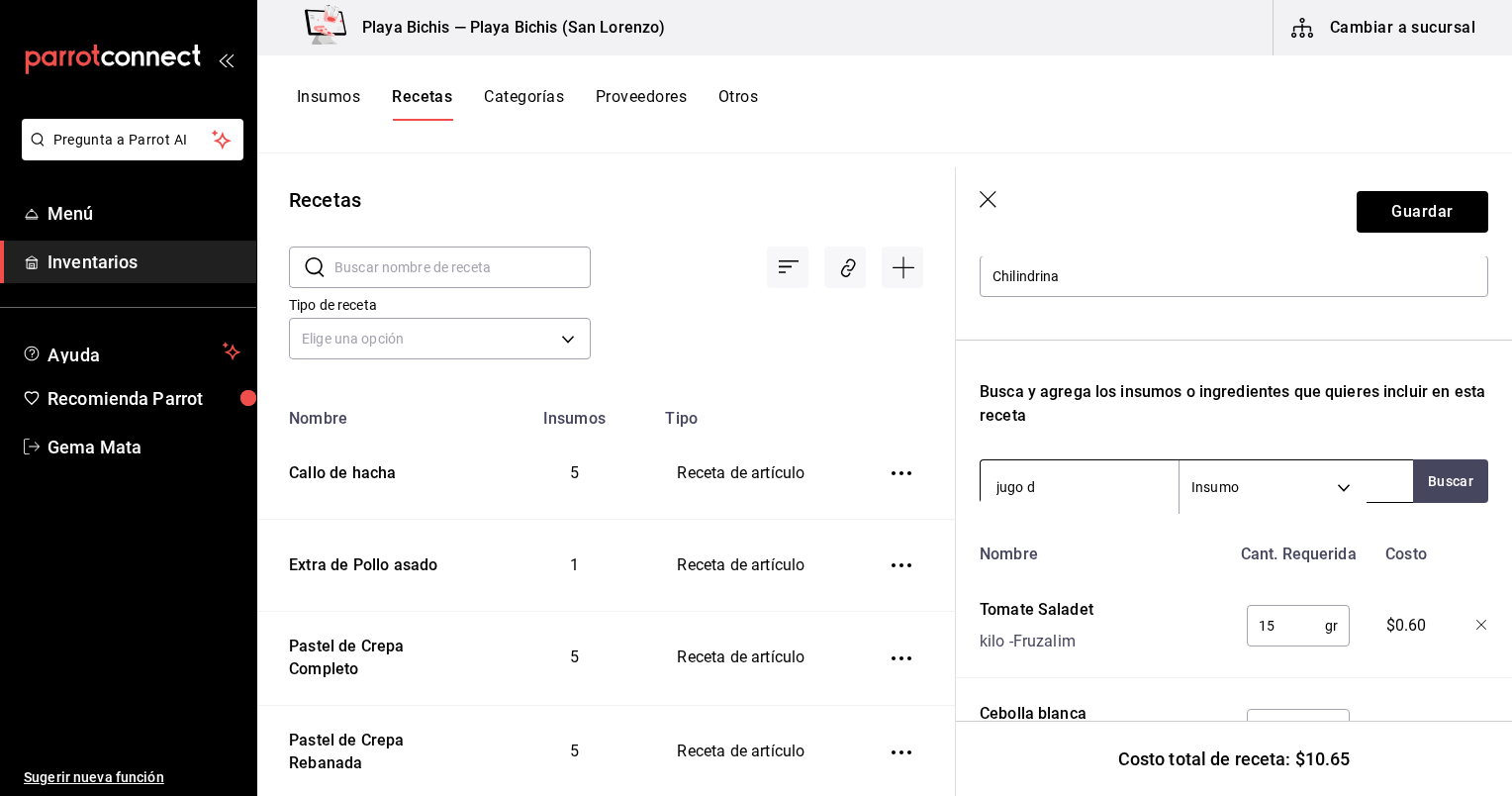 type on "jugo de" 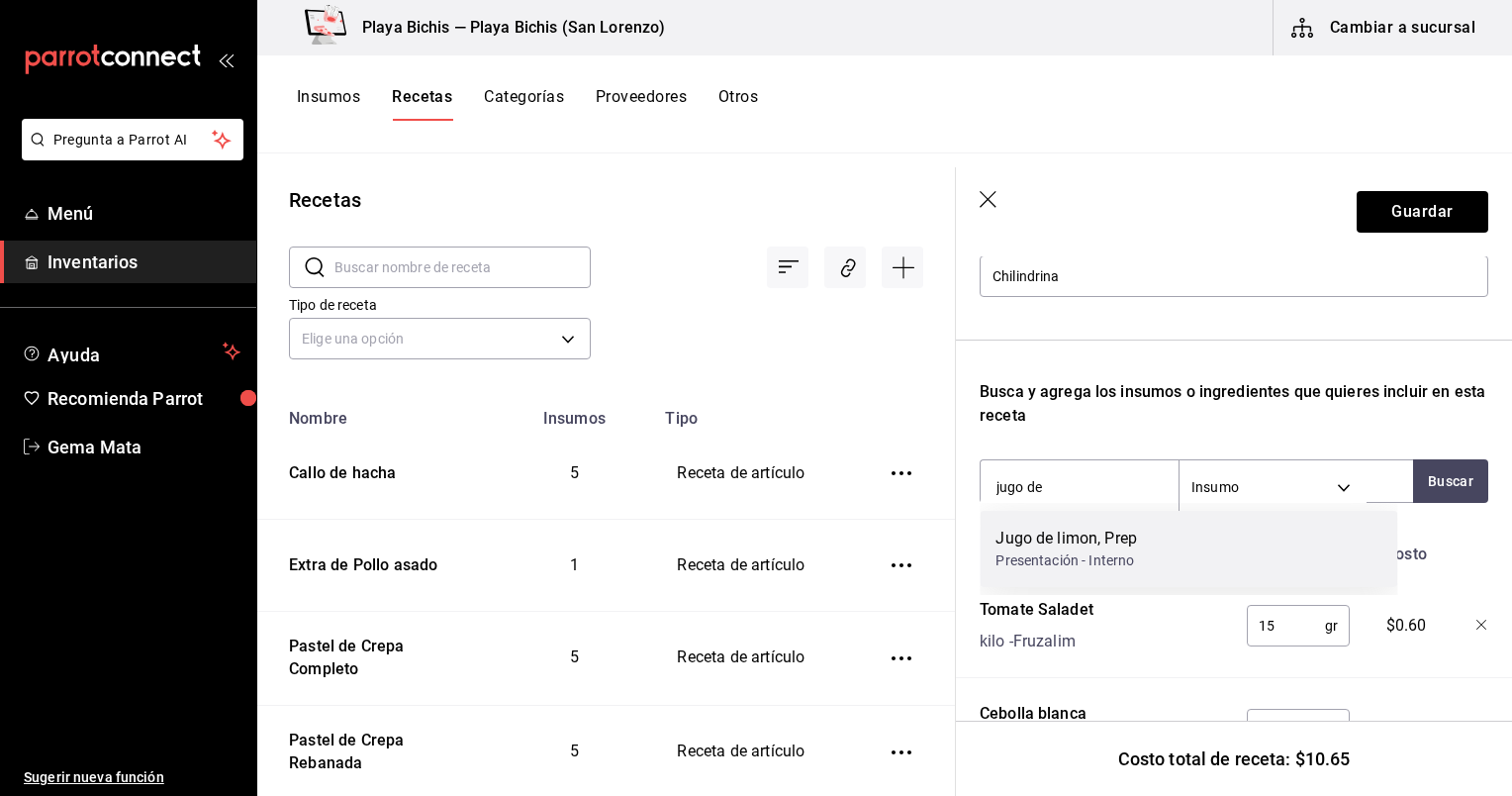 click on "Jugo de limon, Prep Presentación - Interno" at bounding box center [1188, 548] 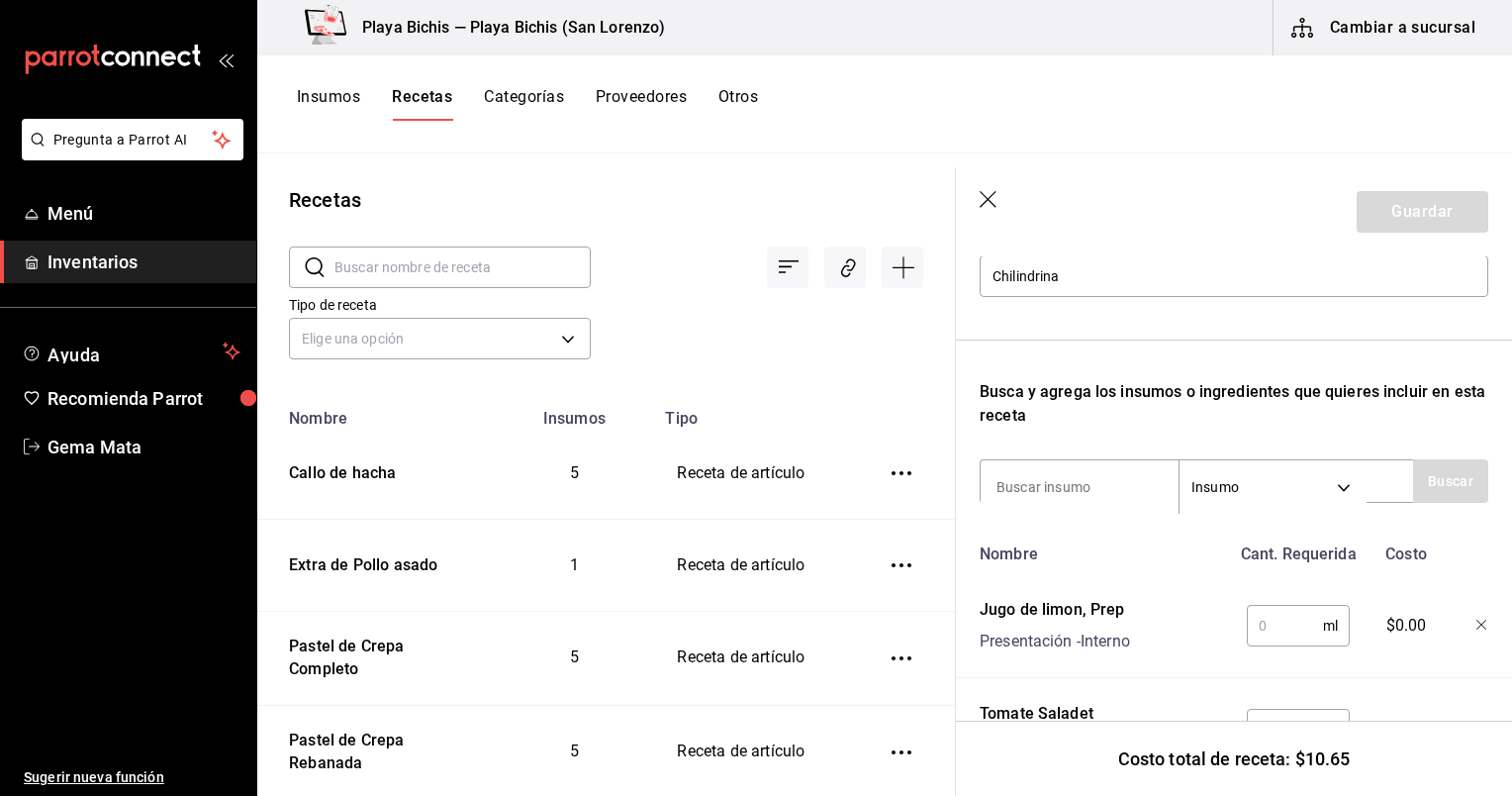 click at bounding box center [1284, 626] 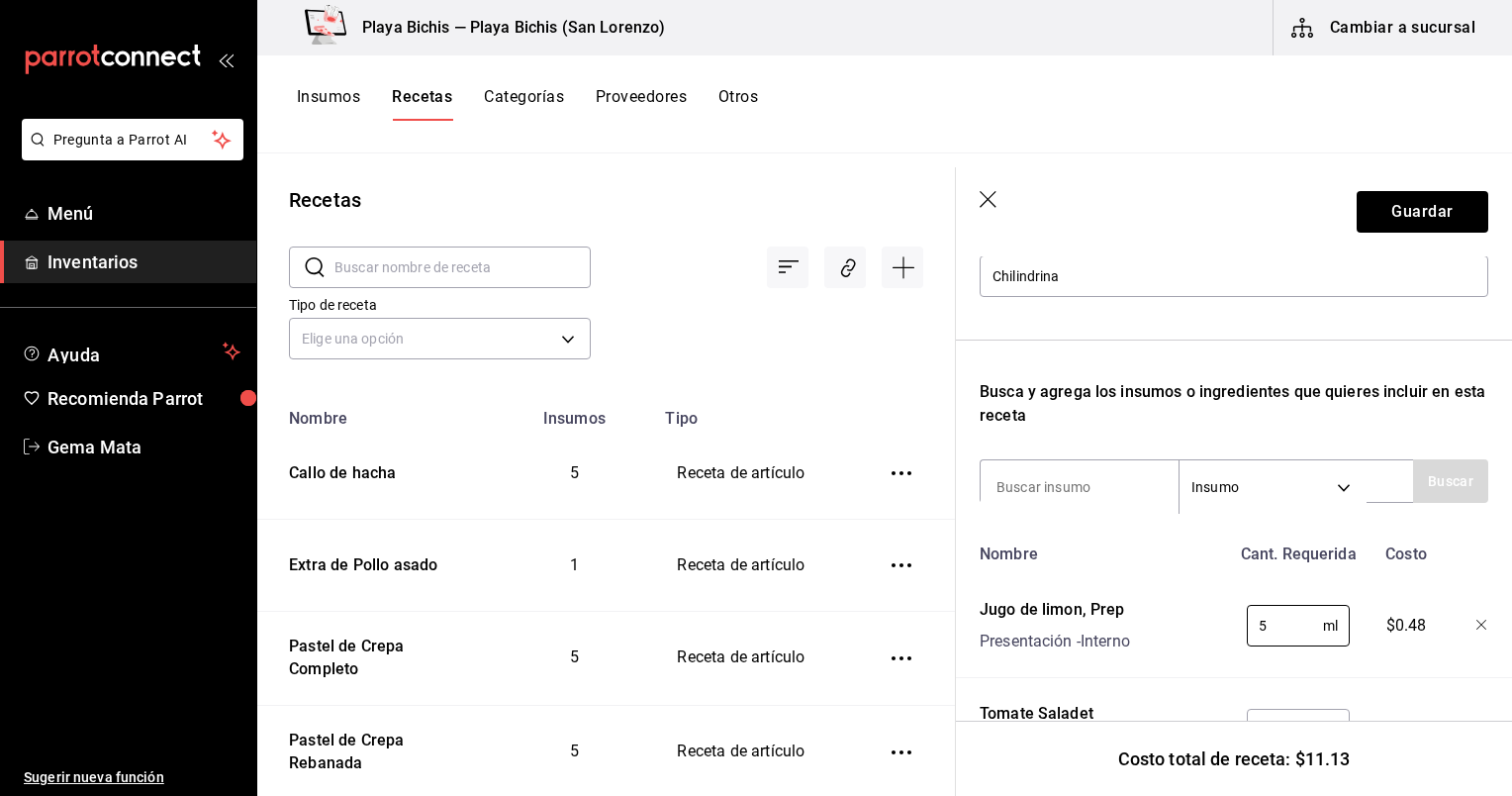 type on "5" 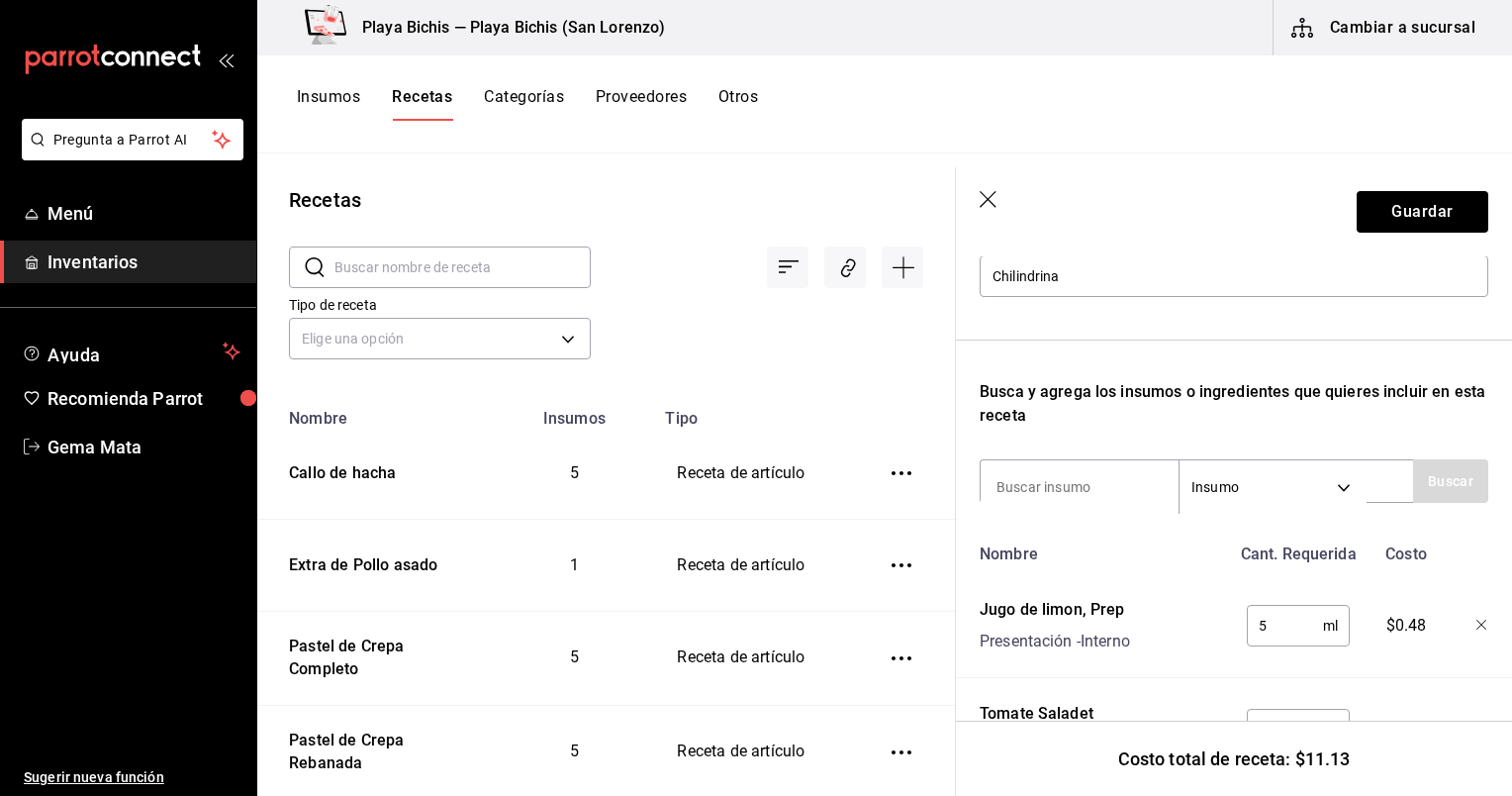 click on "Recuerda que las cantidades utilizadas en tus recetas estarán definidas en la Unidad de medida de receta que hayas especificado para cada insumo. Nombre de esta receta Chilindrina Busca y agrega los insumos o ingredientes que quieres incluir en esta receta Insumo SUPPLY Buscar Nombre Cant. Requerida Costo Jugo de limon, Prep Presentación -  Interno 5 ml ​ $0.48 Tomate Saladet kilo -  Fruzalim 15 gr ​ $0.60 Cebolla blanca kilo -  Fruzalim 15 gr ​ $0.34 Camaron cocido, Prep Presentación -  Interno 70 gr ​ $9.72" at bounding box center (1234, 541) 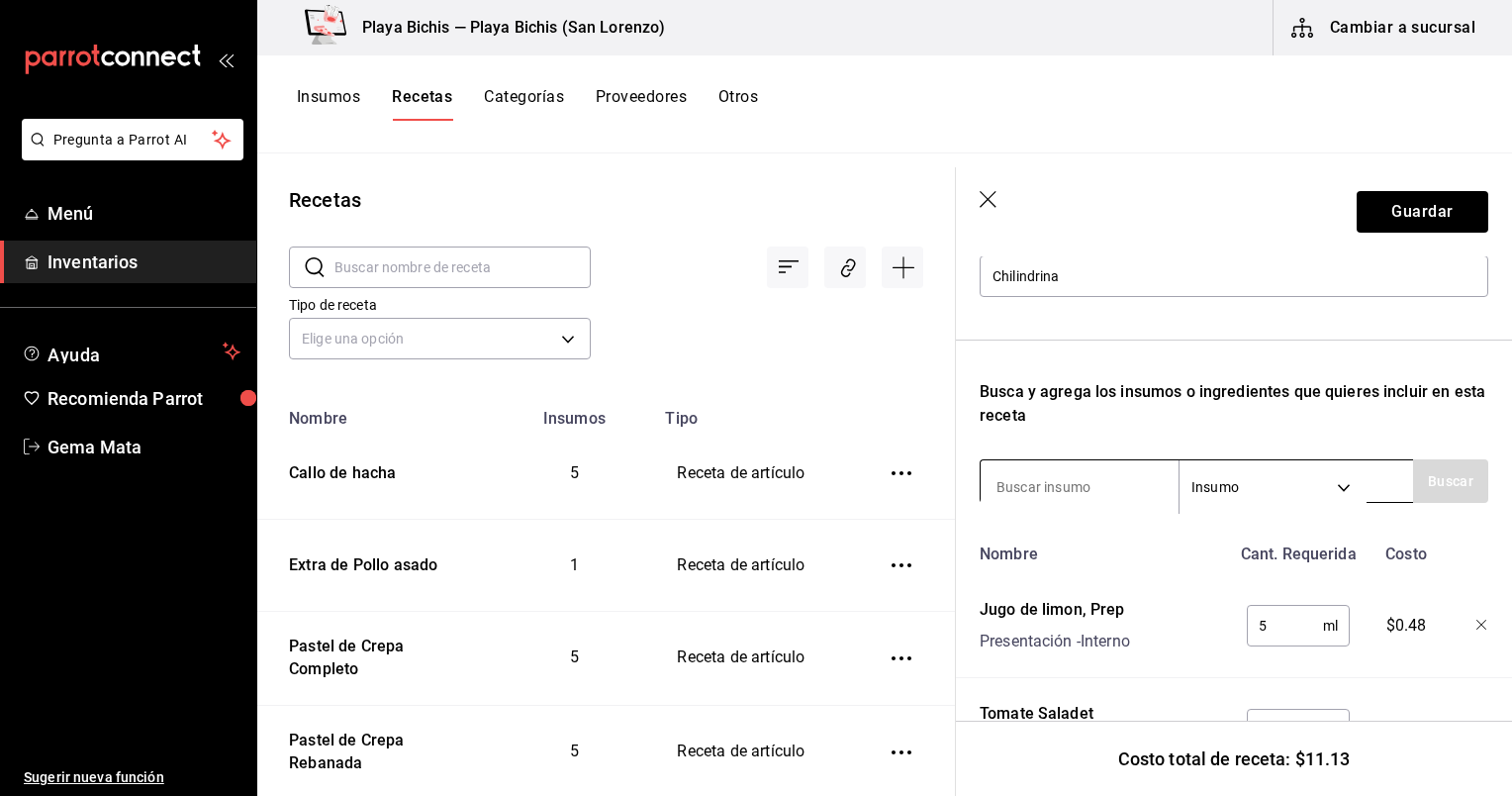 click at bounding box center (1080, 487) 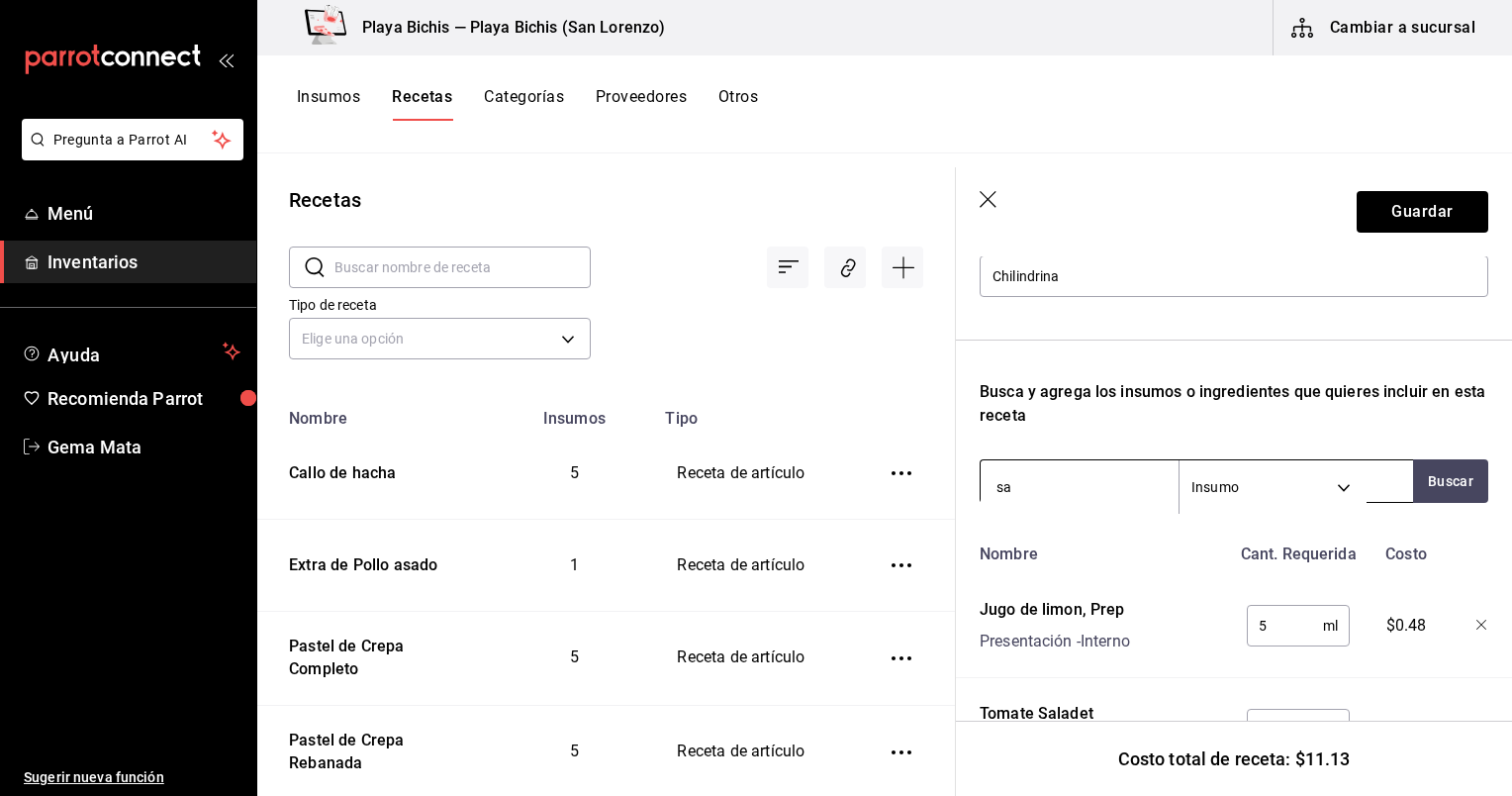 type on "s" 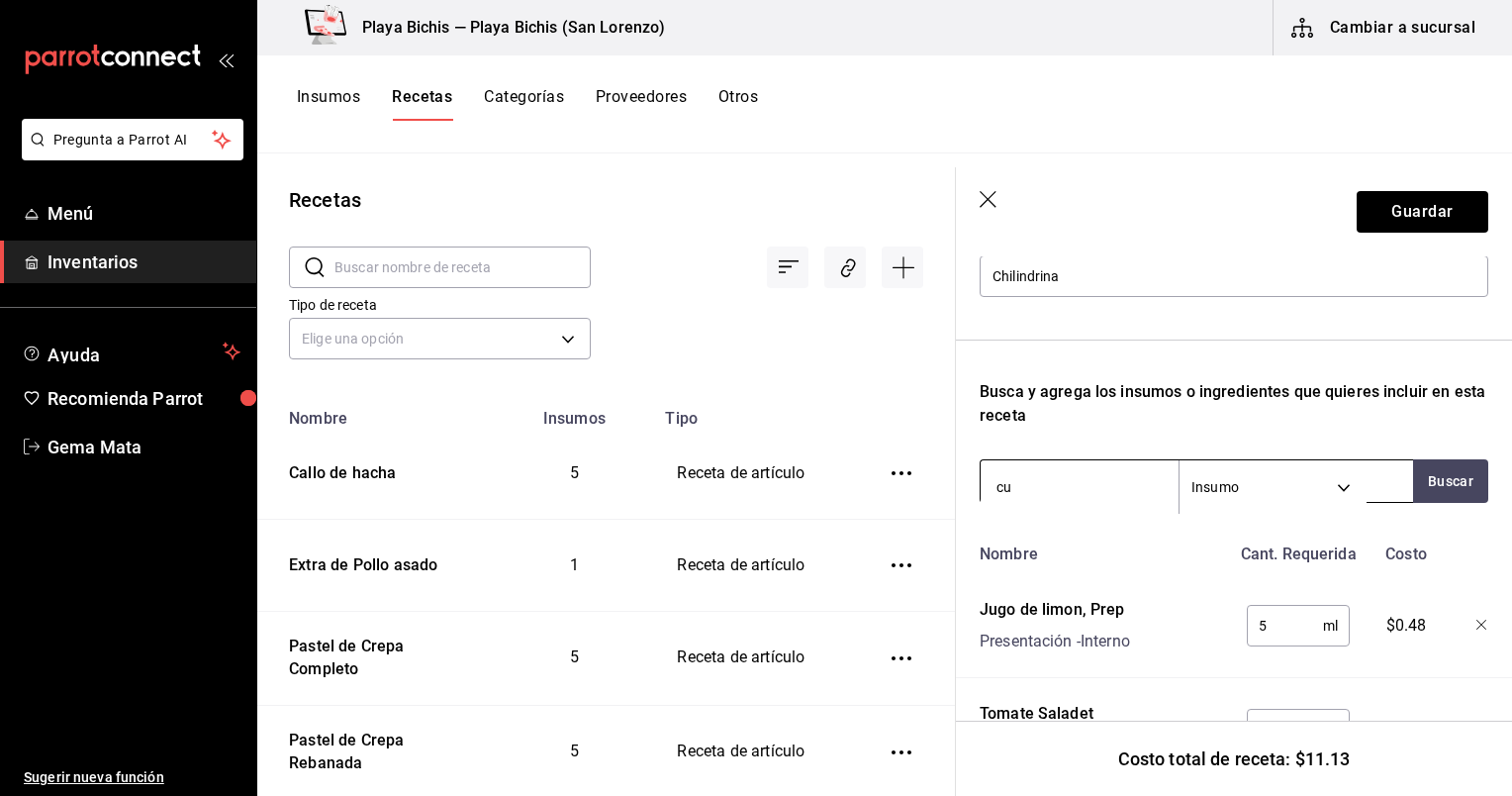 type on "c" 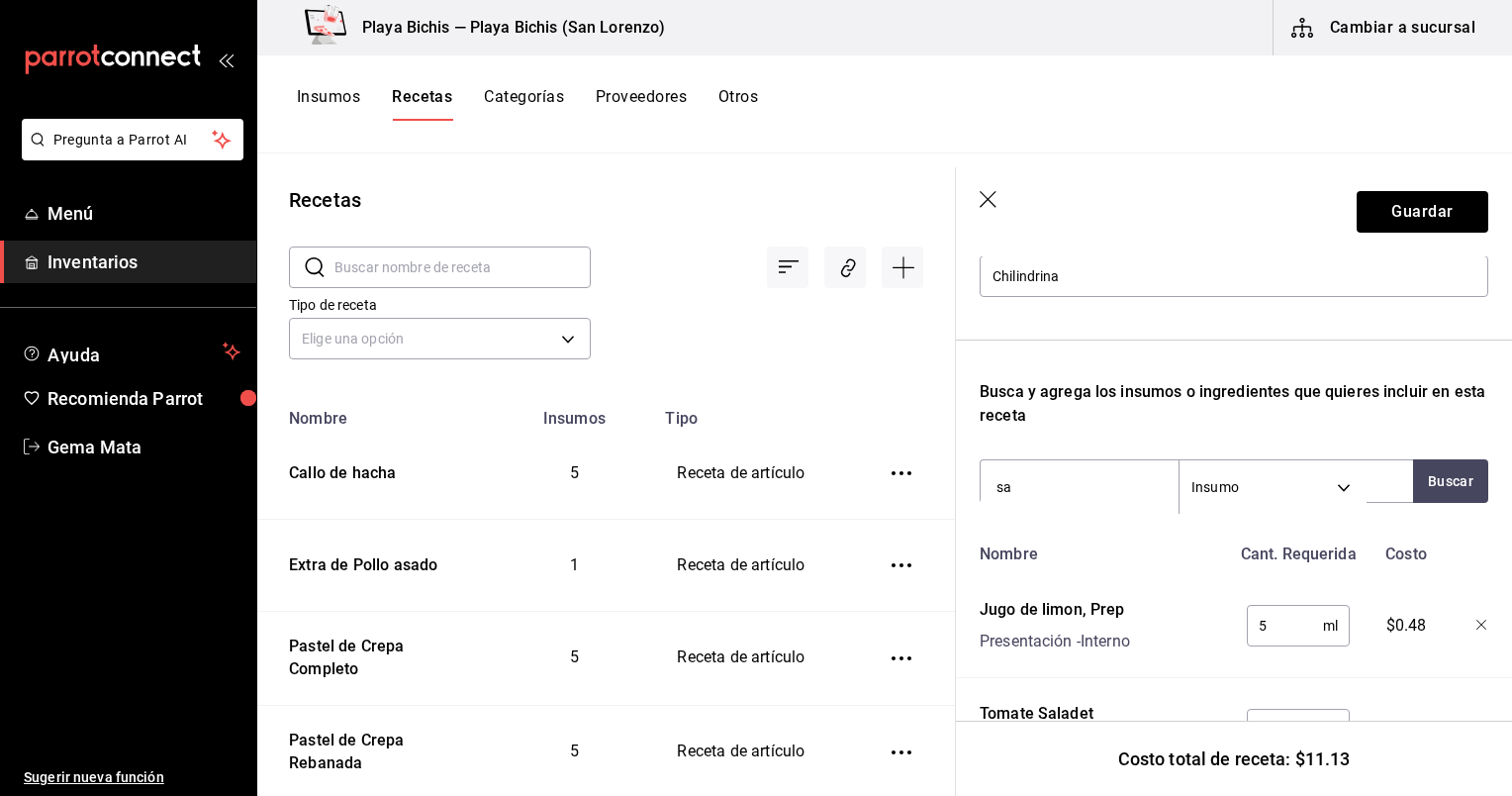 type on "s" 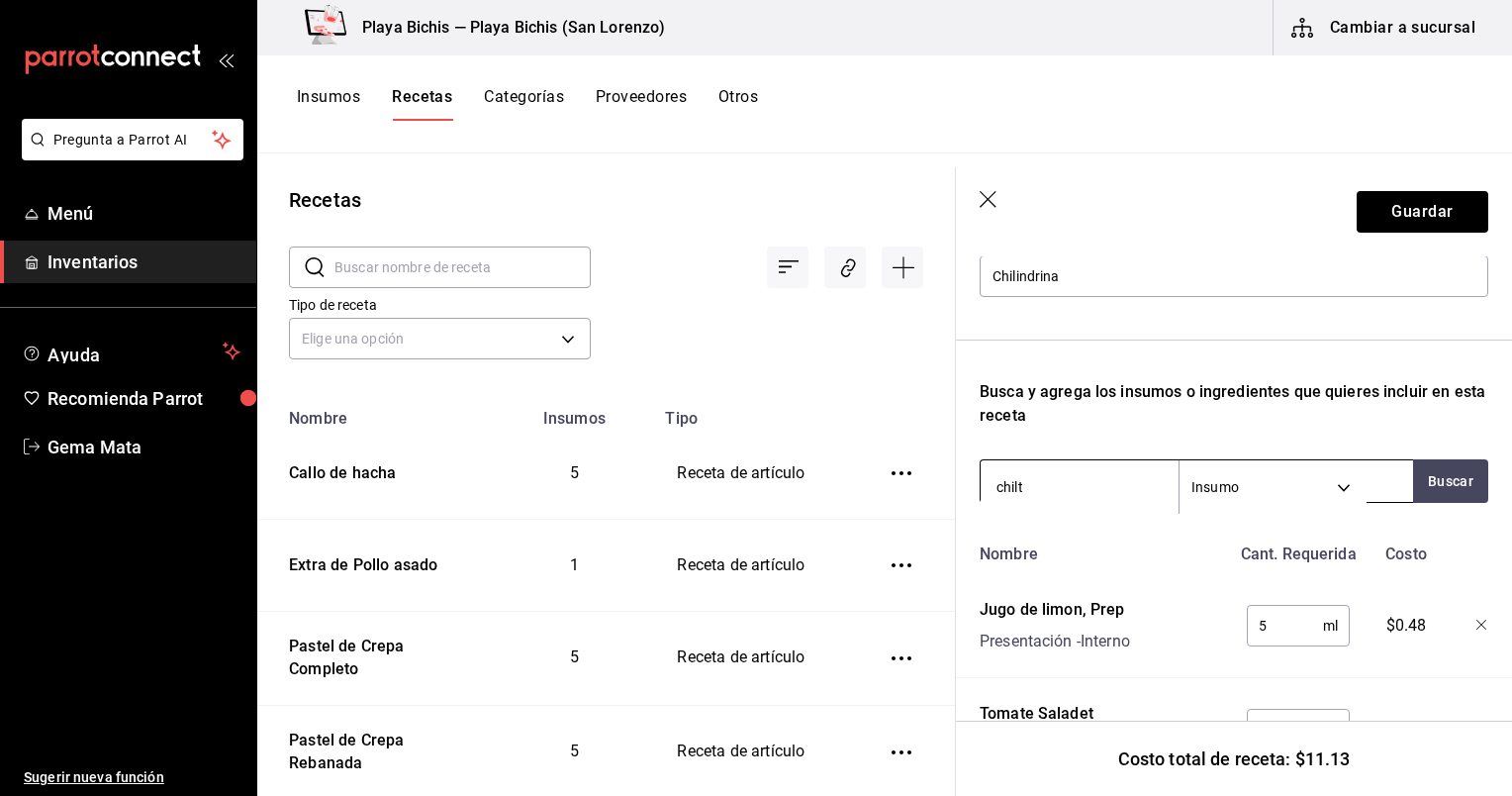 scroll, scrollTop: 0, scrollLeft: 0, axis: both 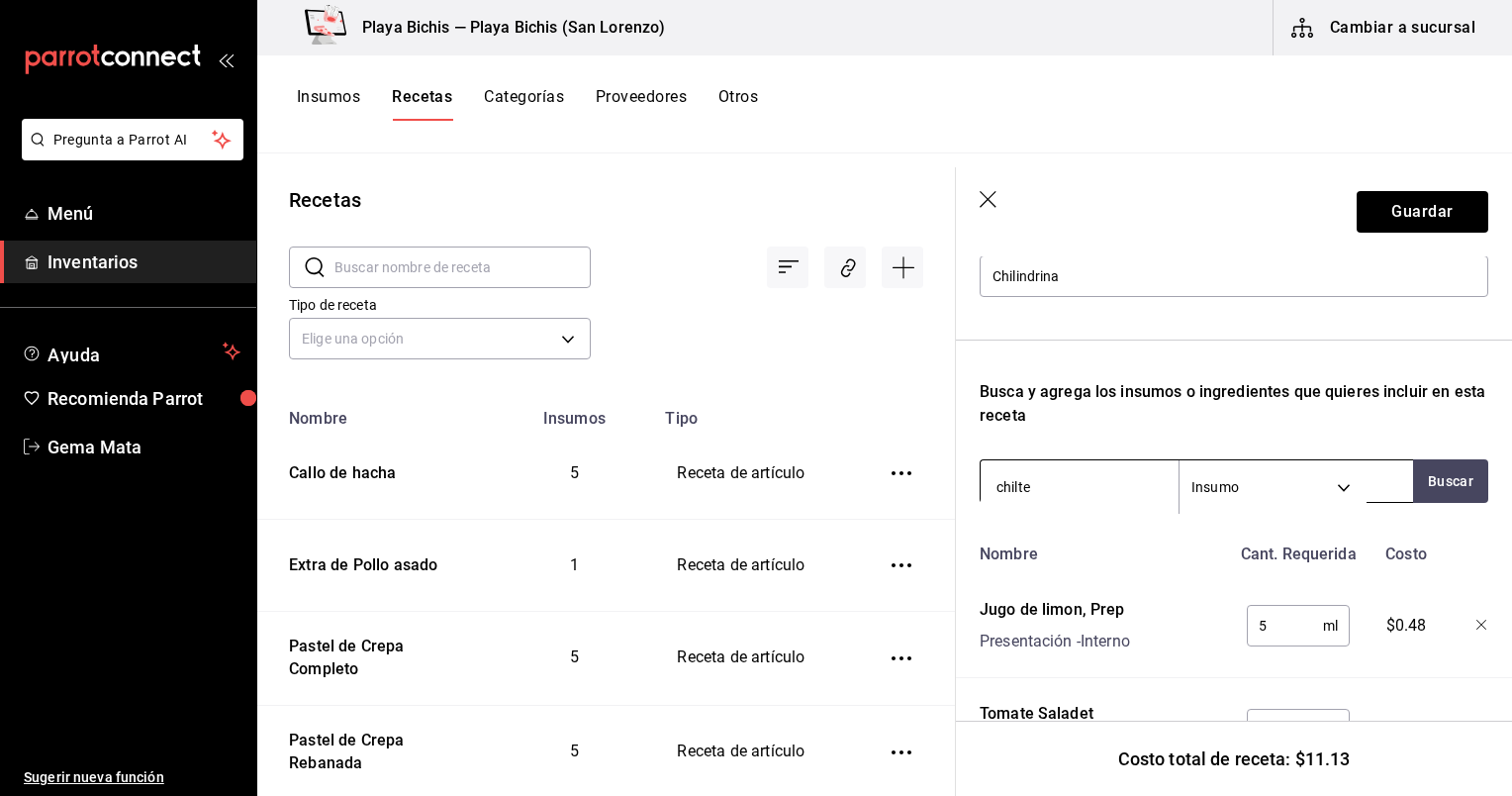 type on "chiltep" 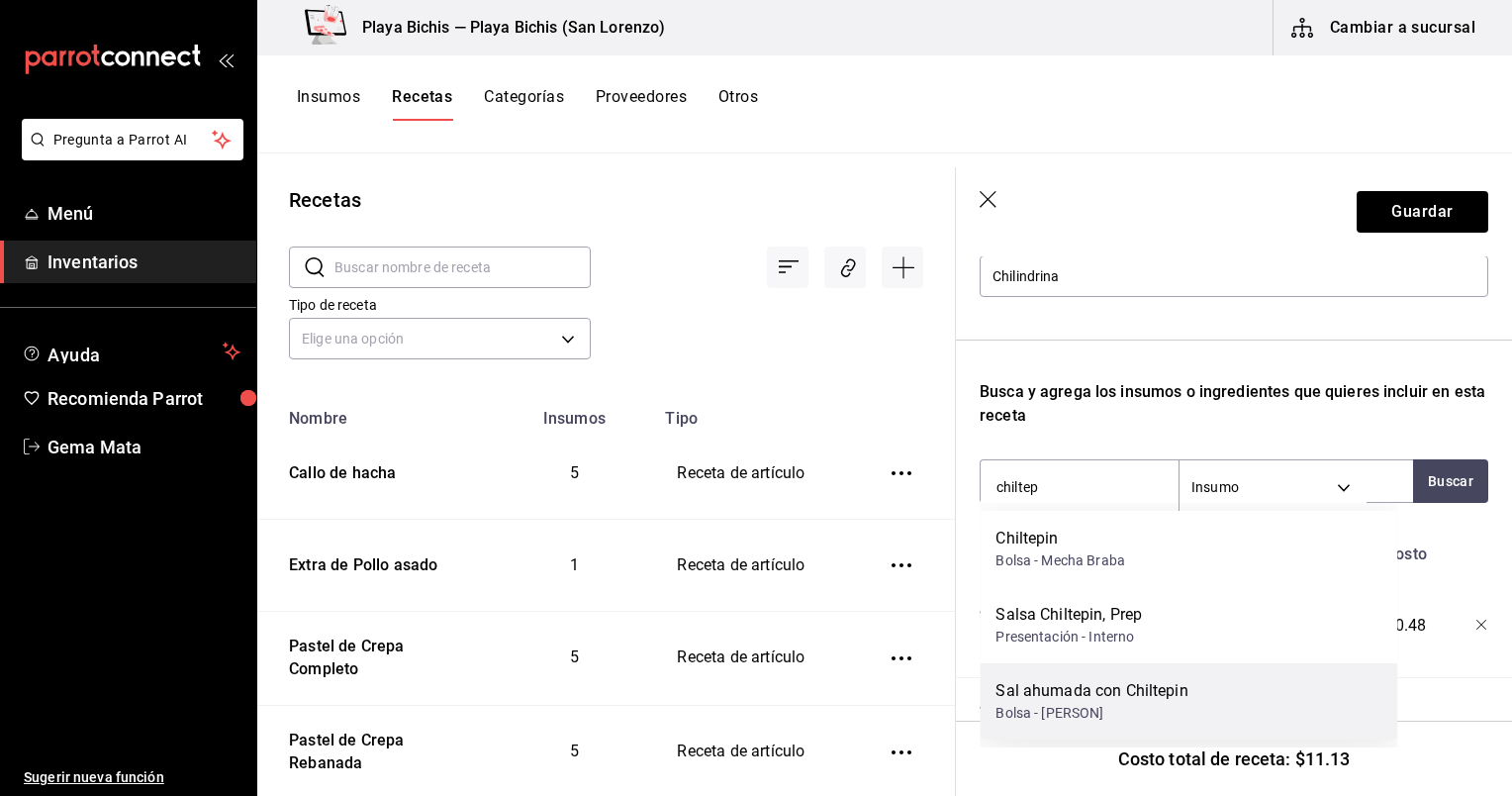 click on "Bolsa - Daniel Hernandez Sandoval" at bounding box center [1091, 713] 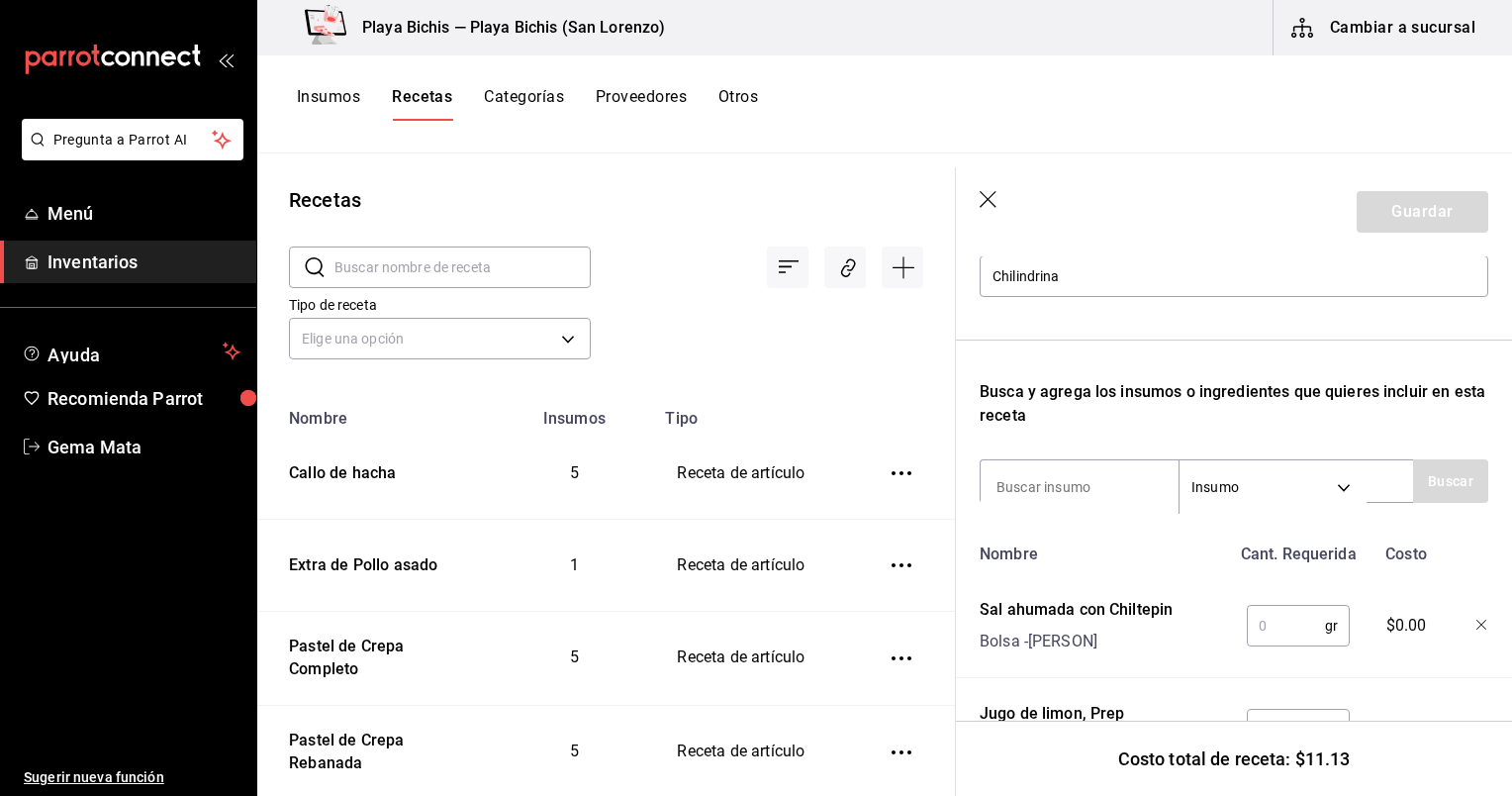 click at bounding box center [1285, 626] 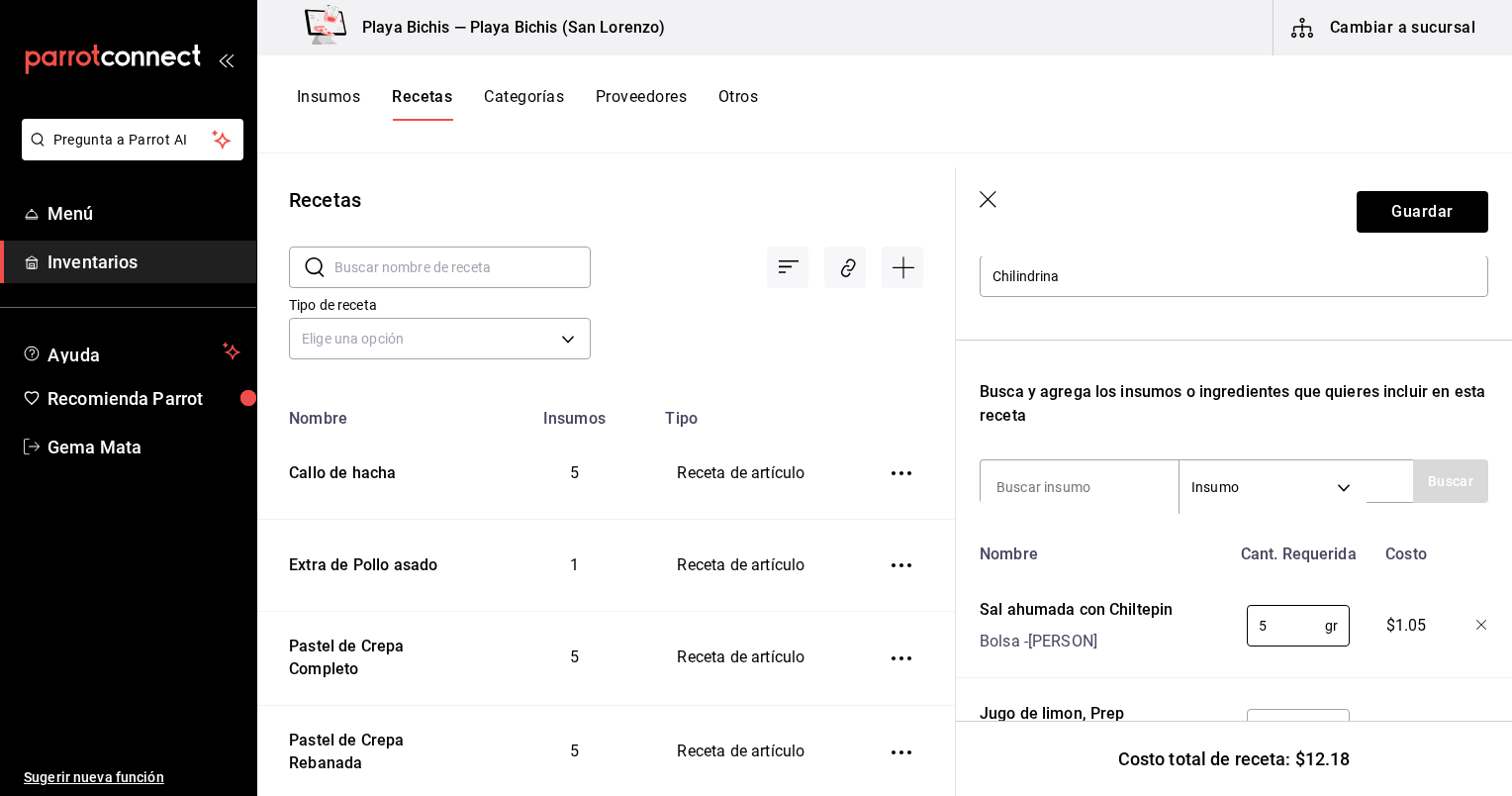 type on "5" 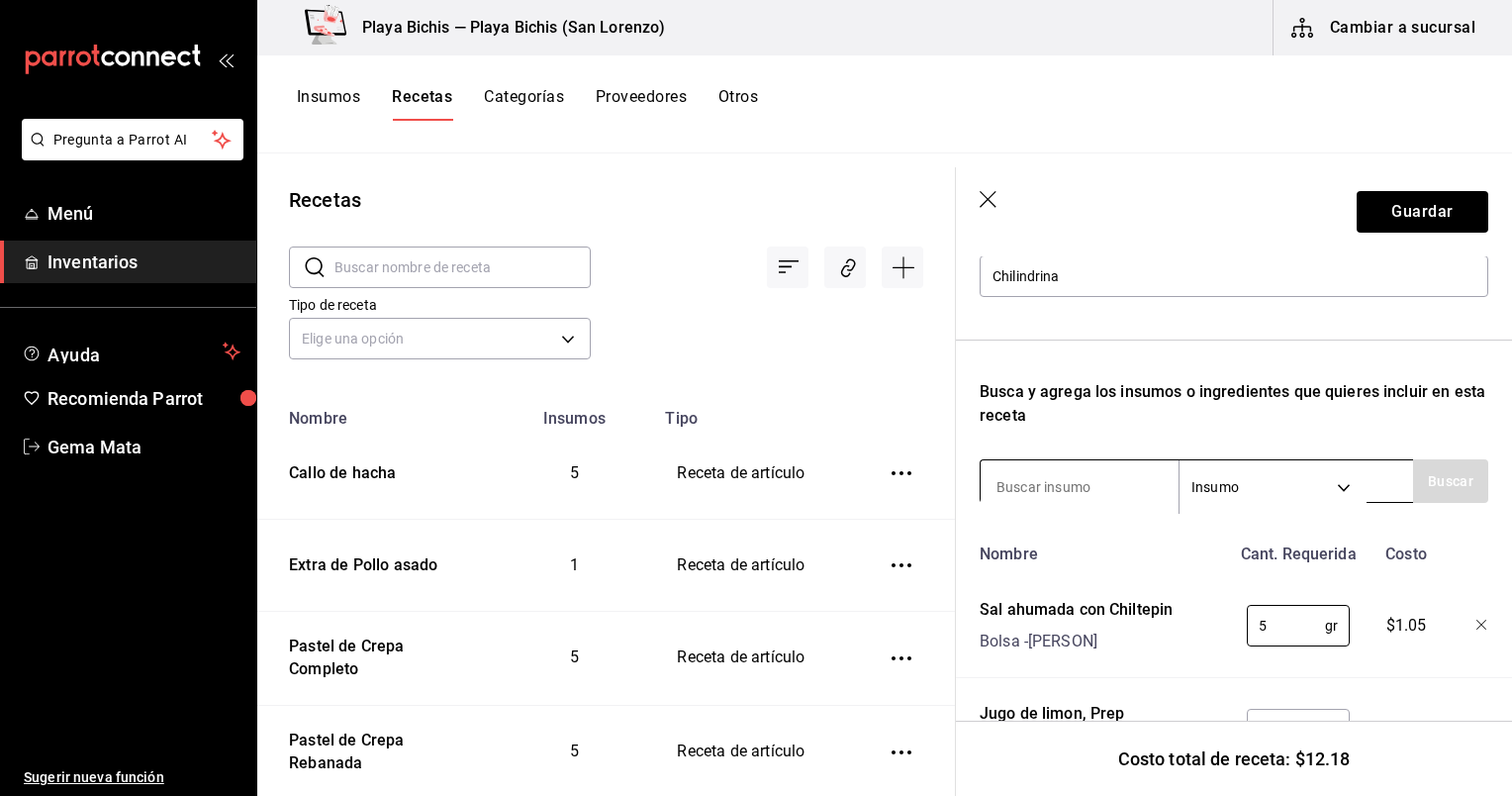 click at bounding box center (1080, 487) 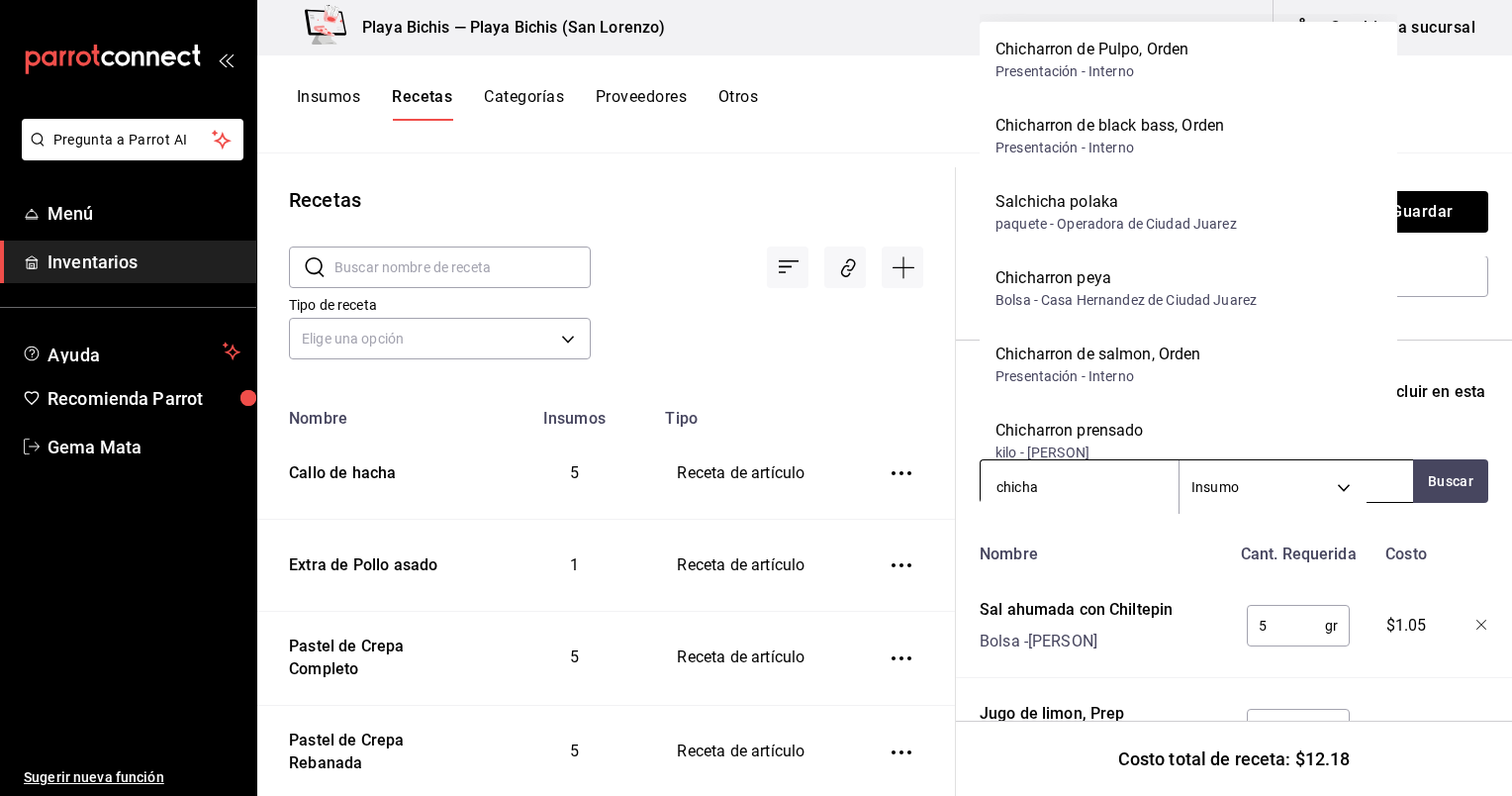 click on "chicha" at bounding box center [1080, 487] 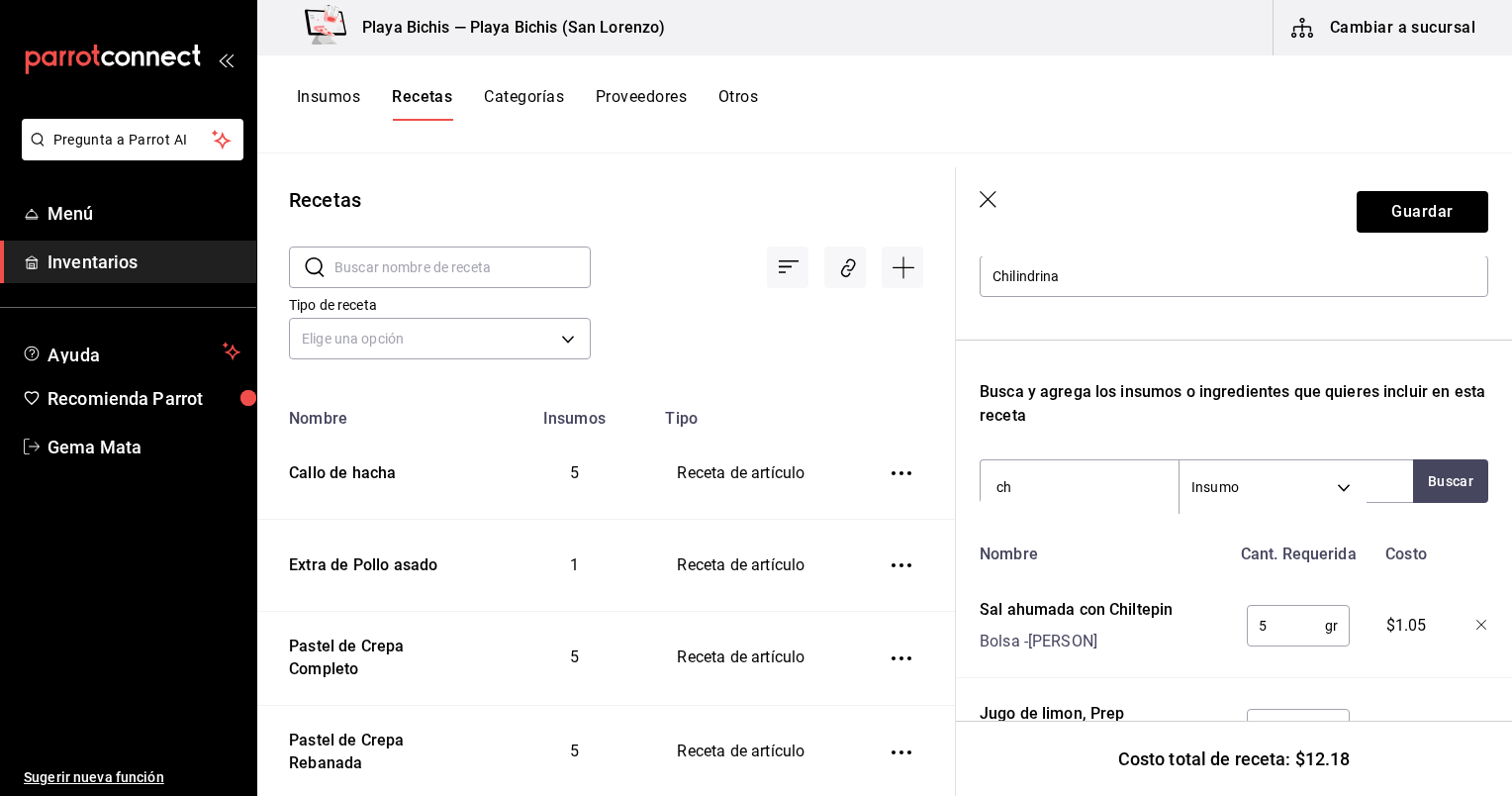 type on "c" 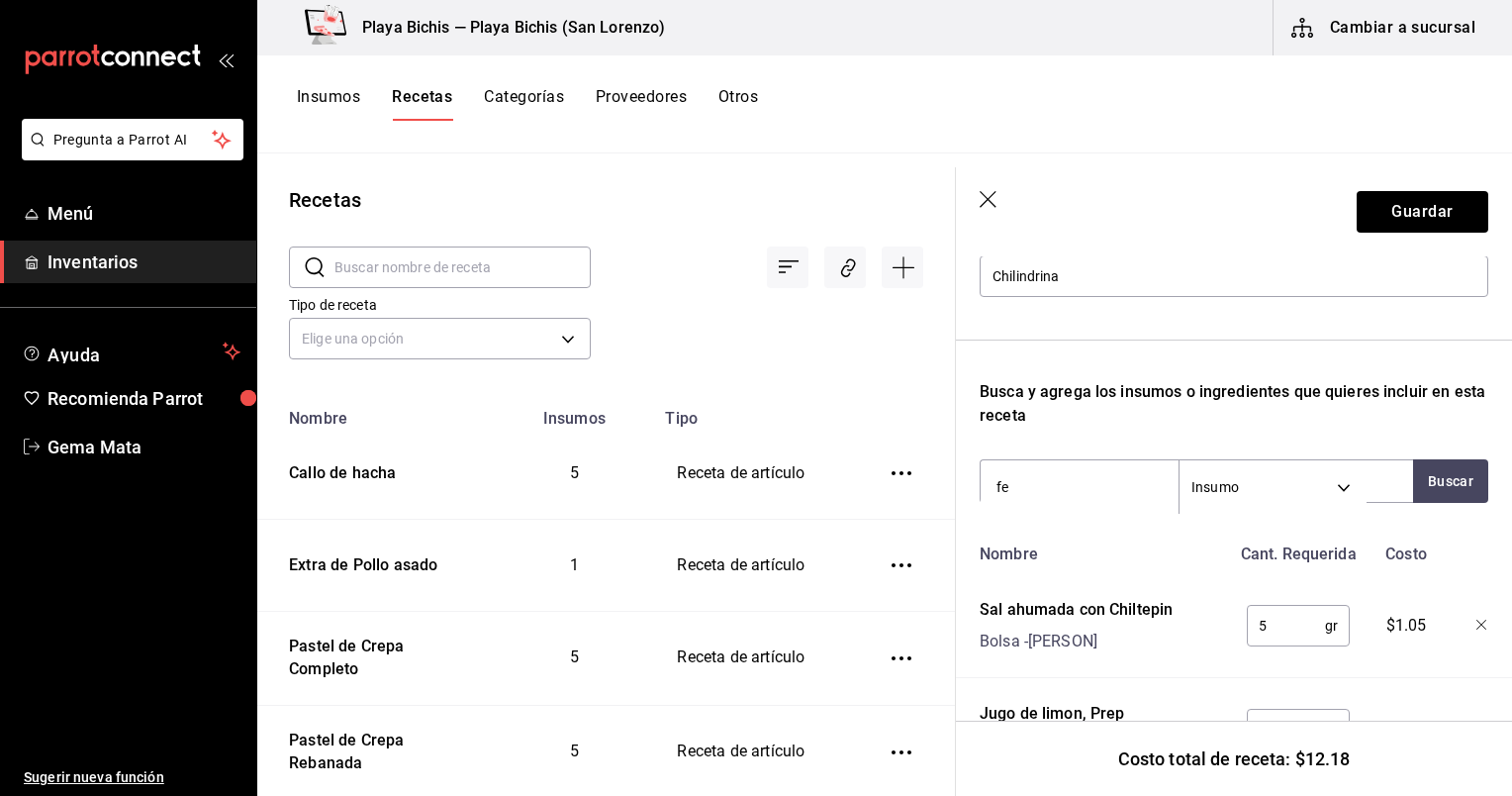 type on "f" 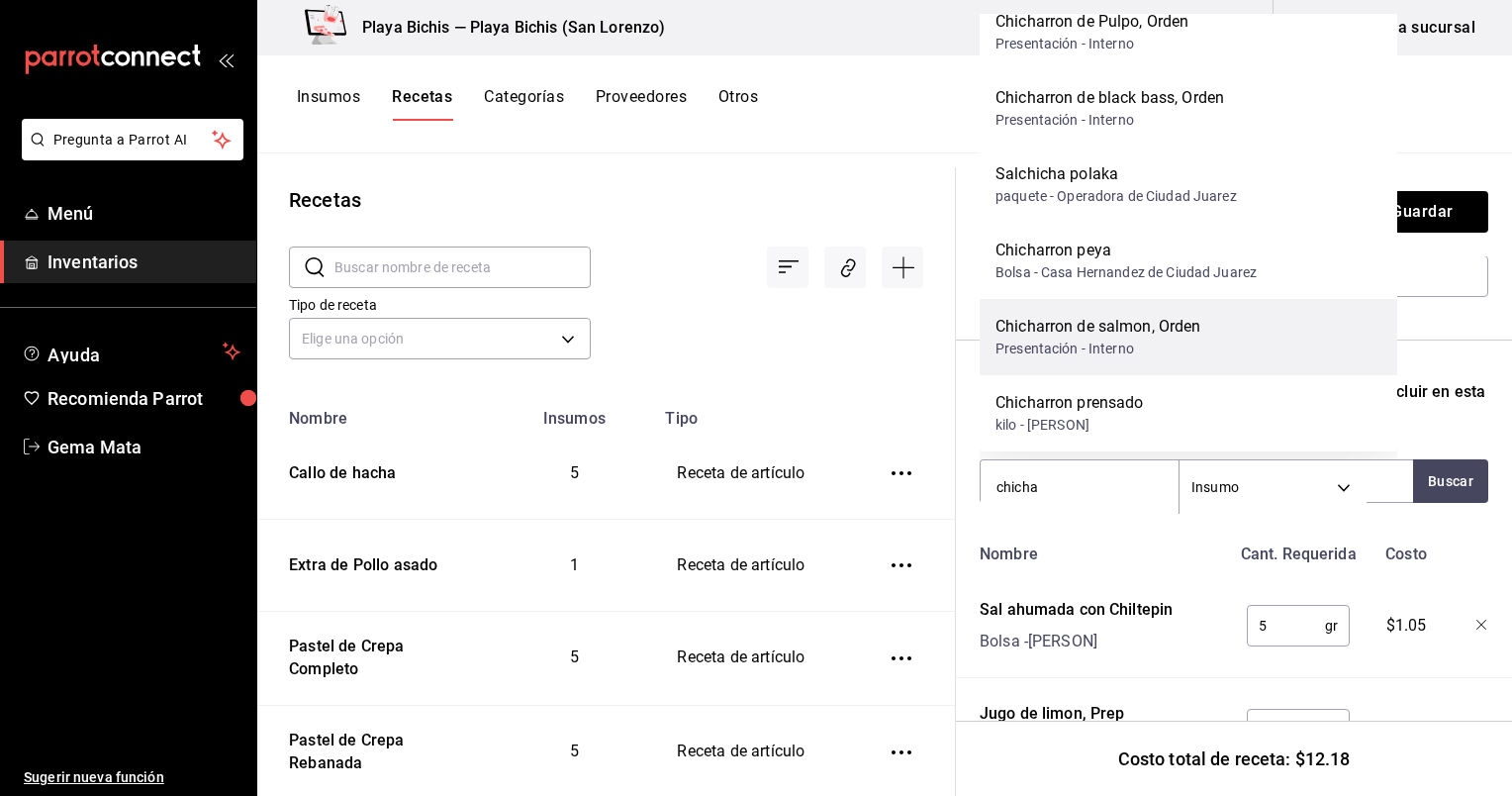 scroll, scrollTop: 0, scrollLeft: 0, axis: both 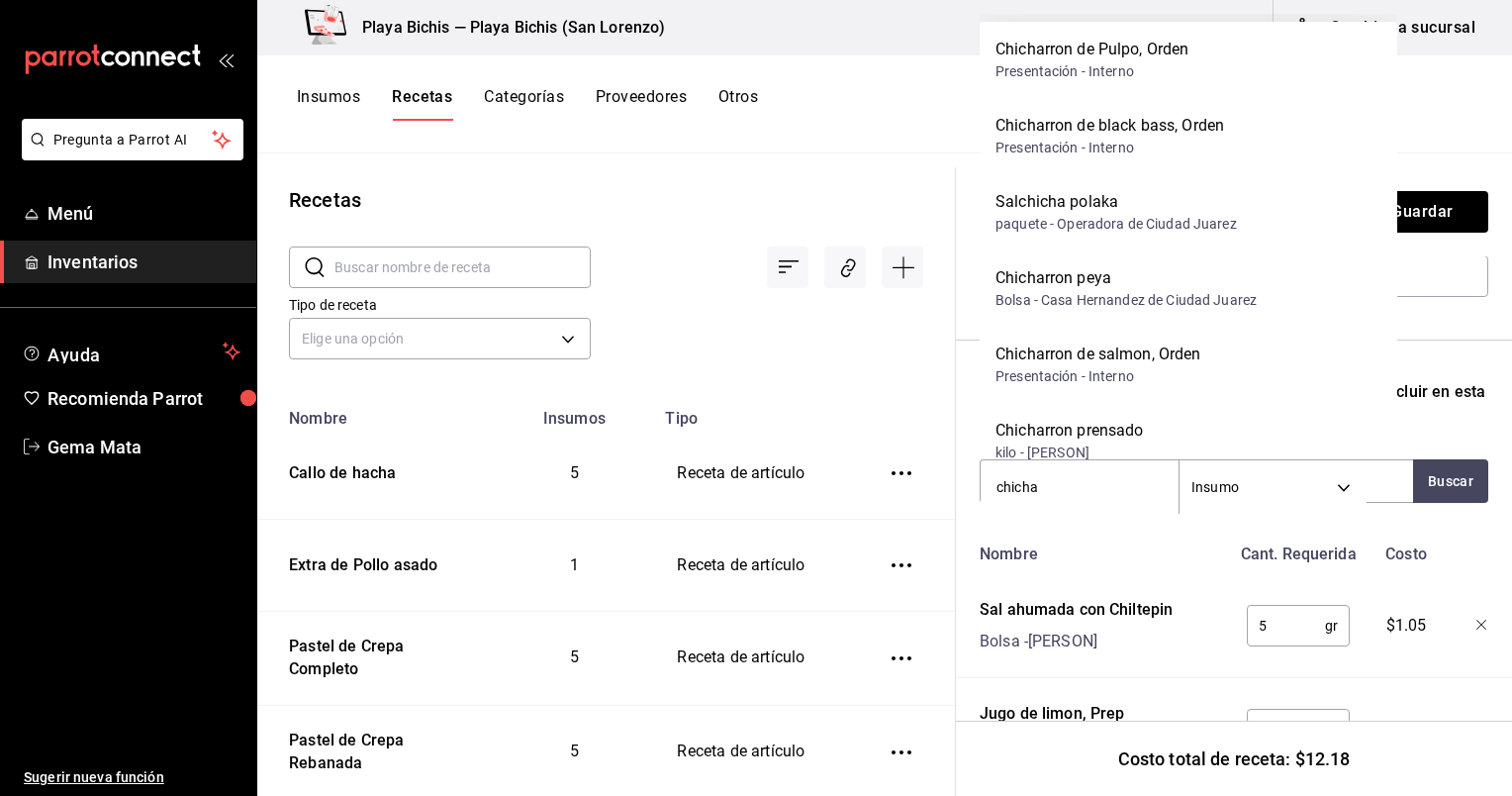 type on "chicha" 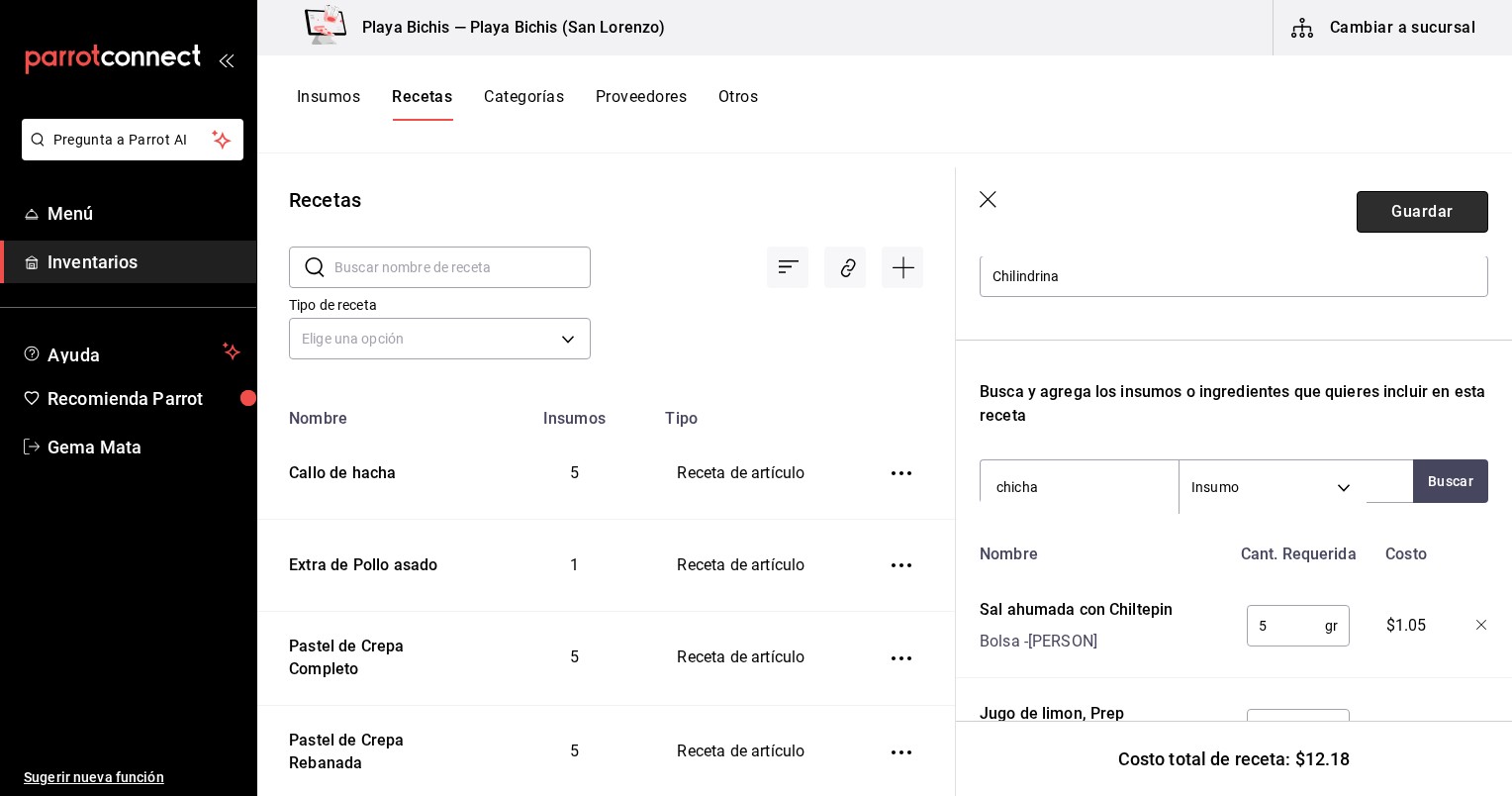 click on "Guardar" at bounding box center [1422, 212] 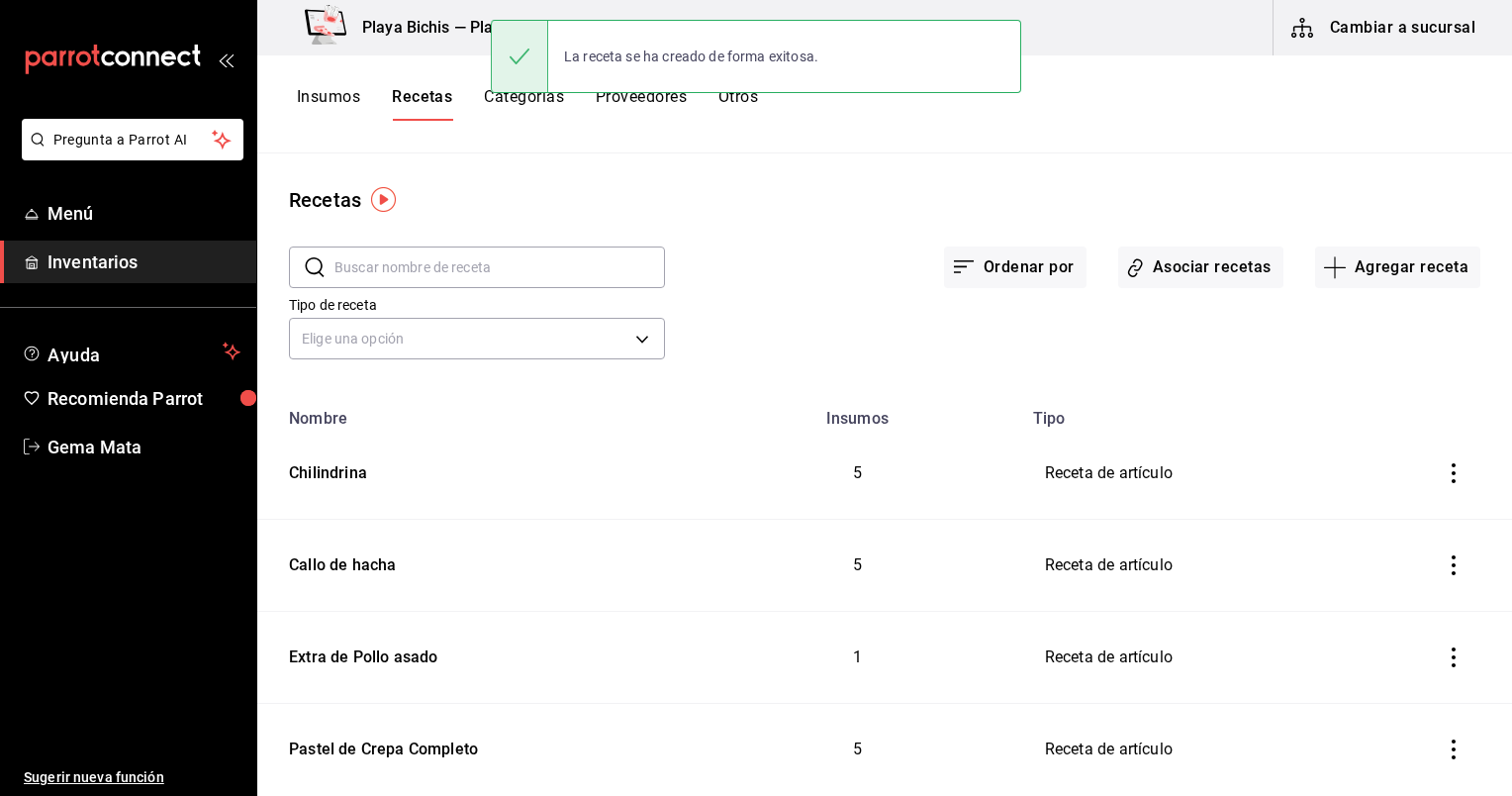 scroll, scrollTop: 0, scrollLeft: 0, axis: both 